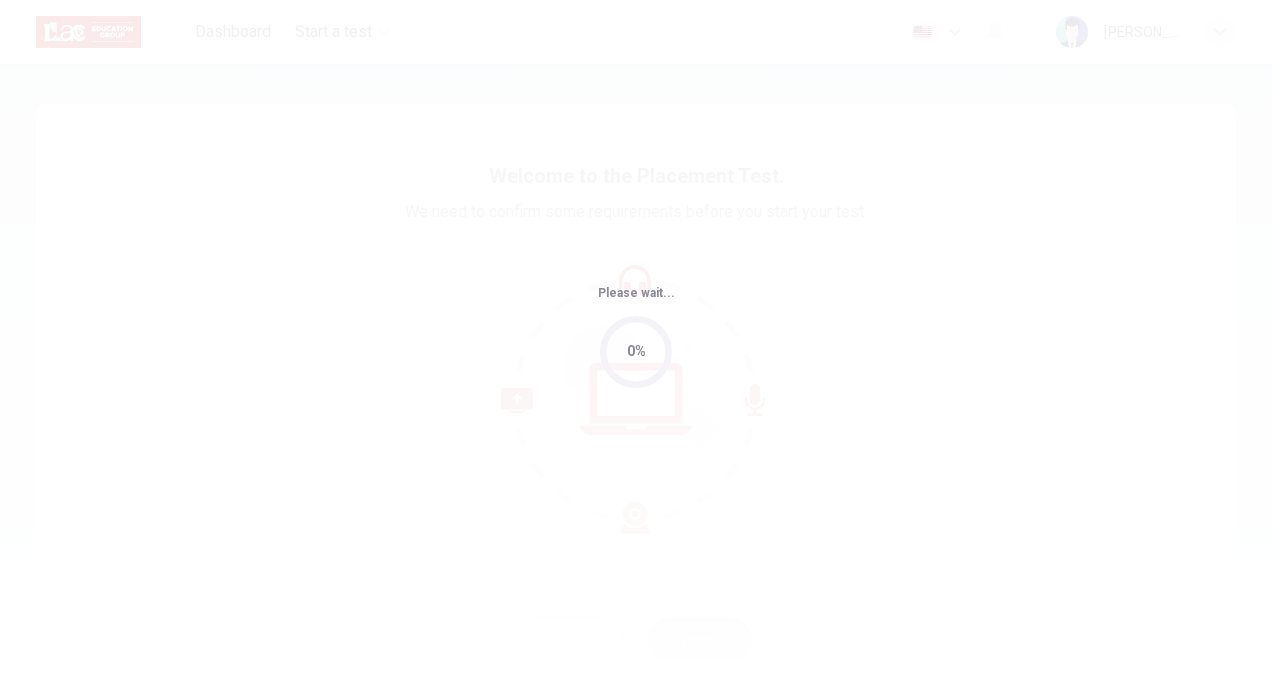 scroll, scrollTop: 0, scrollLeft: 0, axis: both 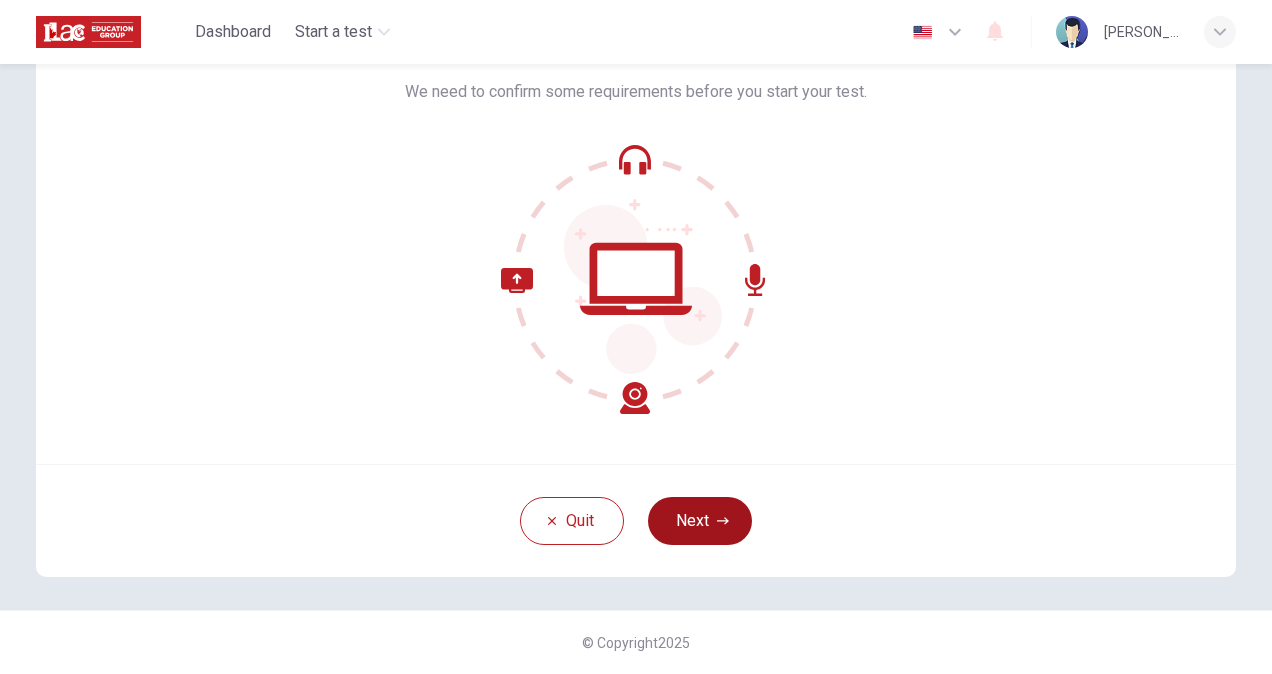 click 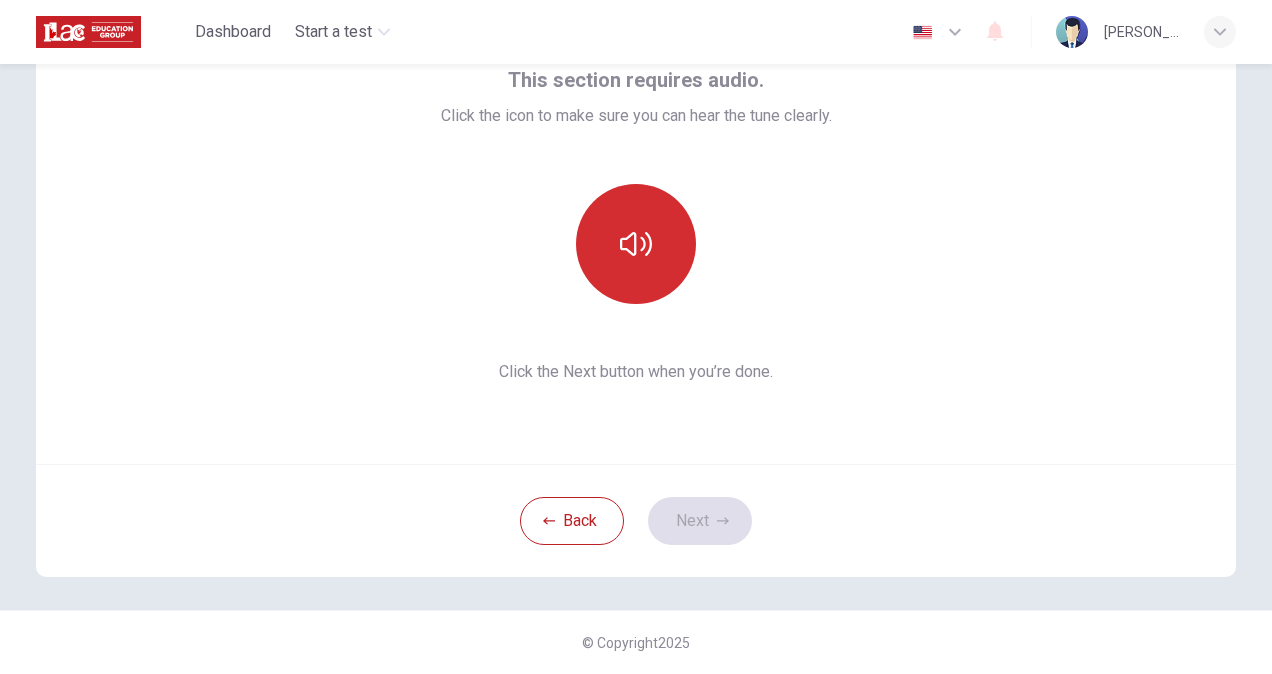 click 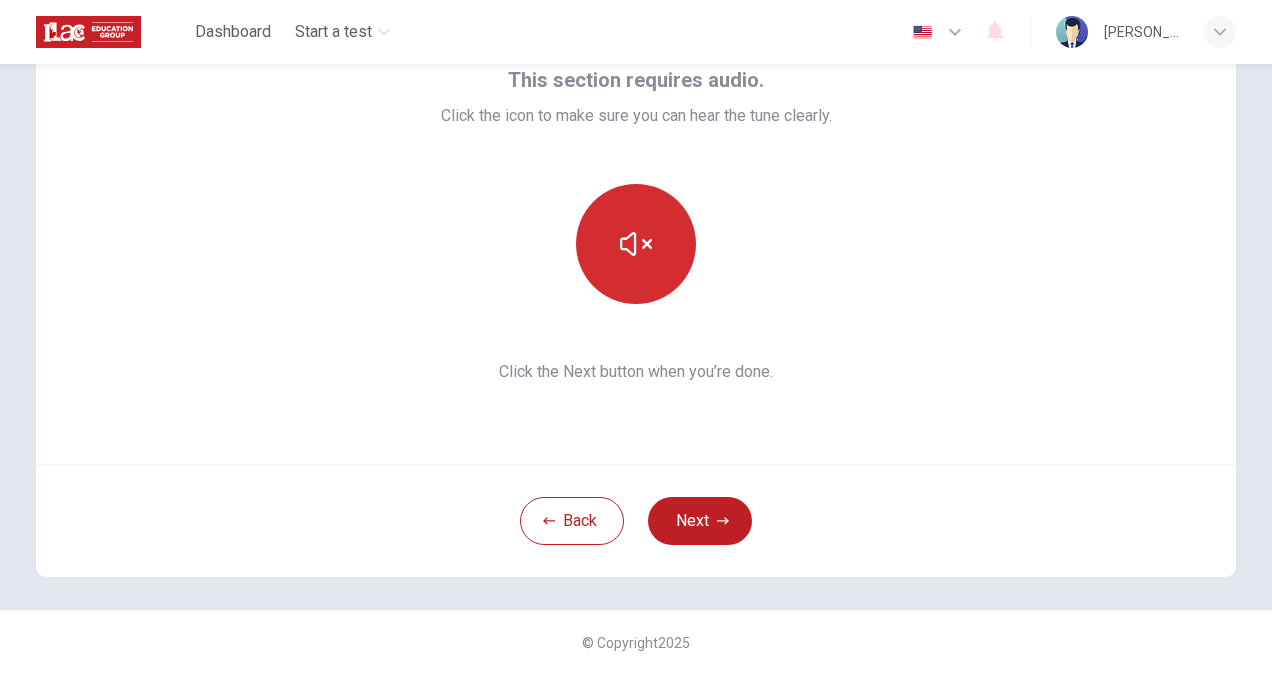 type 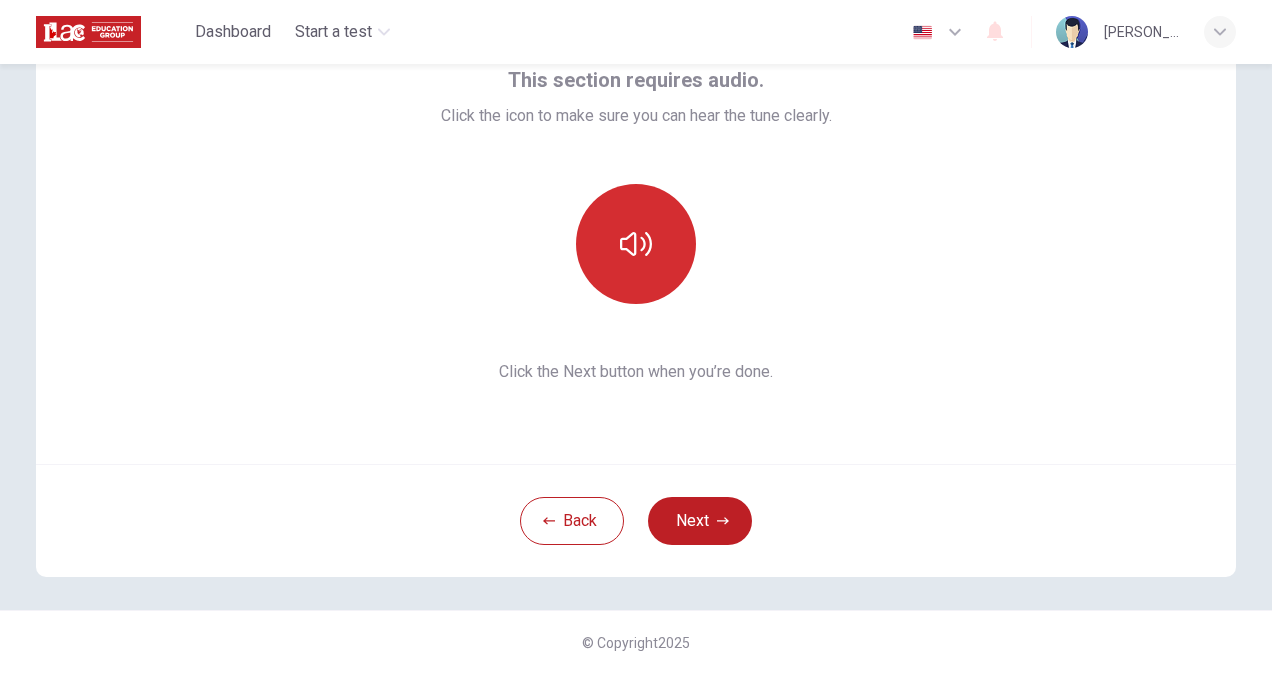 click 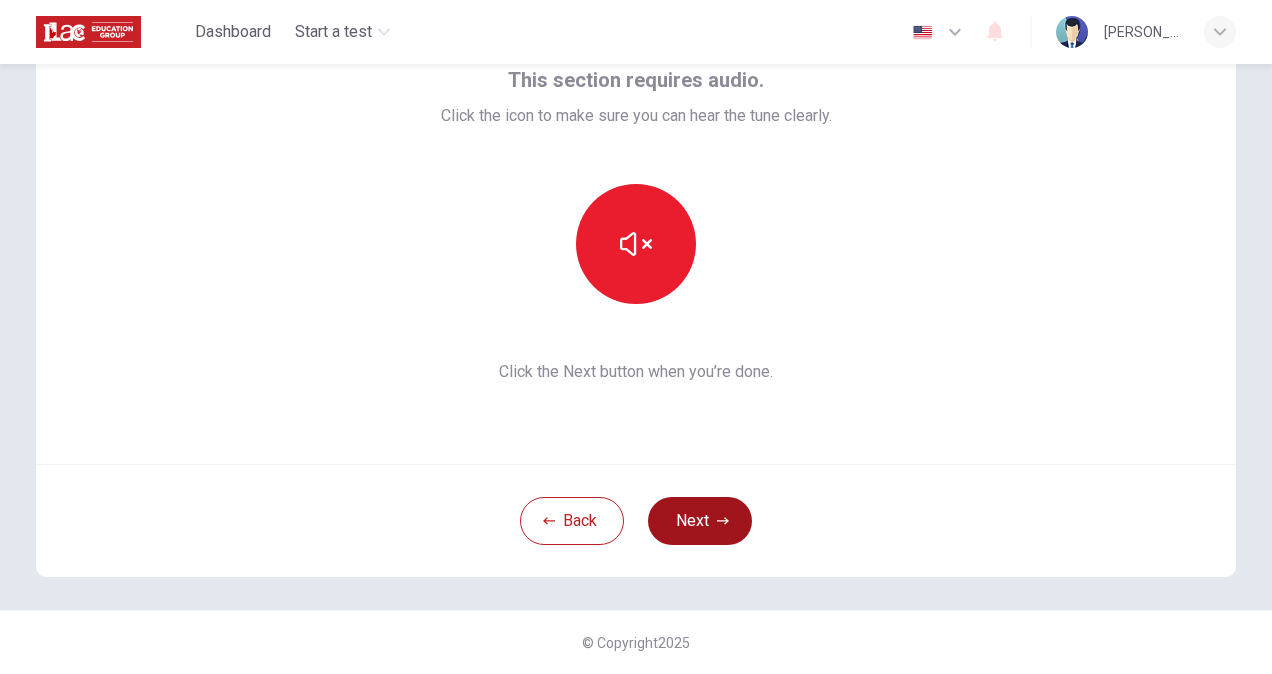 click on "Next" at bounding box center (700, 521) 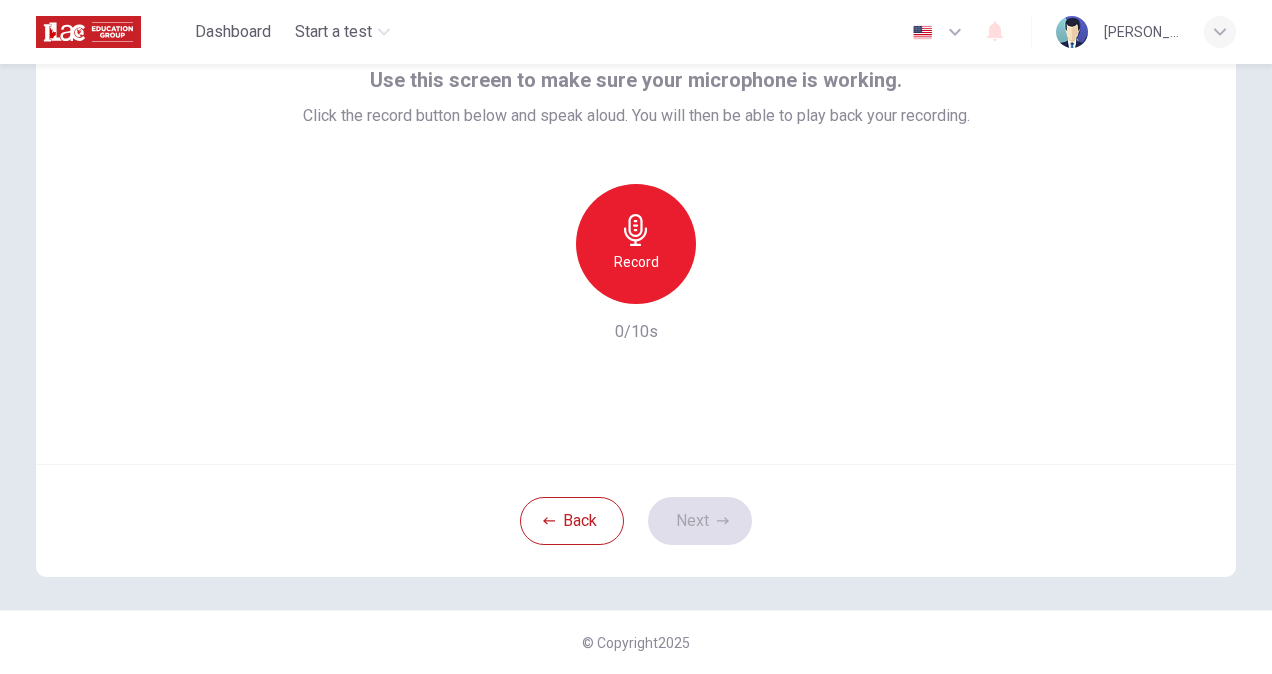 click on "Record" at bounding box center [636, 262] 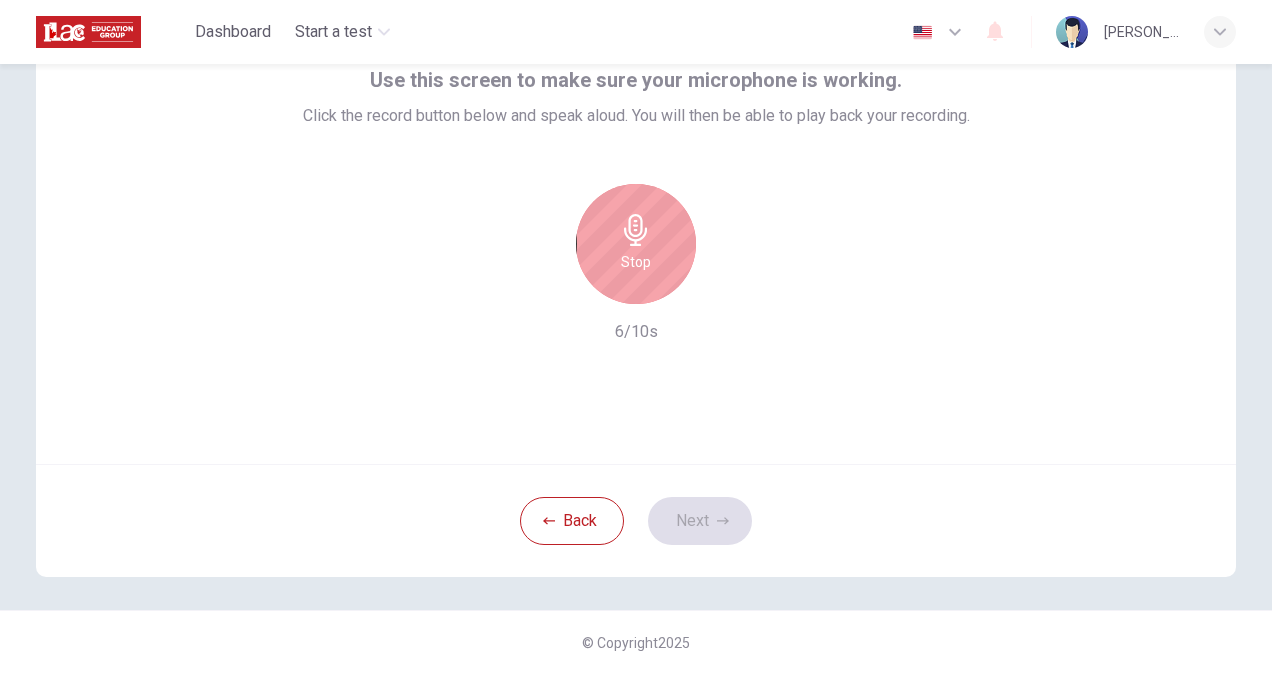 click on "Stop" at bounding box center [636, 262] 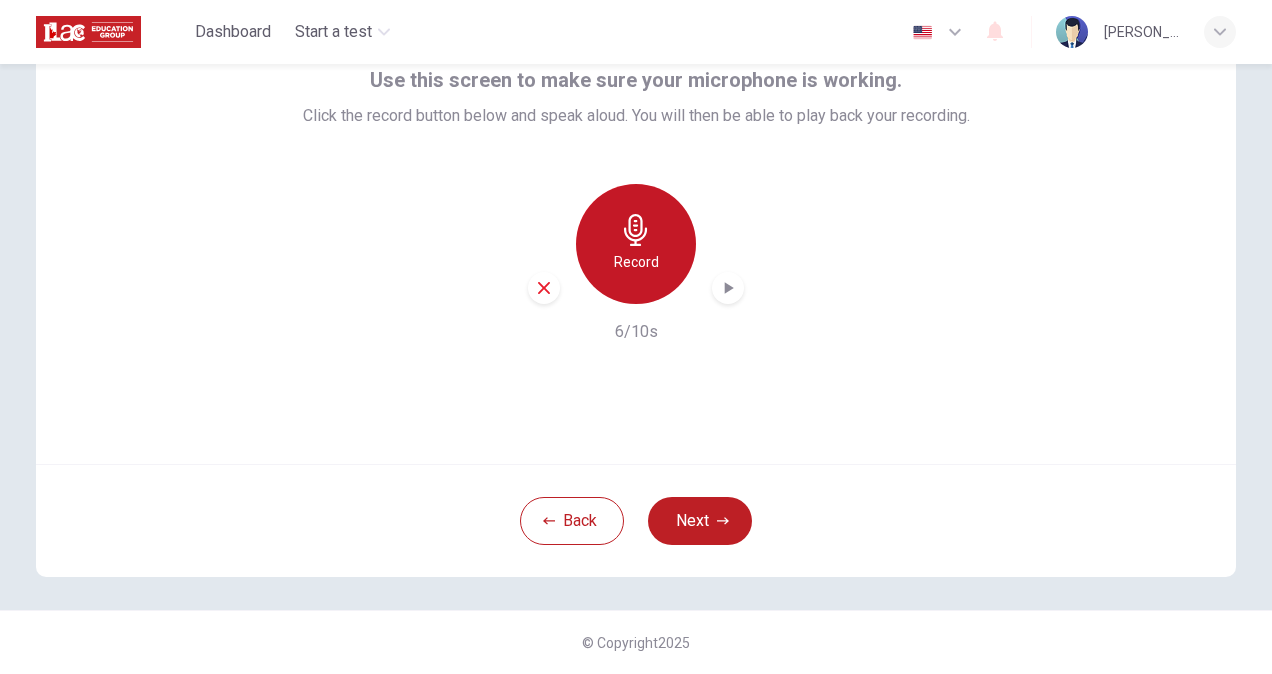 click 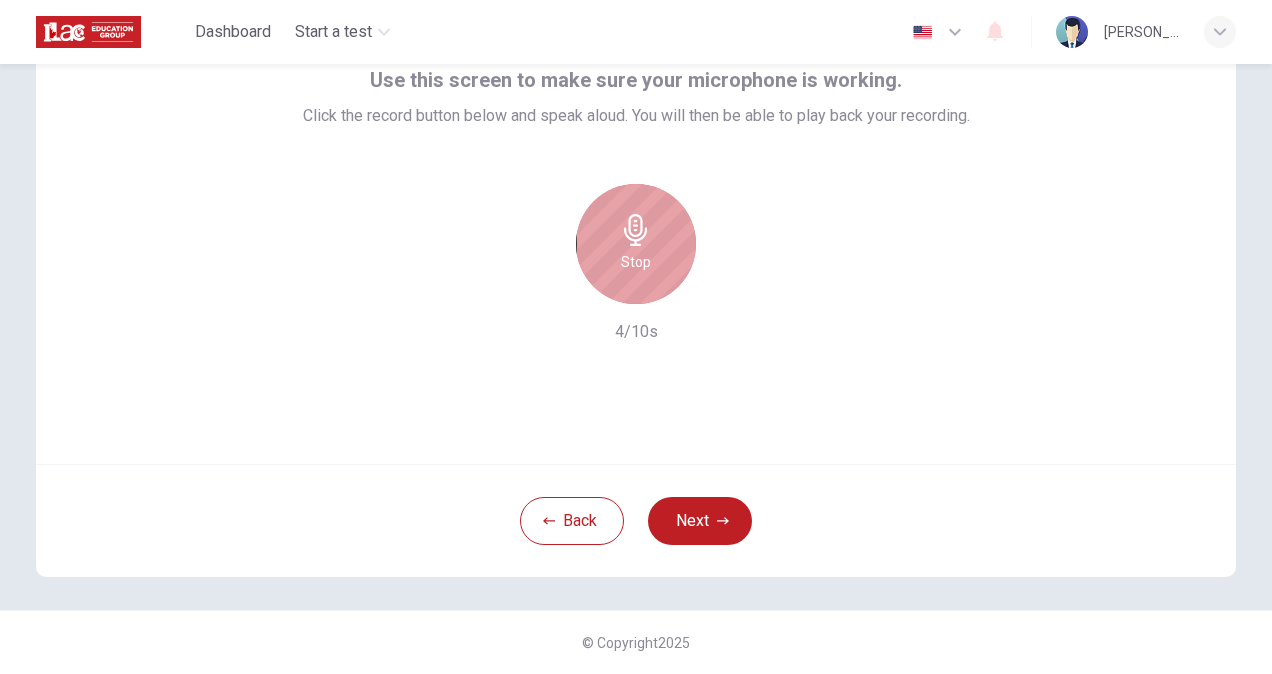 click 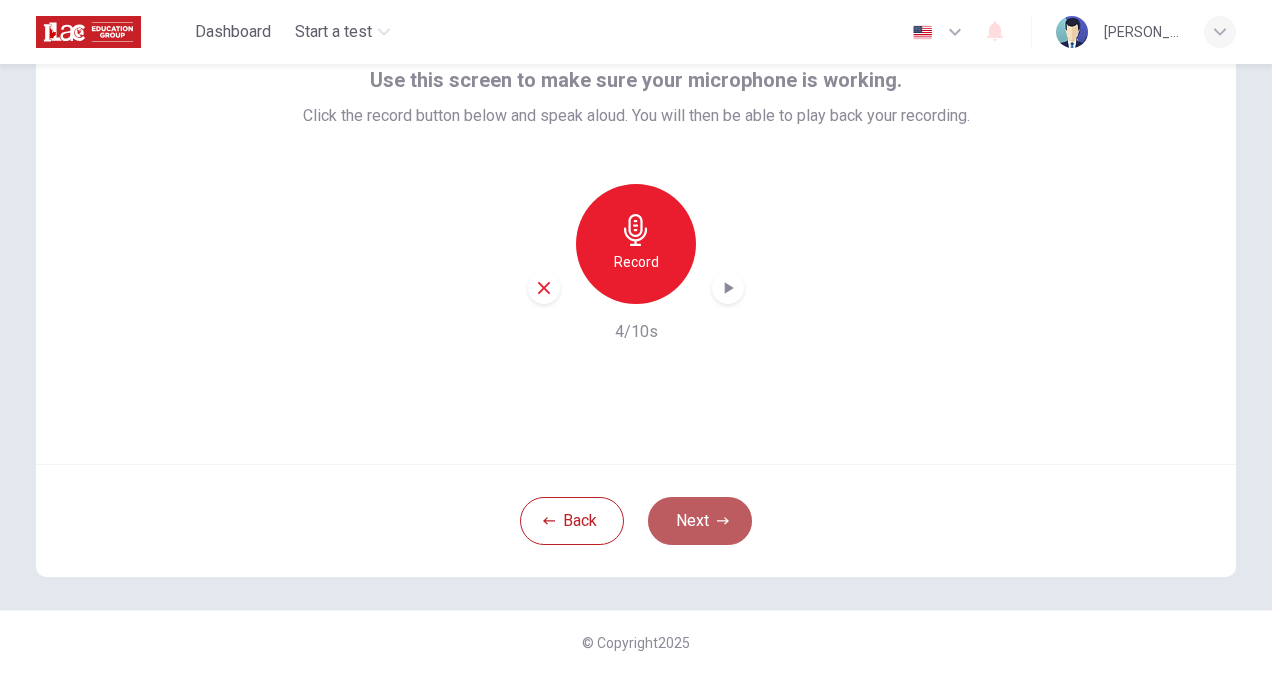 click on "Next" at bounding box center (700, 521) 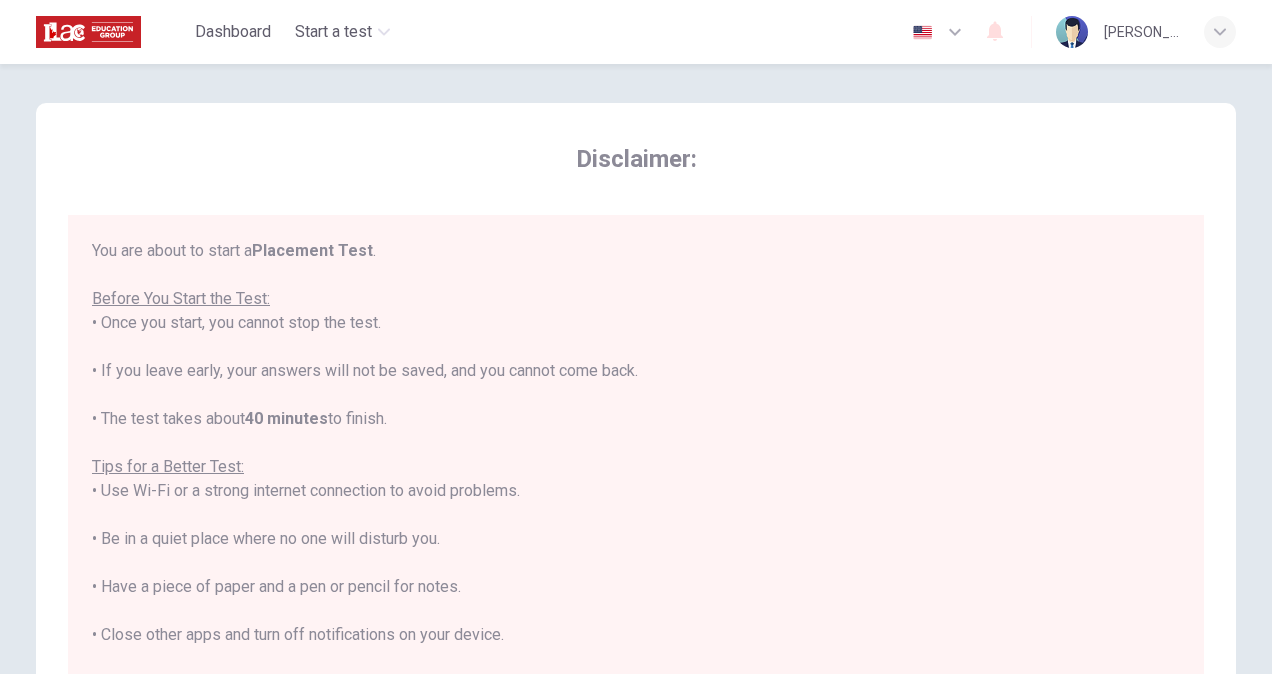 scroll, scrollTop: 0, scrollLeft: 0, axis: both 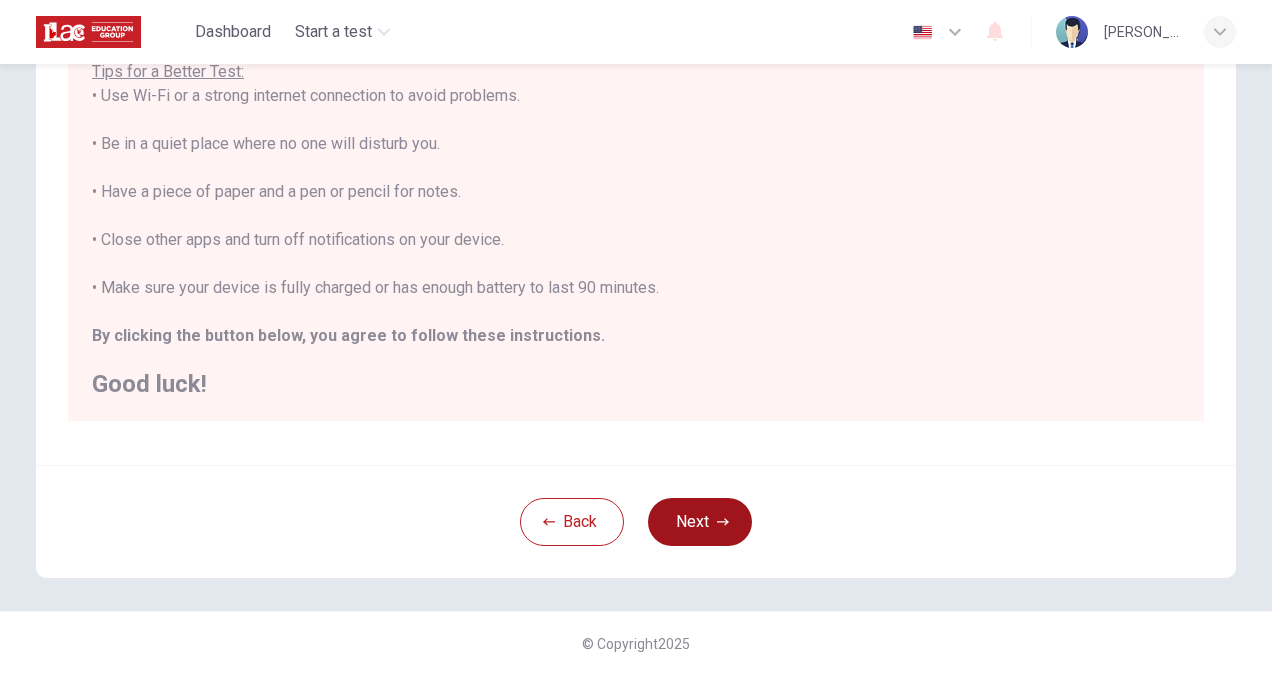 click 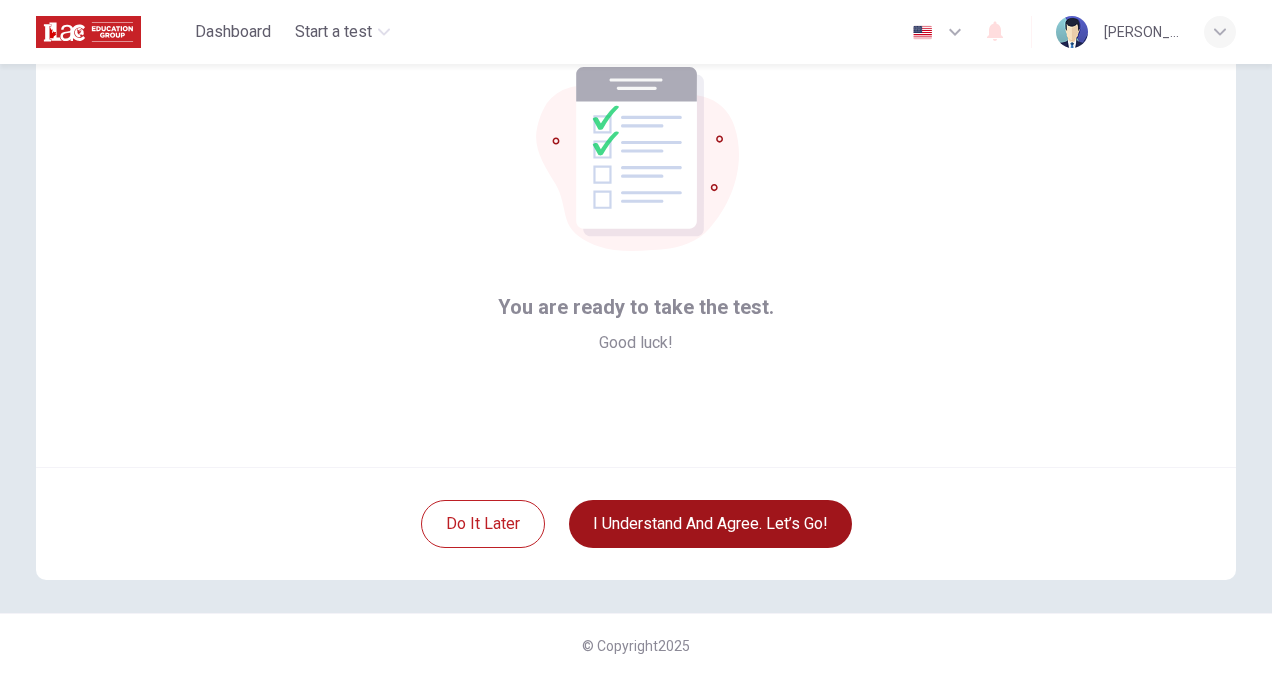 scroll, scrollTop: 120, scrollLeft: 0, axis: vertical 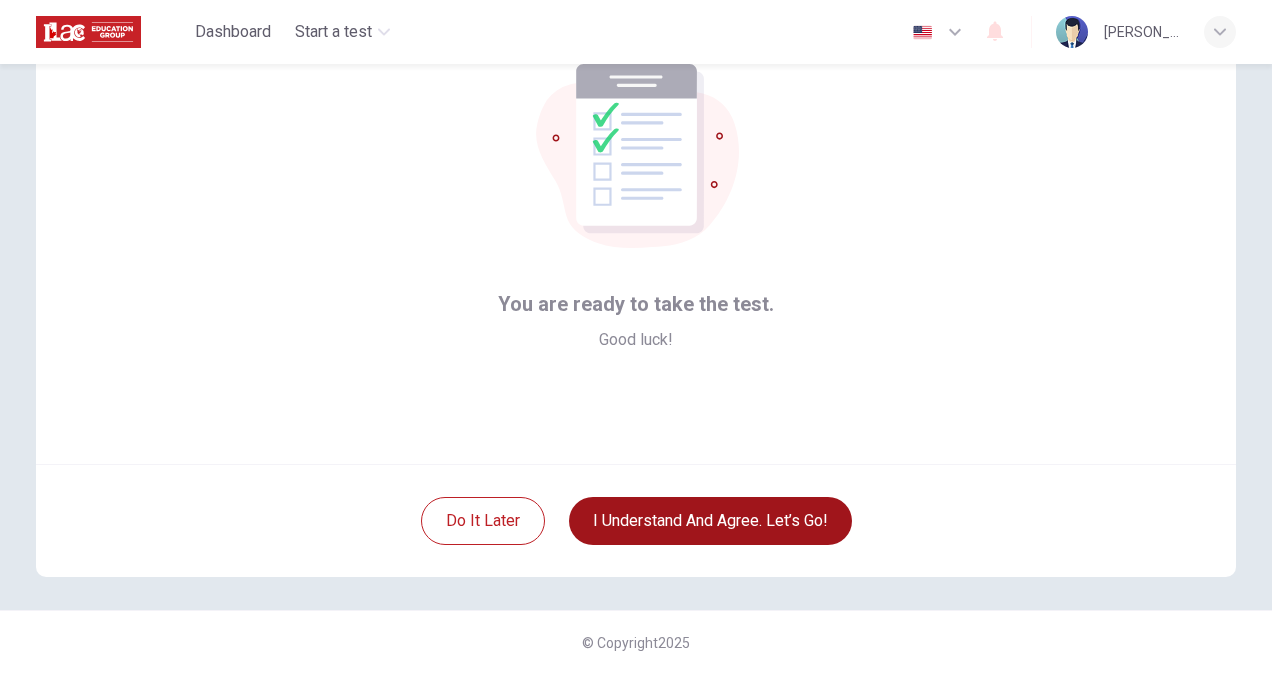 click on "I understand and agree. Let’s go!" at bounding box center [710, 521] 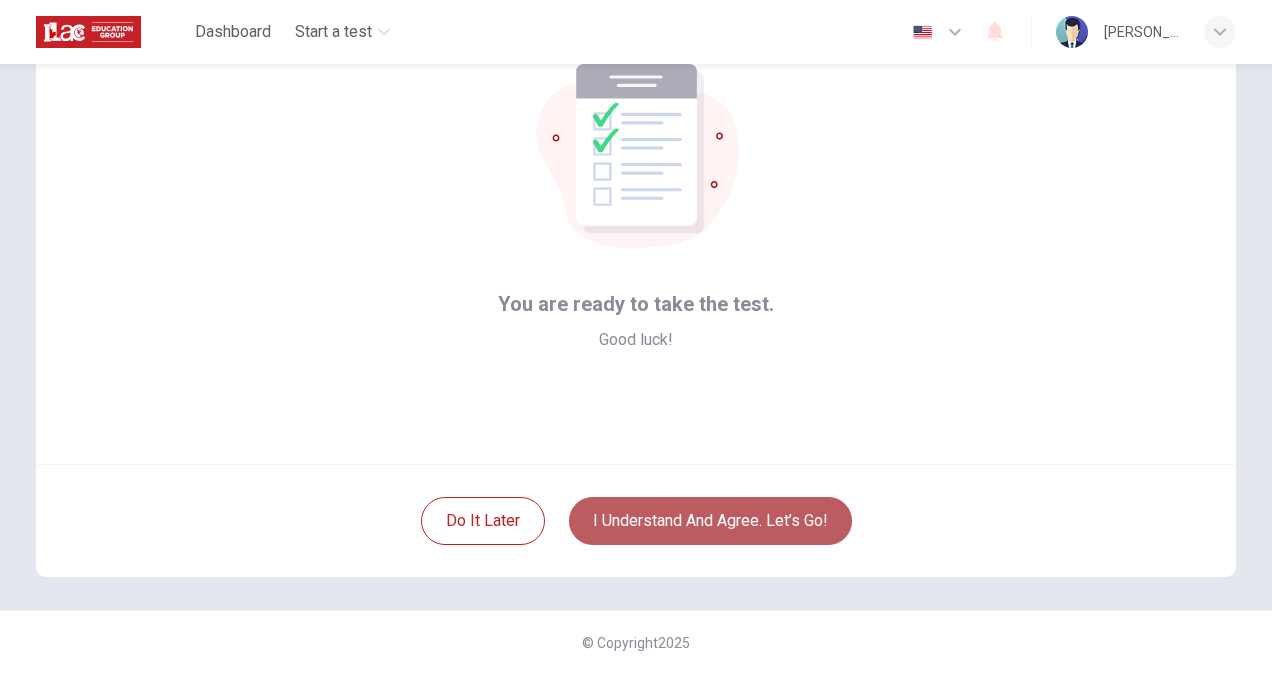 click on "I understand and agree. Let’s go!" at bounding box center [710, 521] 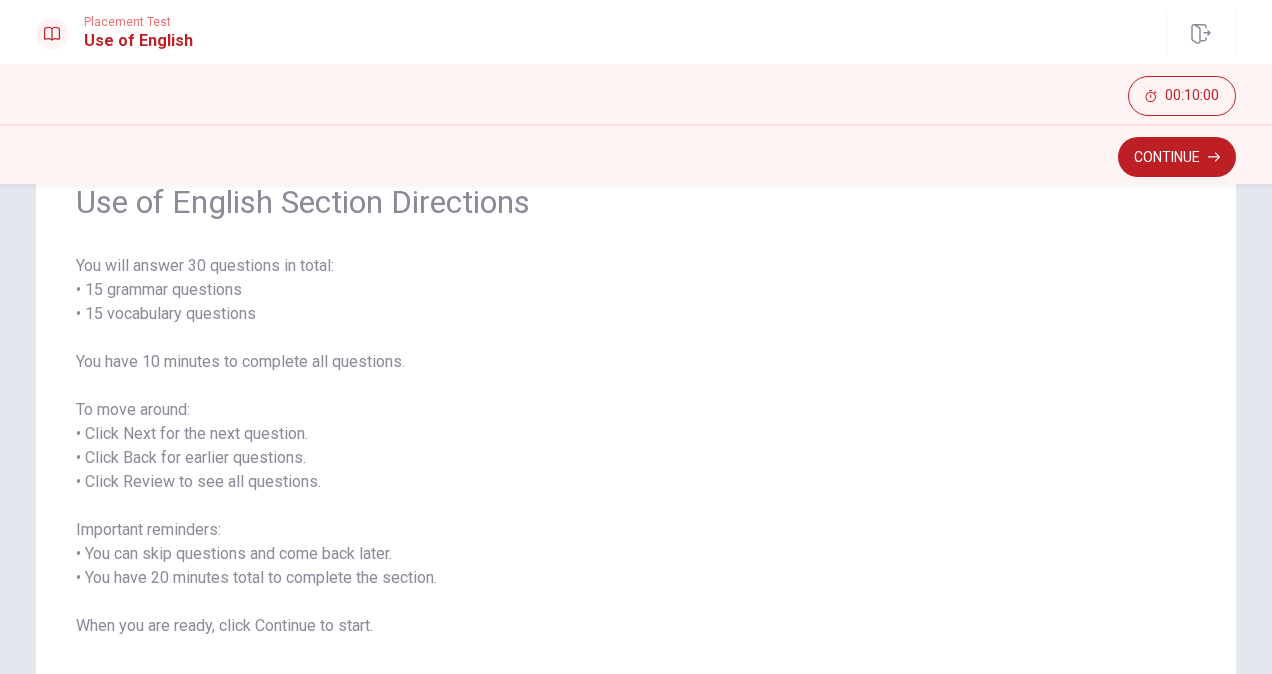 scroll, scrollTop: 0, scrollLeft: 0, axis: both 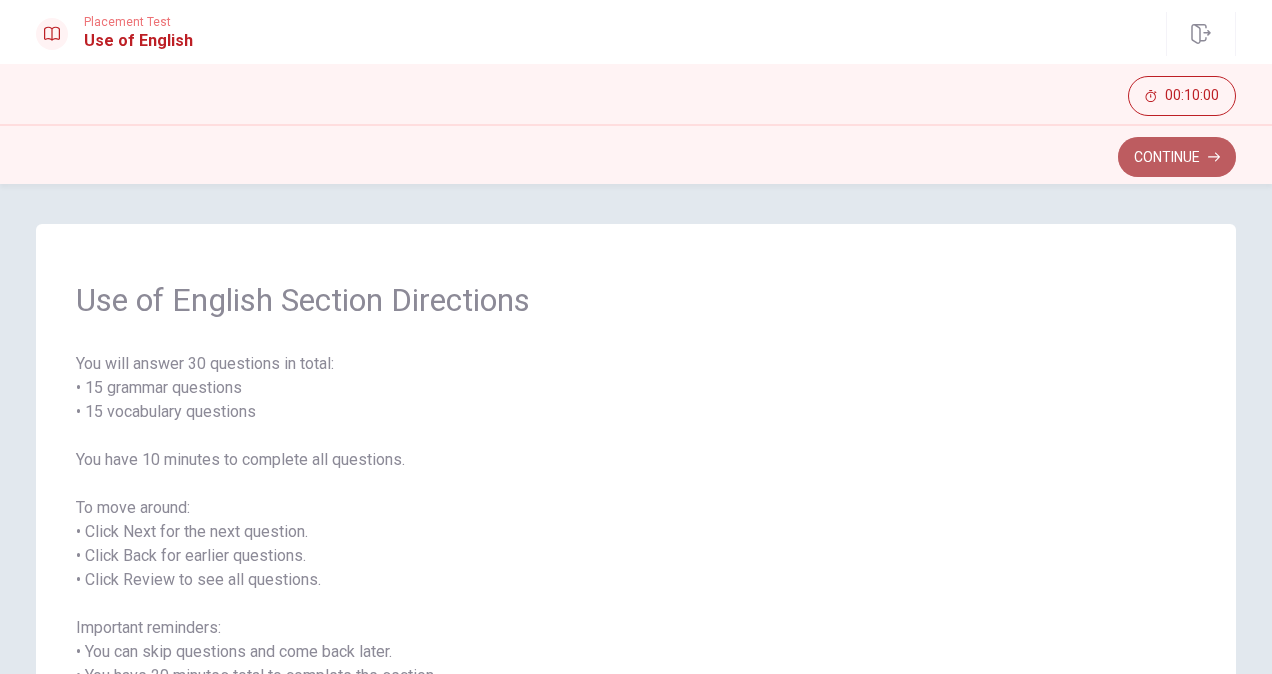 click on "Continue" at bounding box center [1177, 157] 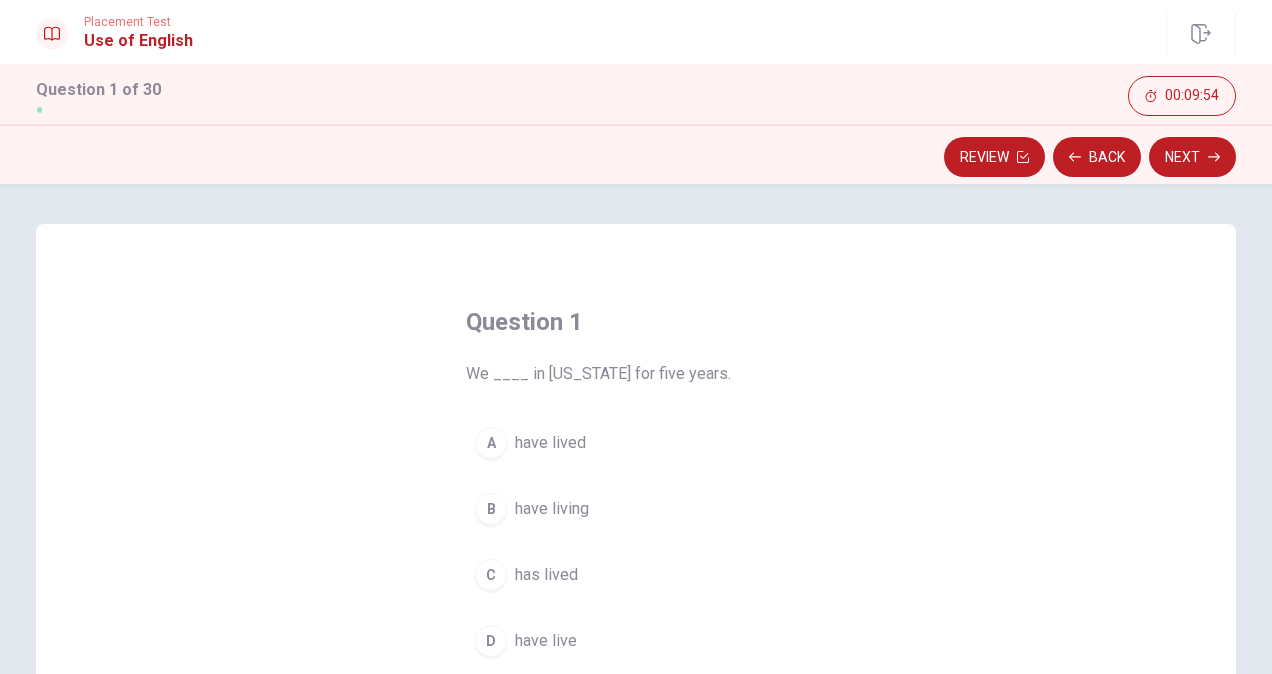 scroll, scrollTop: 100, scrollLeft: 0, axis: vertical 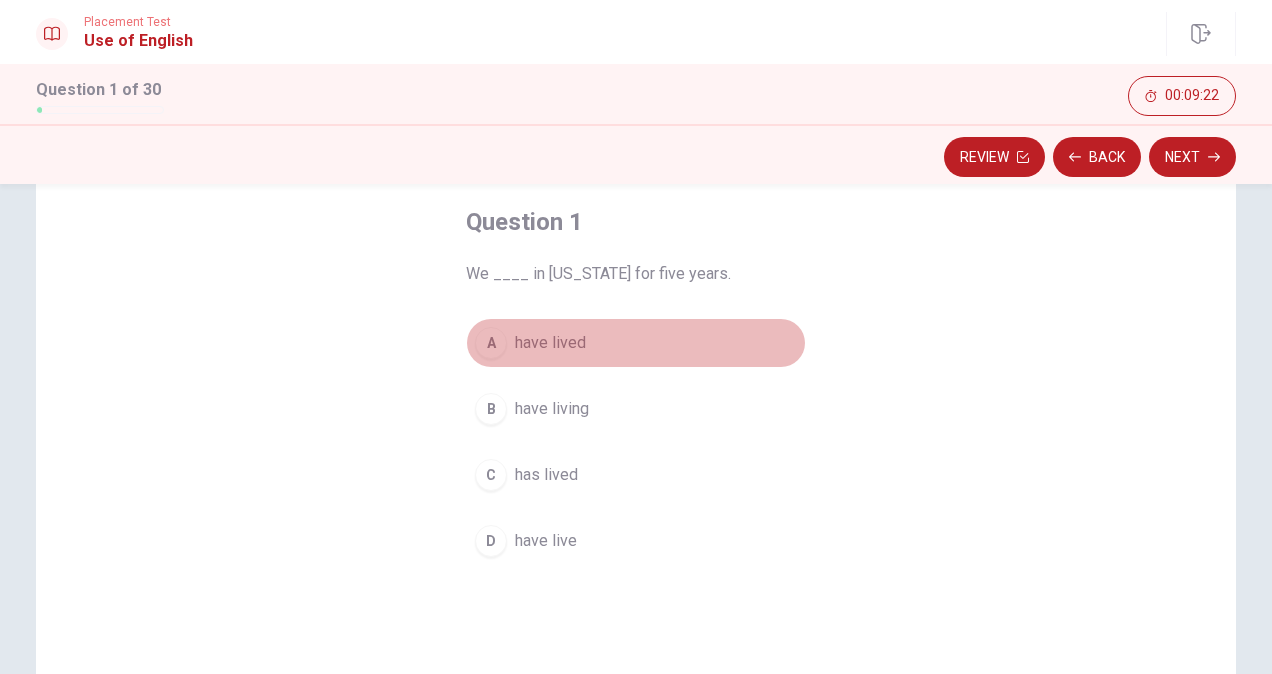 click on "A" at bounding box center [491, 343] 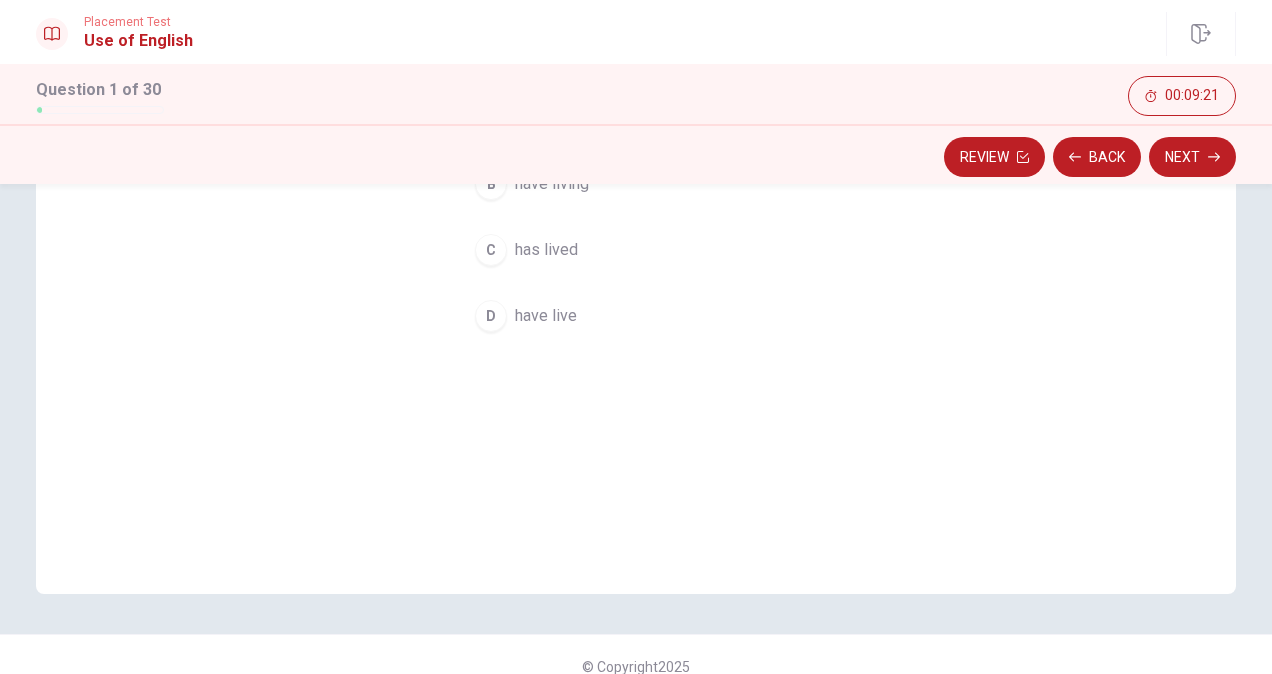 scroll, scrollTop: 349, scrollLeft: 0, axis: vertical 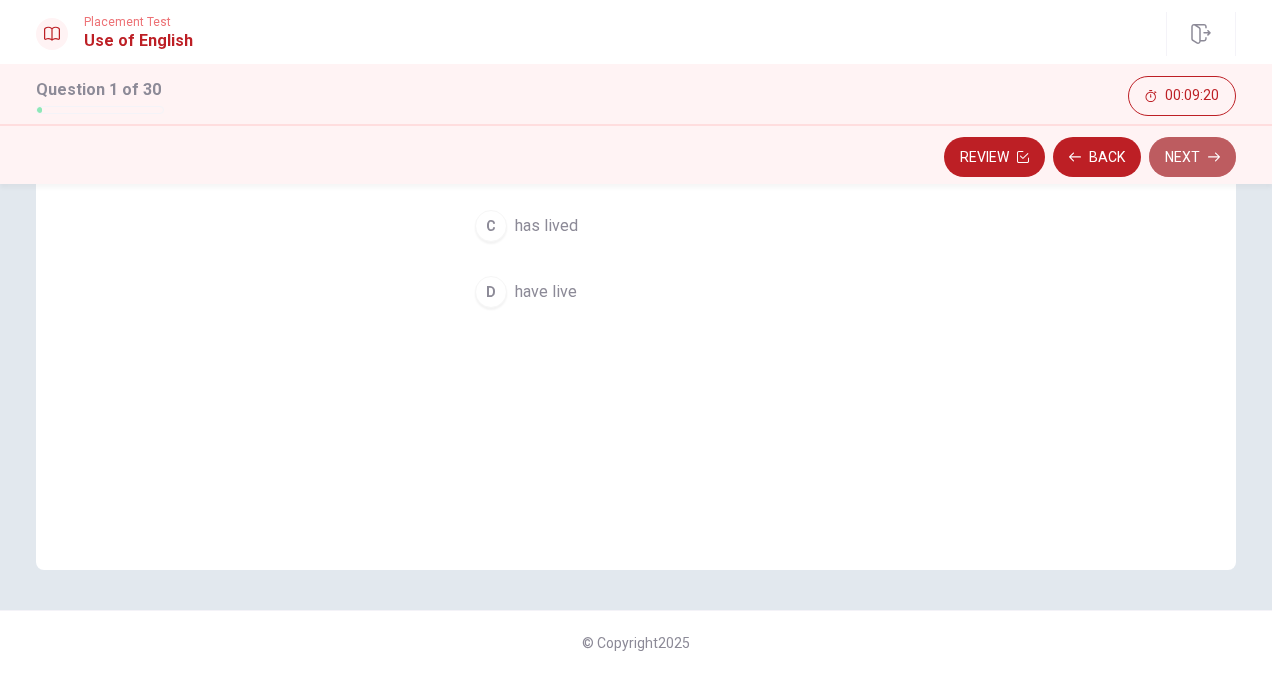 click on "Next" at bounding box center (1192, 157) 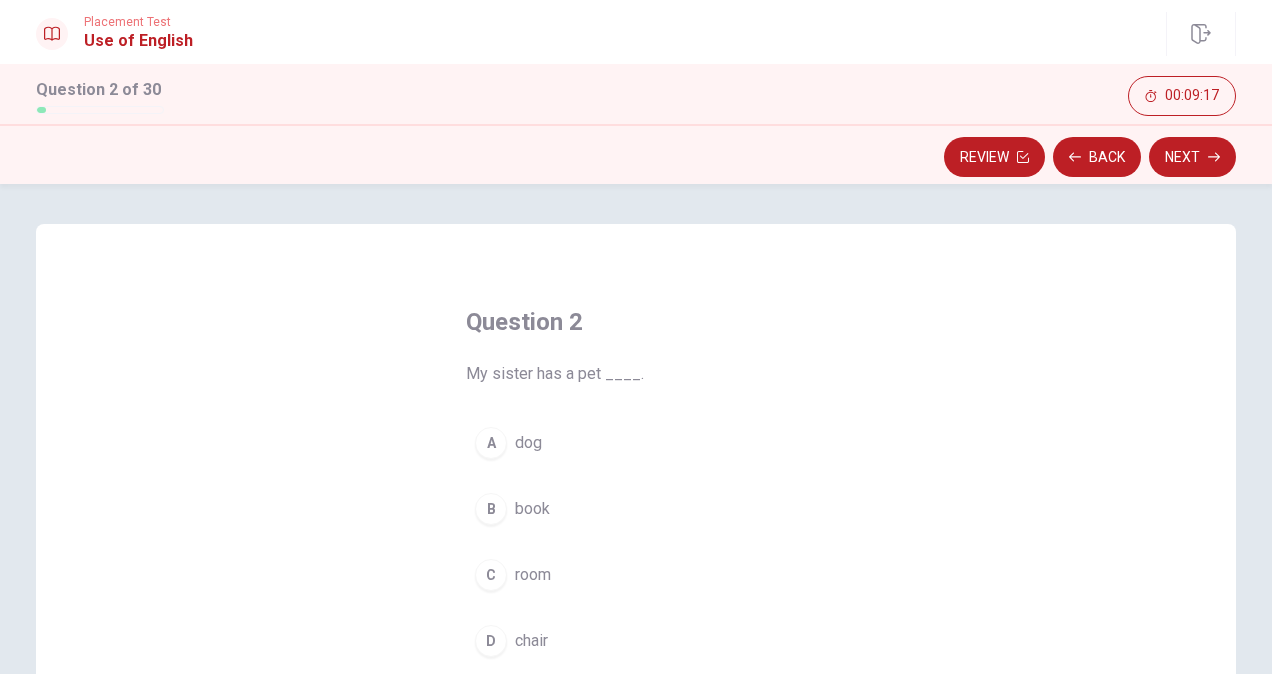 scroll, scrollTop: 100, scrollLeft: 0, axis: vertical 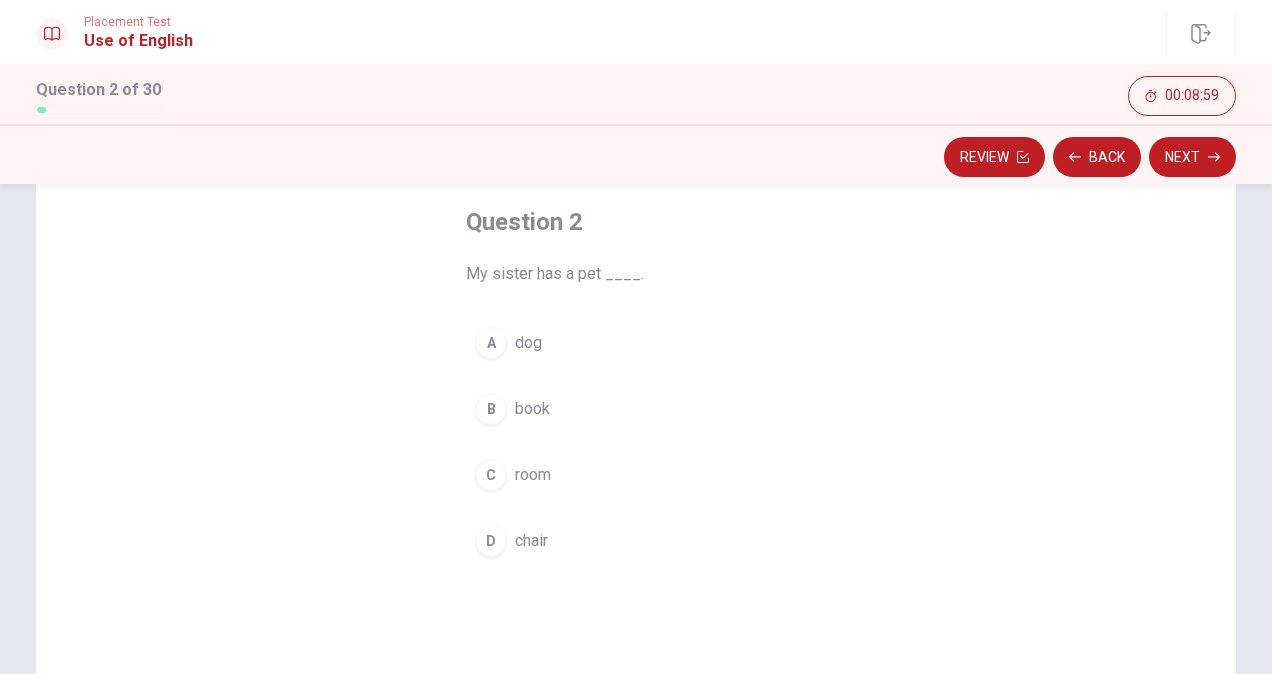 click on "A" at bounding box center (491, 343) 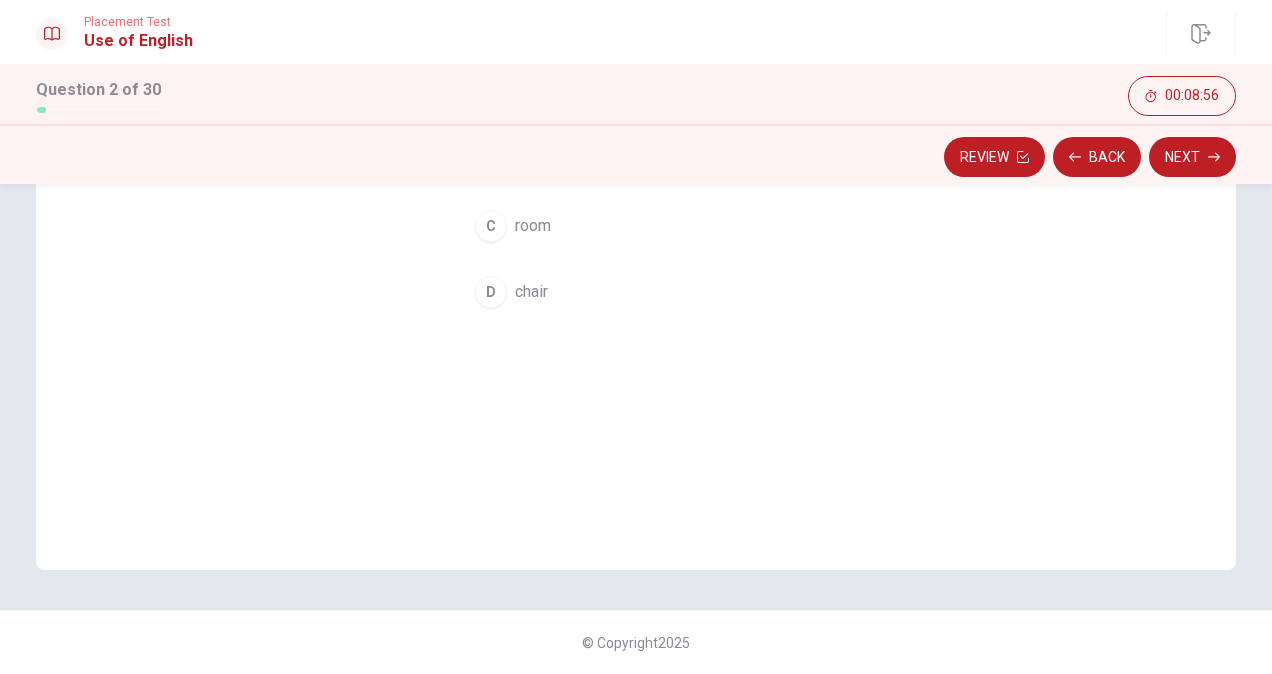 scroll, scrollTop: 49, scrollLeft: 0, axis: vertical 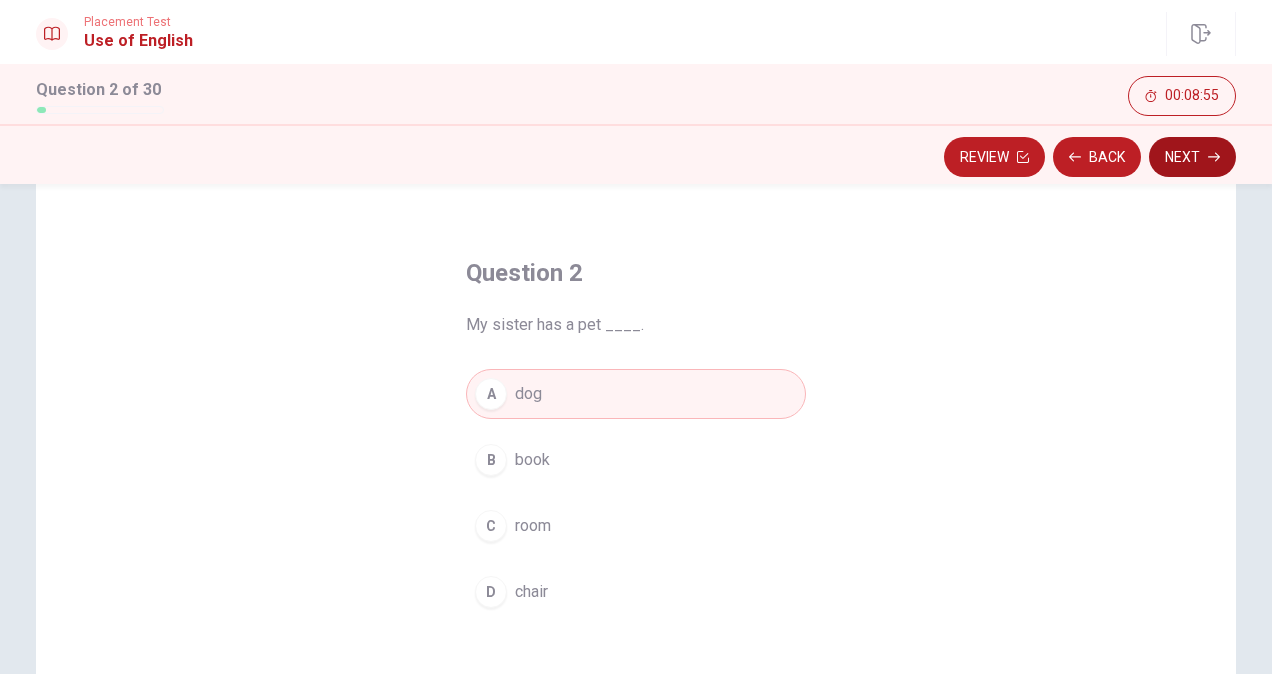click 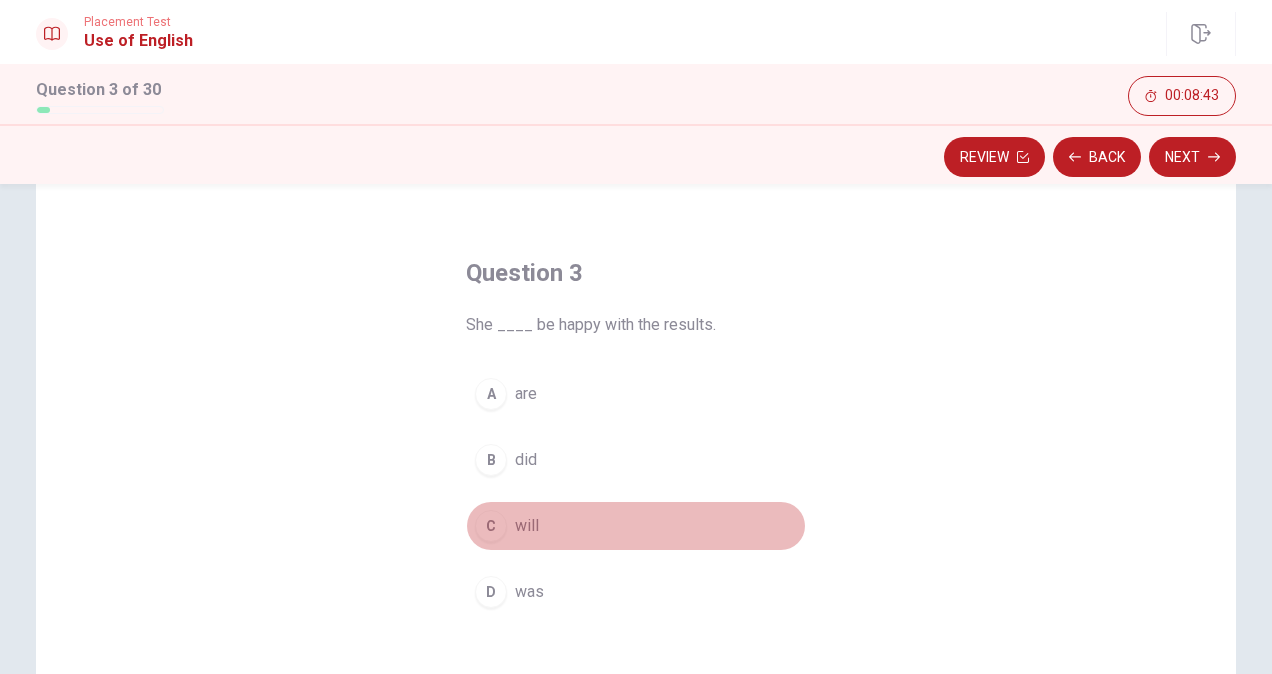 click on "C" at bounding box center (491, 526) 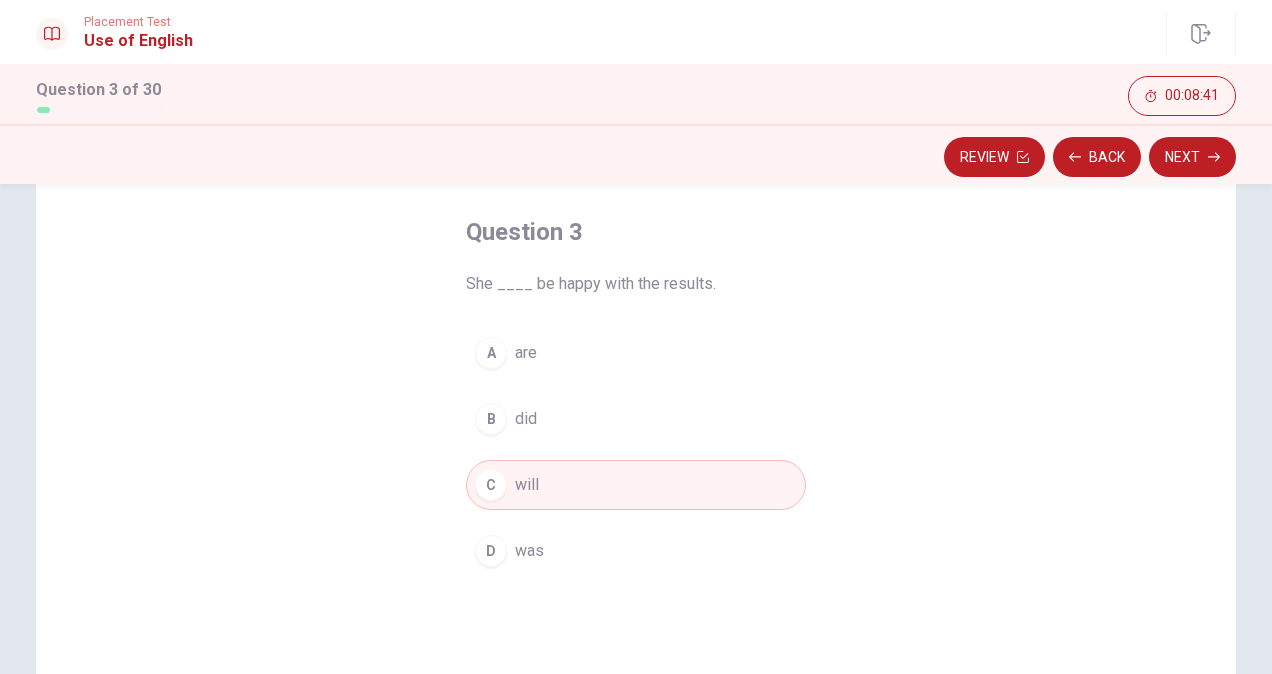 scroll, scrollTop: 49, scrollLeft: 0, axis: vertical 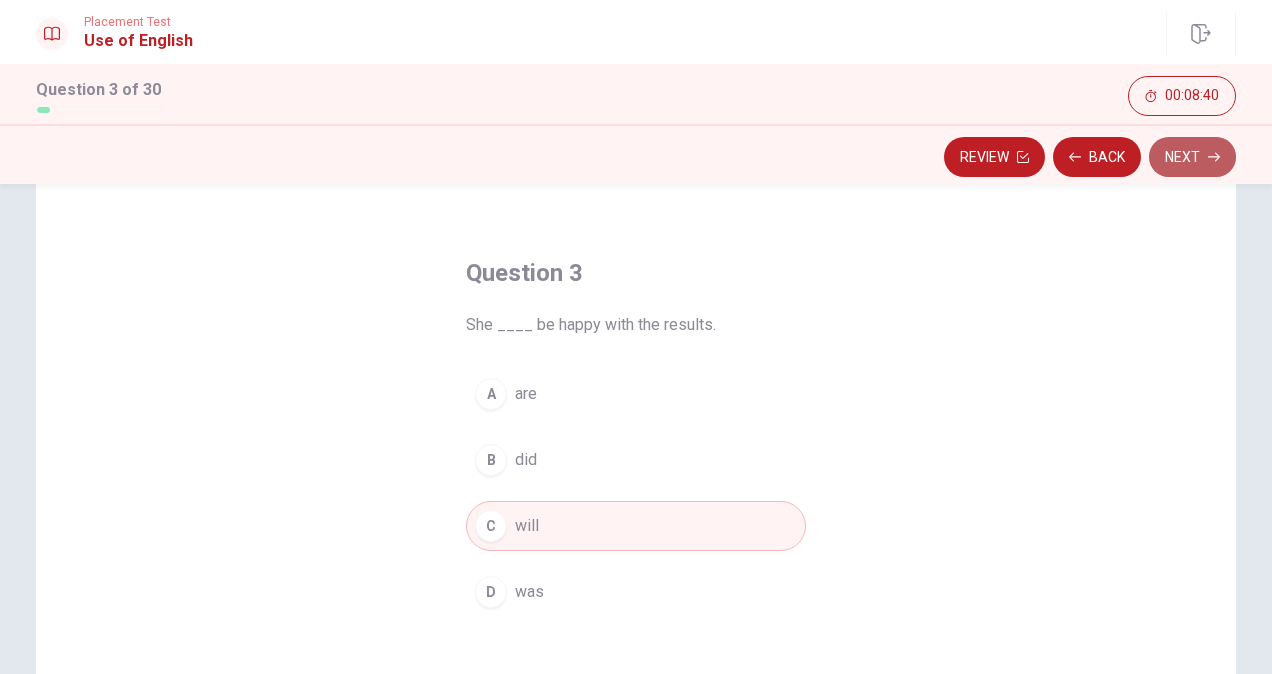 click on "Next" at bounding box center (1192, 157) 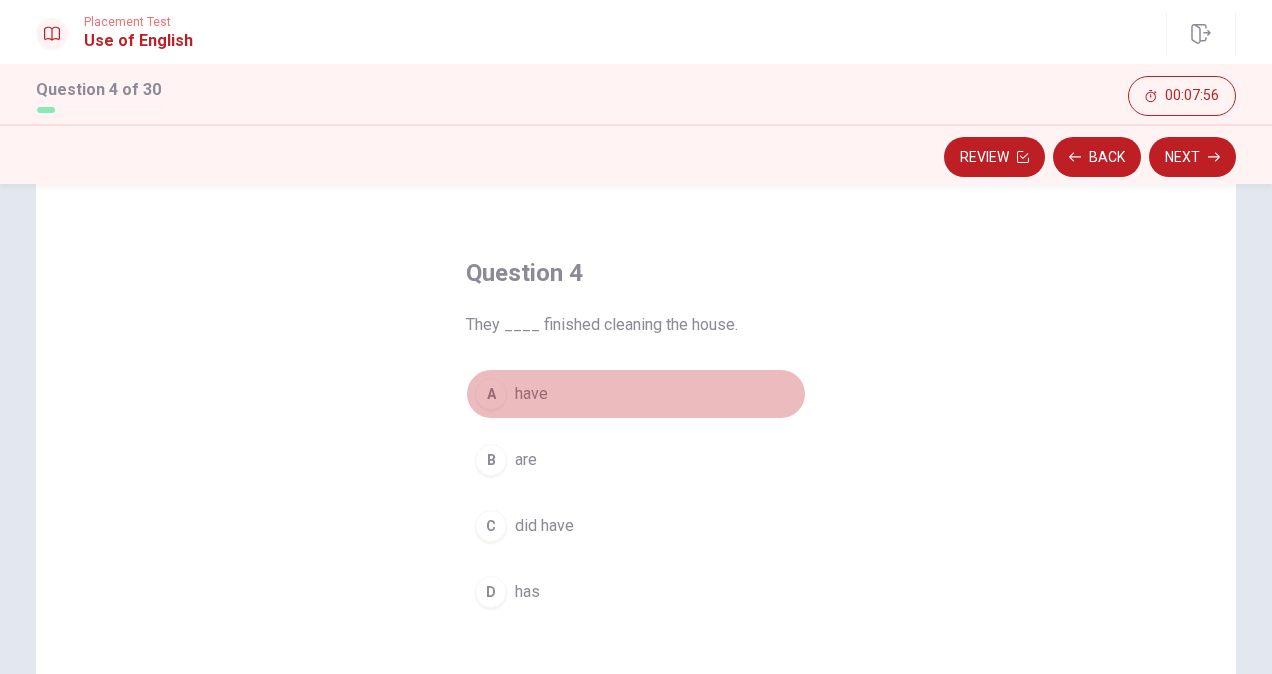 click on "A" at bounding box center [491, 394] 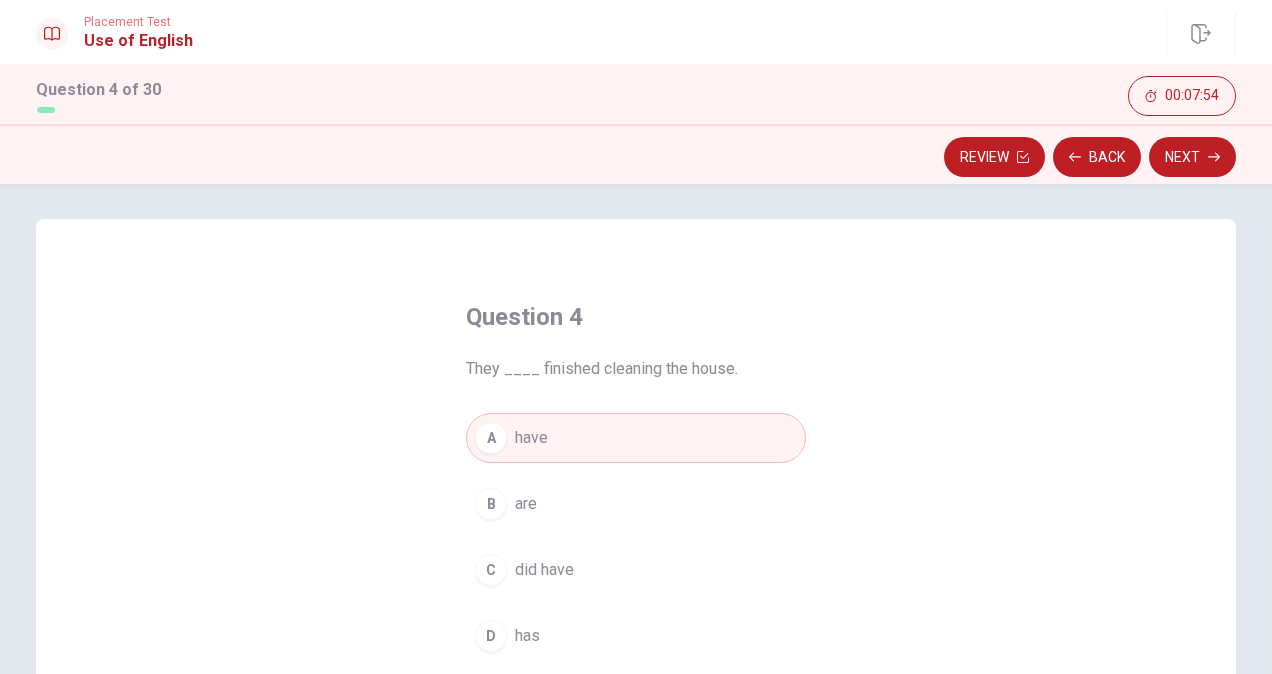 scroll, scrollTop: 0, scrollLeft: 0, axis: both 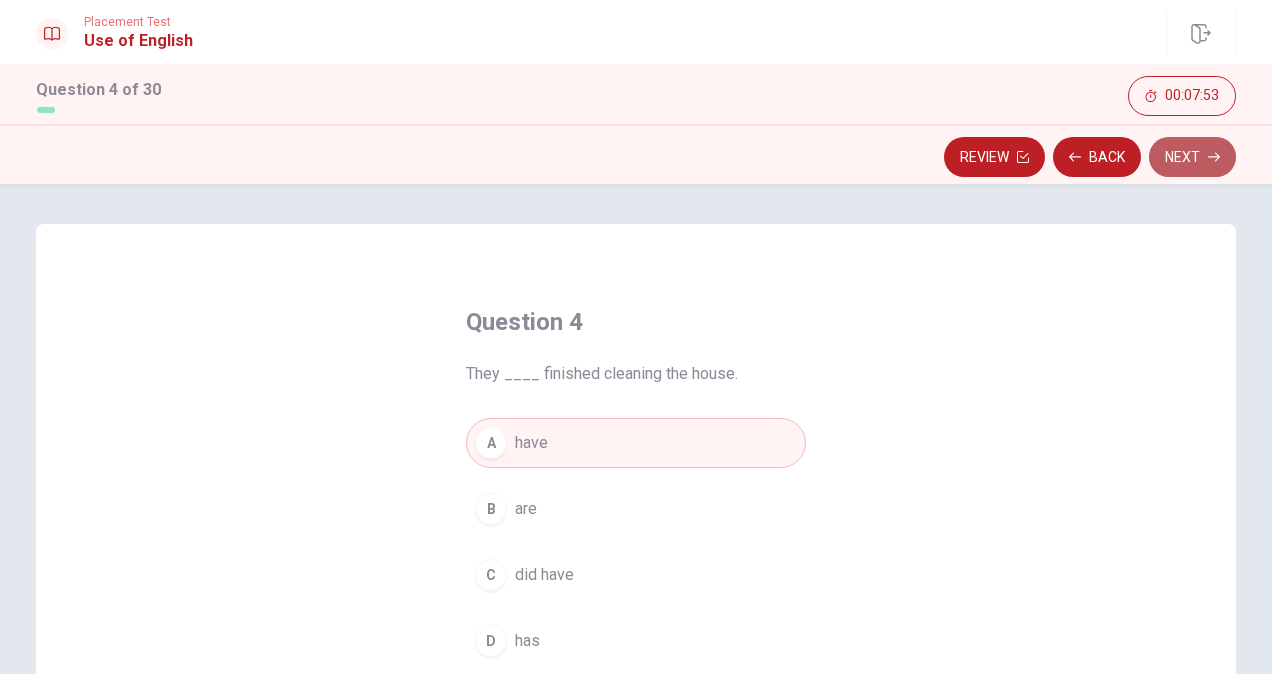 click on "Next" at bounding box center [1192, 157] 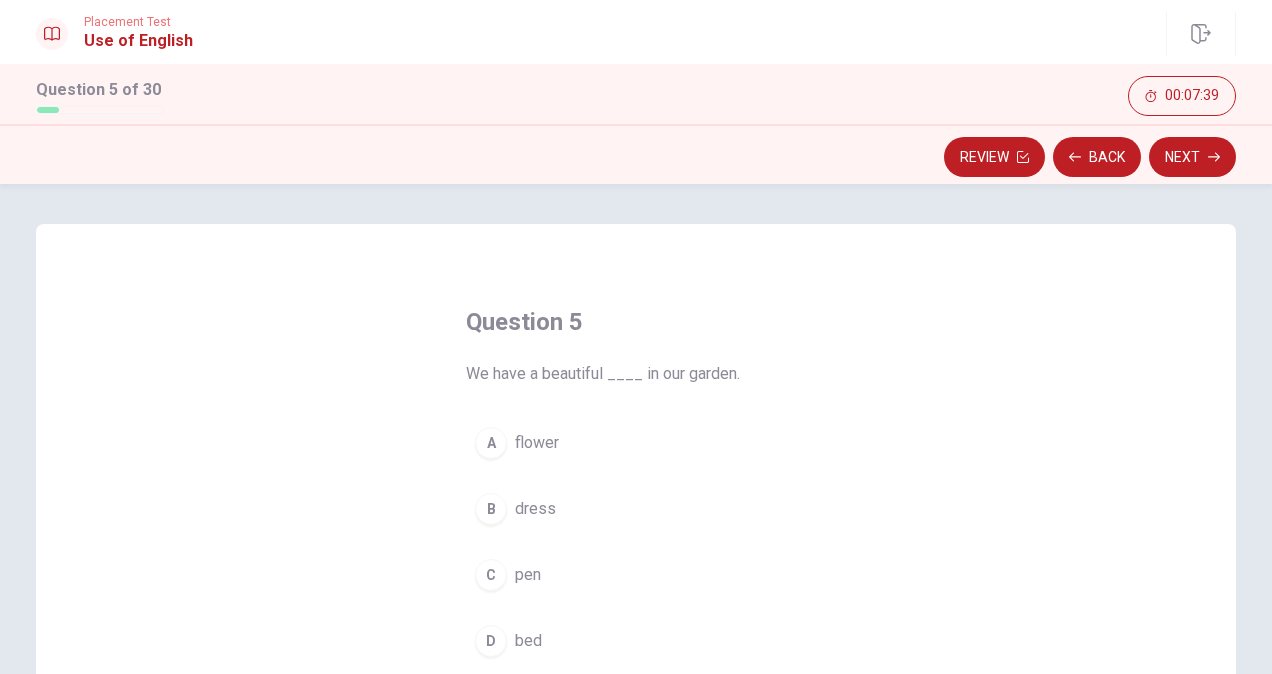 click on "A" at bounding box center [491, 443] 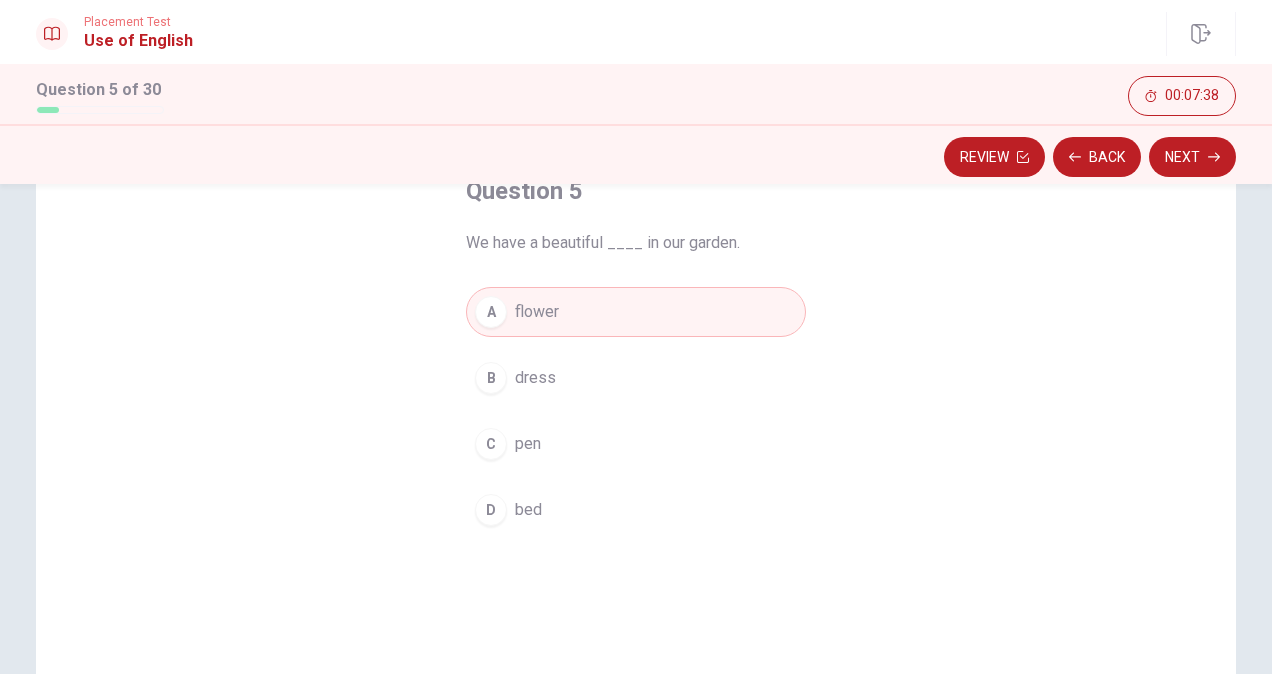 scroll, scrollTop: 100, scrollLeft: 0, axis: vertical 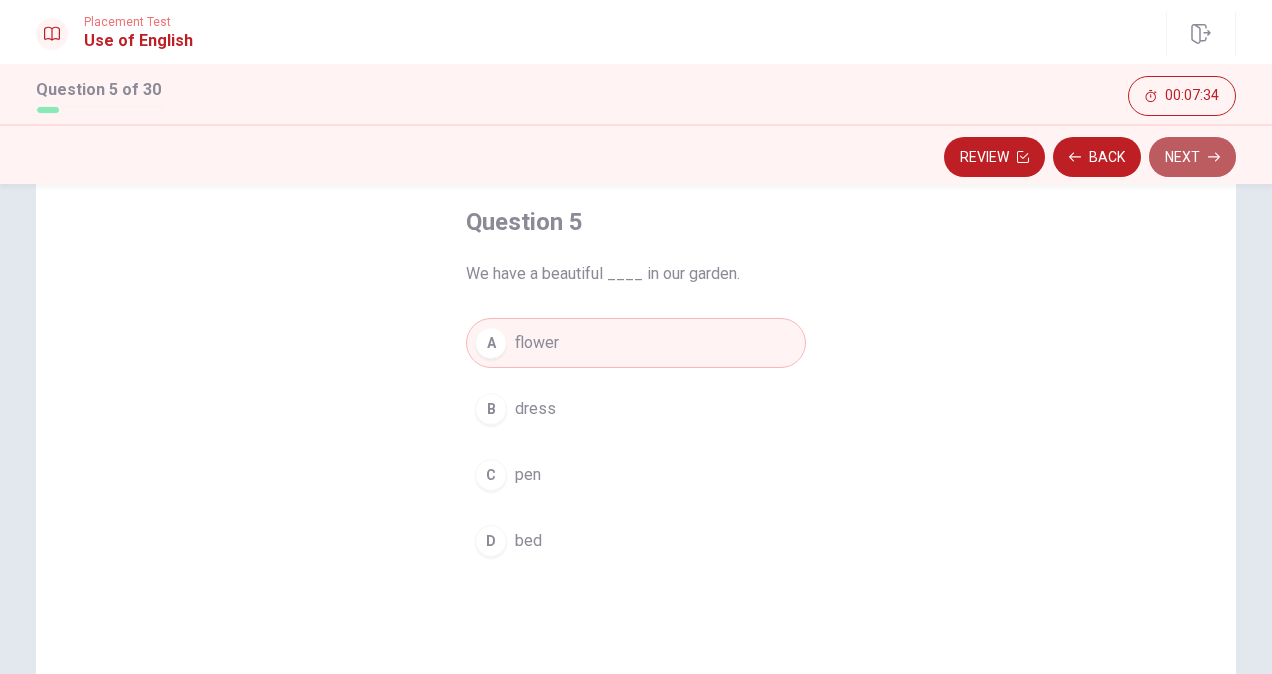 click 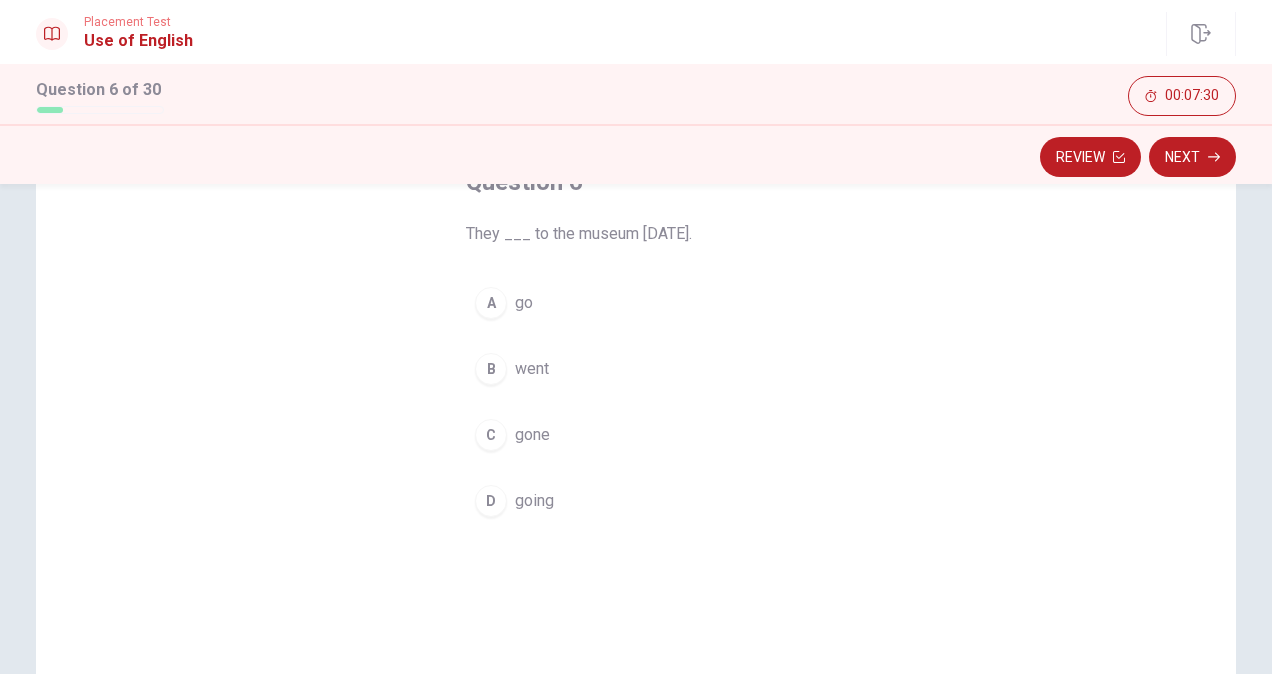scroll, scrollTop: 100, scrollLeft: 0, axis: vertical 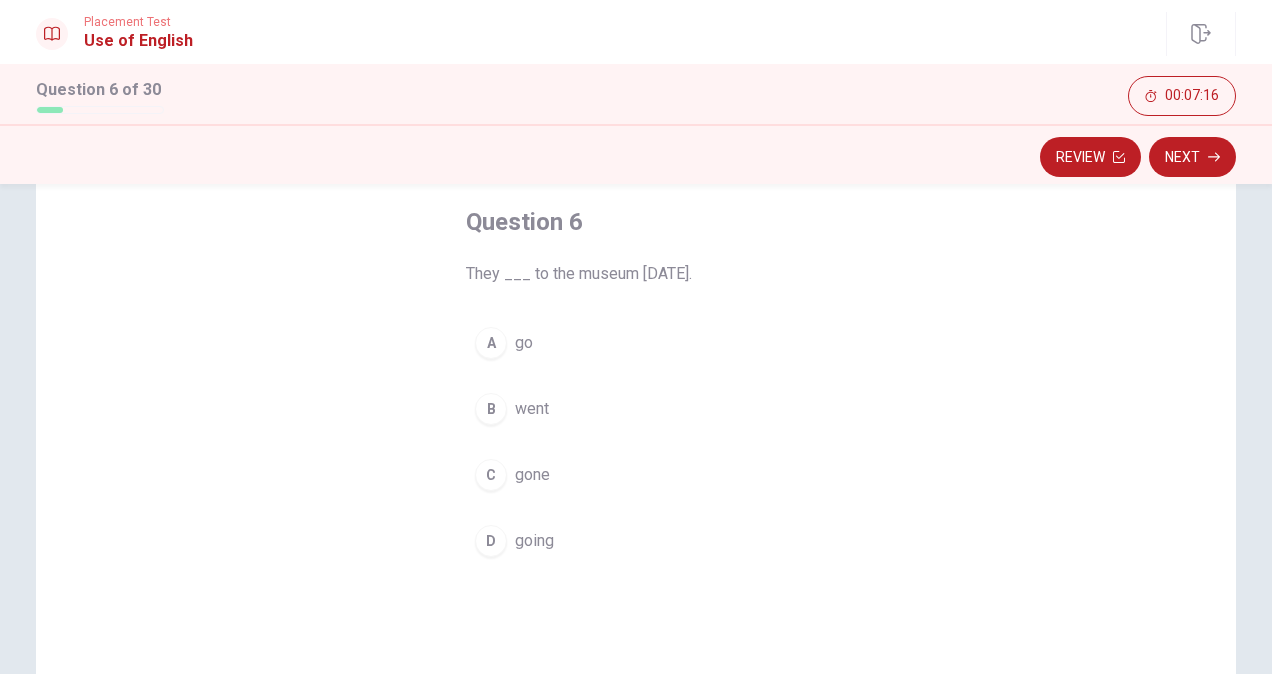 click on "B" at bounding box center [491, 409] 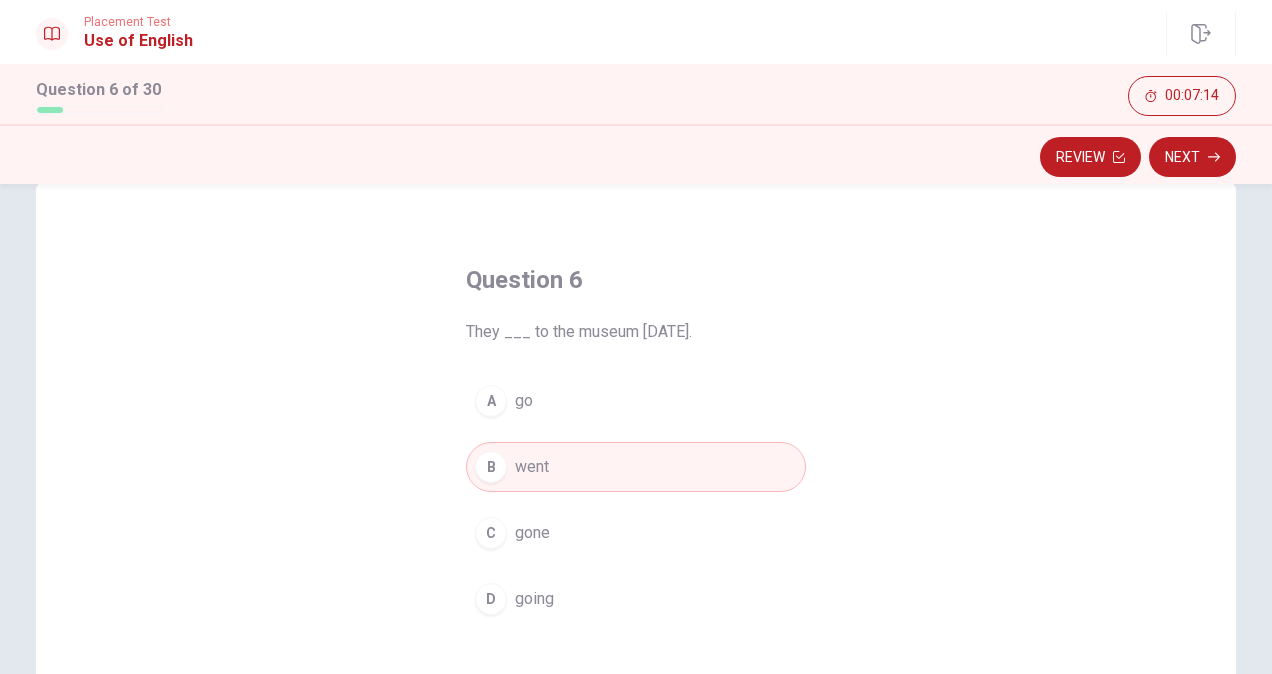scroll, scrollTop: 0, scrollLeft: 0, axis: both 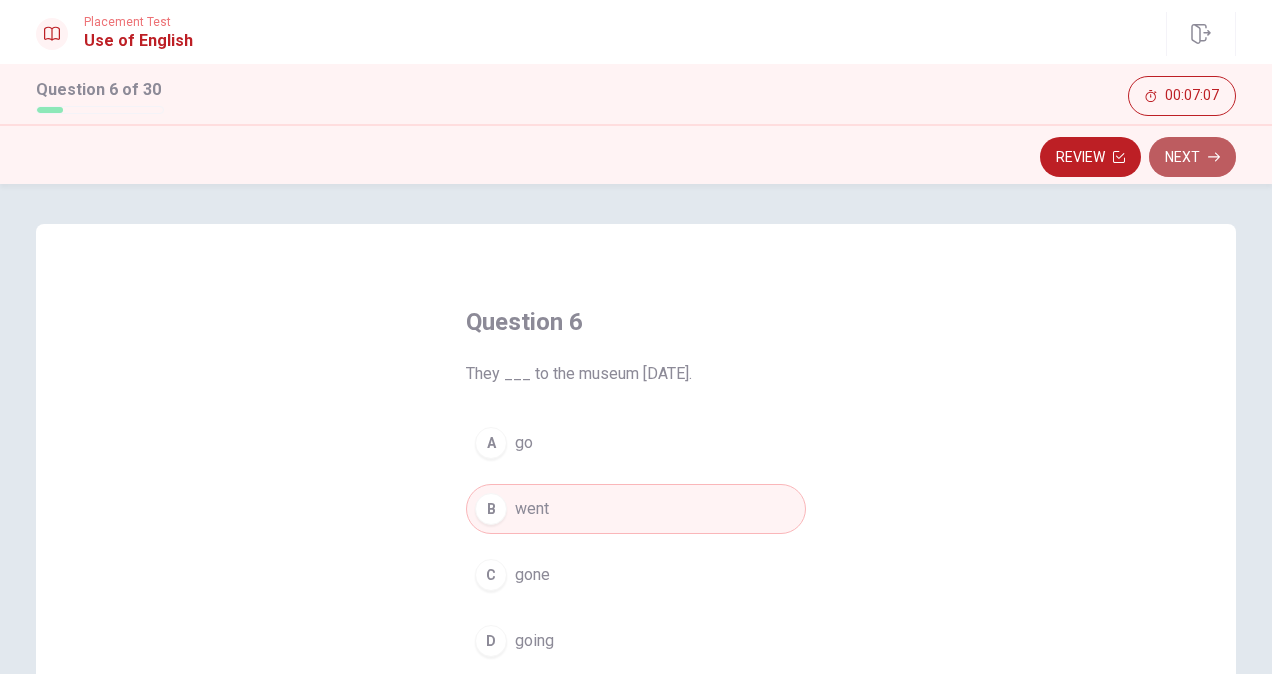 click on "Next" at bounding box center [1192, 157] 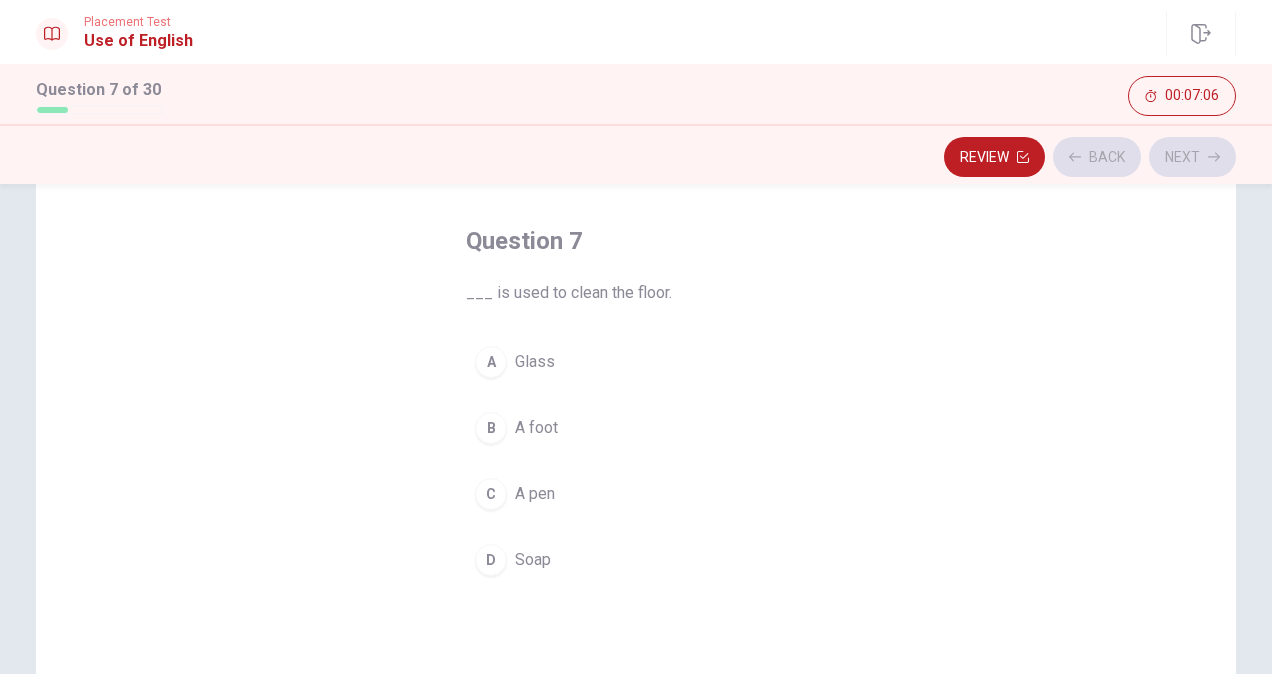 scroll, scrollTop: 100, scrollLeft: 0, axis: vertical 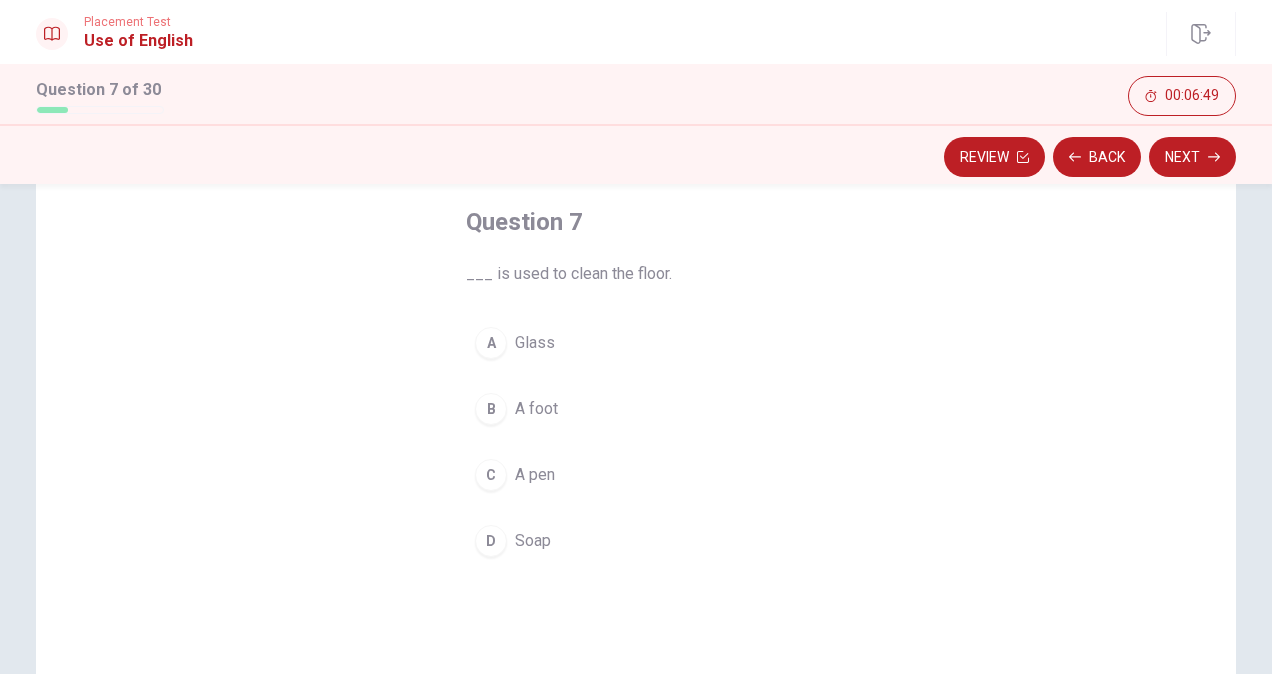 click on "Soap" at bounding box center [533, 541] 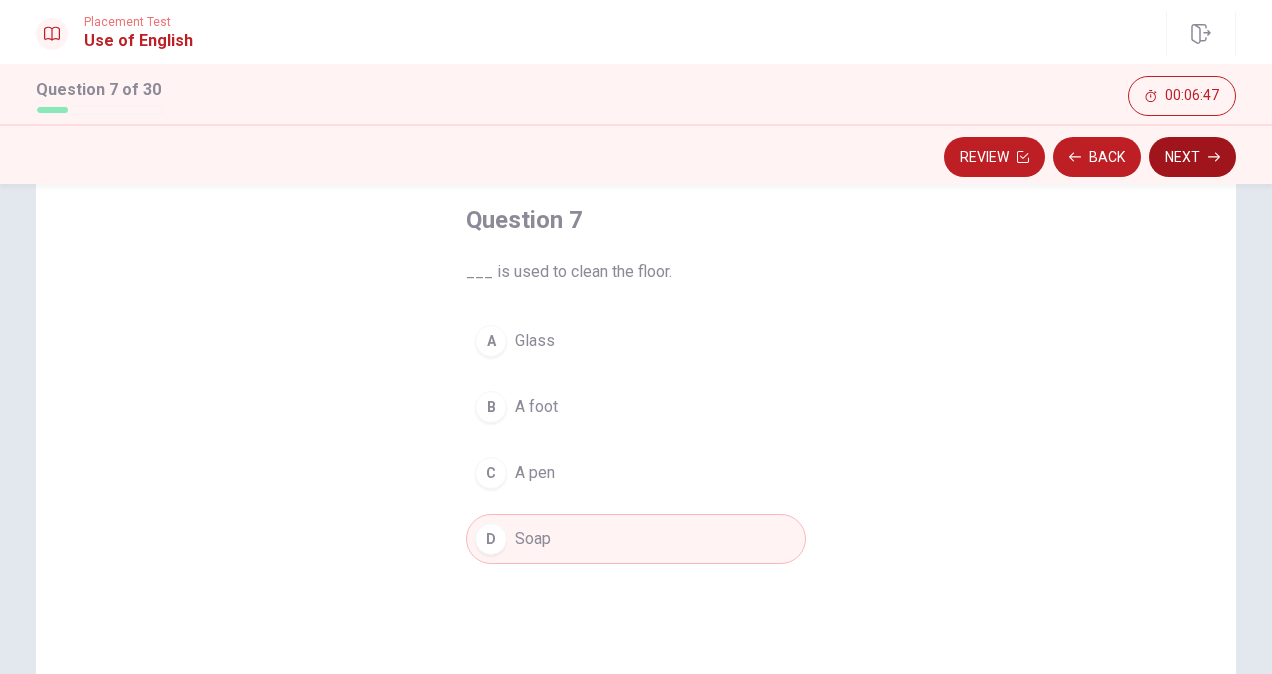 scroll, scrollTop: 100, scrollLeft: 0, axis: vertical 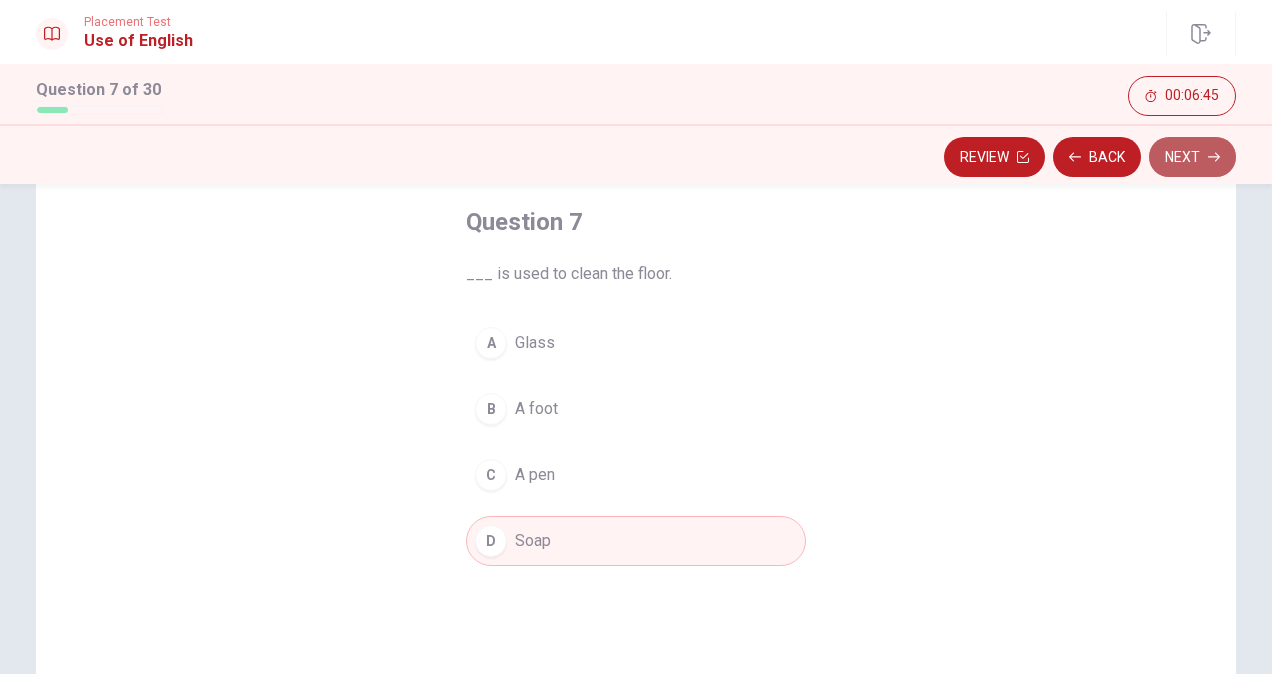 click on "Next" at bounding box center (1192, 157) 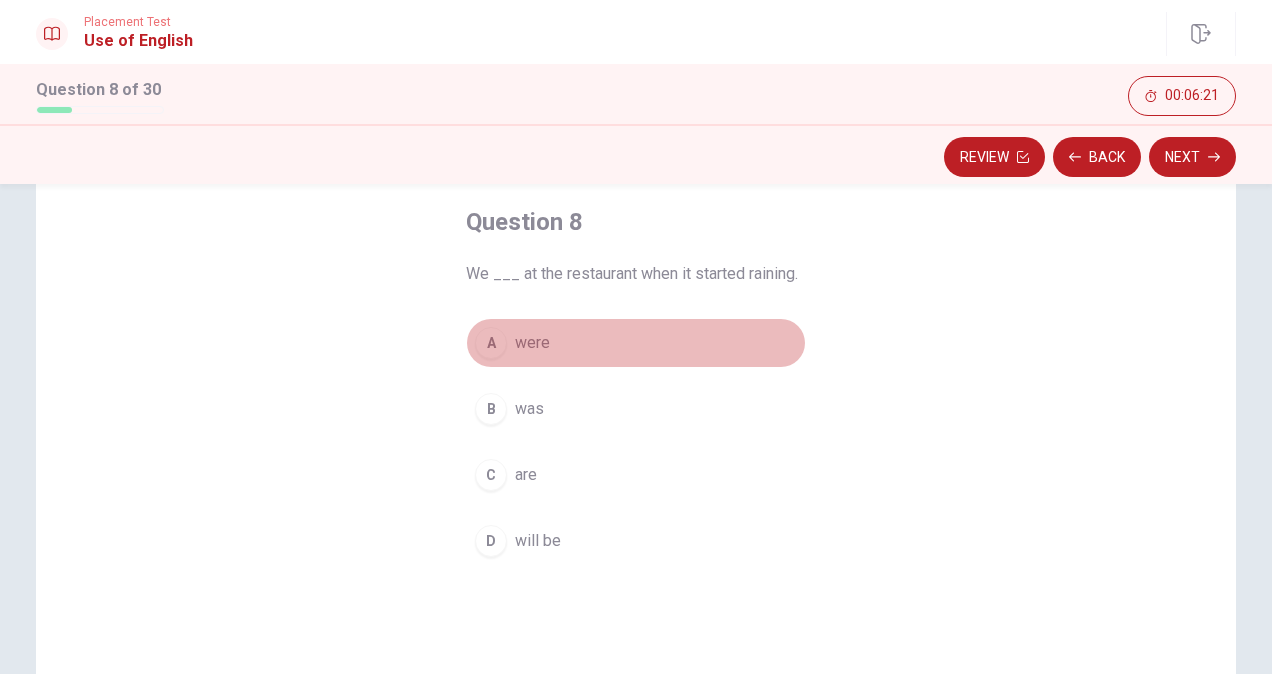 click on "A were" at bounding box center [636, 343] 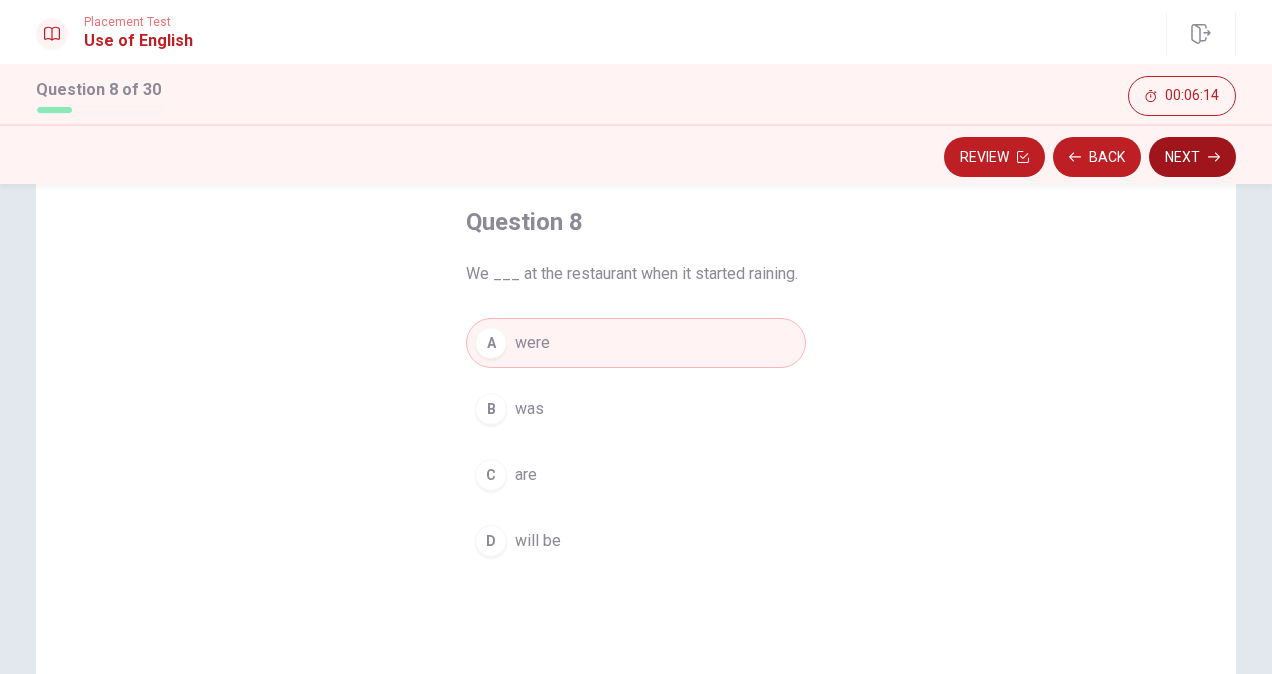 click on "Next" at bounding box center (1192, 157) 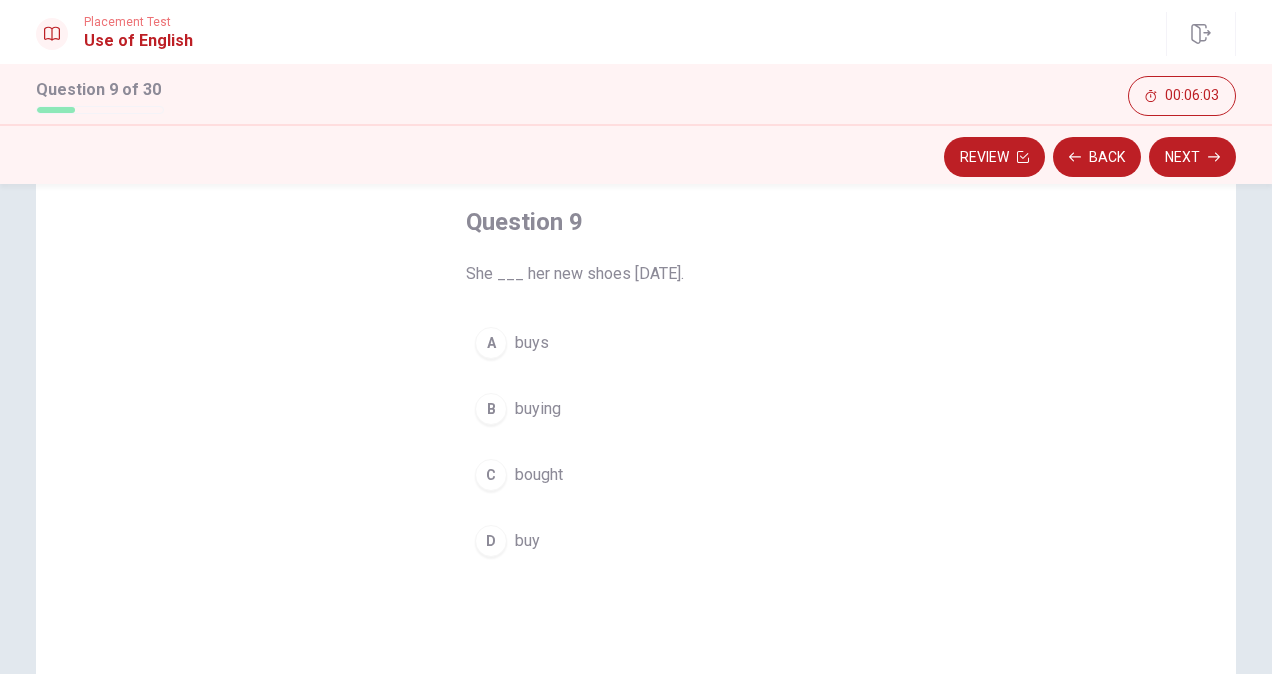 click on "C bought" at bounding box center (636, 475) 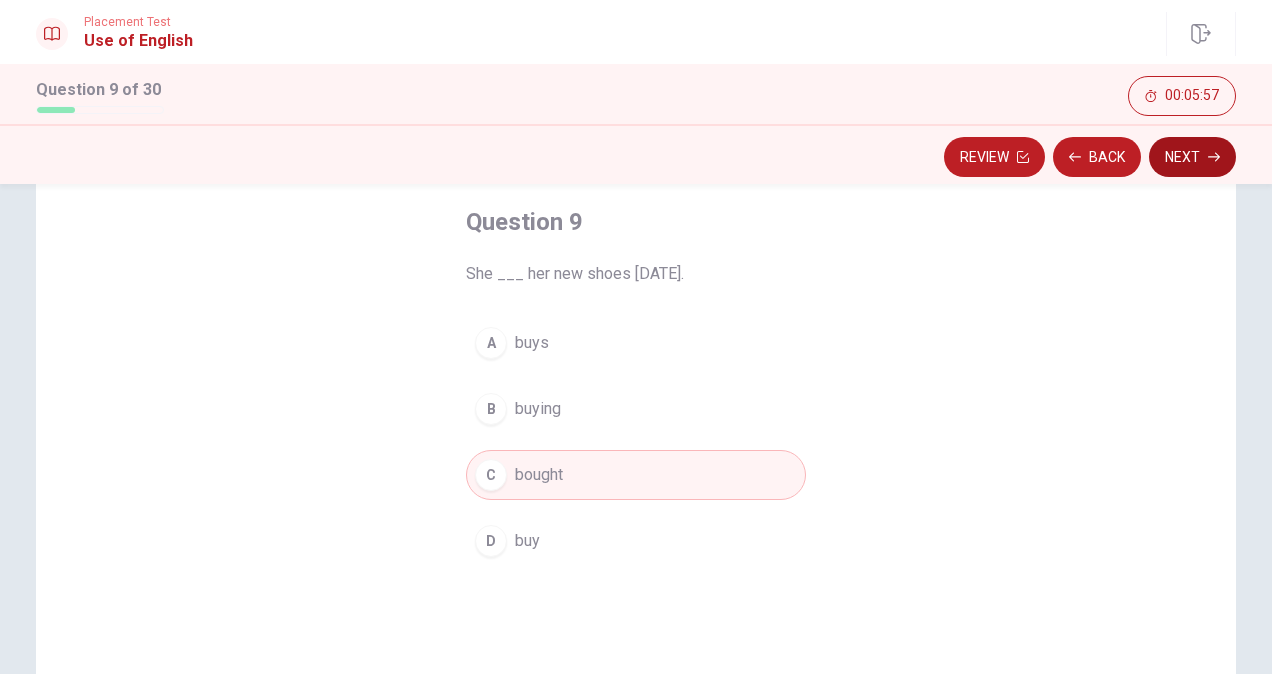click on "Next" at bounding box center [1192, 157] 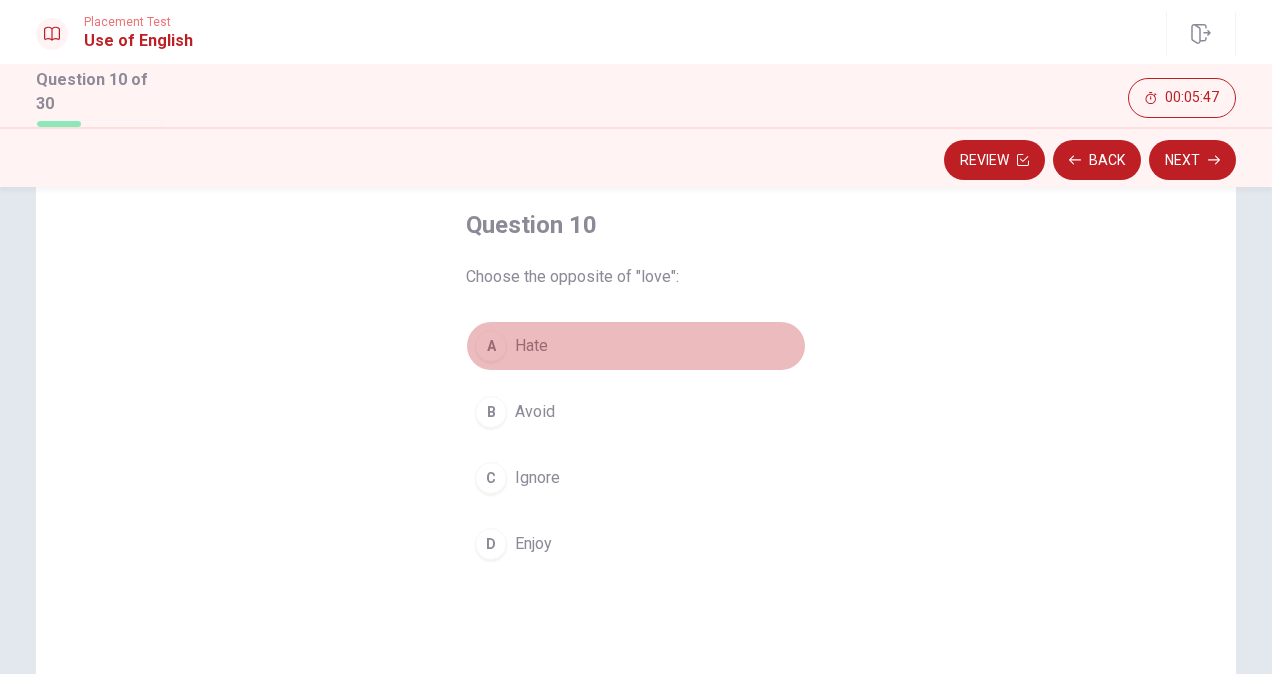 click on "A Hate" at bounding box center [636, 346] 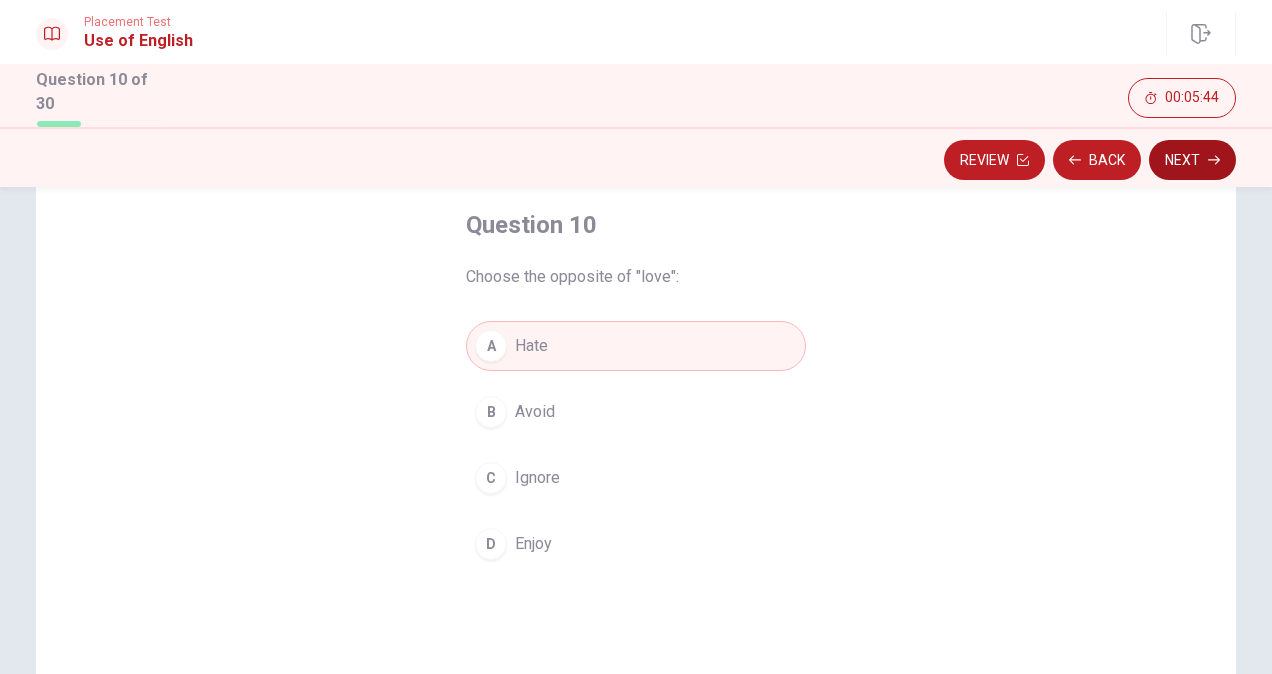 click on "Next" at bounding box center (1192, 160) 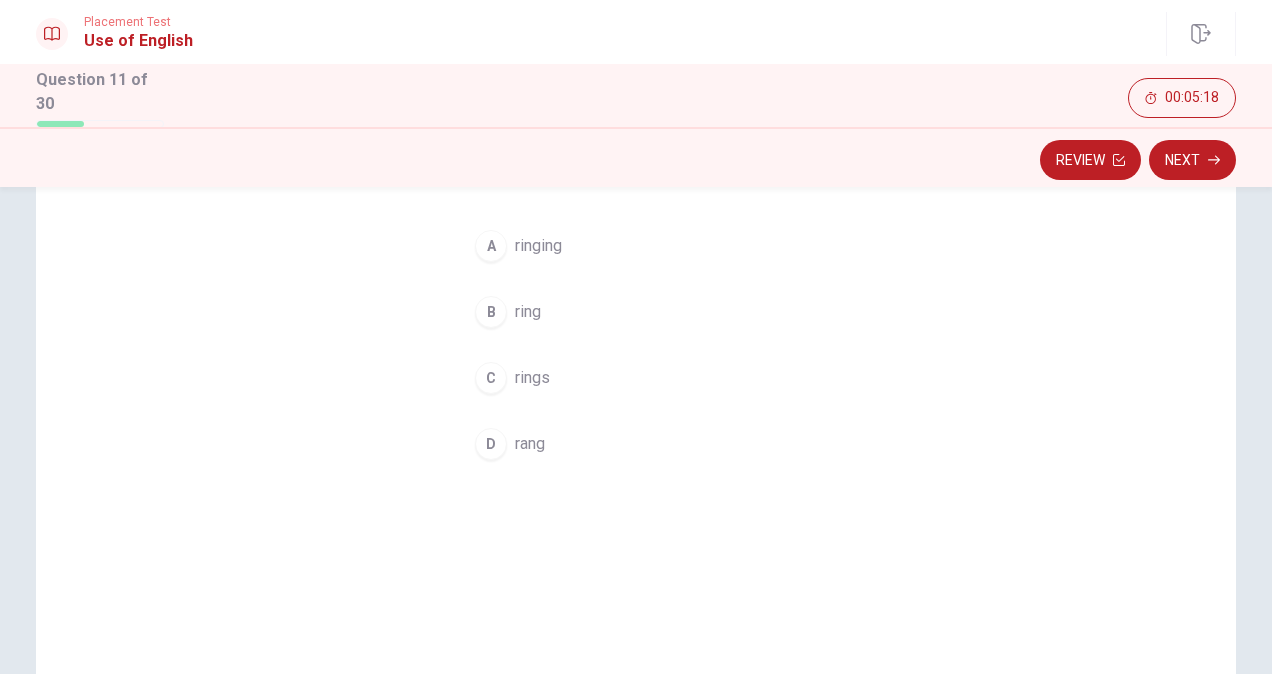 scroll, scrollTop: 100, scrollLeft: 0, axis: vertical 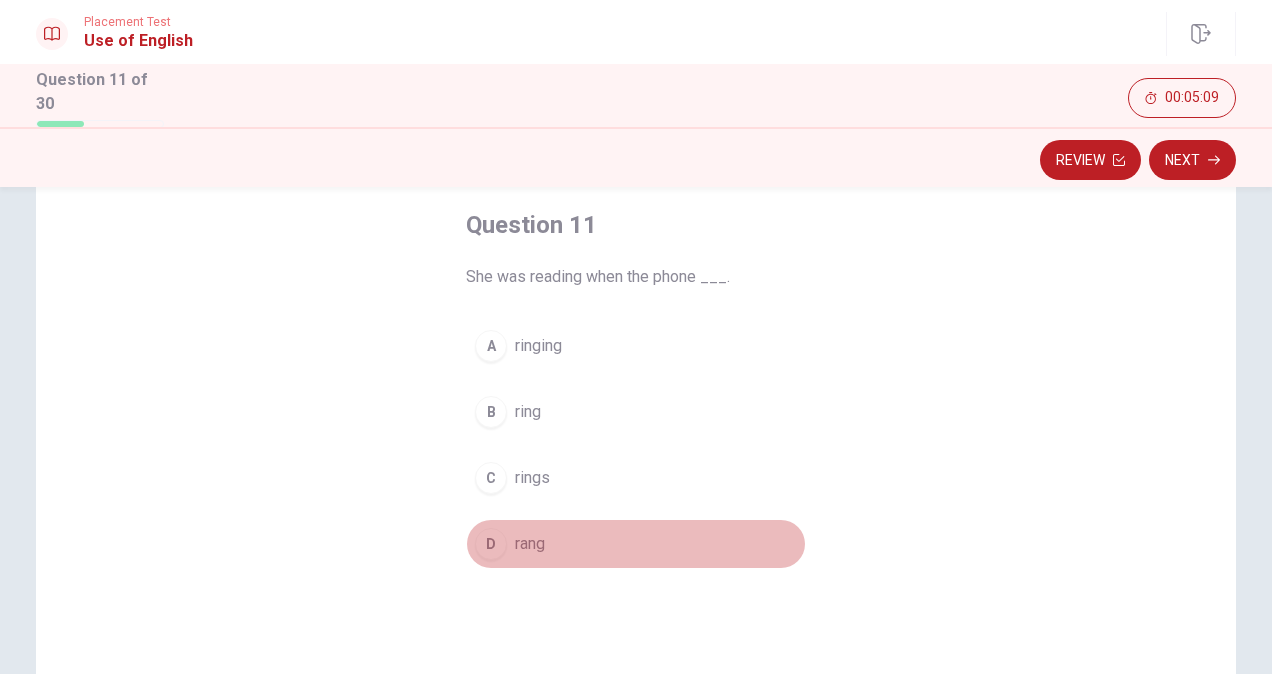 click on "rang" at bounding box center (530, 544) 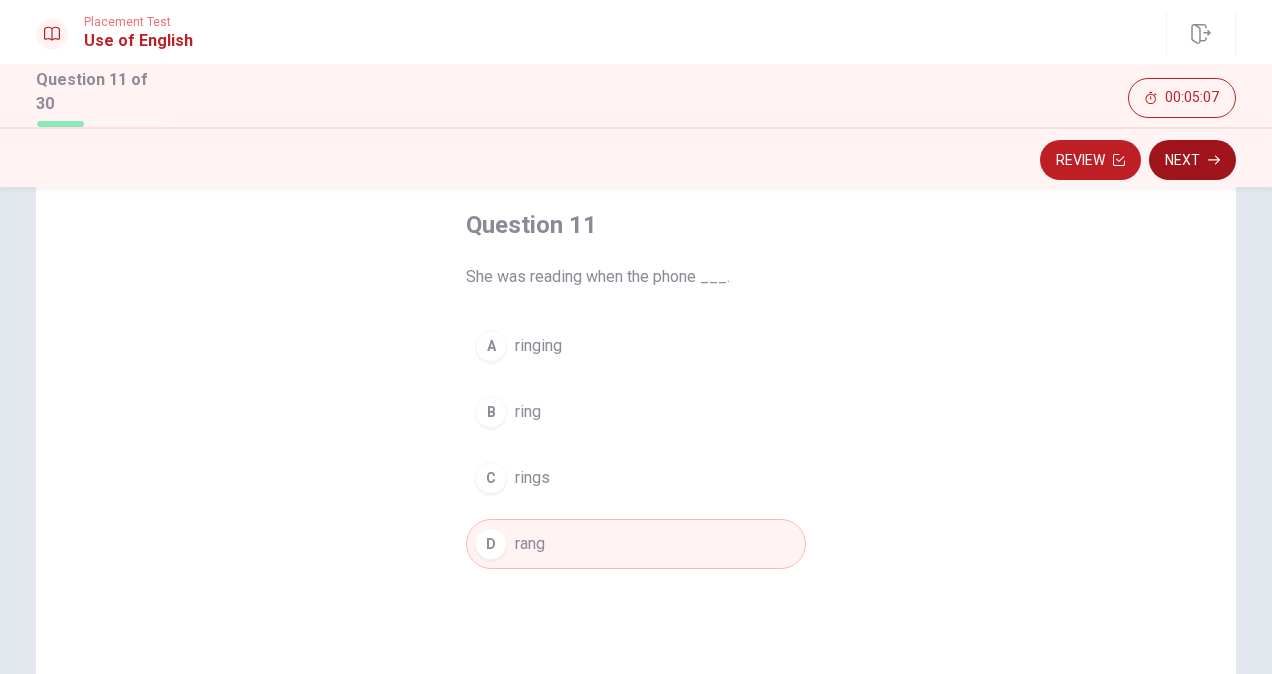 click on "Next" at bounding box center [1192, 160] 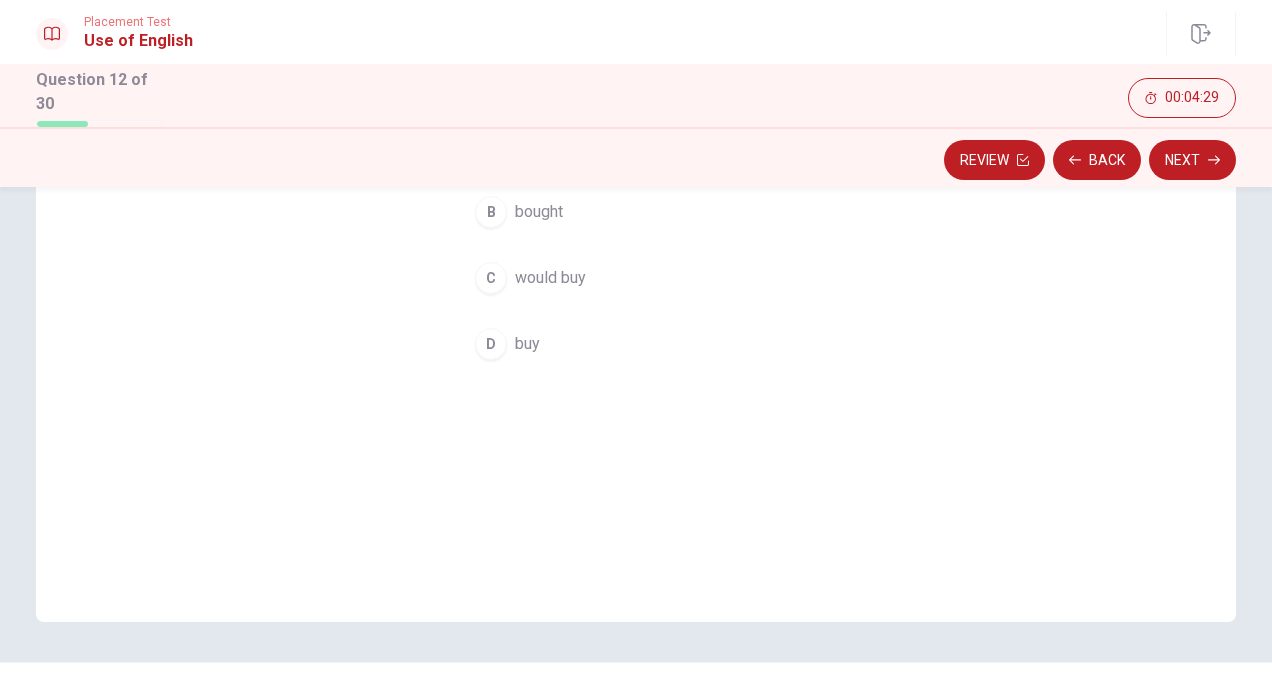 scroll, scrollTop: 0, scrollLeft: 0, axis: both 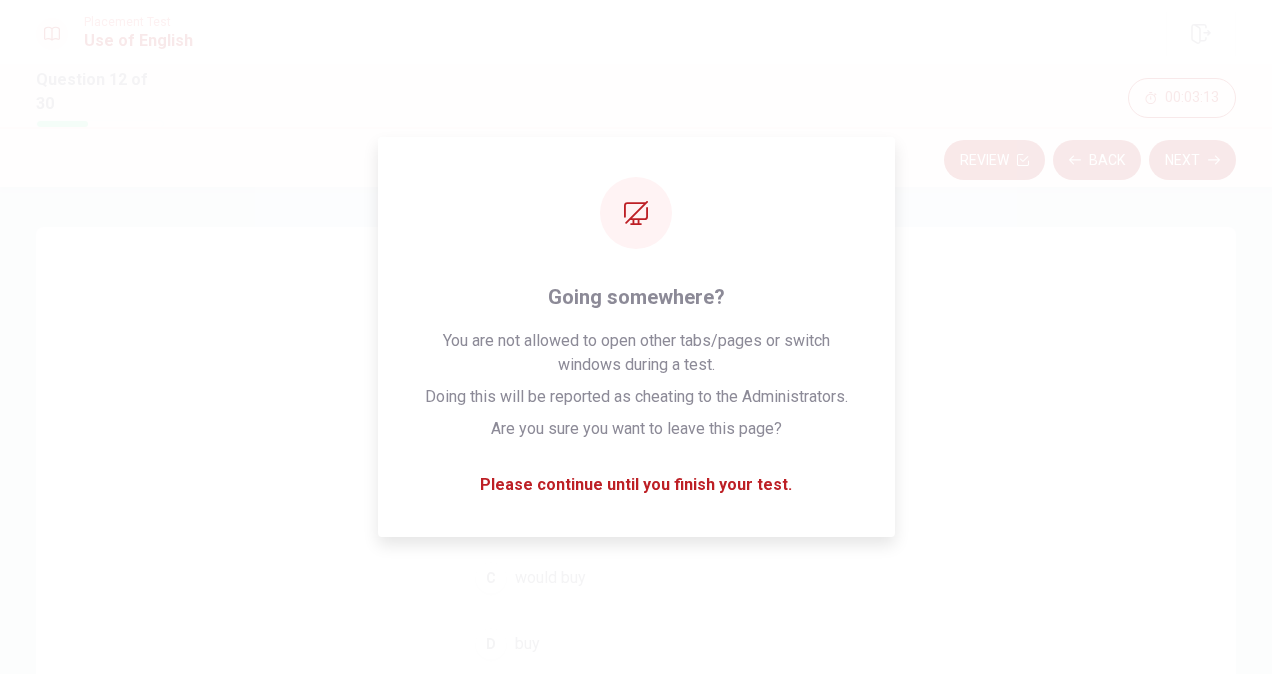 click on "Question 12 She ___ her car if she had the money. A could buys B bought C would buy D buy" at bounding box center [636, 574] 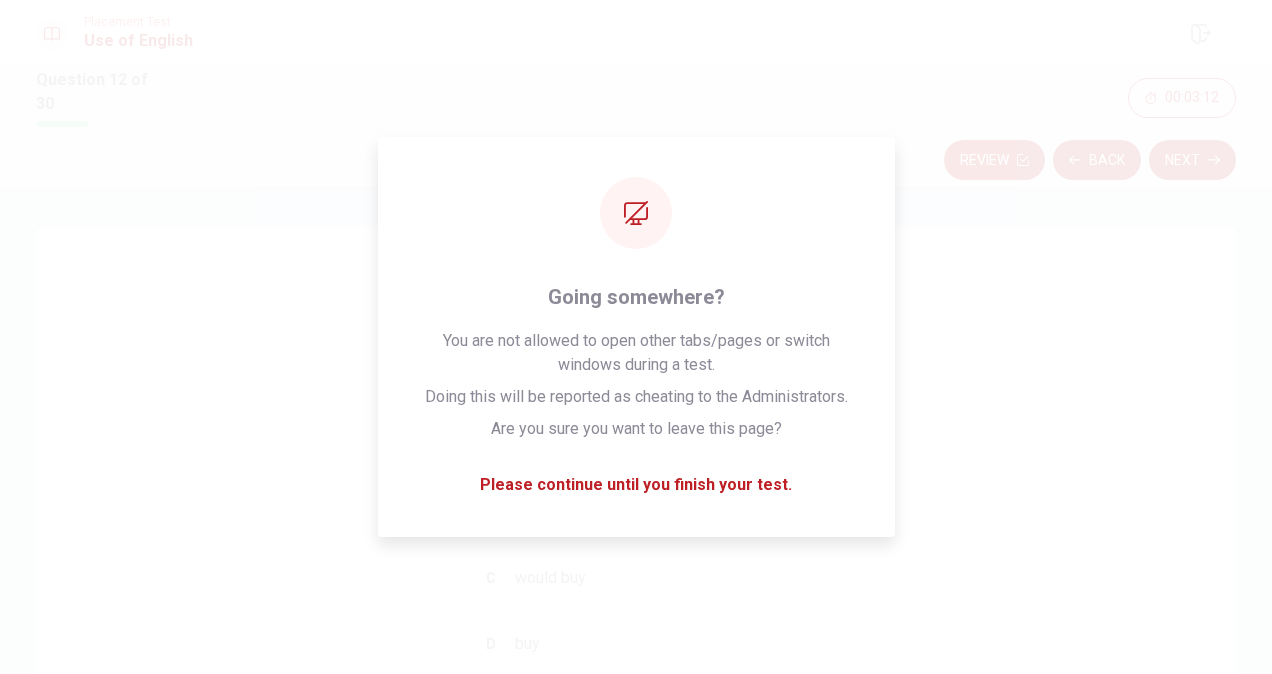 click on "Question 12 She ___ her car if she had the money. A could buys B bought C would buy D buy" at bounding box center [636, 574] 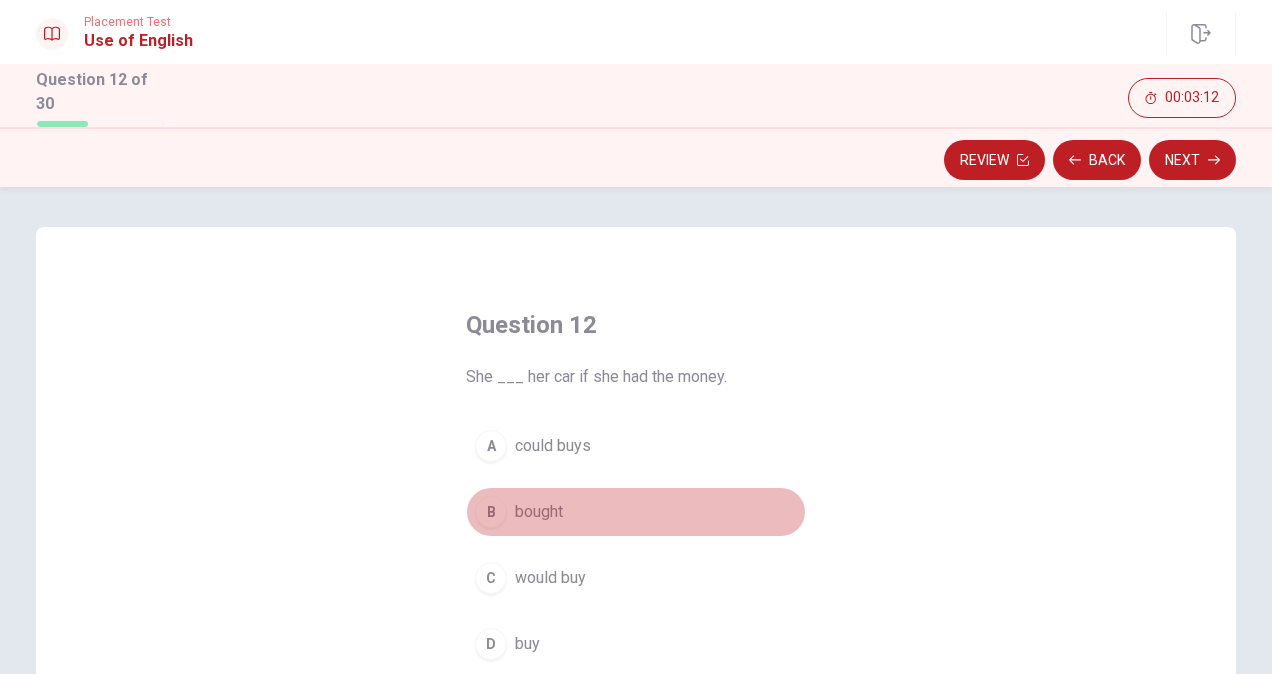 click on "B bought" at bounding box center (636, 512) 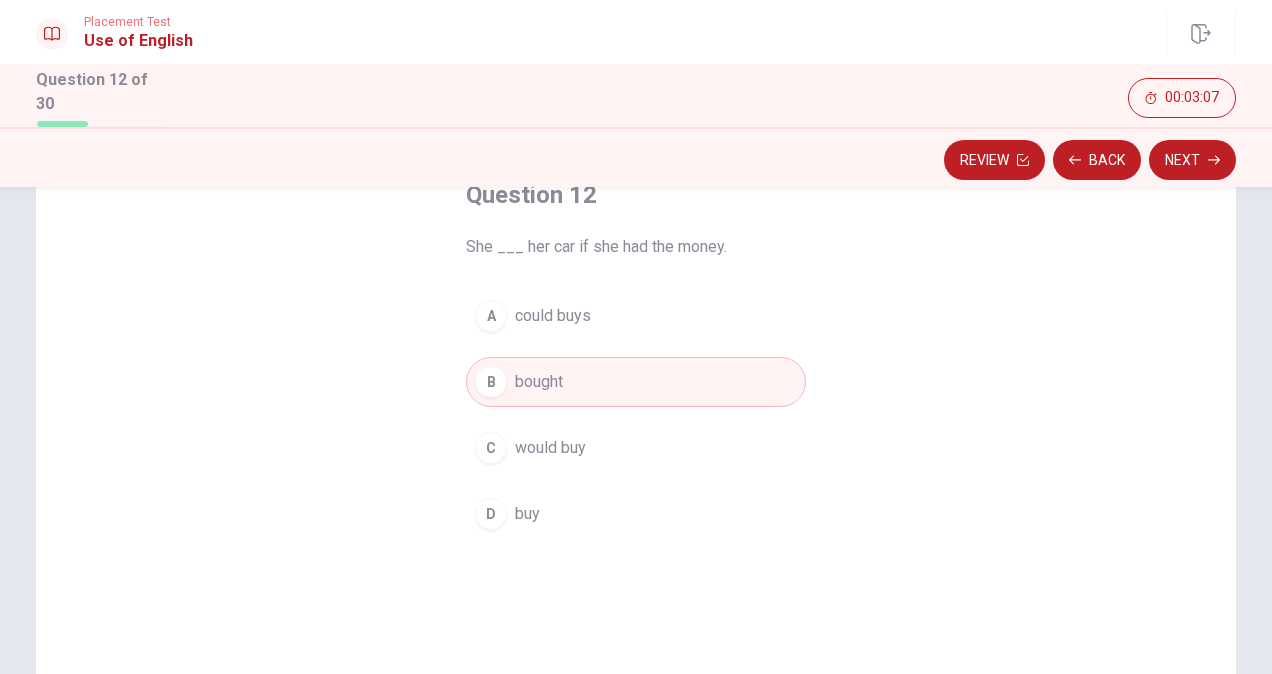 scroll, scrollTop: 49, scrollLeft: 0, axis: vertical 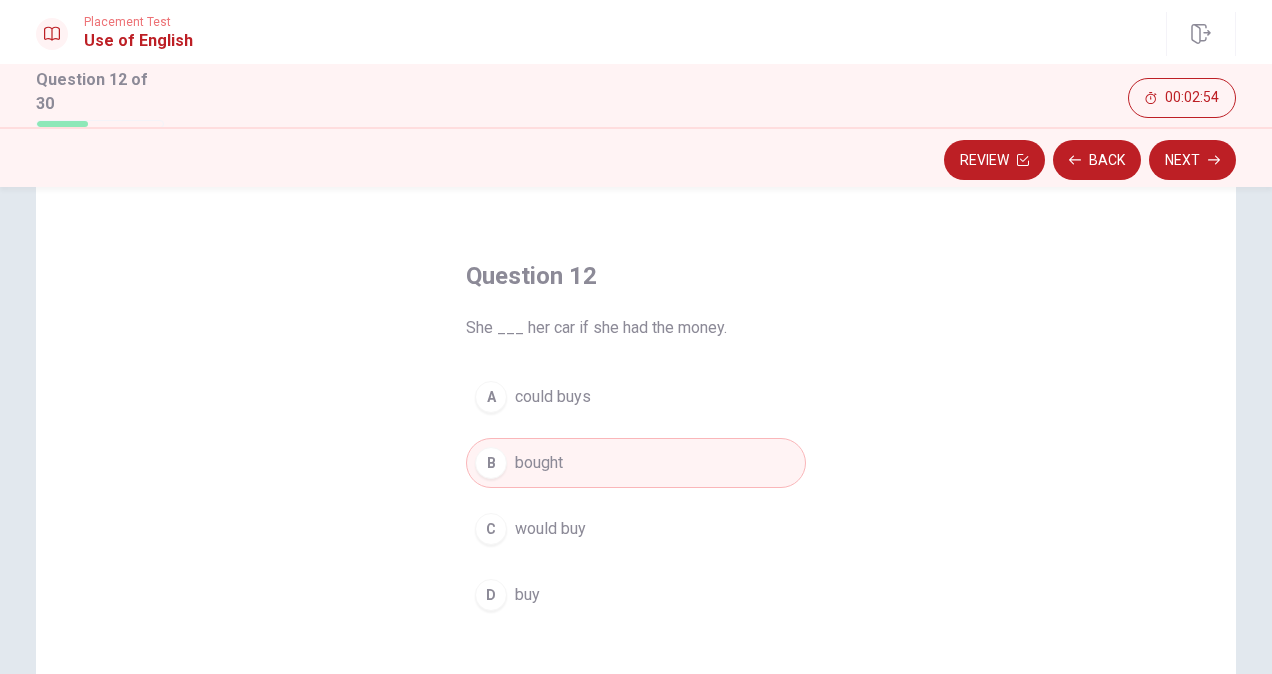 click on "could buys" at bounding box center (553, 397) 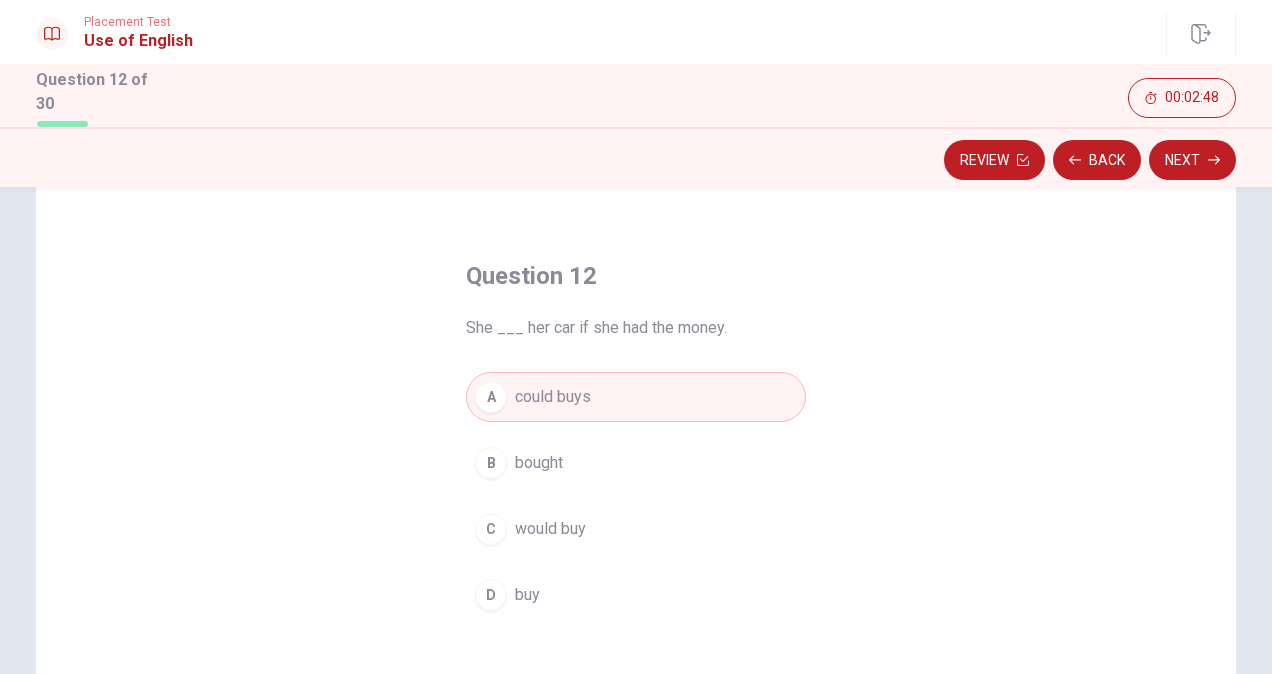 click on "would buy" at bounding box center [550, 529] 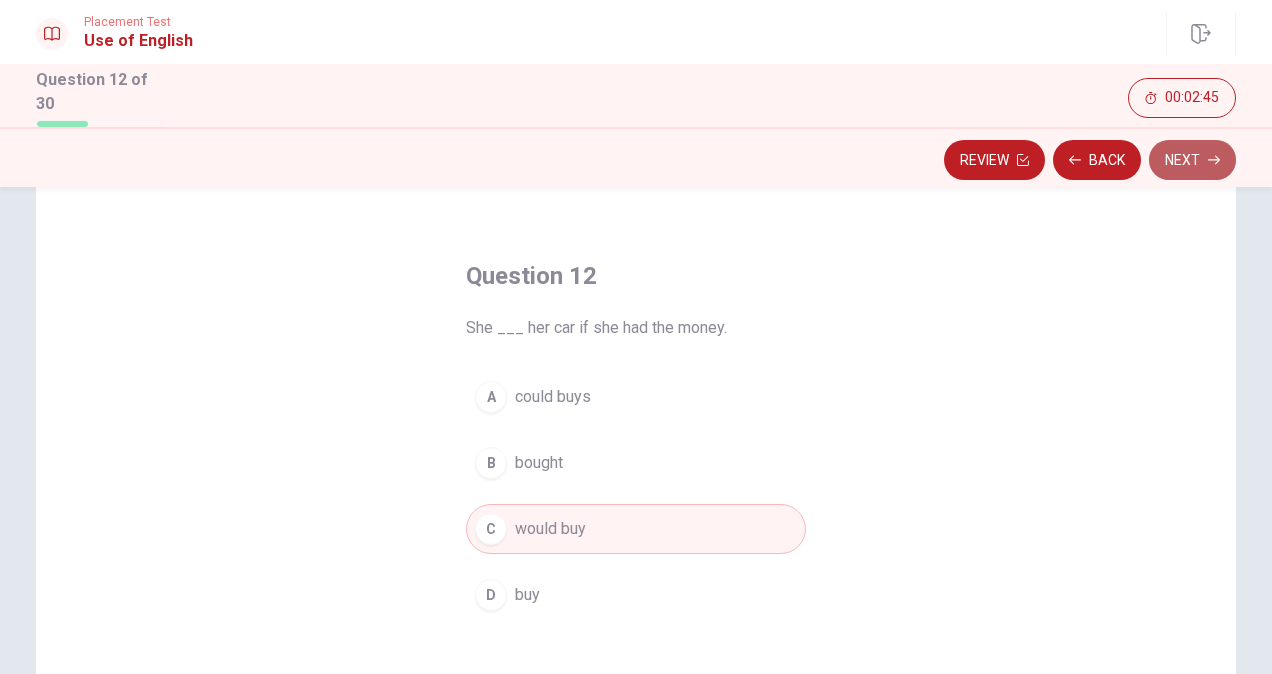 click on "Next" at bounding box center [1192, 160] 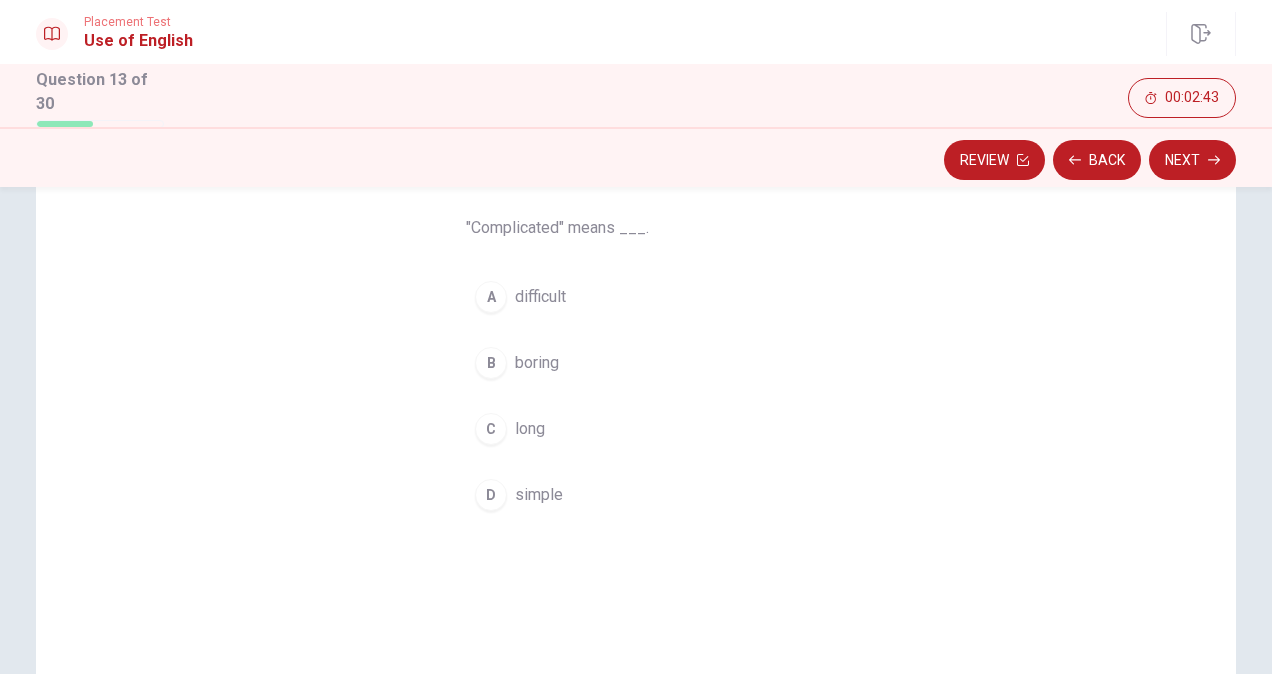 scroll, scrollTop: 49, scrollLeft: 0, axis: vertical 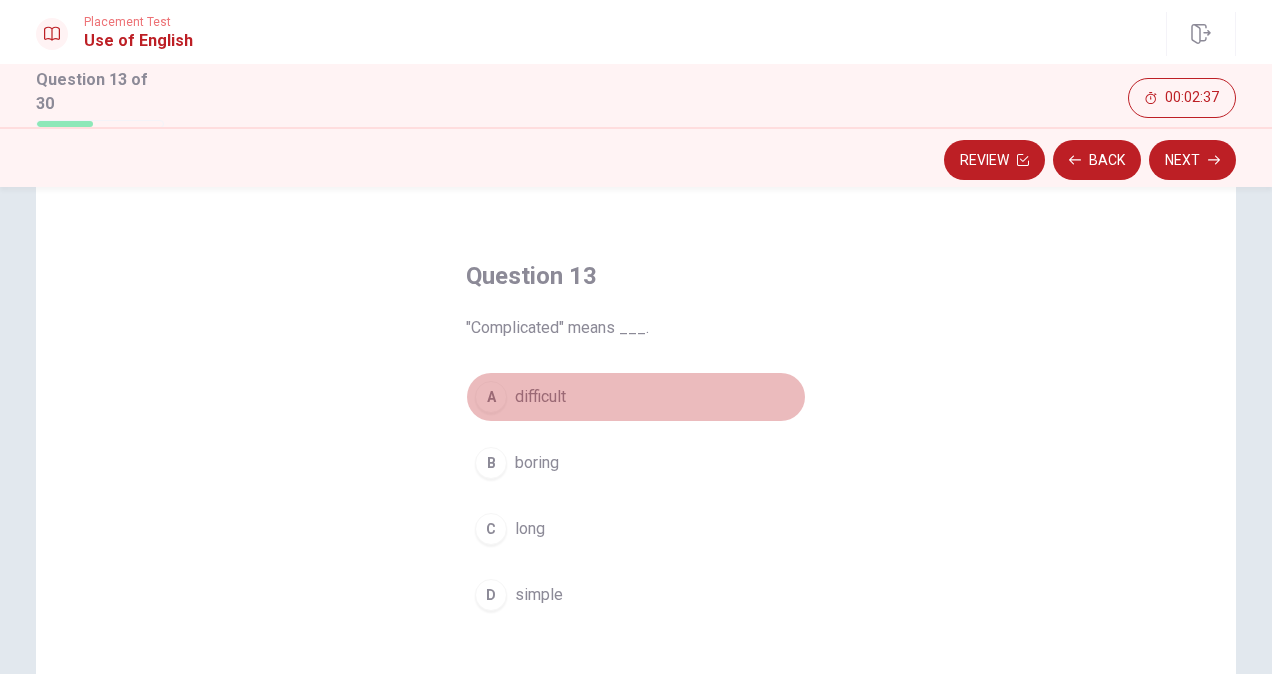 click on "difficult" at bounding box center (540, 397) 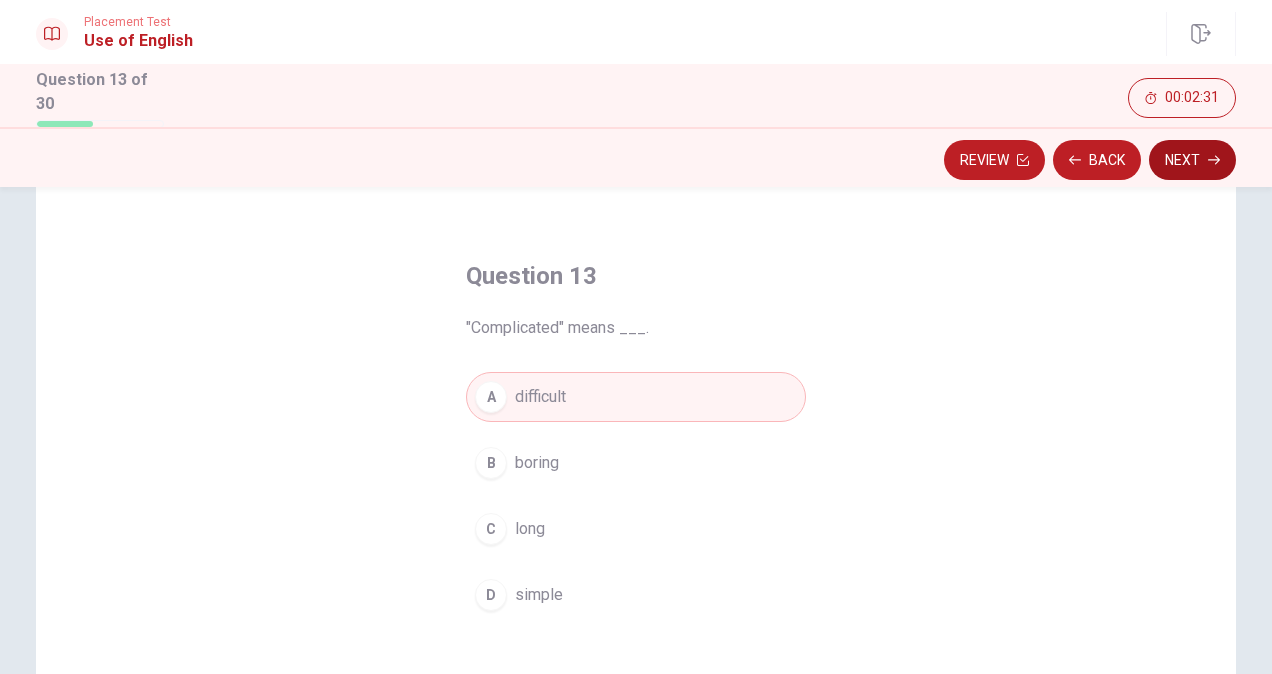click on "Next" at bounding box center [1192, 160] 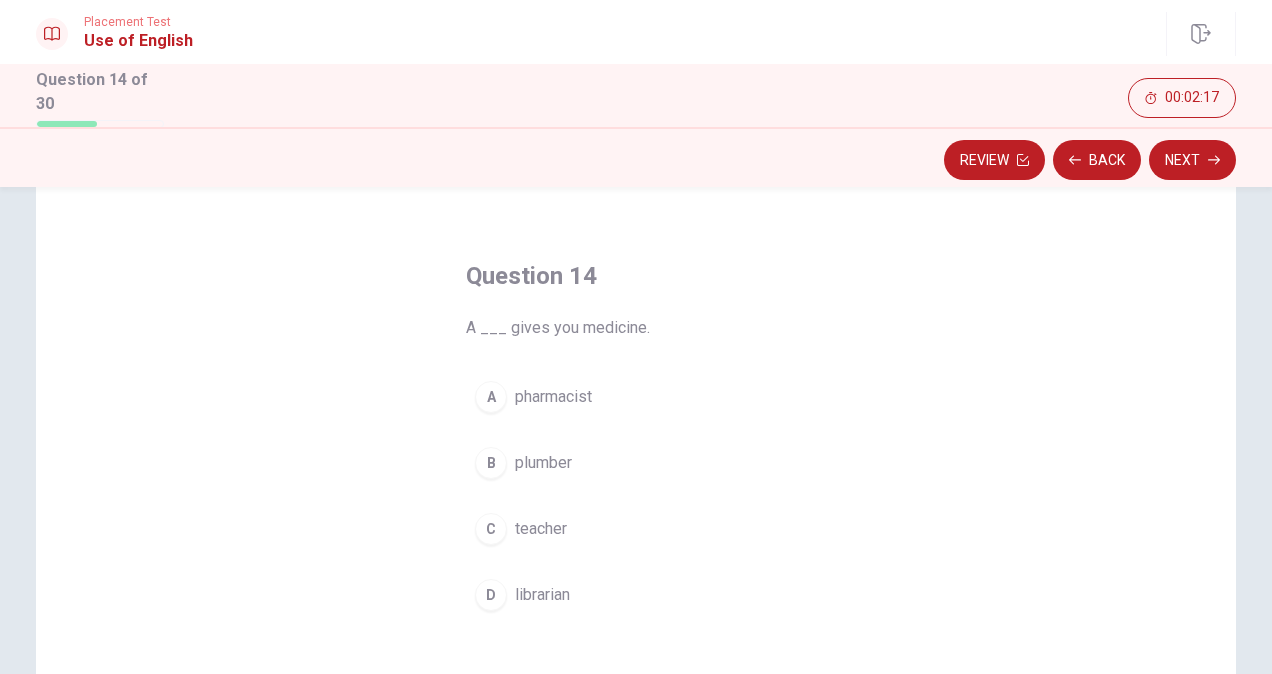 click on "pharmacist" at bounding box center [553, 397] 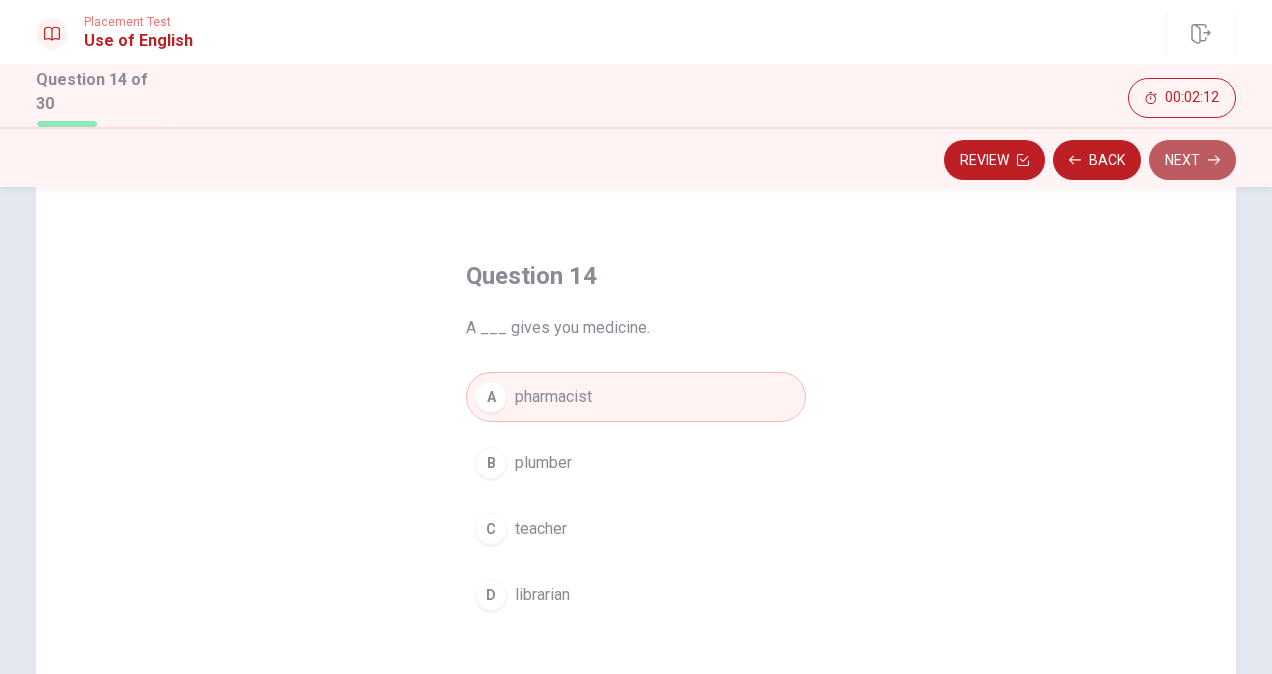 click on "Next" at bounding box center (1192, 160) 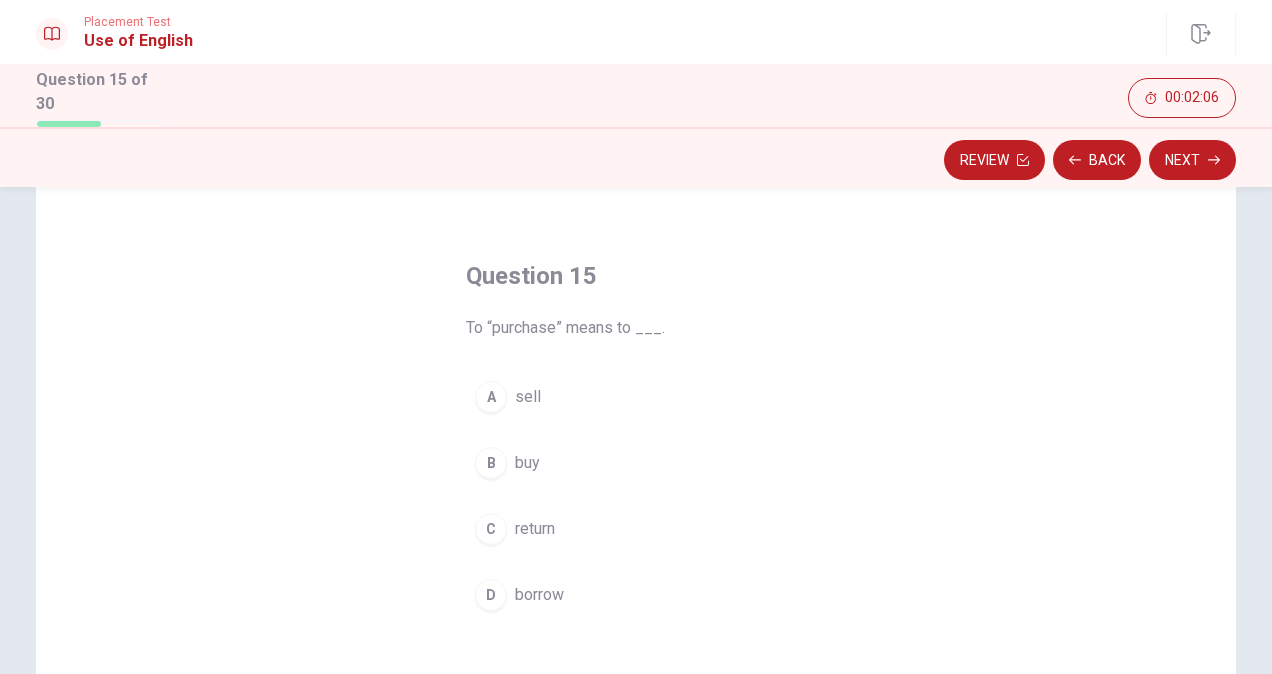 click on "buy" at bounding box center [527, 463] 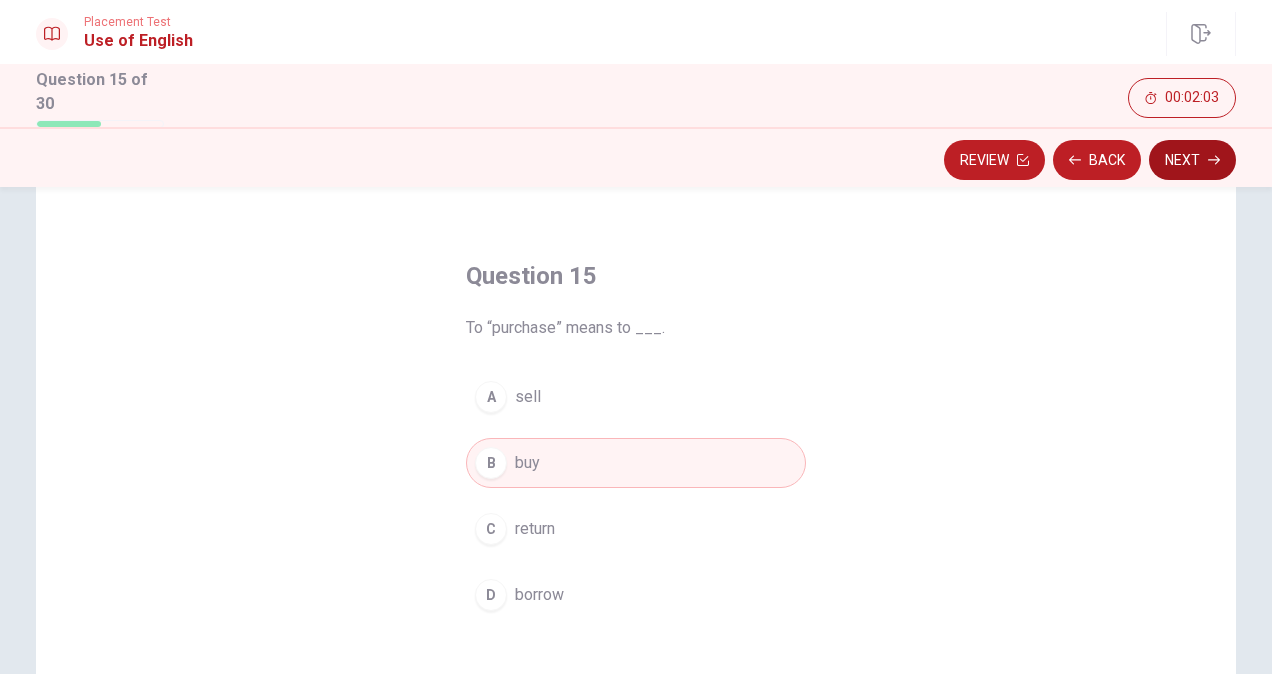 click on "Next" at bounding box center [1192, 160] 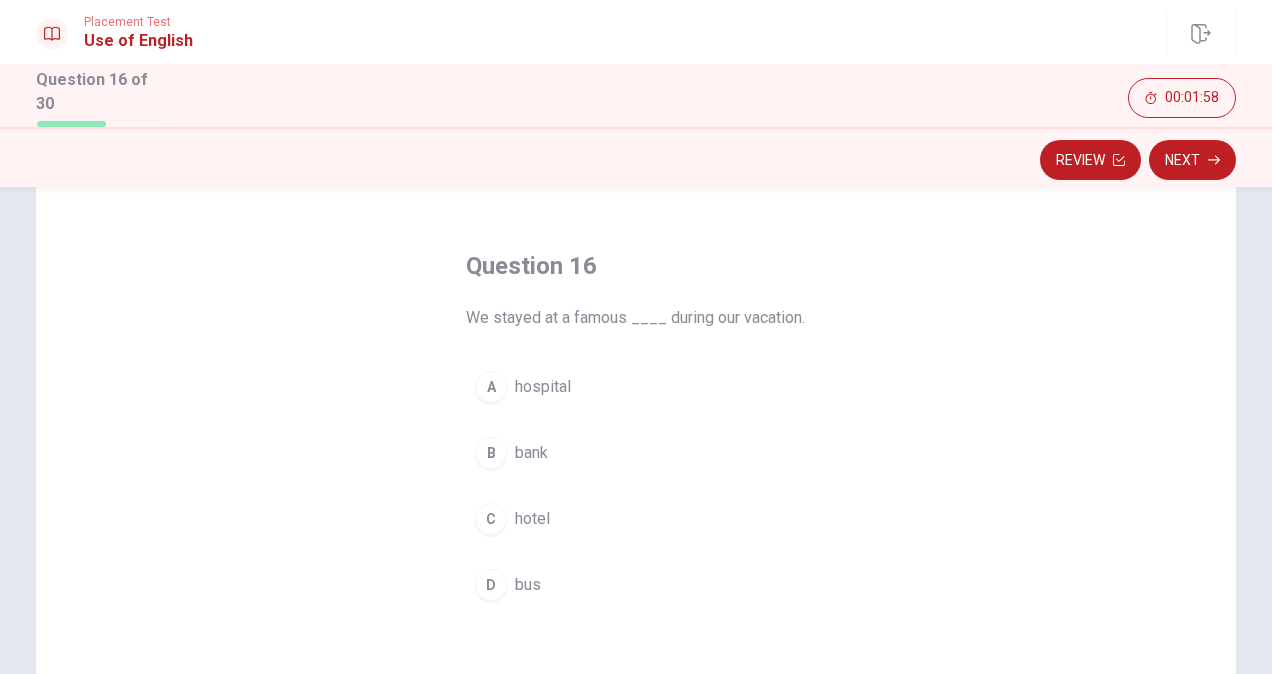 scroll, scrollTop: 100, scrollLeft: 0, axis: vertical 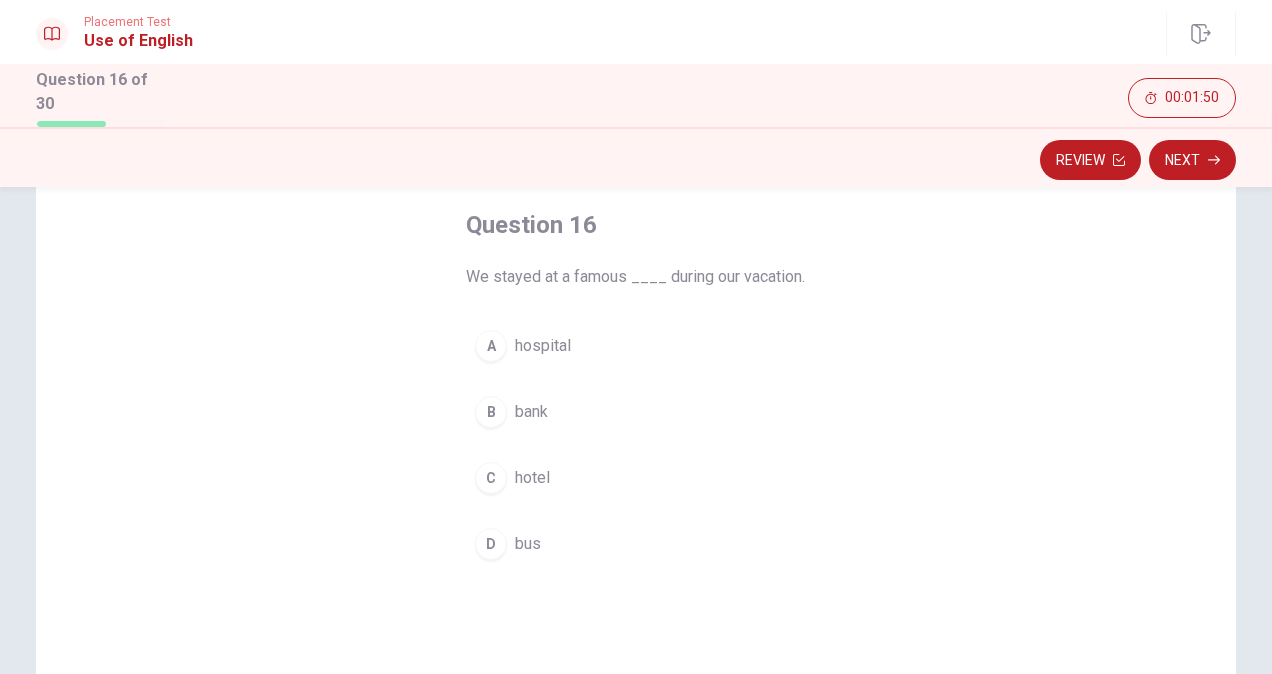 click on "hotel" at bounding box center (532, 478) 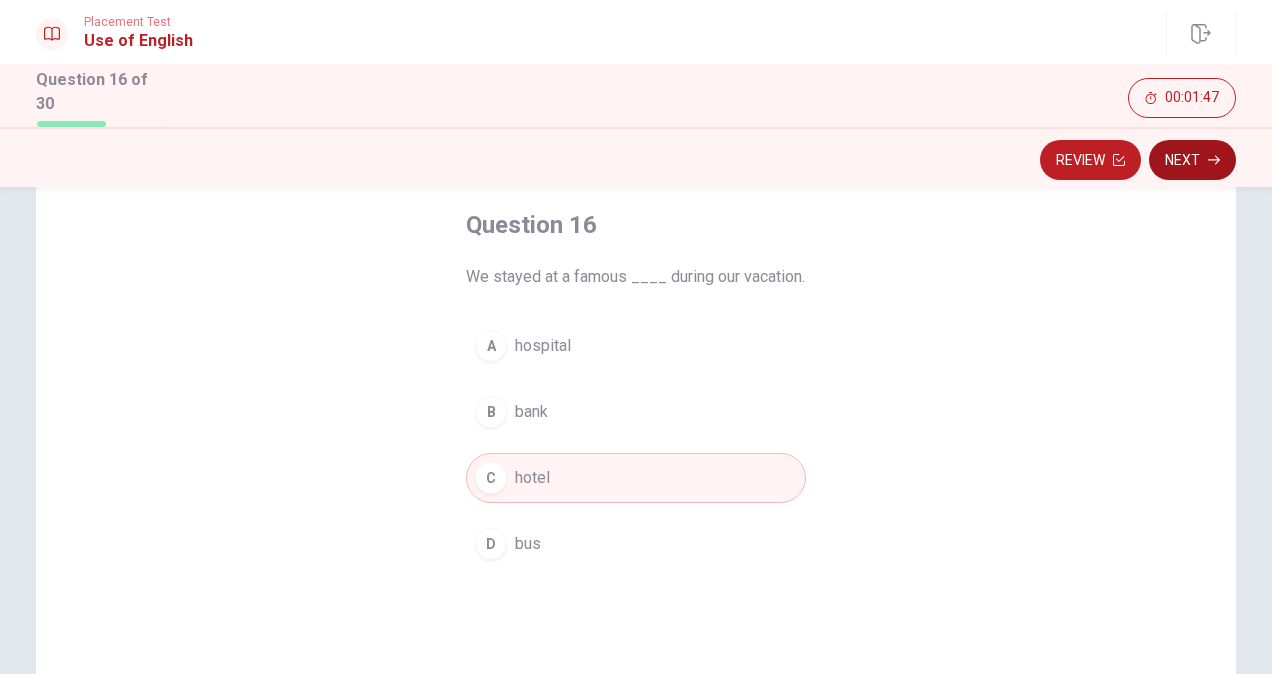 click 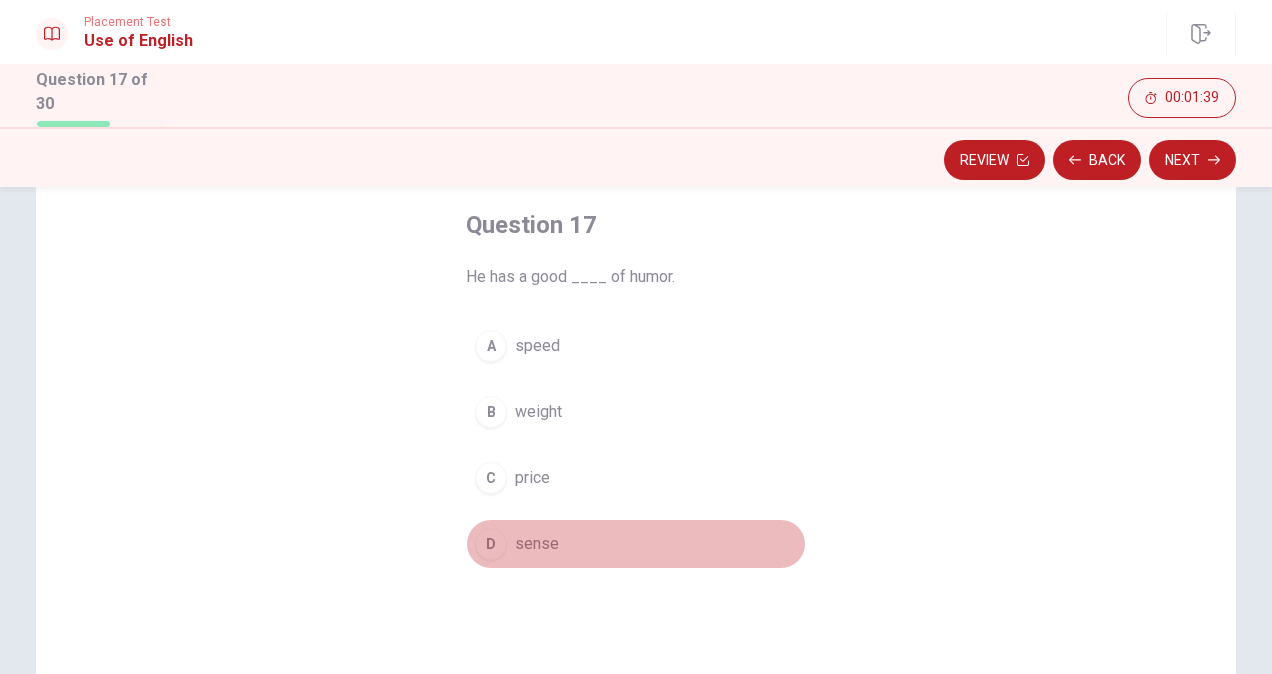 click on "sense" at bounding box center [537, 544] 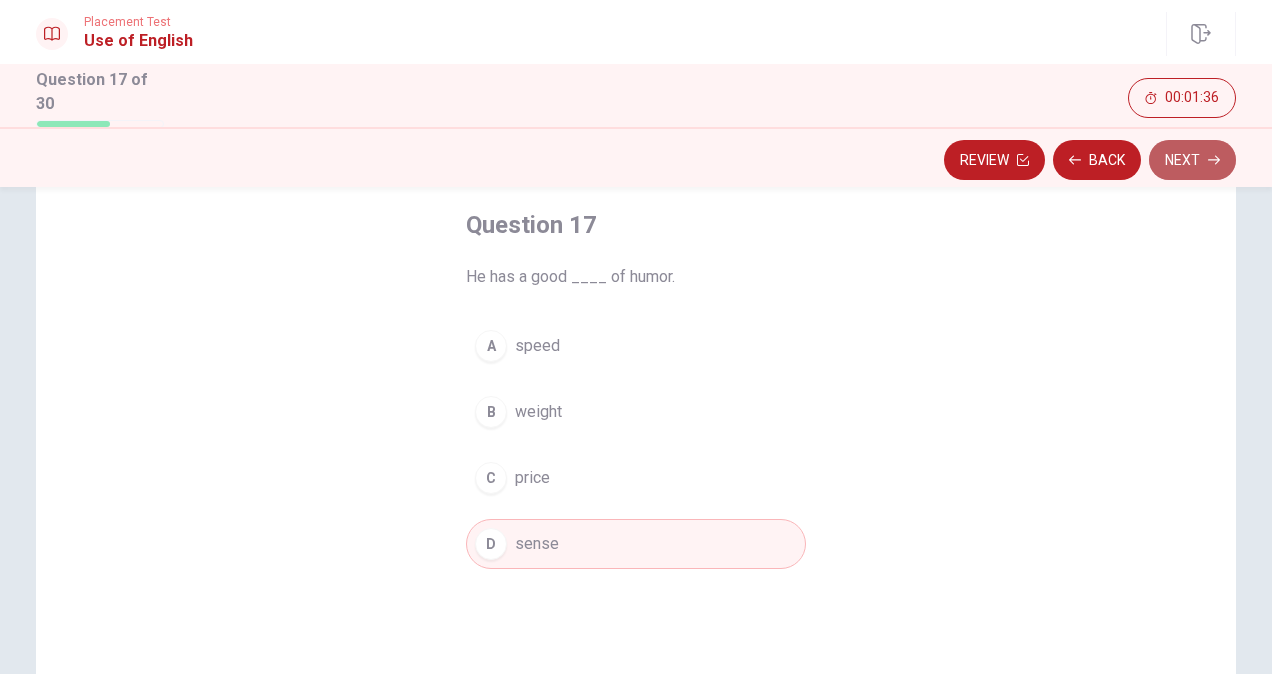 click 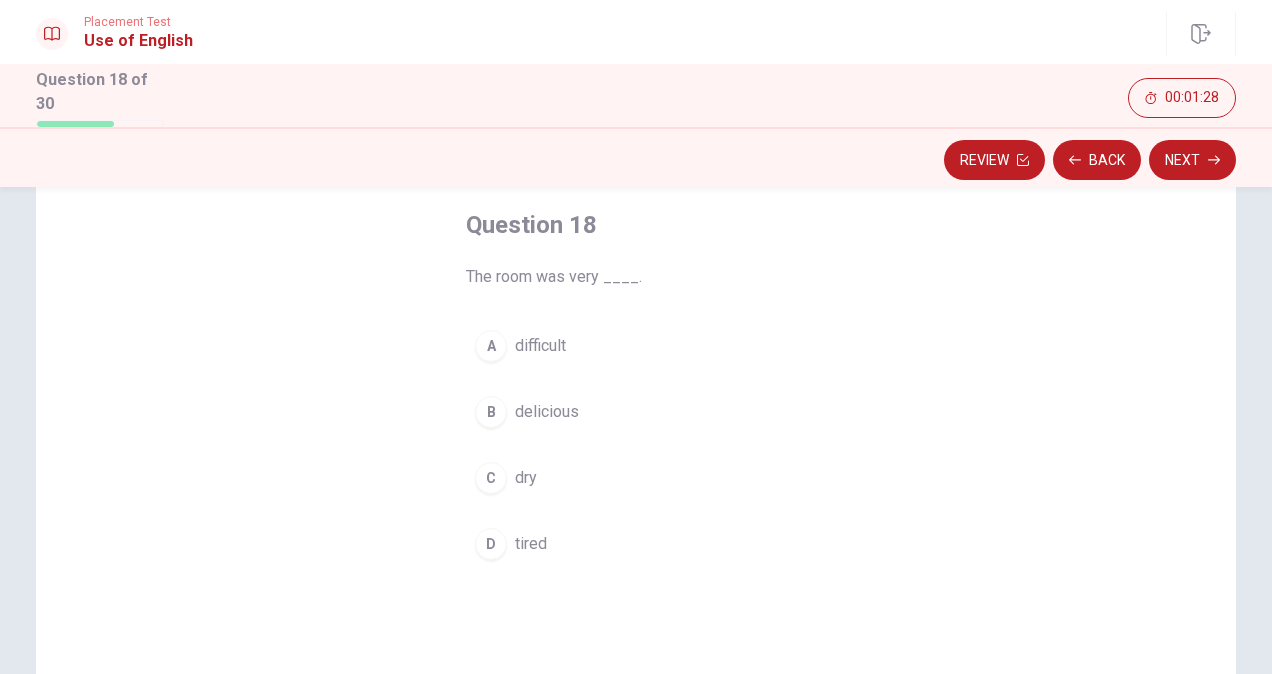 click on "C dry" at bounding box center (636, 478) 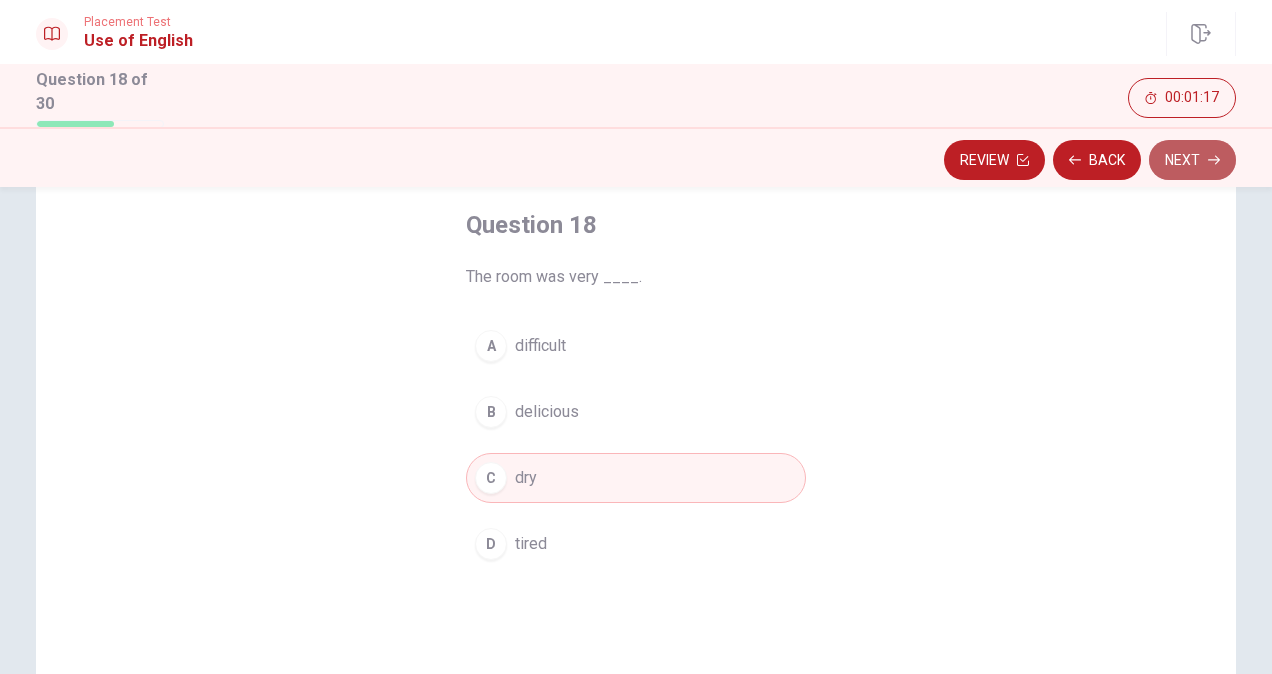 click on "Next" at bounding box center (1192, 160) 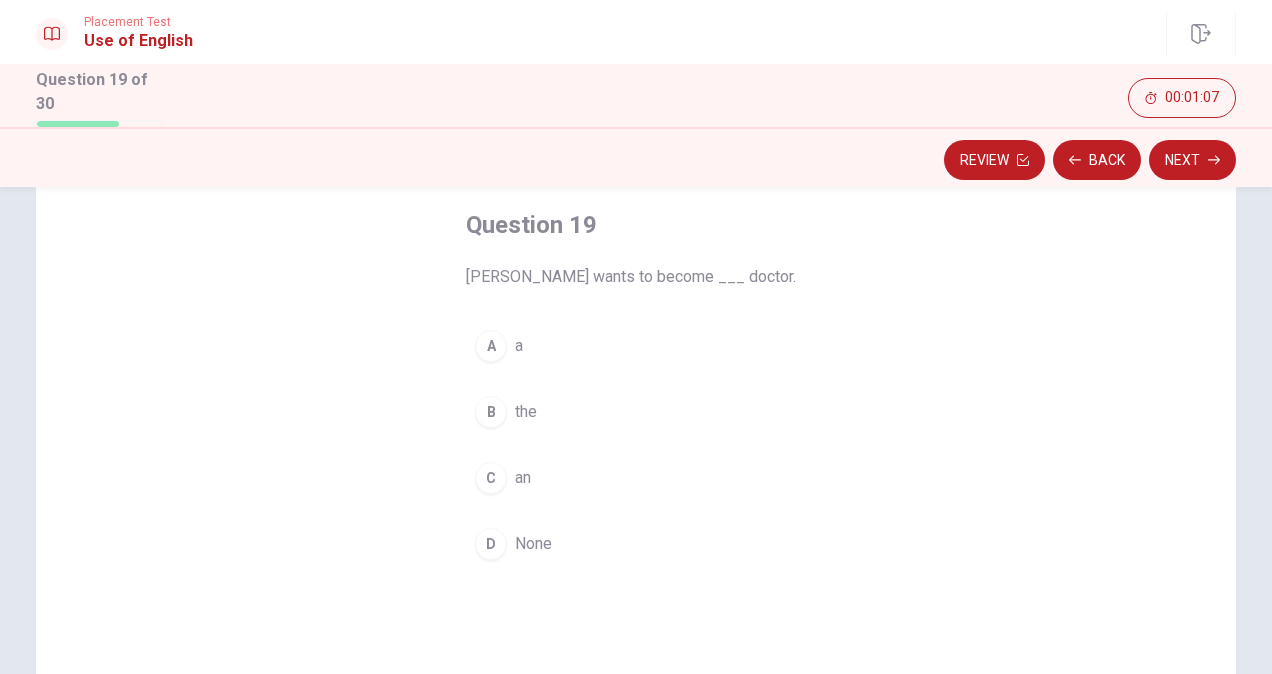 click on "a" at bounding box center [519, 346] 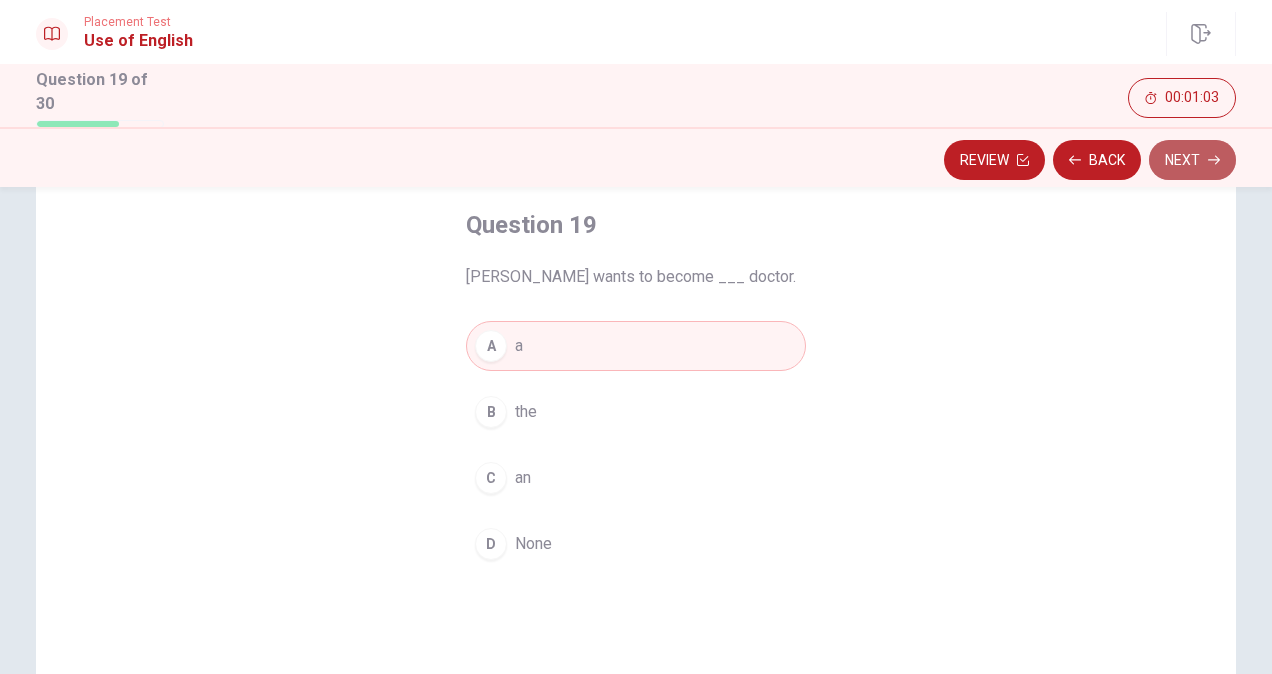 click on "Next" at bounding box center [1192, 160] 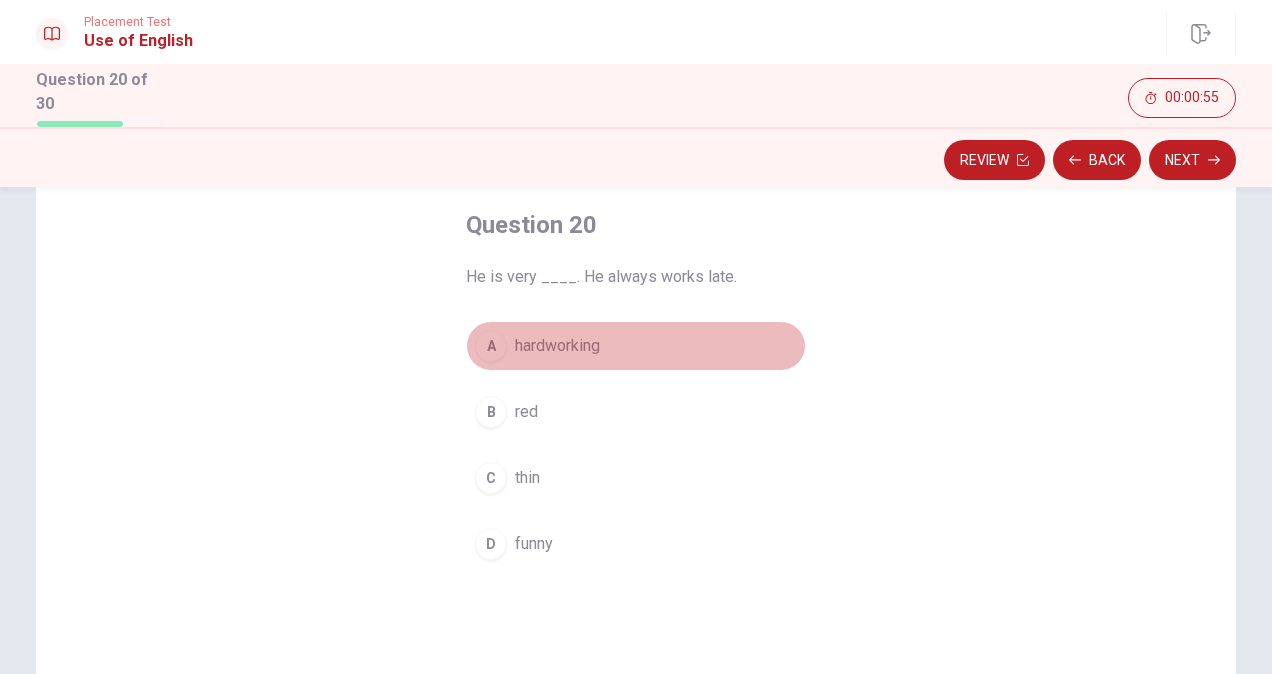 click on "hardworking" at bounding box center (557, 346) 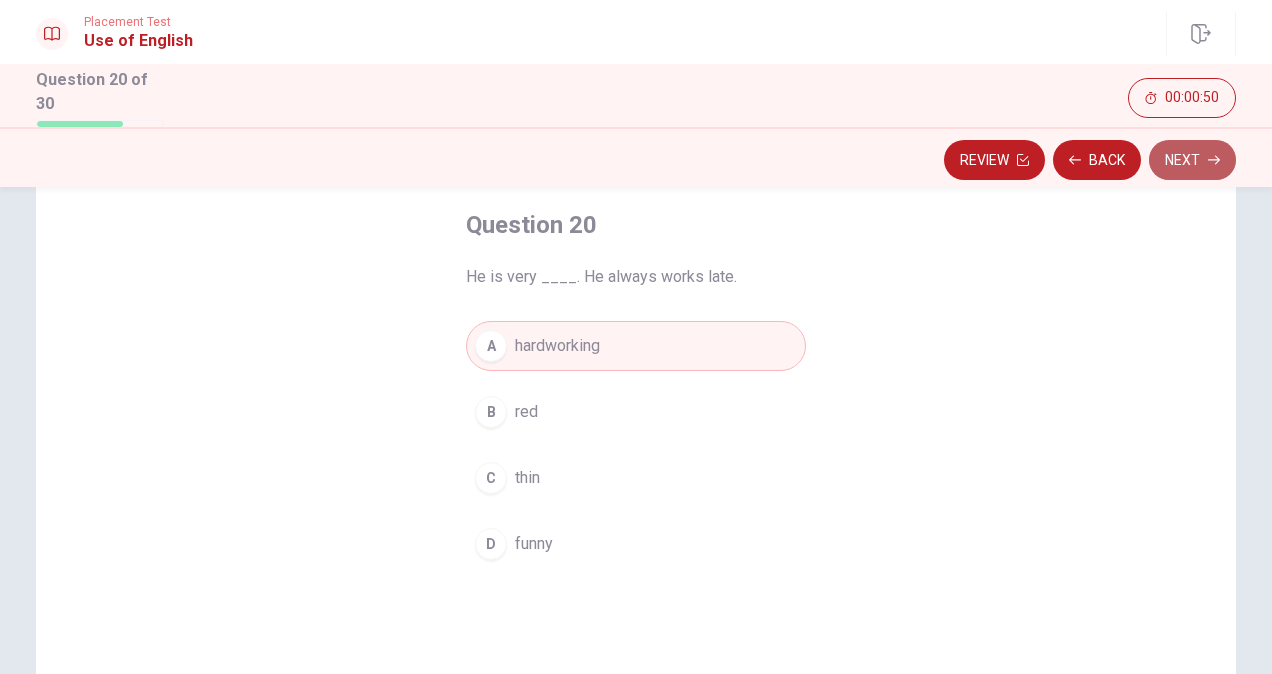 click on "Next" at bounding box center [1192, 160] 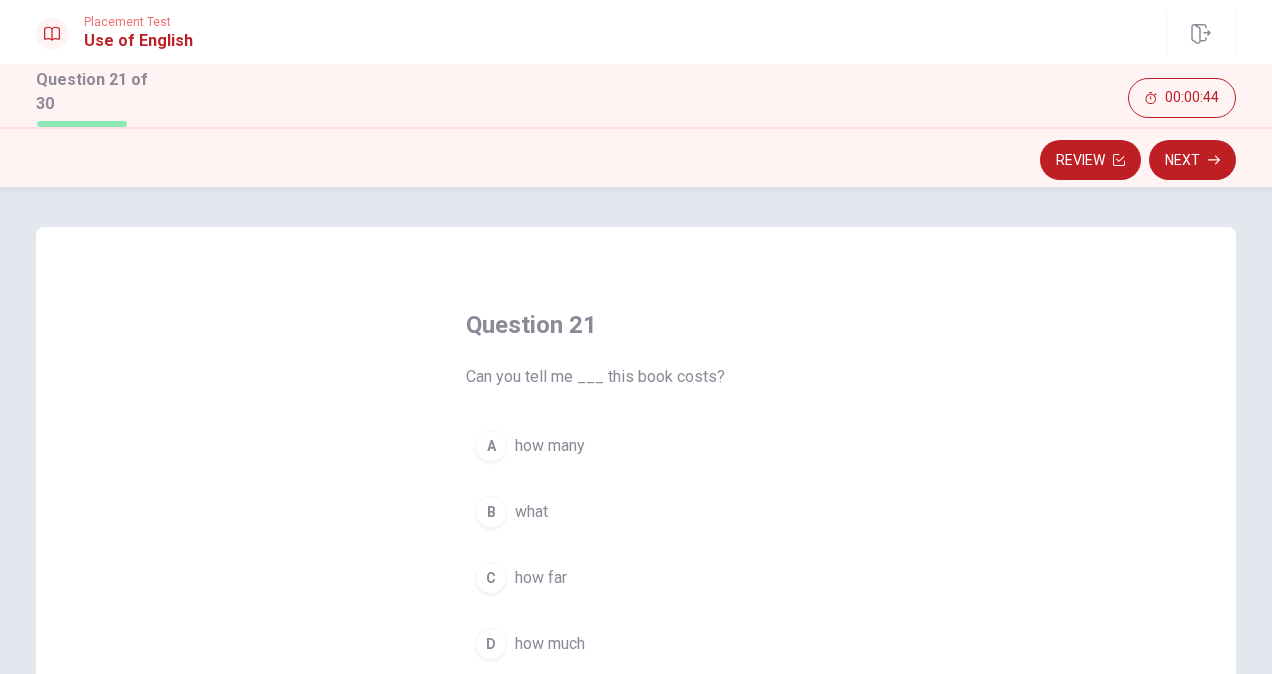 scroll, scrollTop: 100, scrollLeft: 0, axis: vertical 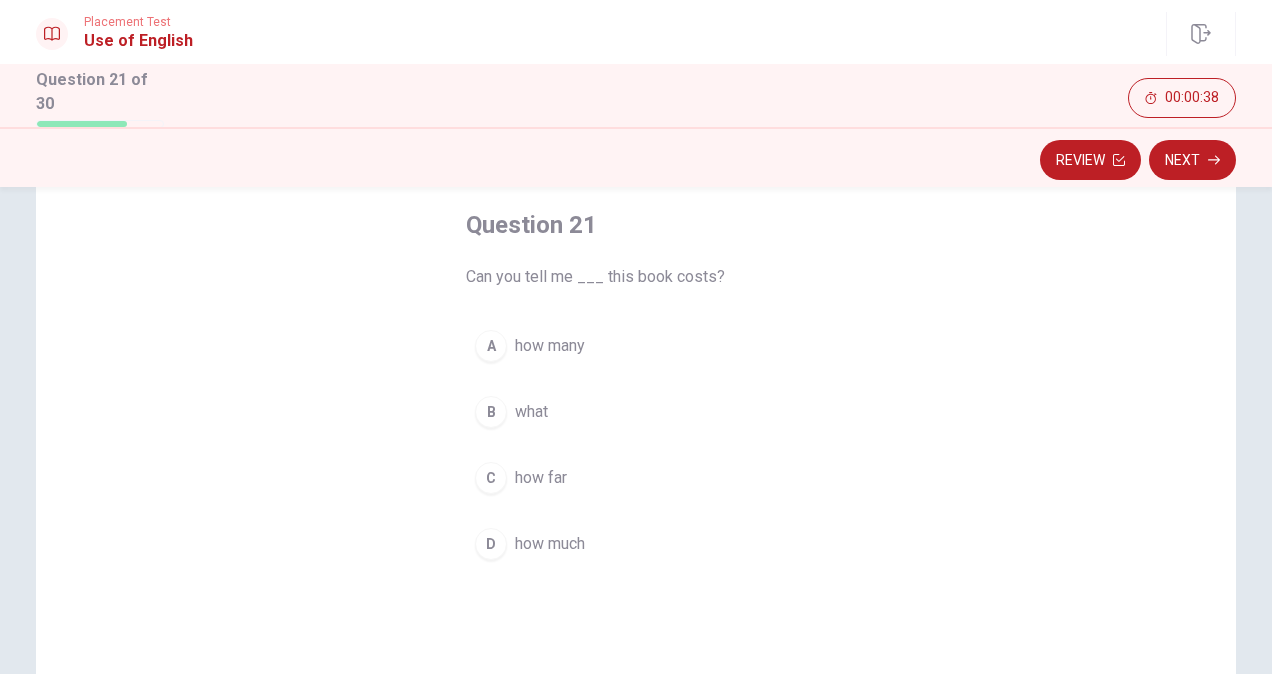 click on "how much" at bounding box center (550, 544) 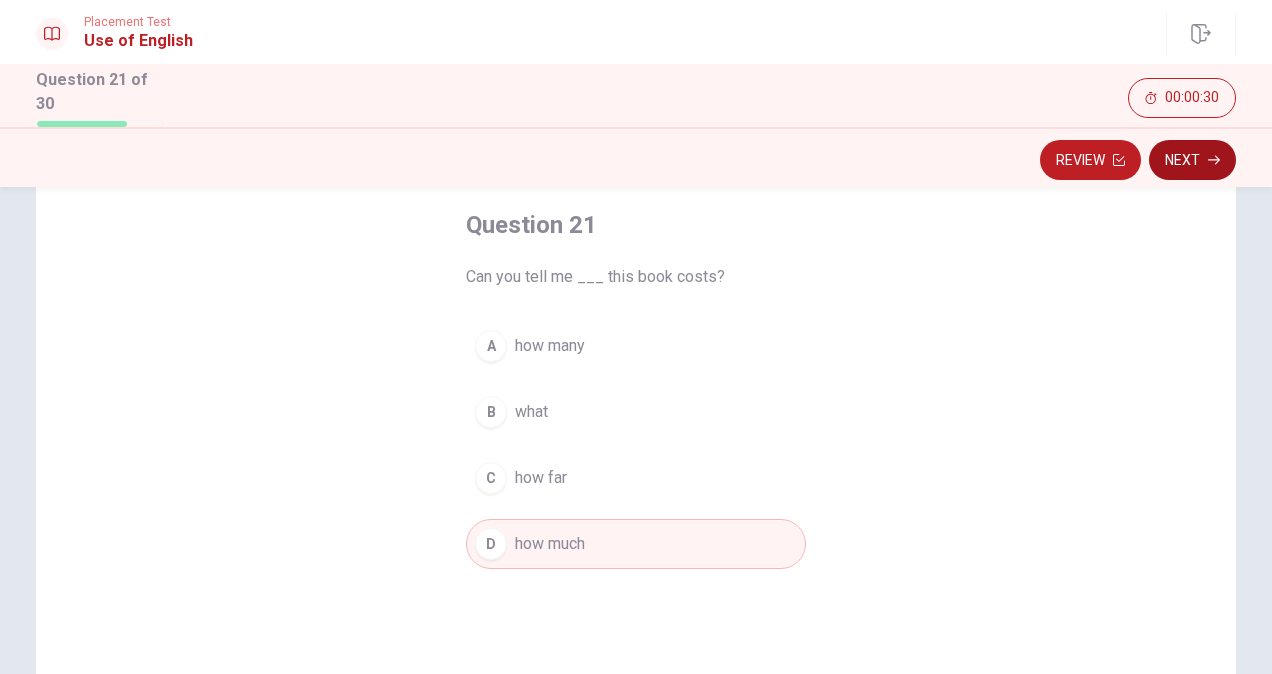 click on "Next" at bounding box center (1192, 160) 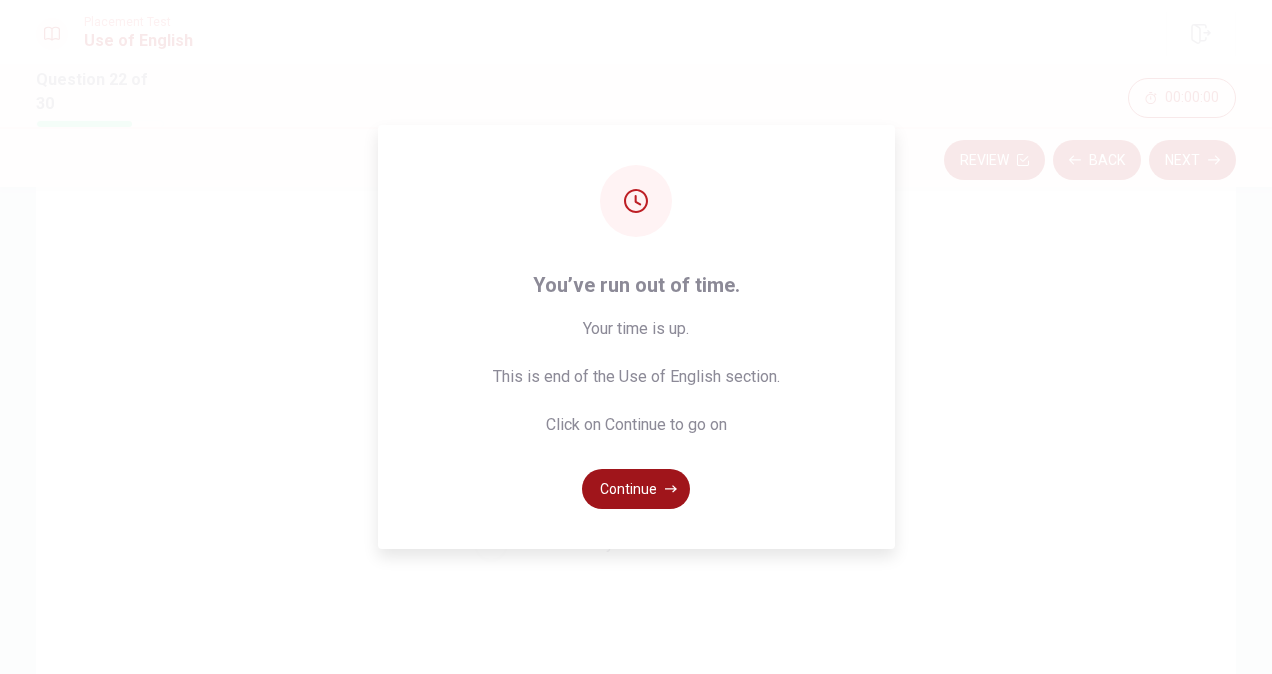 click on "Continue" at bounding box center [636, 489] 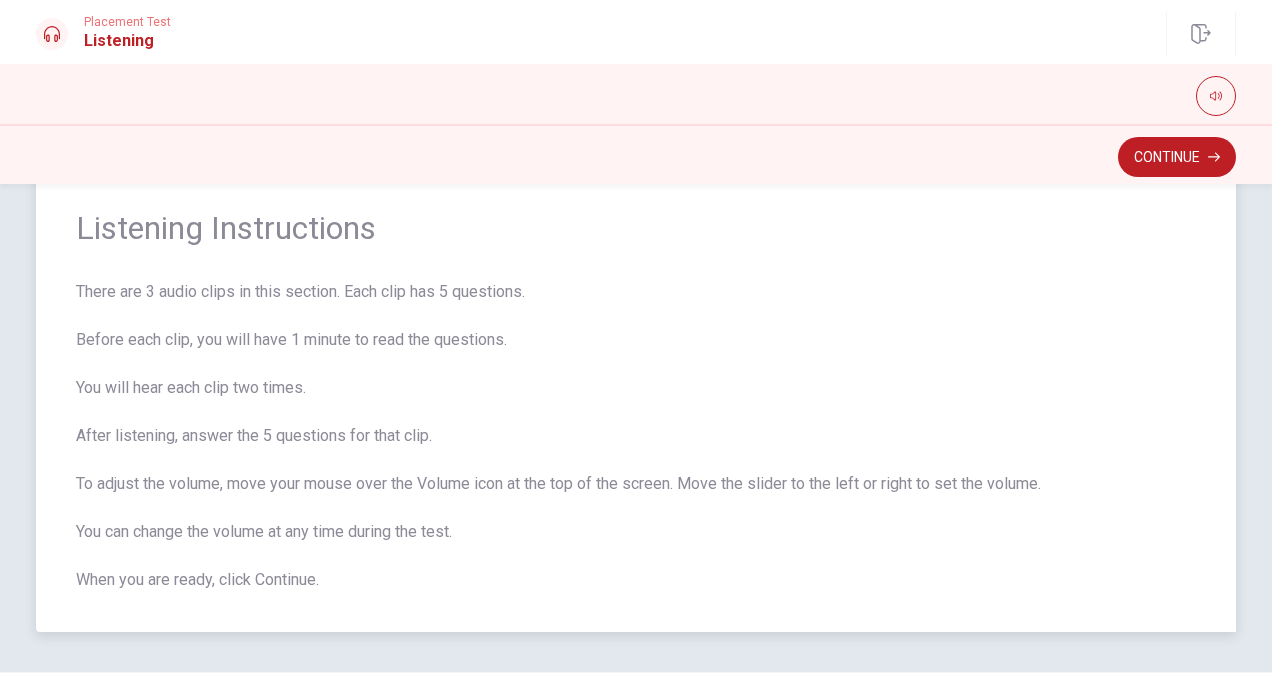 scroll, scrollTop: 0, scrollLeft: 0, axis: both 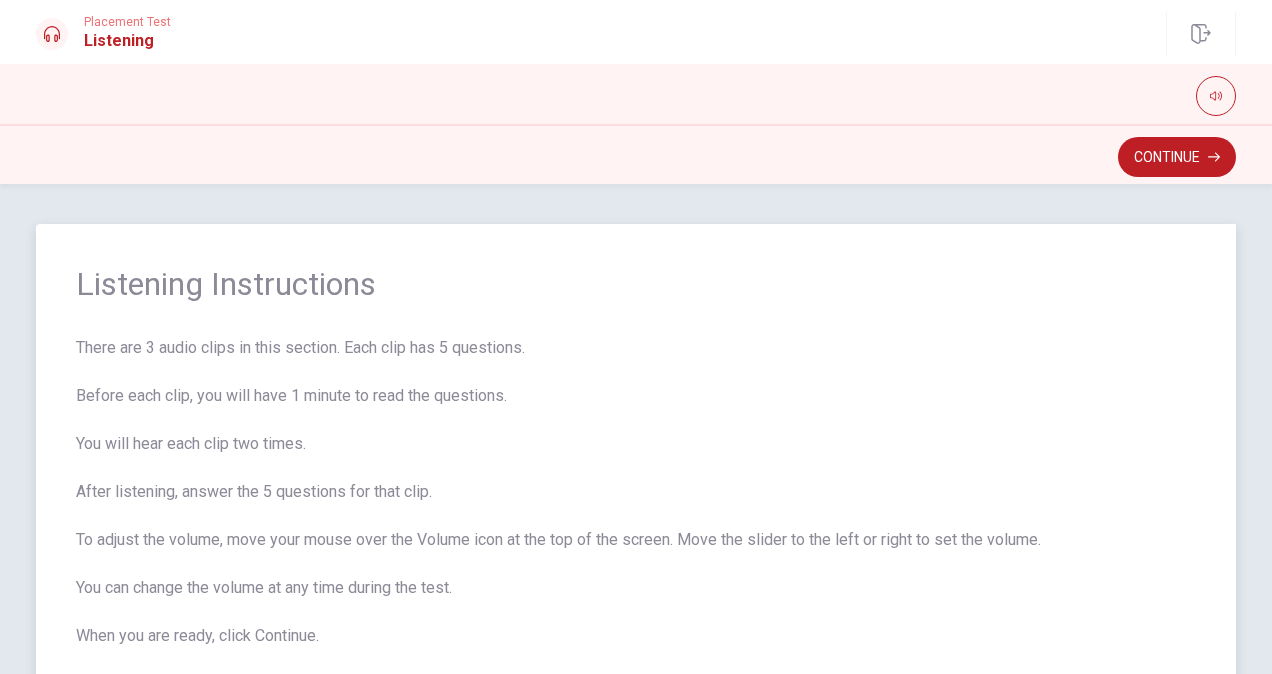 drag, startPoint x: 344, startPoint y: 344, endPoint x: 382, endPoint y: 410, distance: 76.15773 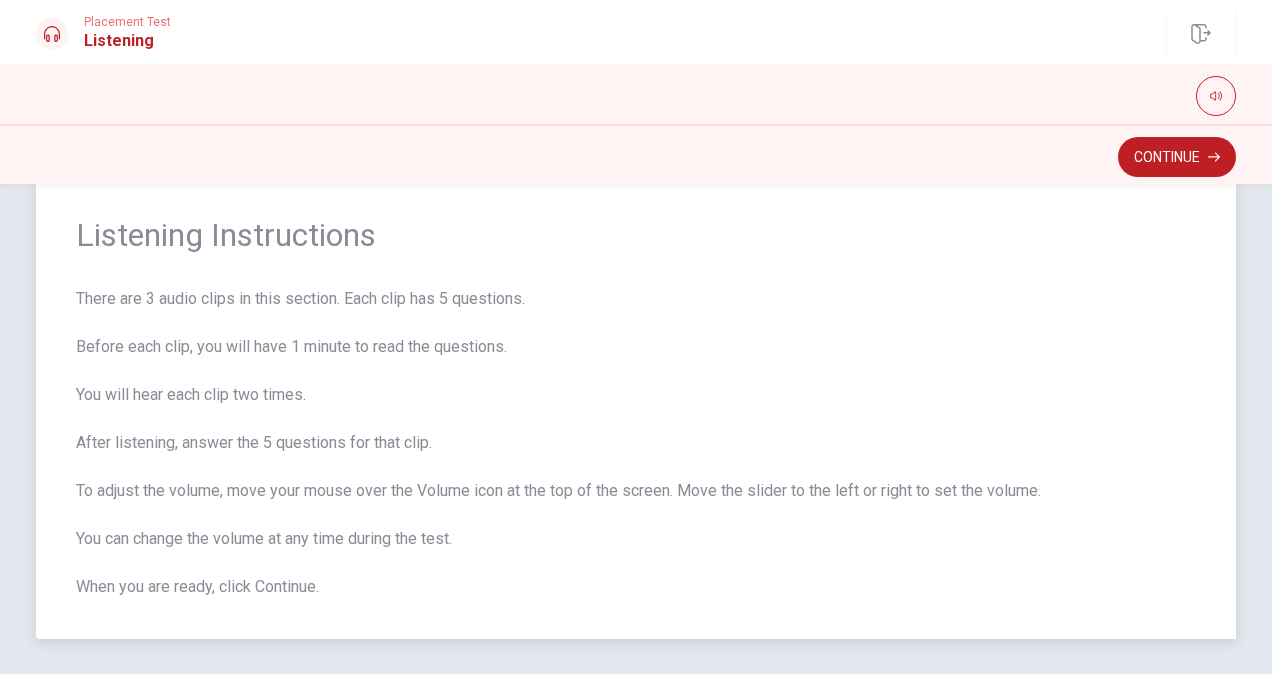 scroll, scrollTop: 18, scrollLeft: 0, axis: vertical 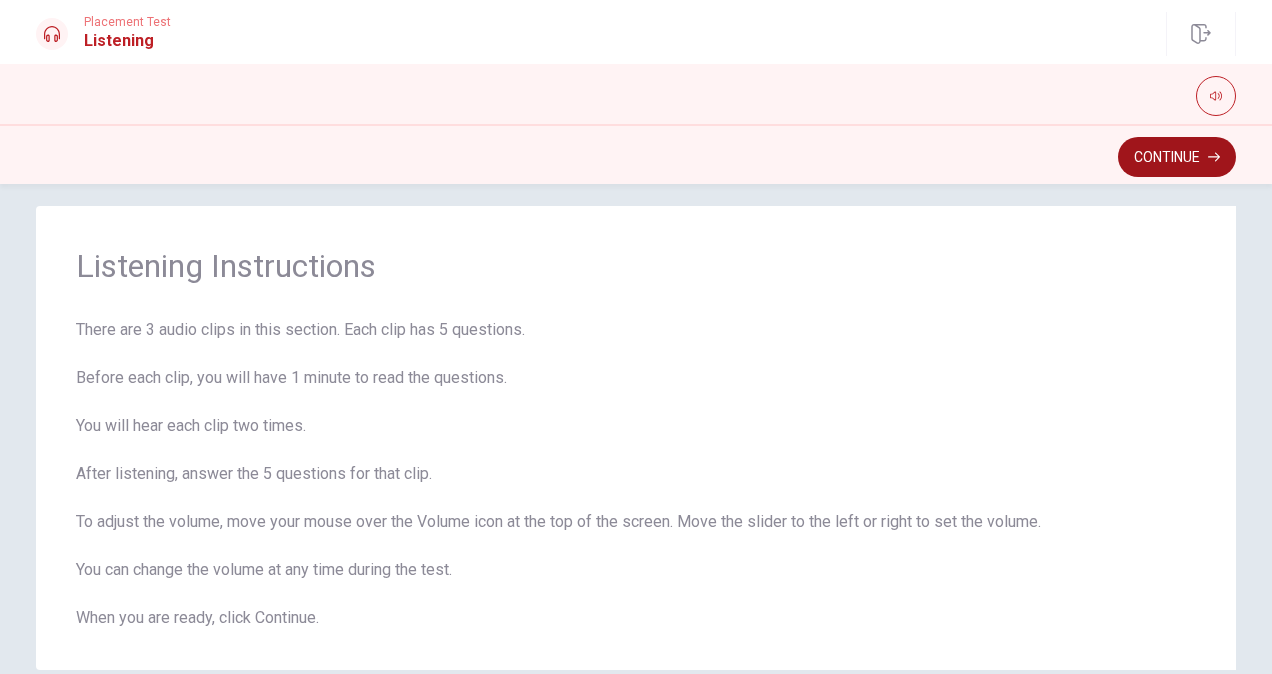 click on "Continue" at bounding box center (1177, 157) 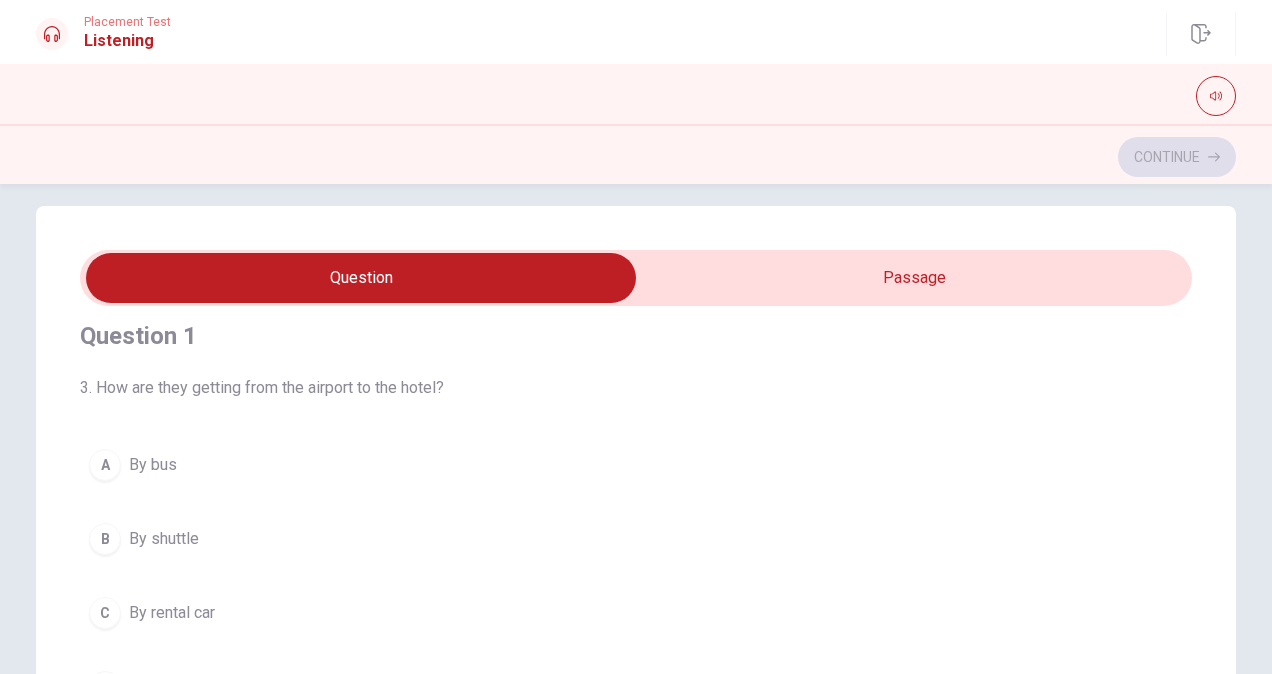 scroll, scrollTop: 0, scrollLeft: 0, axis: both 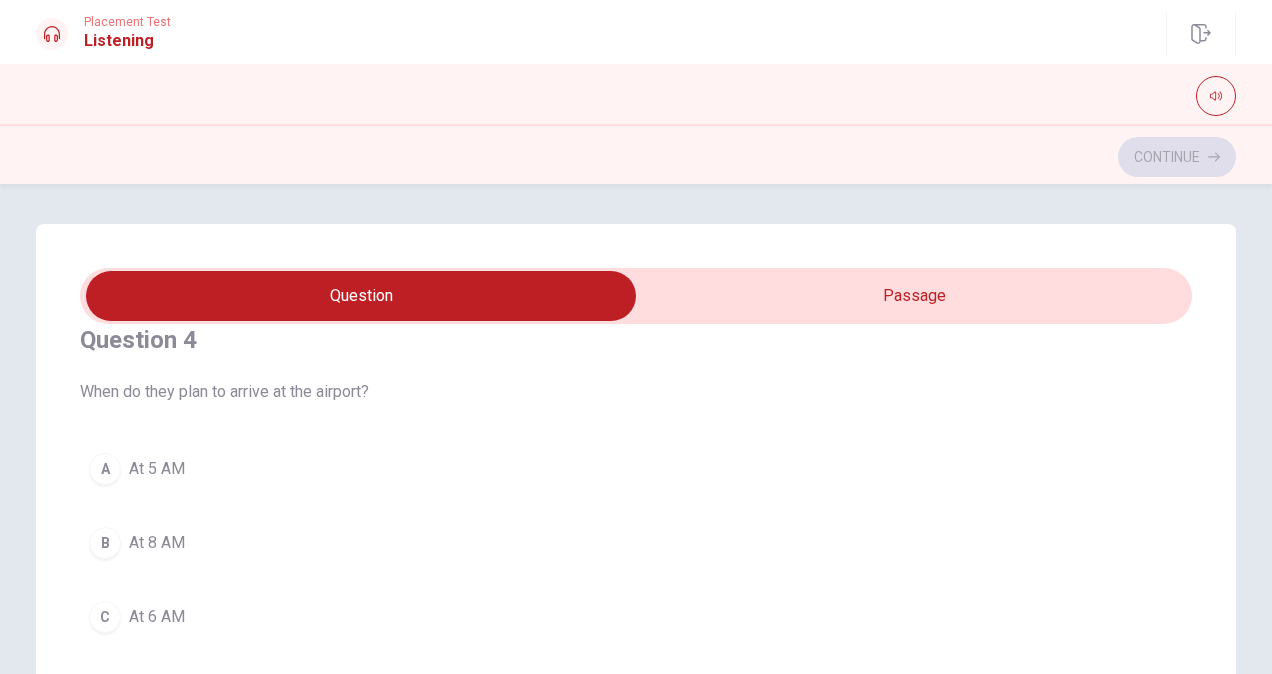 click on "At 6 AM" at bounding box center [157, 617] 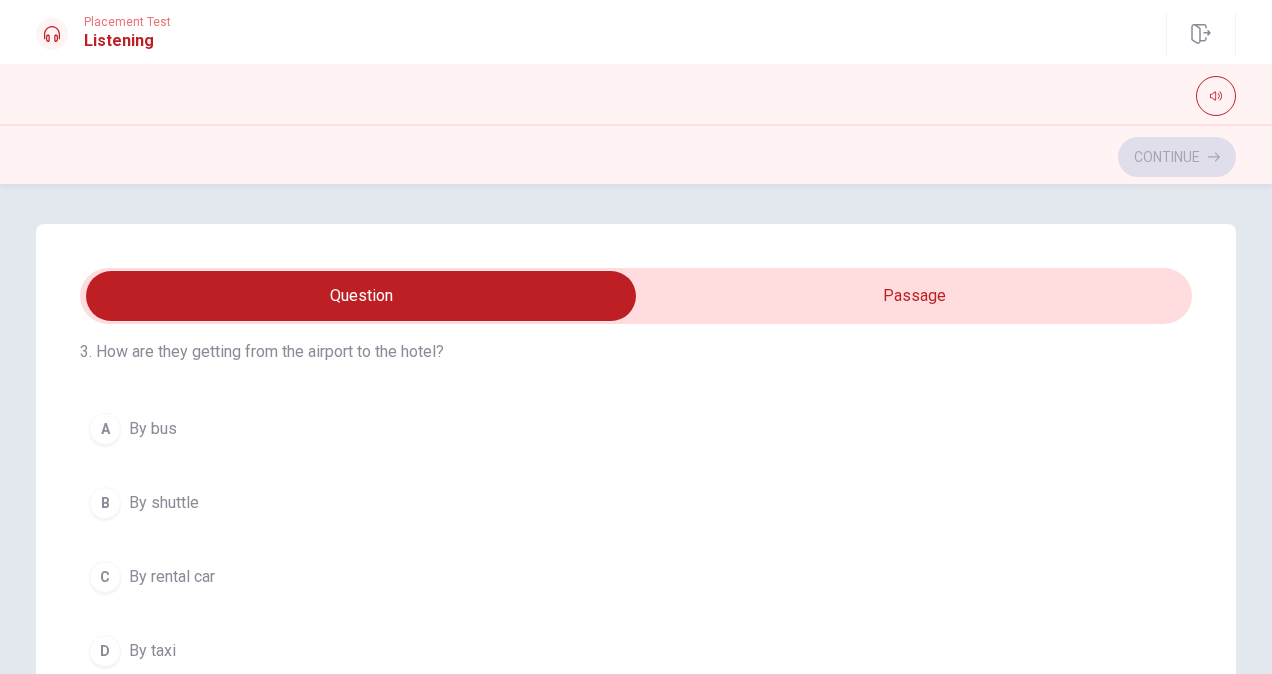 scroll, scrollTop: 100, scrollLeft: 0, axis: vertical 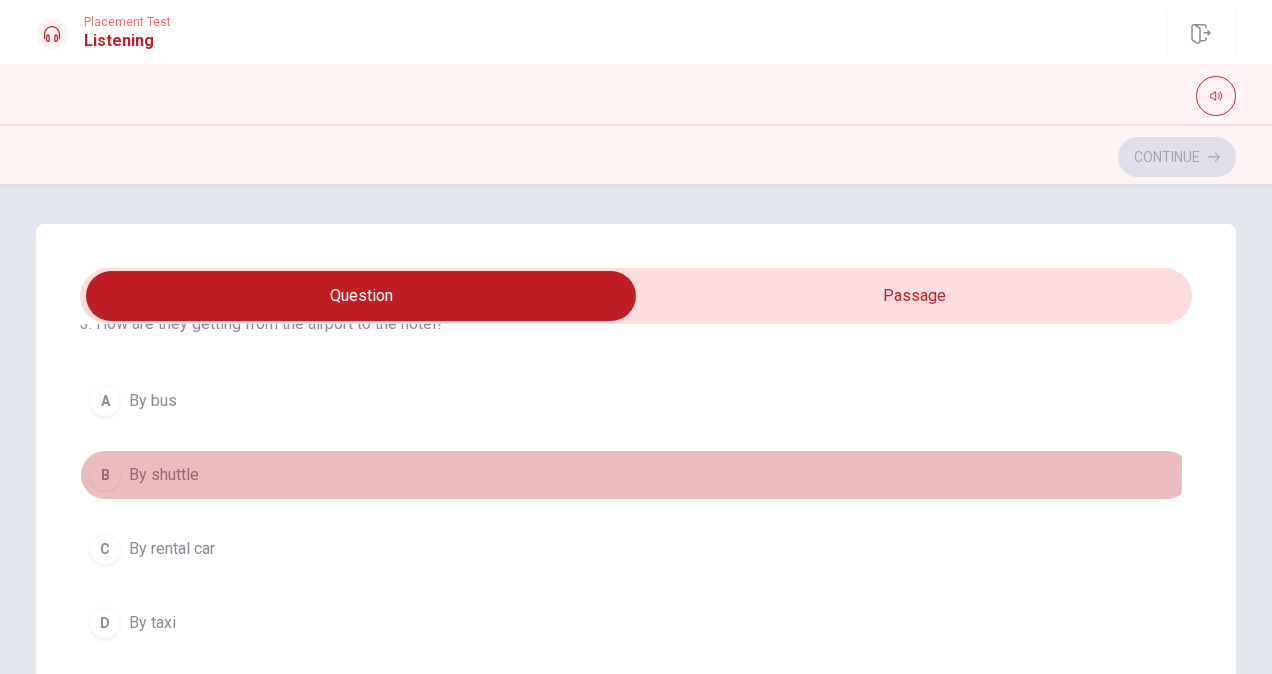 click on "By shuttle" at bounding box center (164, 475) 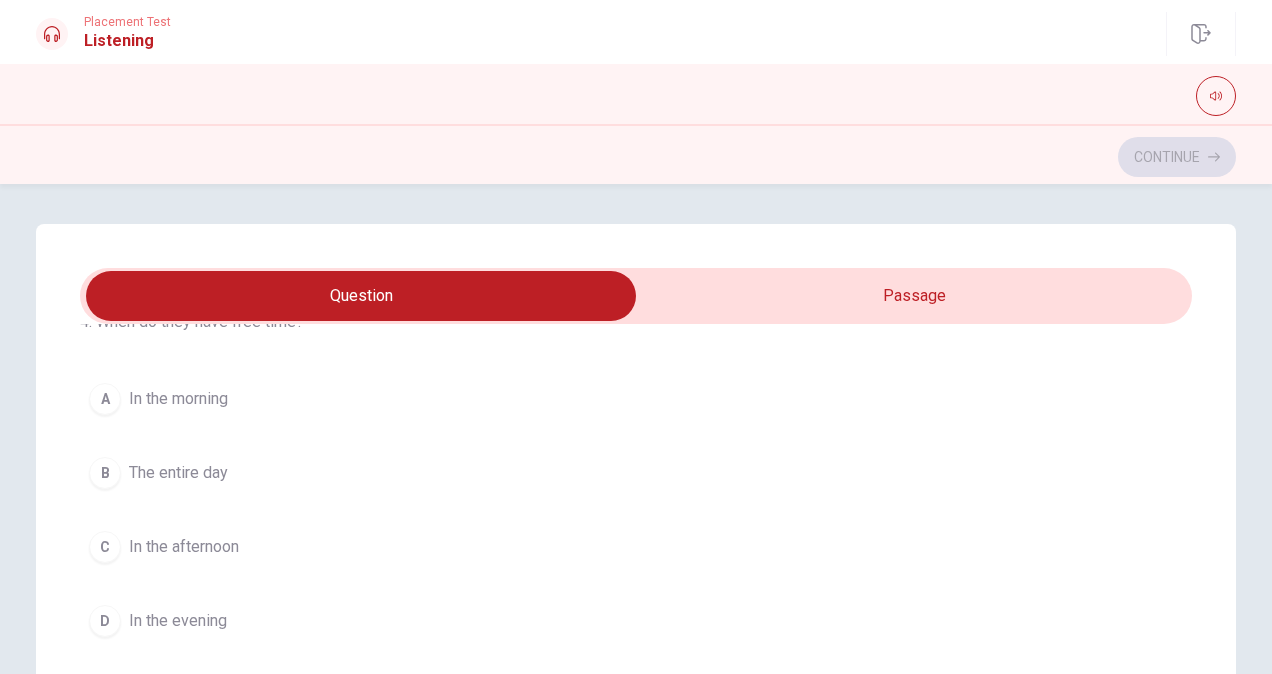 scroll, scrollTop: 600, scrollLeft: 0, axis: vertical 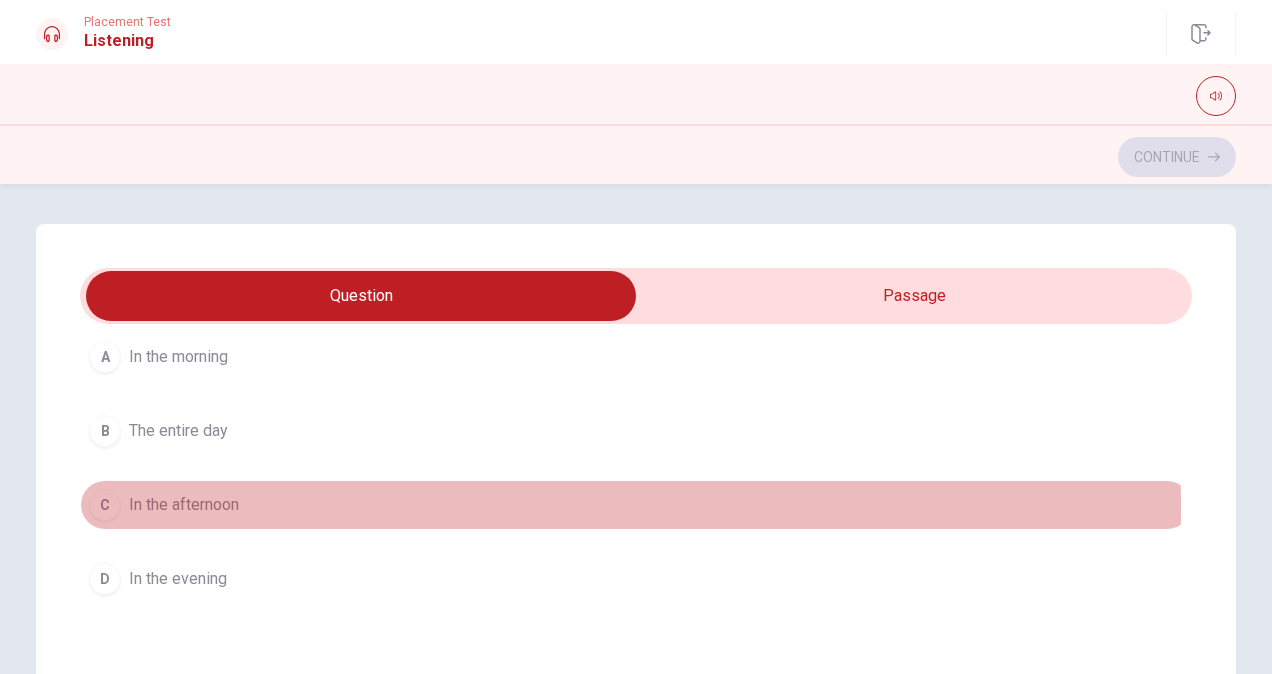 click on "In the afternoon" at bounding box center [184, 505] 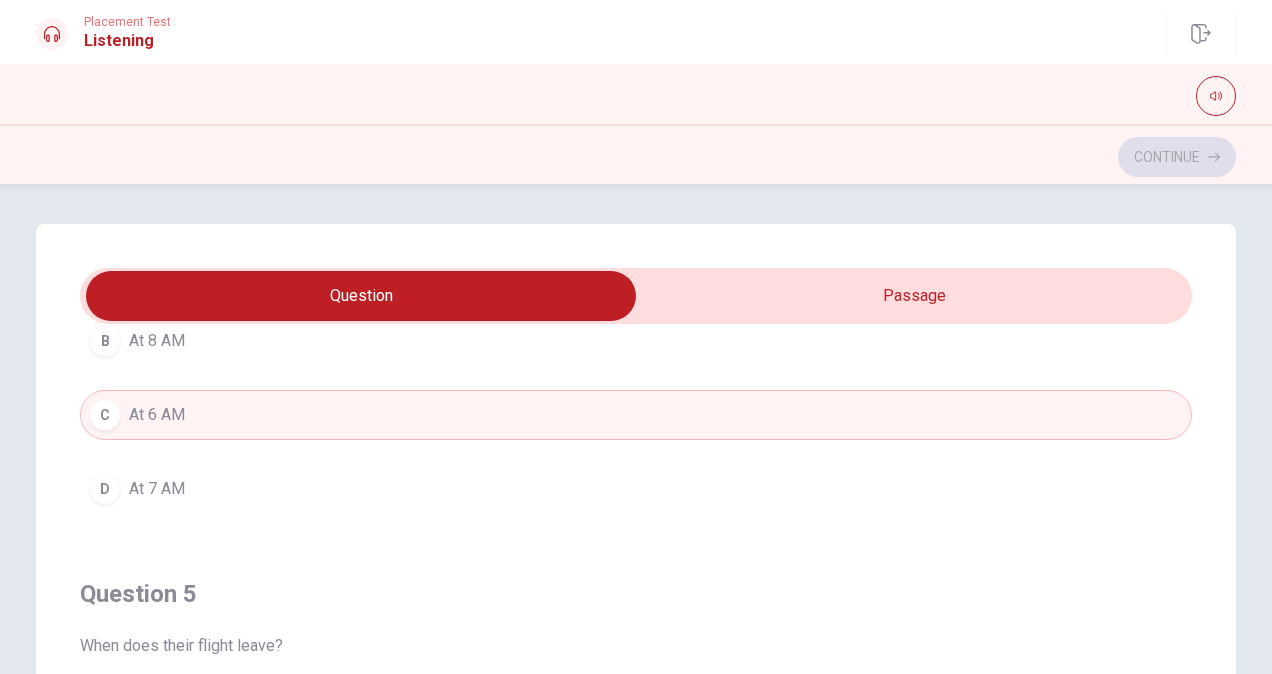 scroll, scrollTop: 1606, scrollLeft: 0, axis: vertical 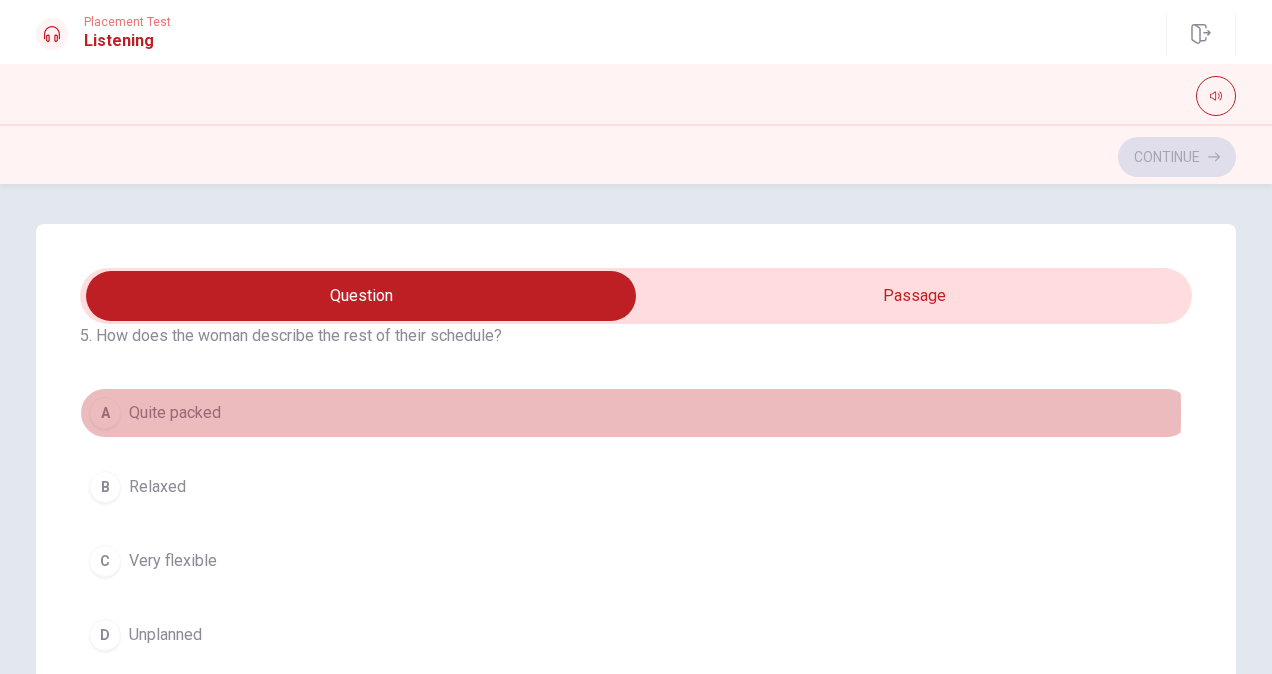 click on "Quite packed" at bounding box center (175, 413) 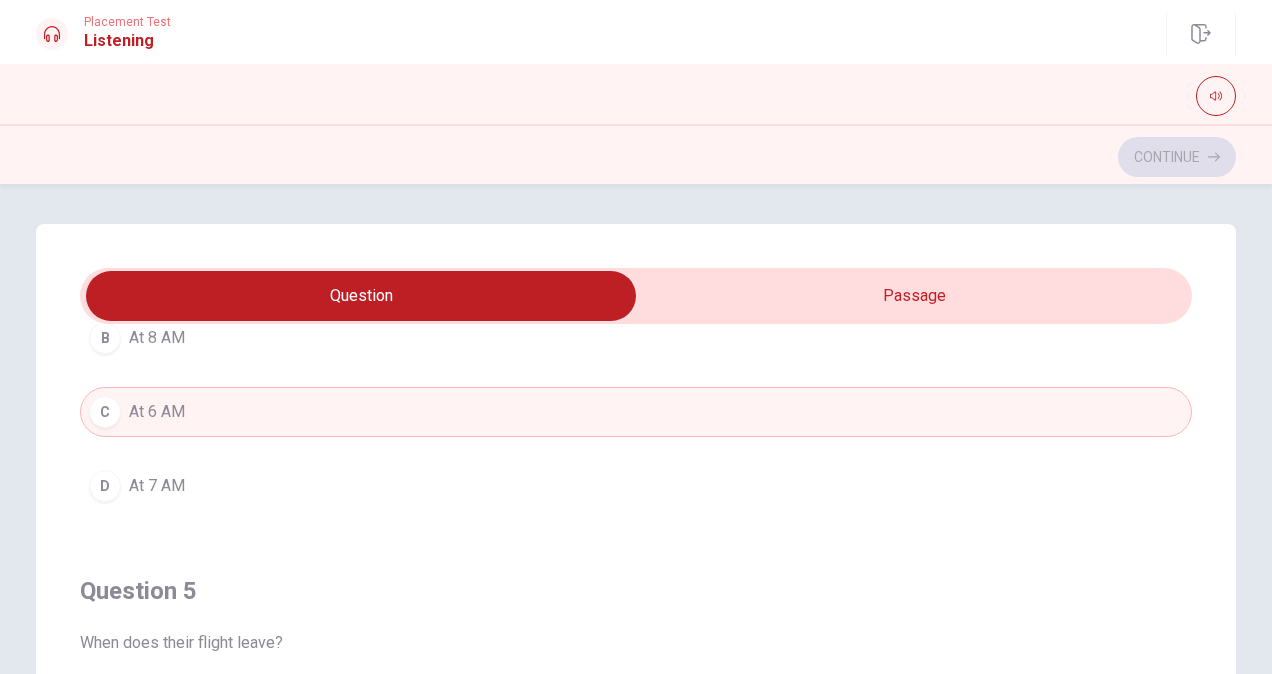 scroll, scrollTop: 1606, scrollLeft: 0, axis: vertical 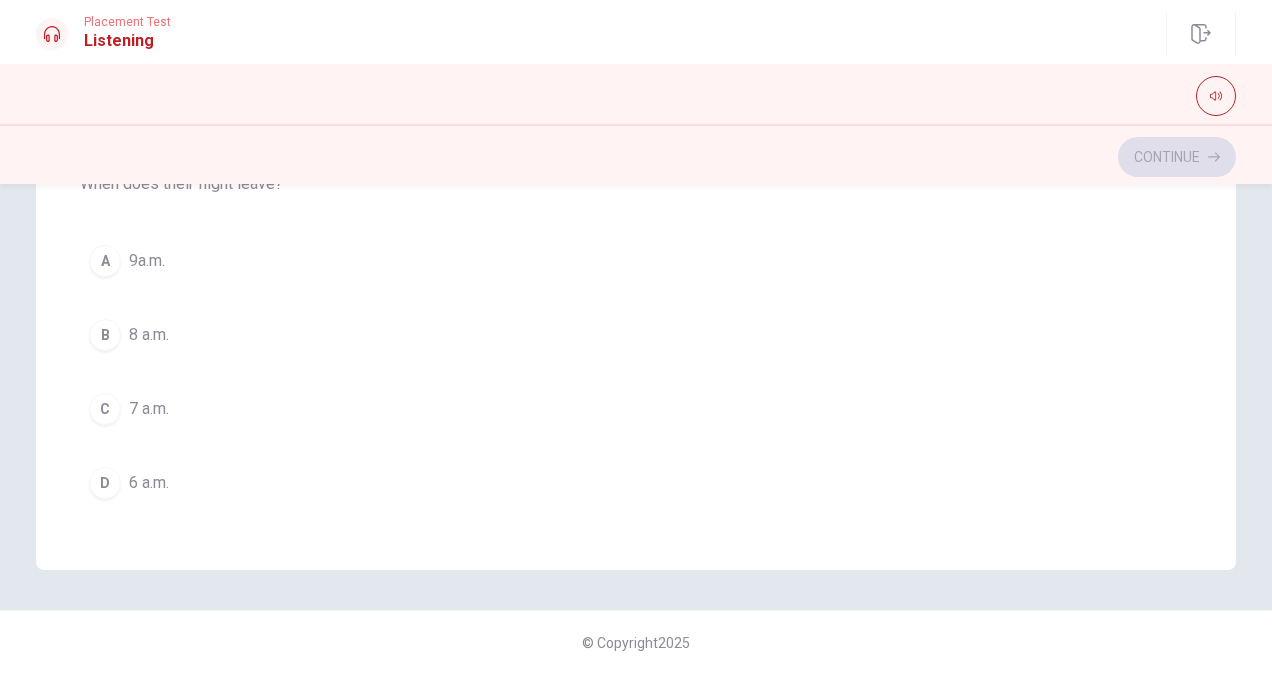 click on "6 a.m." at bounding box center (149, 483) 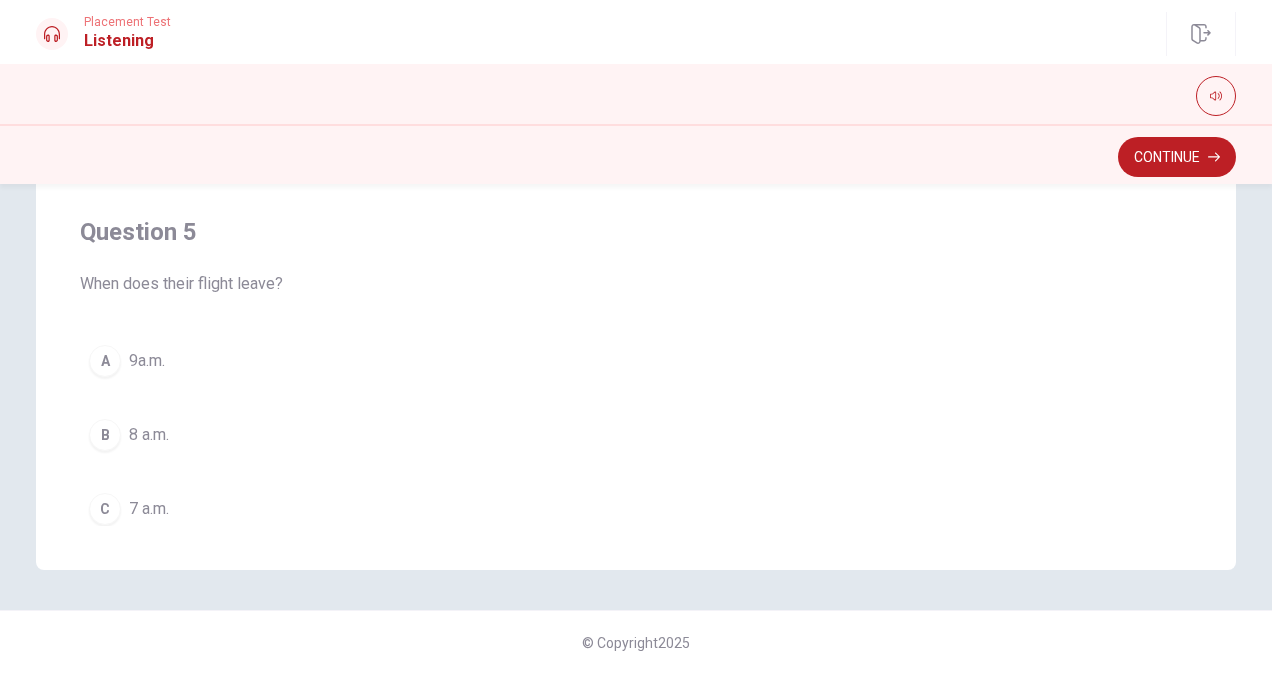 scroll, scrollTop: 1606, scrollLeft: 0, axis: vertical 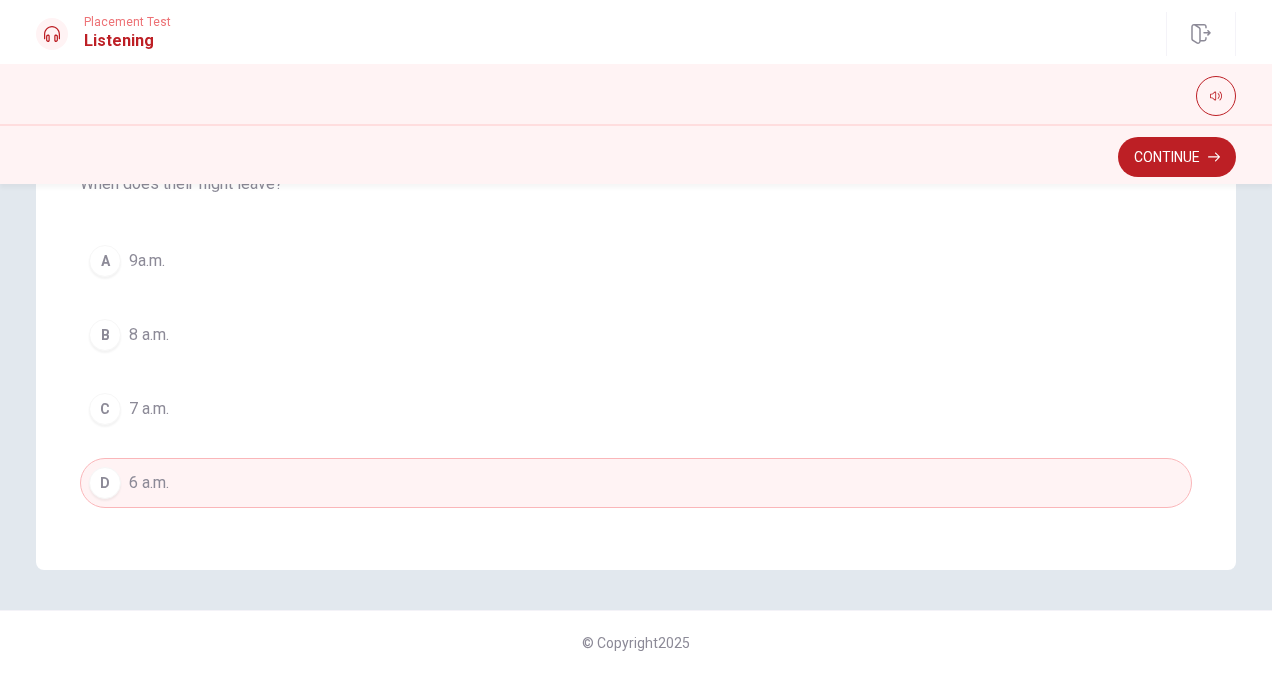 click on "C 7 a.m." at bounding box center (636, 409) 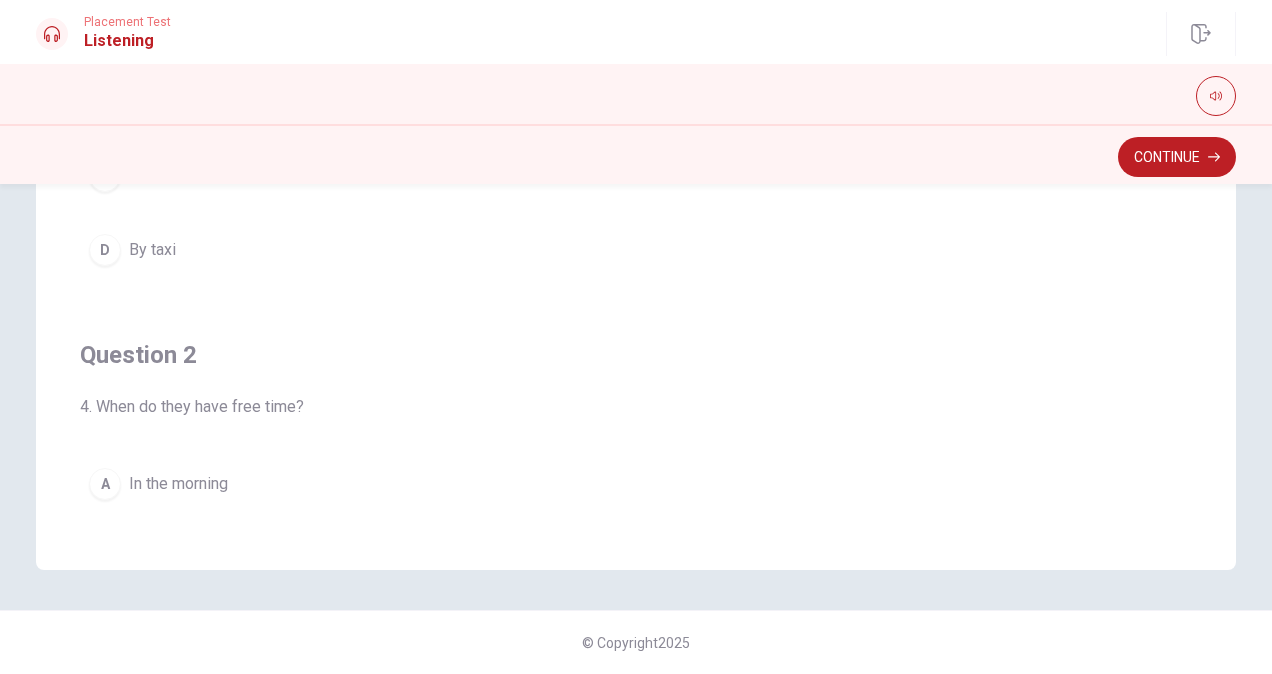 scroll, scrollTop: 0, scrollLeft: 0, axis: both 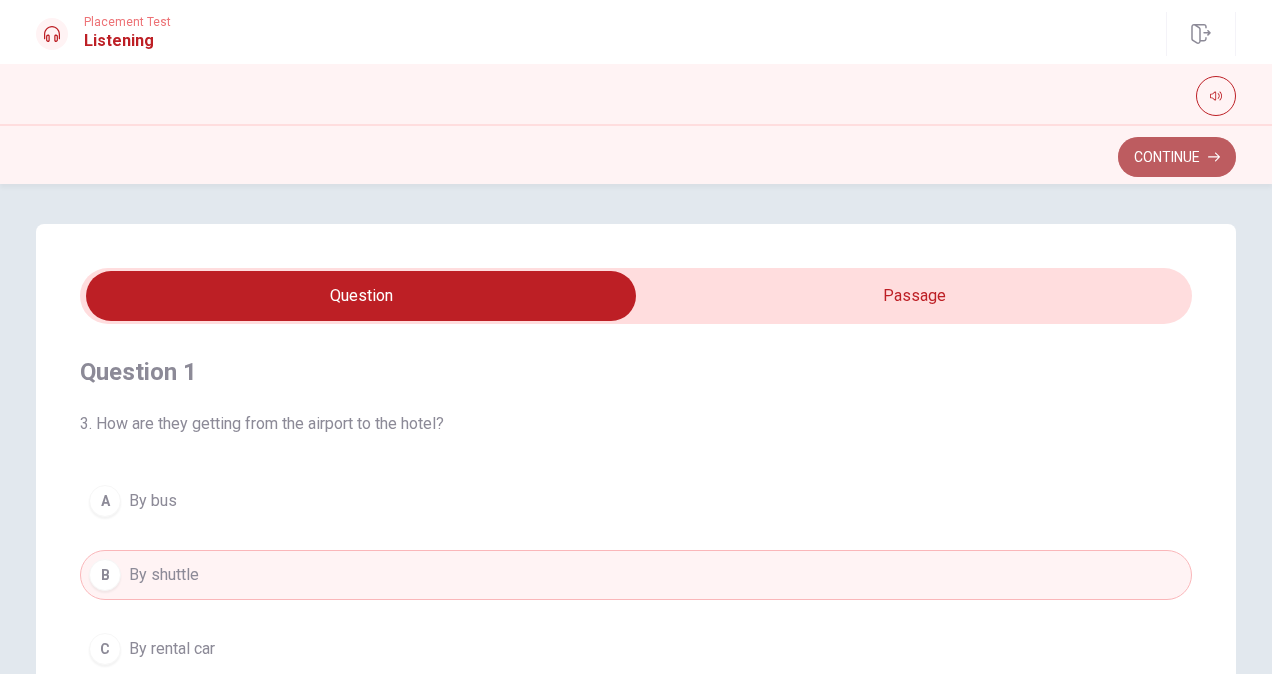 click on "Continue" at bounding box center (1177, 157) 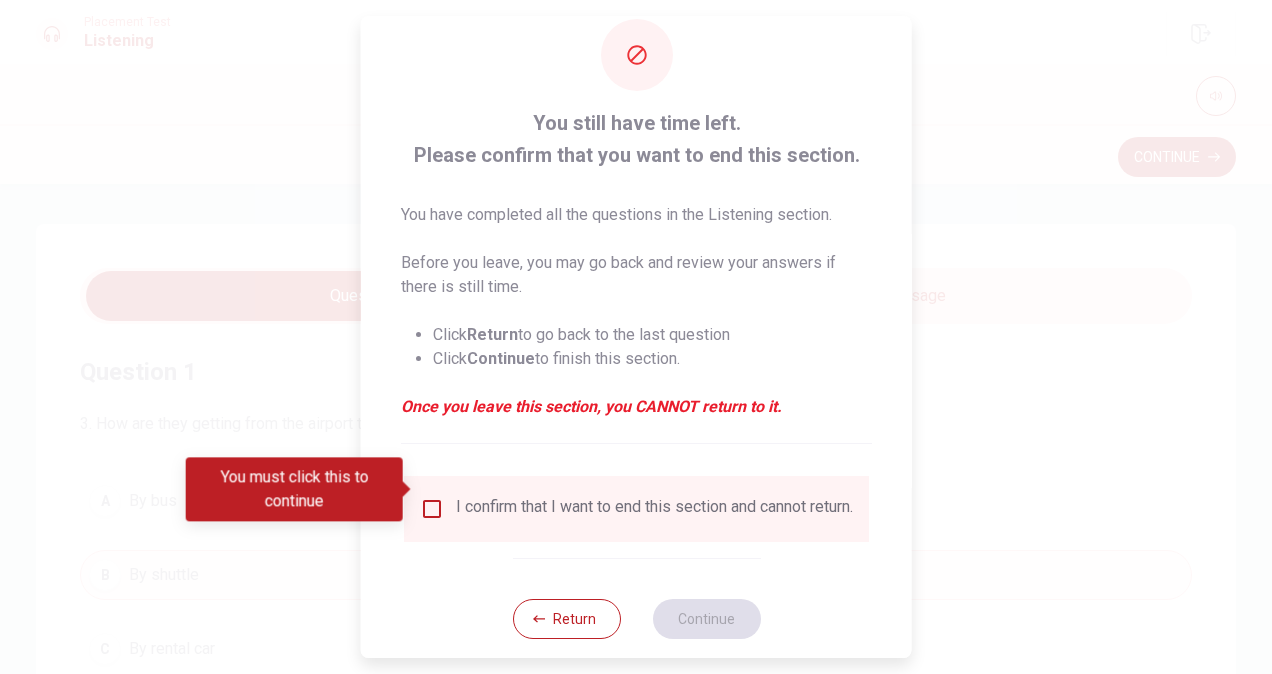 scroll, scrollTop: 72, scrollLeft: 0, axis: vertical 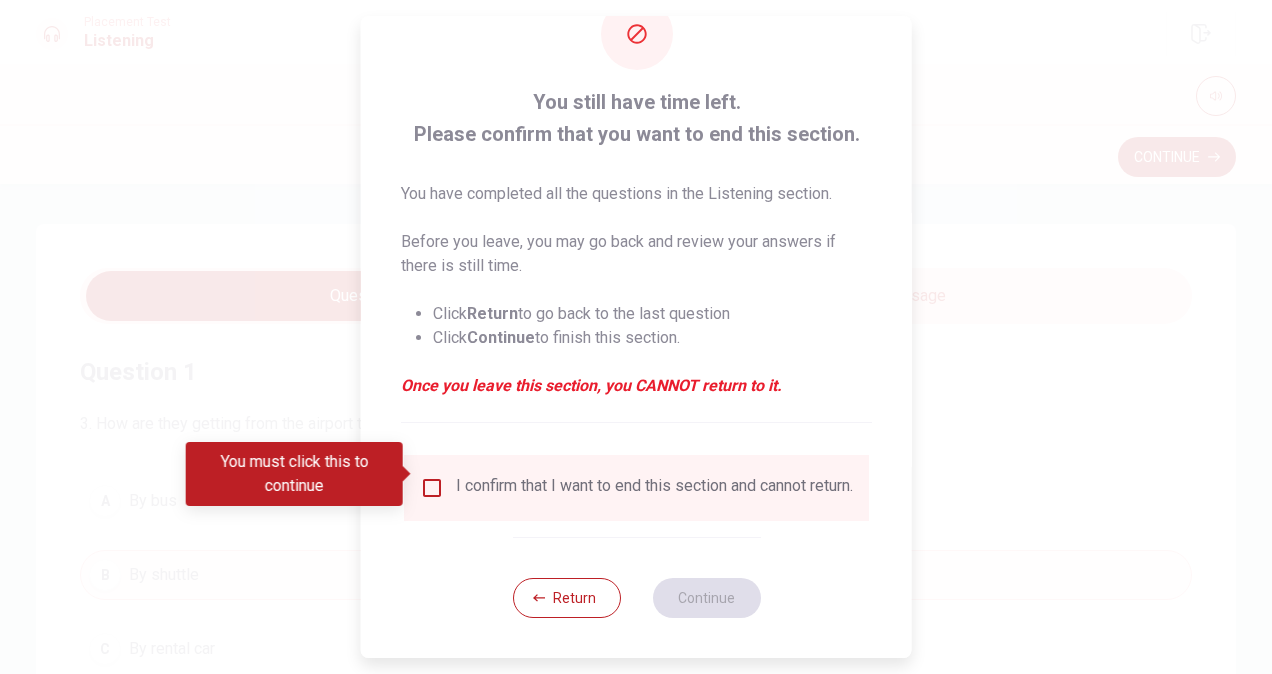 click on "I confirm that I want to end this section and cannot return." at bounding box center (636, 488) 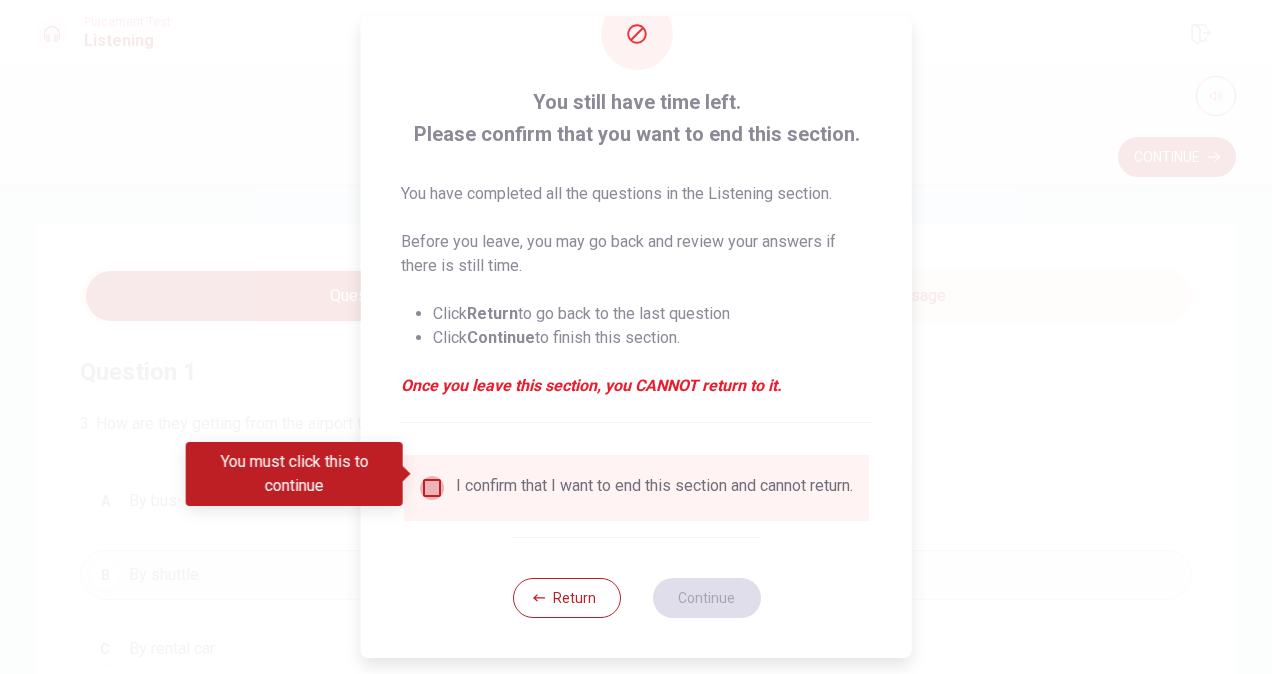 click at bounding box center (432, 488) 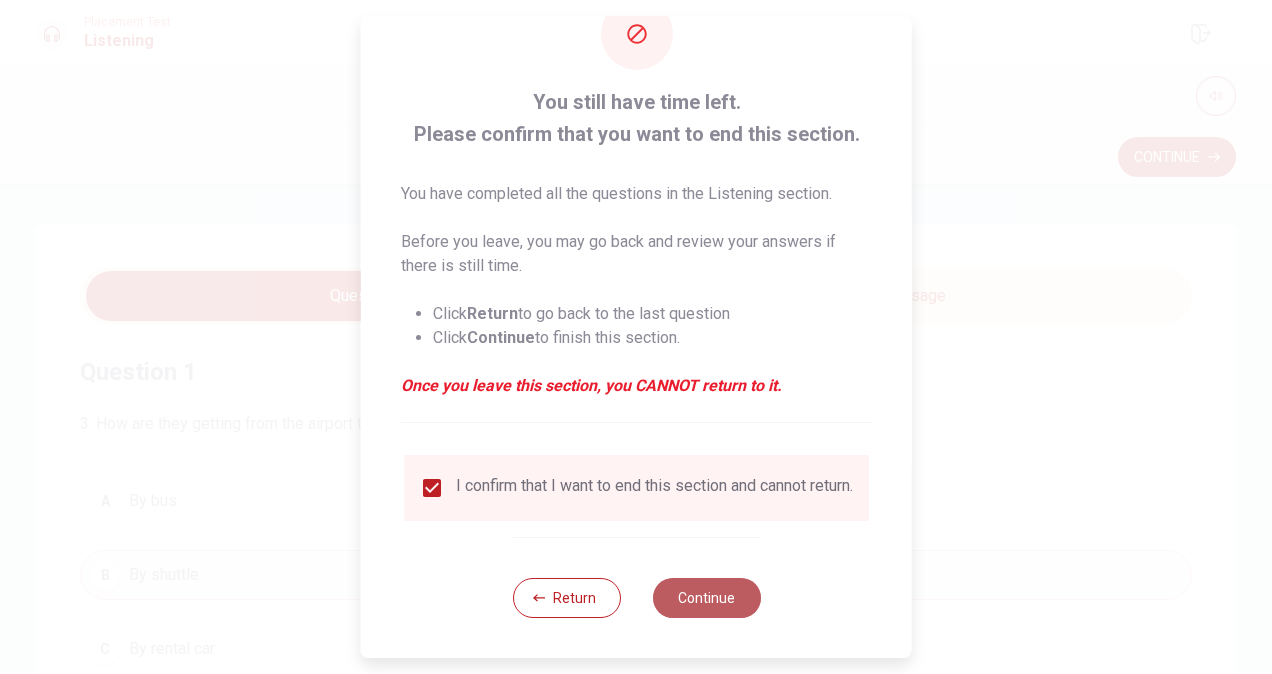 click on "Continue" at bounding box center (706, 598) 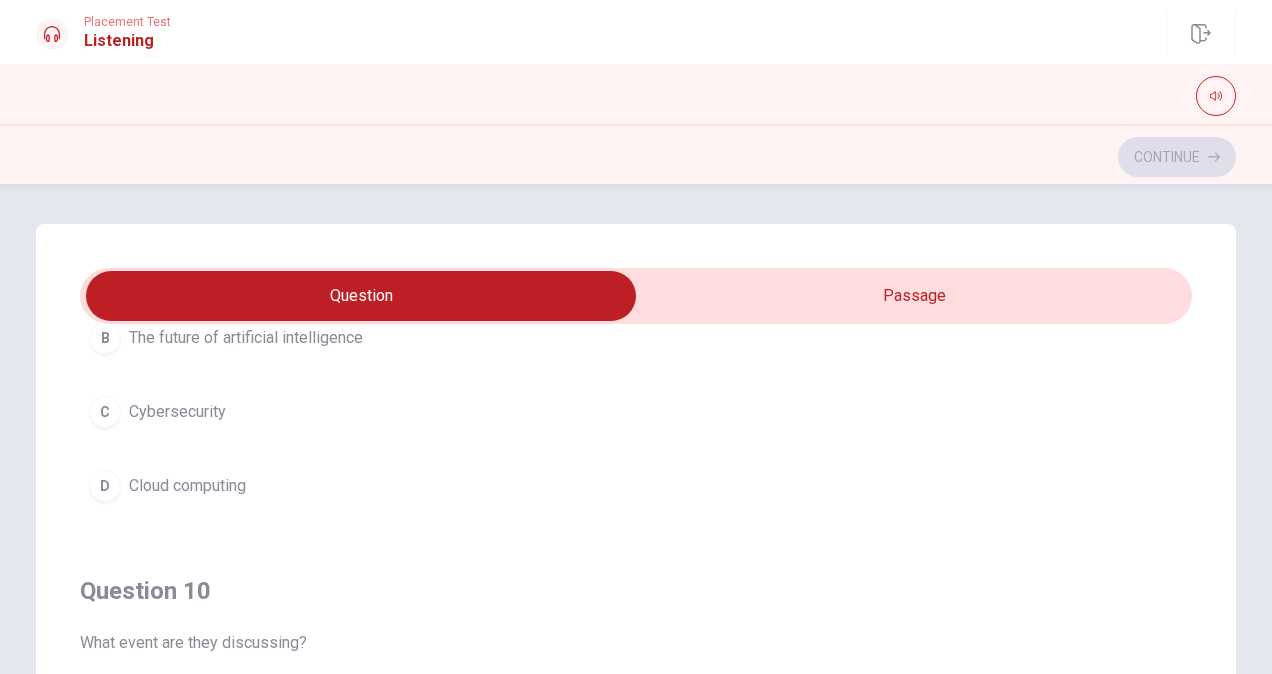 scroll, scrollTop: 1606, scrollLeft: 0, axis: vertical 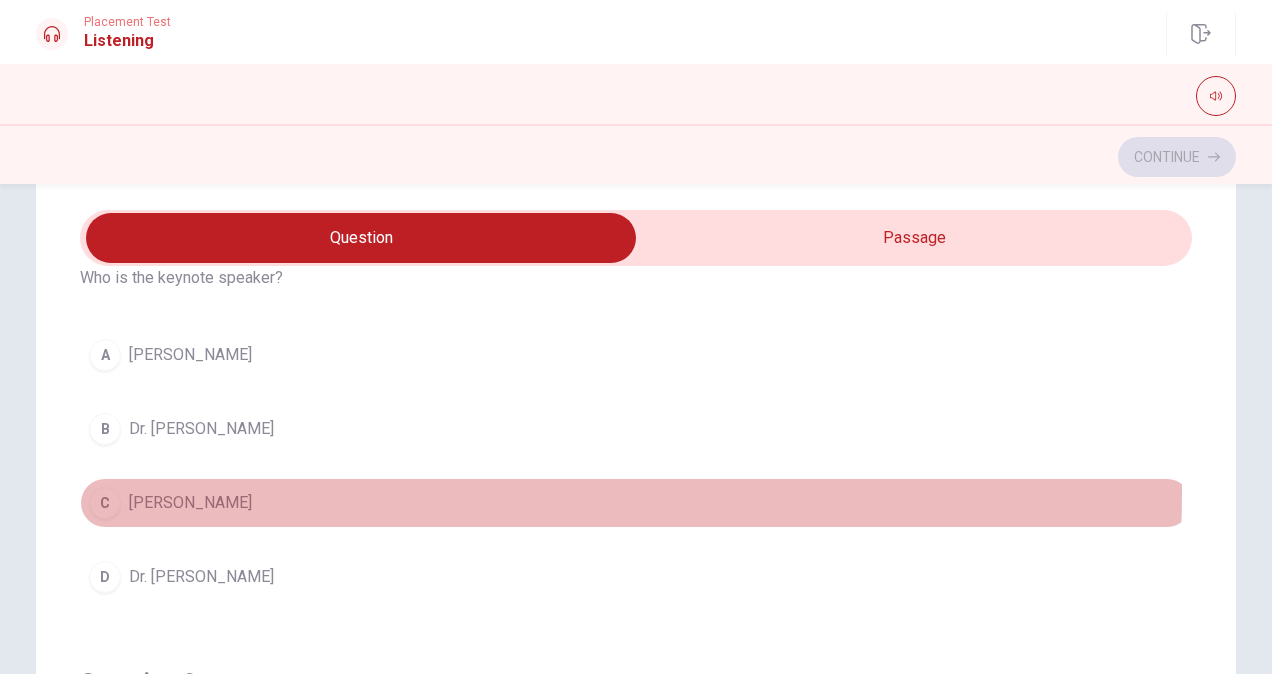 click on "[PERSON_NAME]" at bounding box center (190, 503) 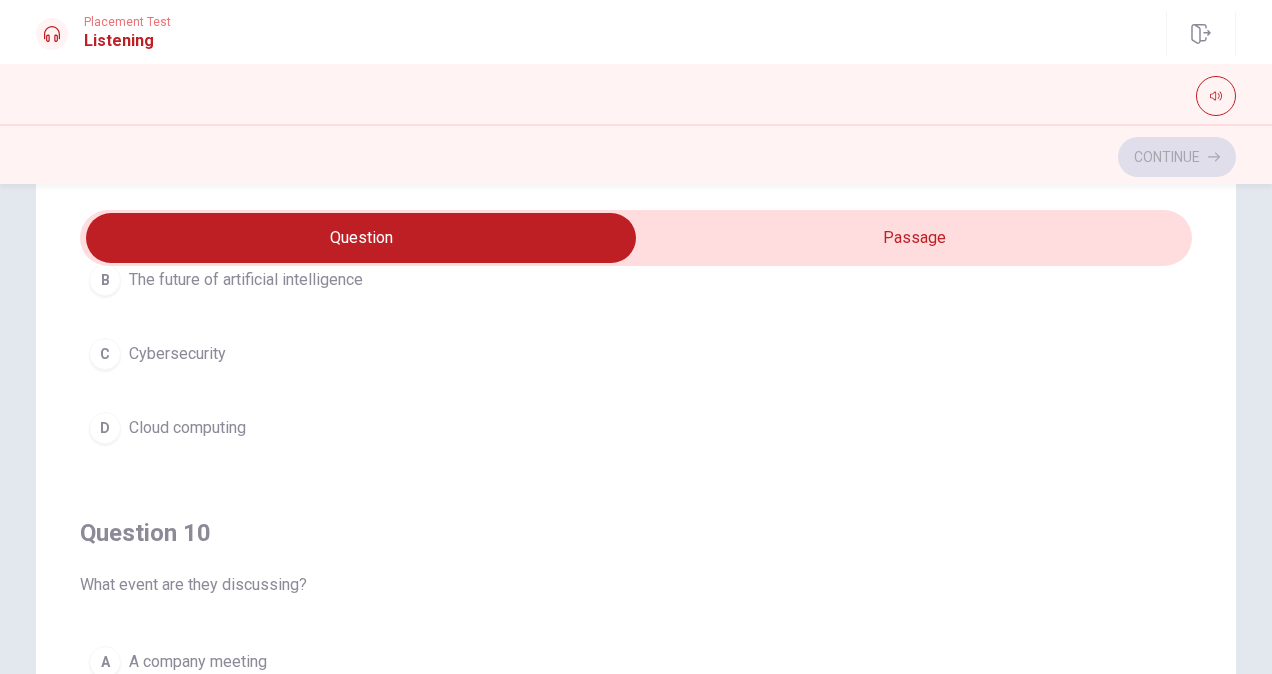 scroll, scrollTop: 1606, scrollLeft: 0, axis: vertical 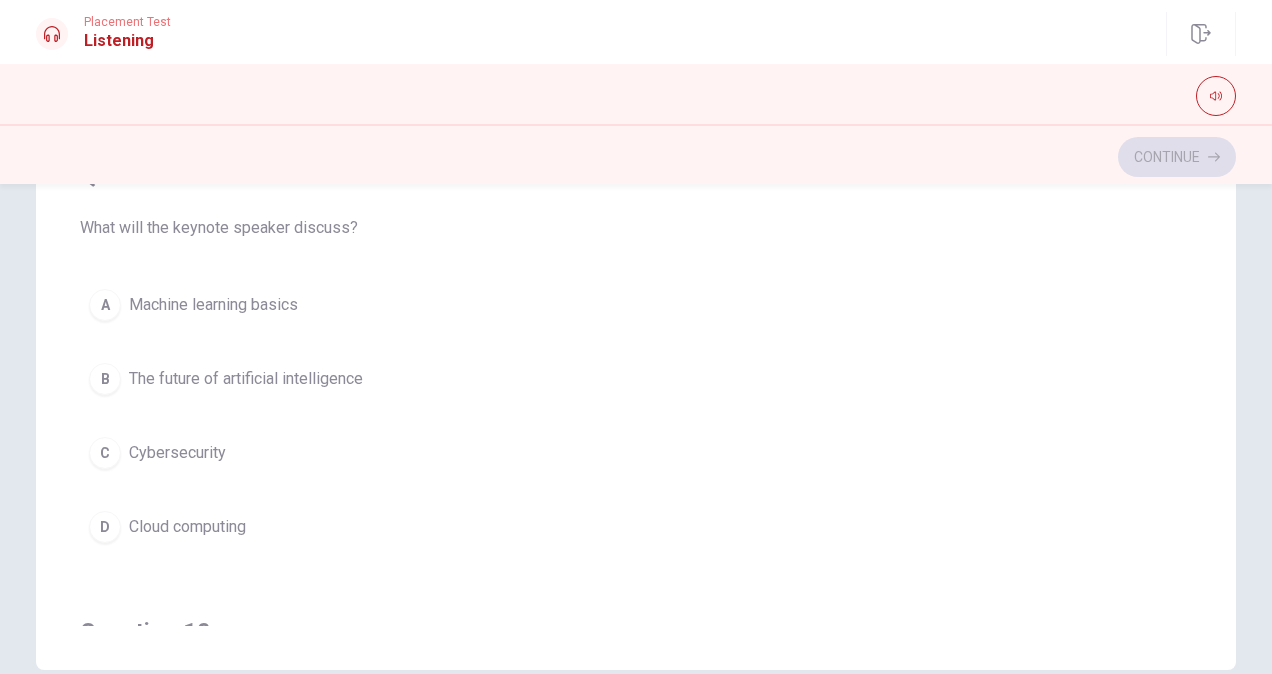 click on "The future of artificial intelligence" at bounding box center [246, 379] 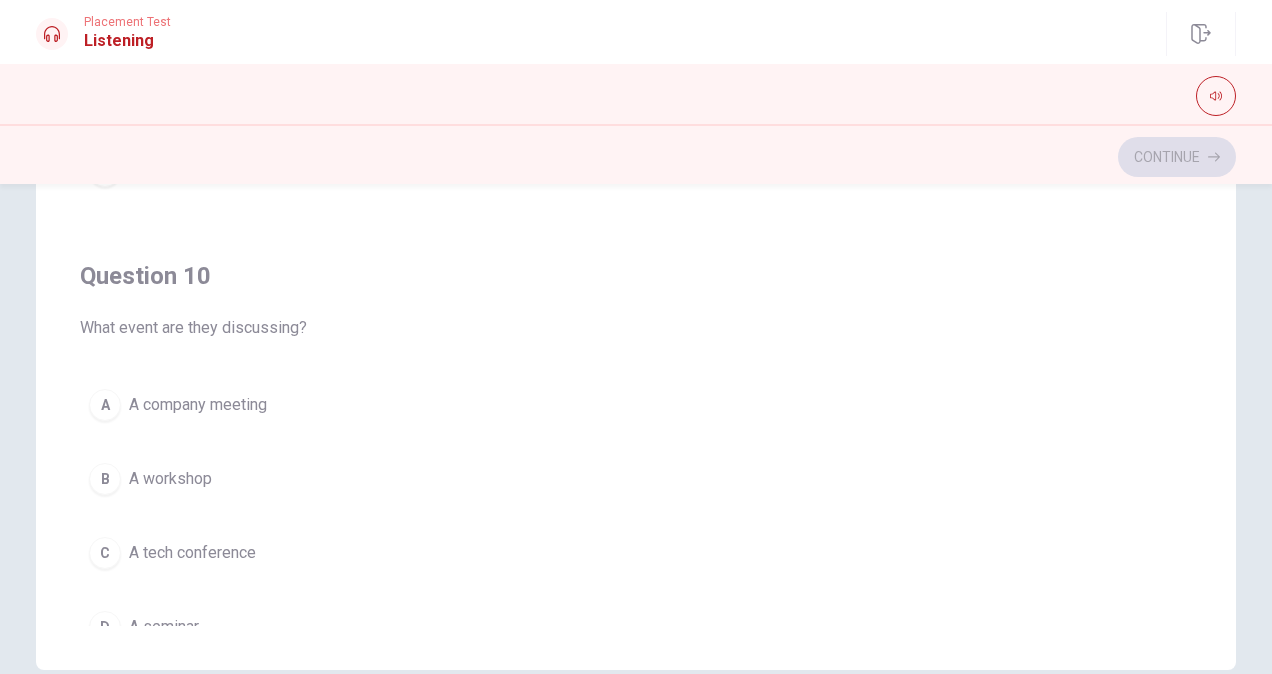 scroll, scrollTop: 1606, scrollLeft: 0, axis: vertical 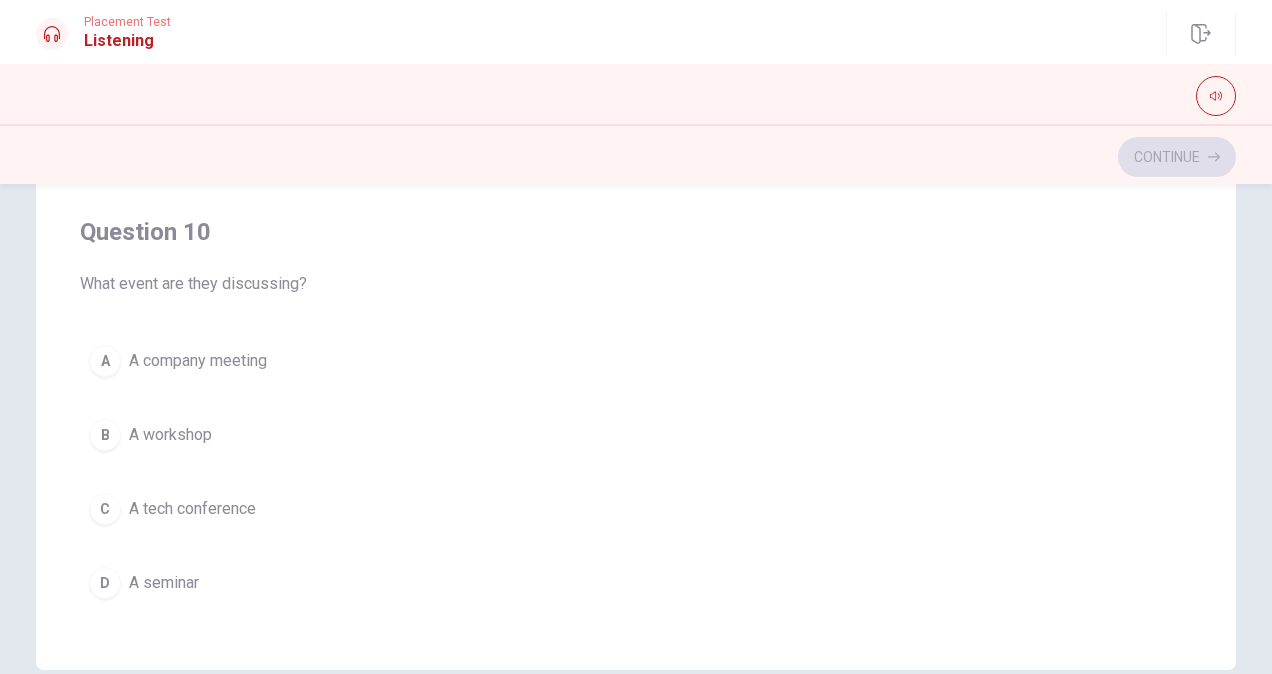 click on "A tech conference" at bounding box center (192, 509) 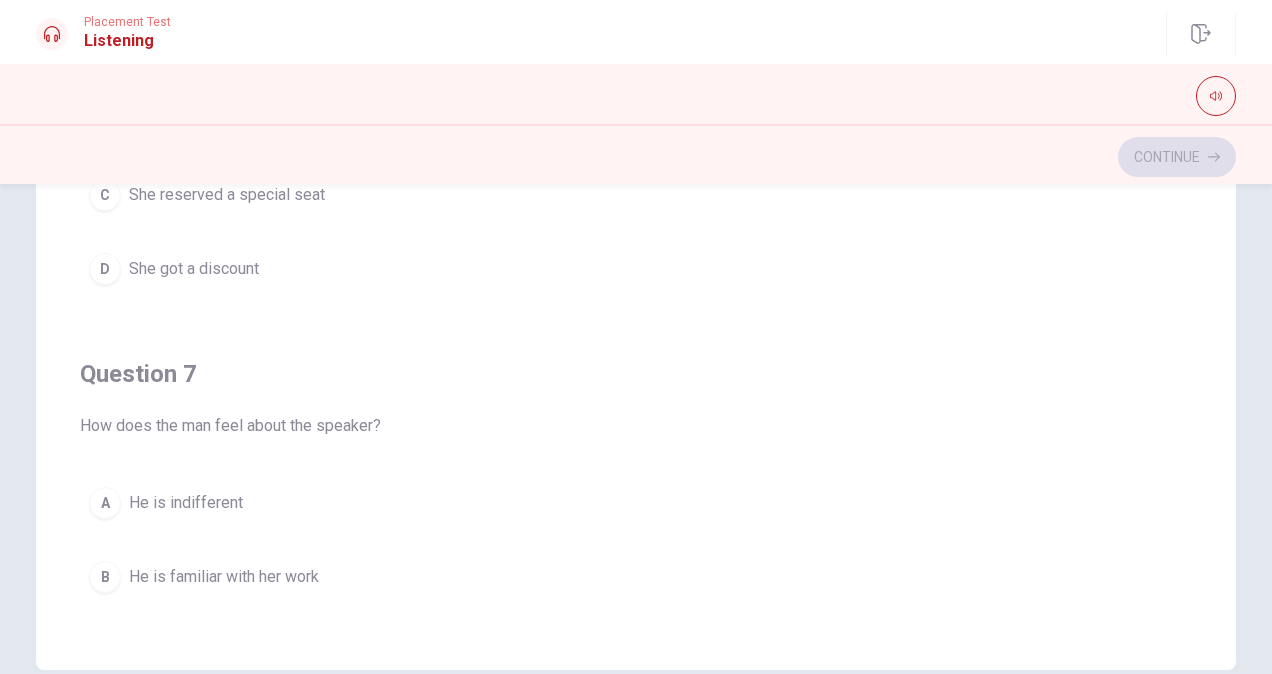 scroll, scrollTop: 0, scrollLeft: 0, axis: both 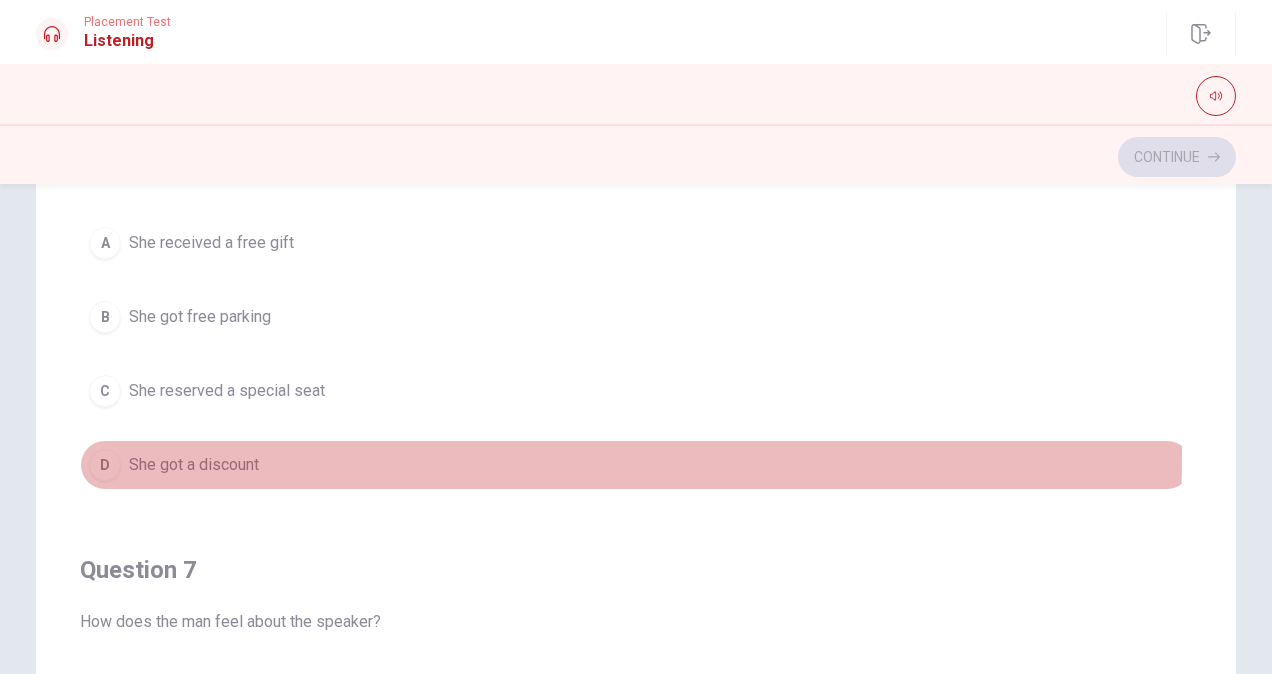 click on "D She got a discount" at bounding box center (636, 465) 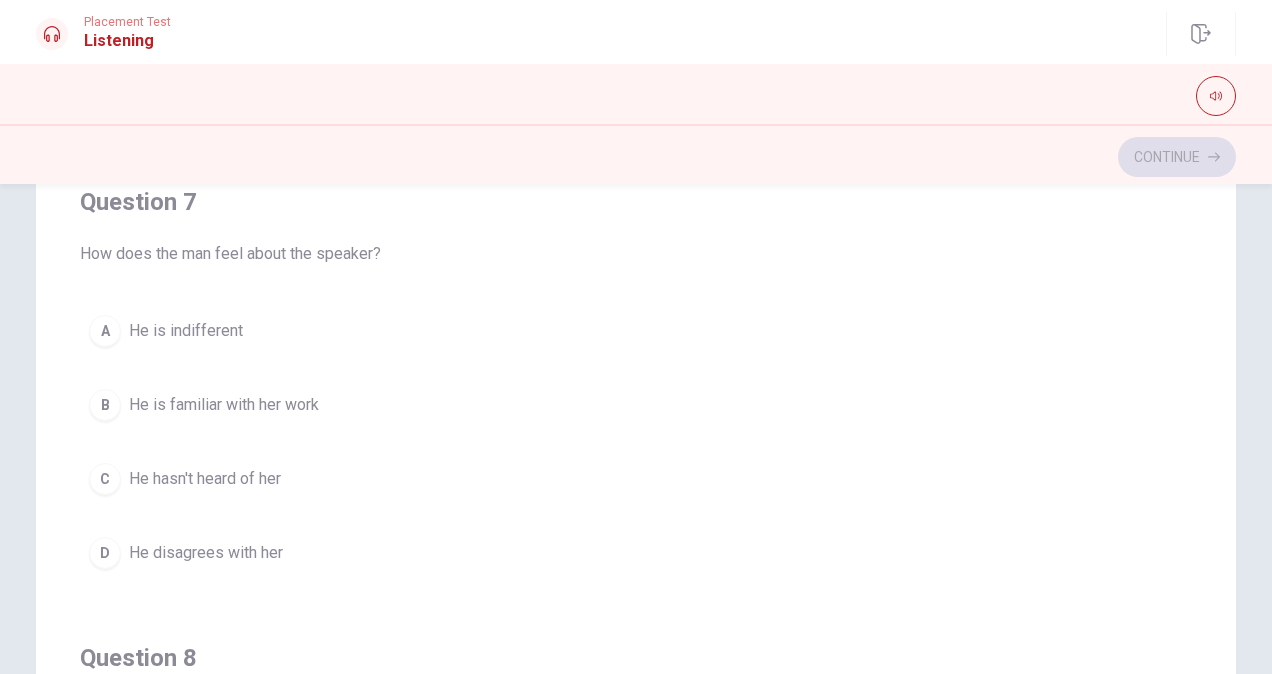 scroll, scrollTop: 400, scrollLeft: 0, axis: vertical 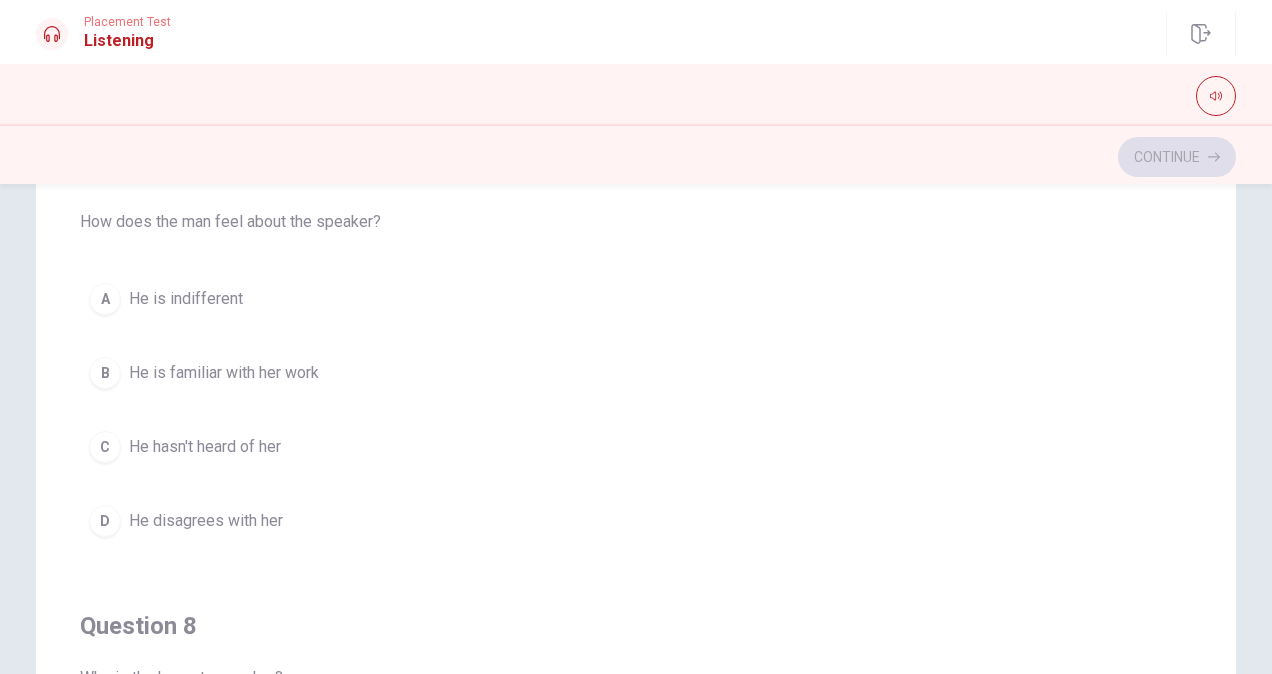 click on "He is familiar with her work" at bounding box center [224, 373] 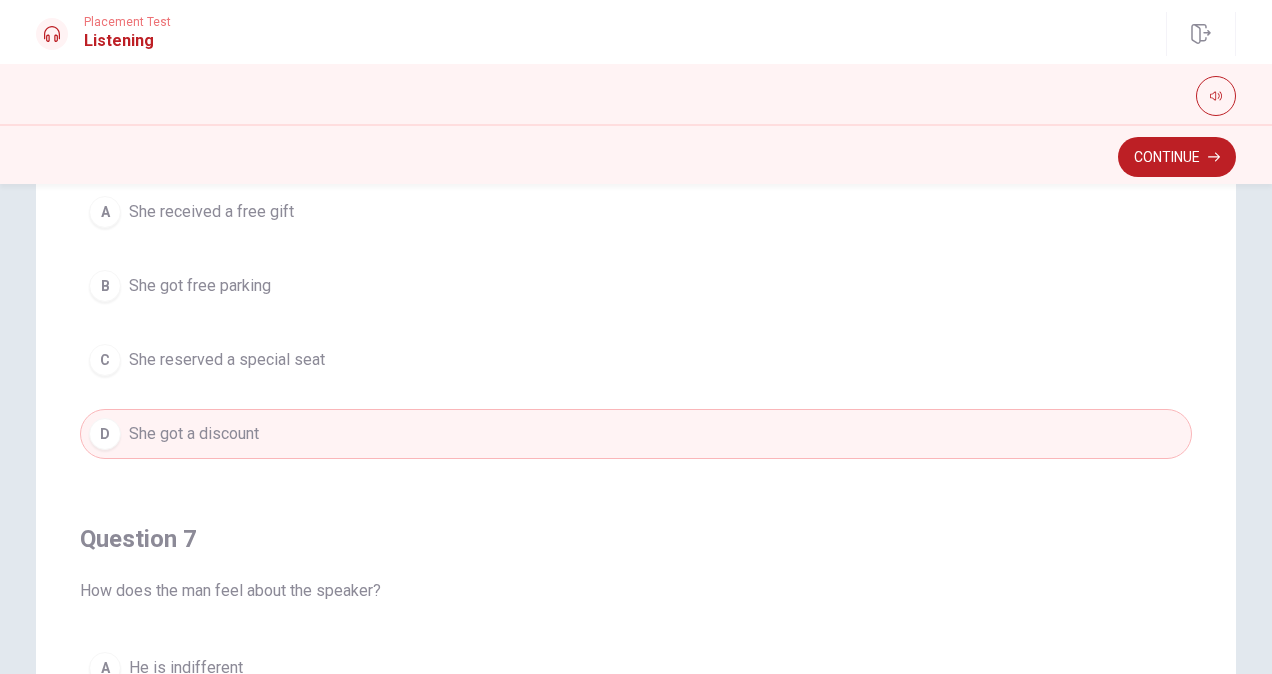 scroll, scrollTop: 0, scrollLeft: 0, axis: both 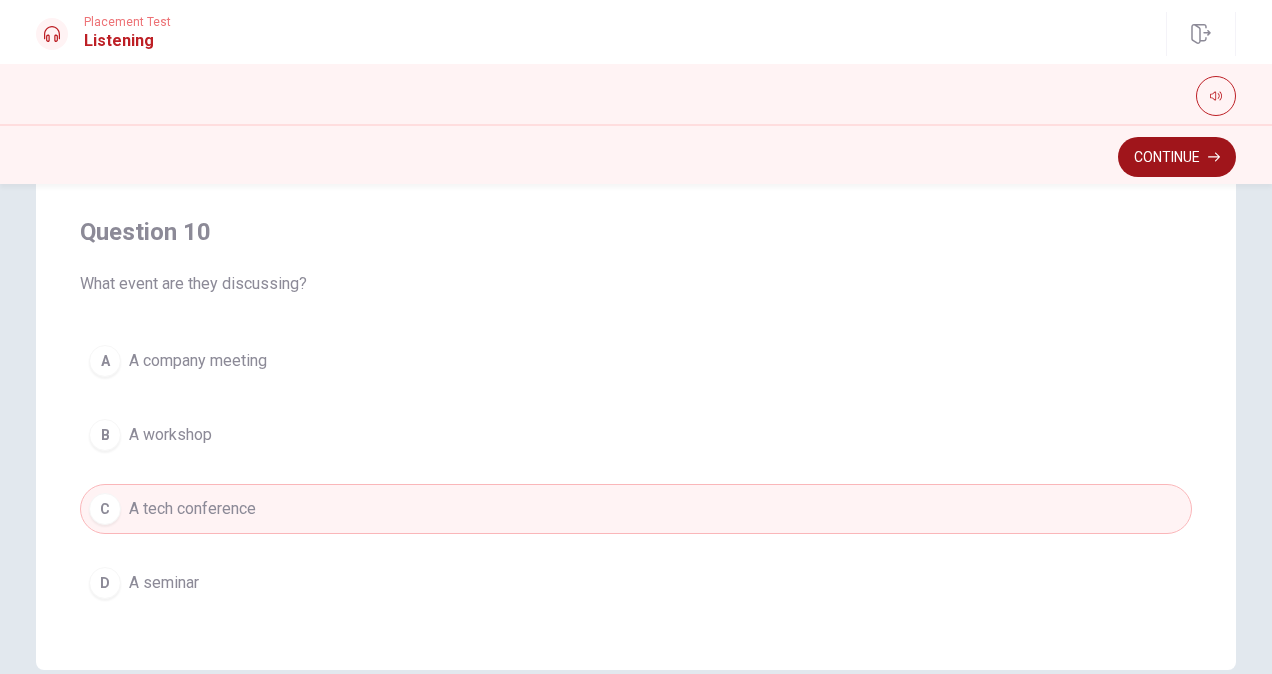 click on "Continue" at bounding box center (1177, 157) 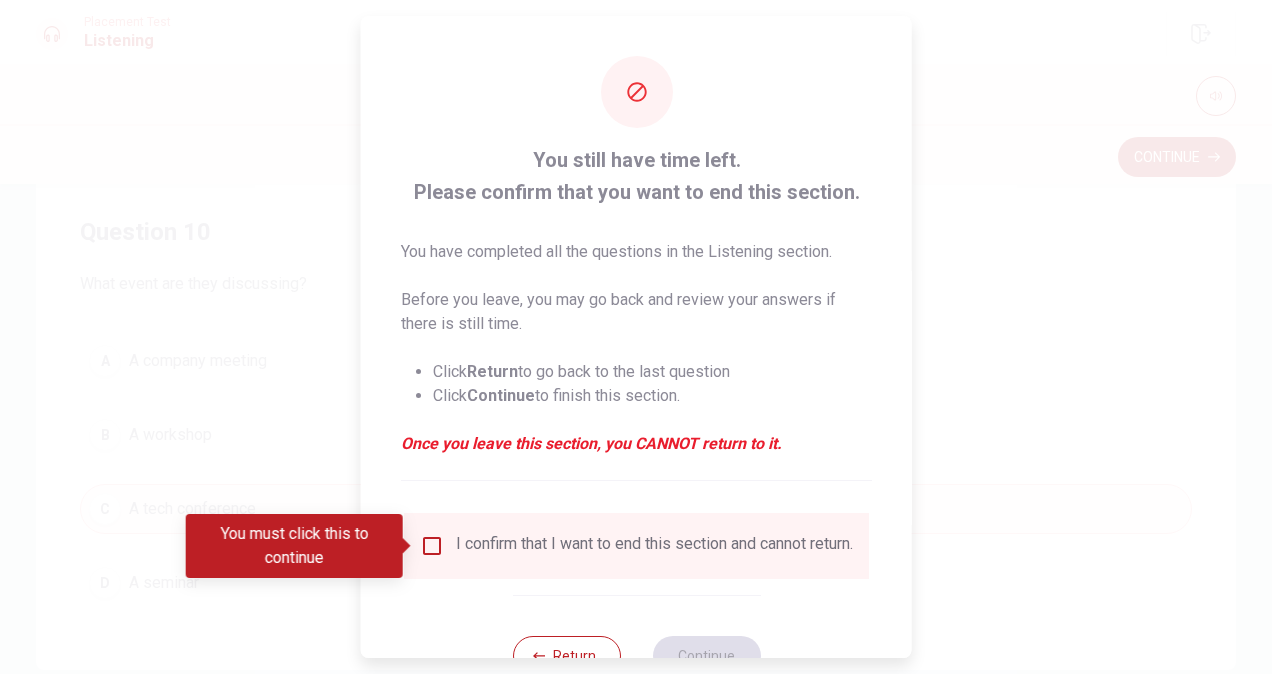 click on "I confirm that I want to end this section and cannot return." at bounding box center (654, 546) 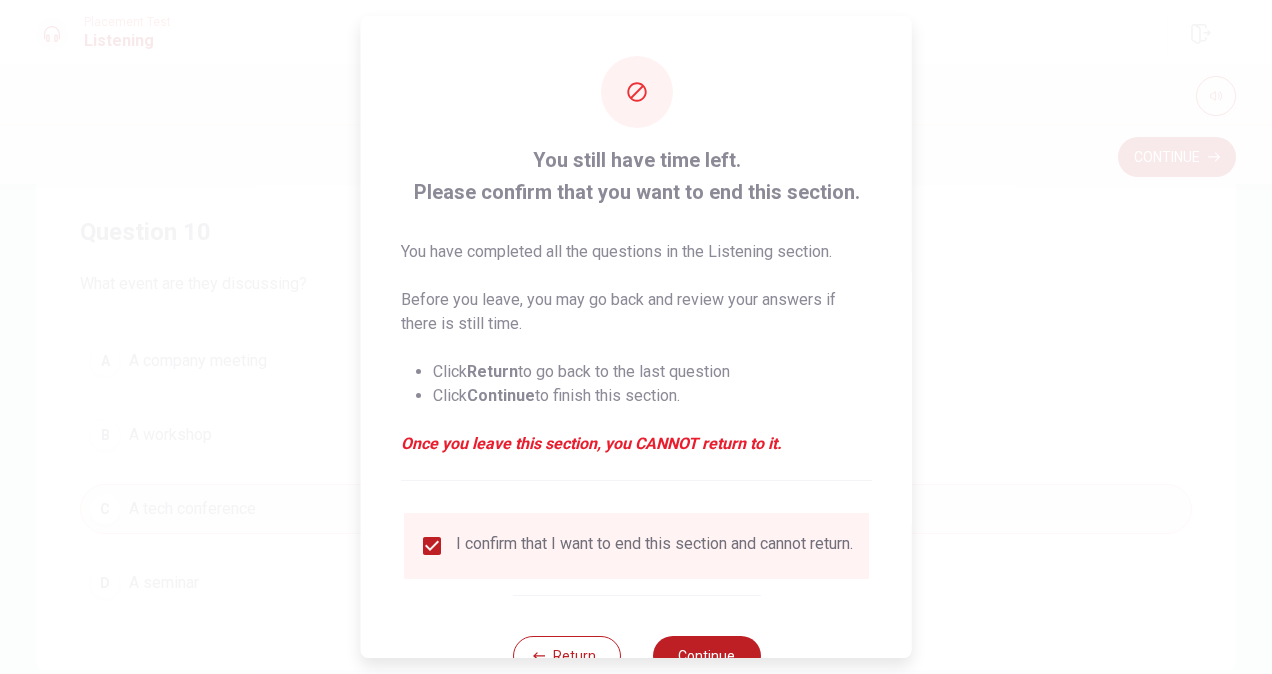 scroll, scrollTop: 72, scrollLeft: 0, axis: vertical 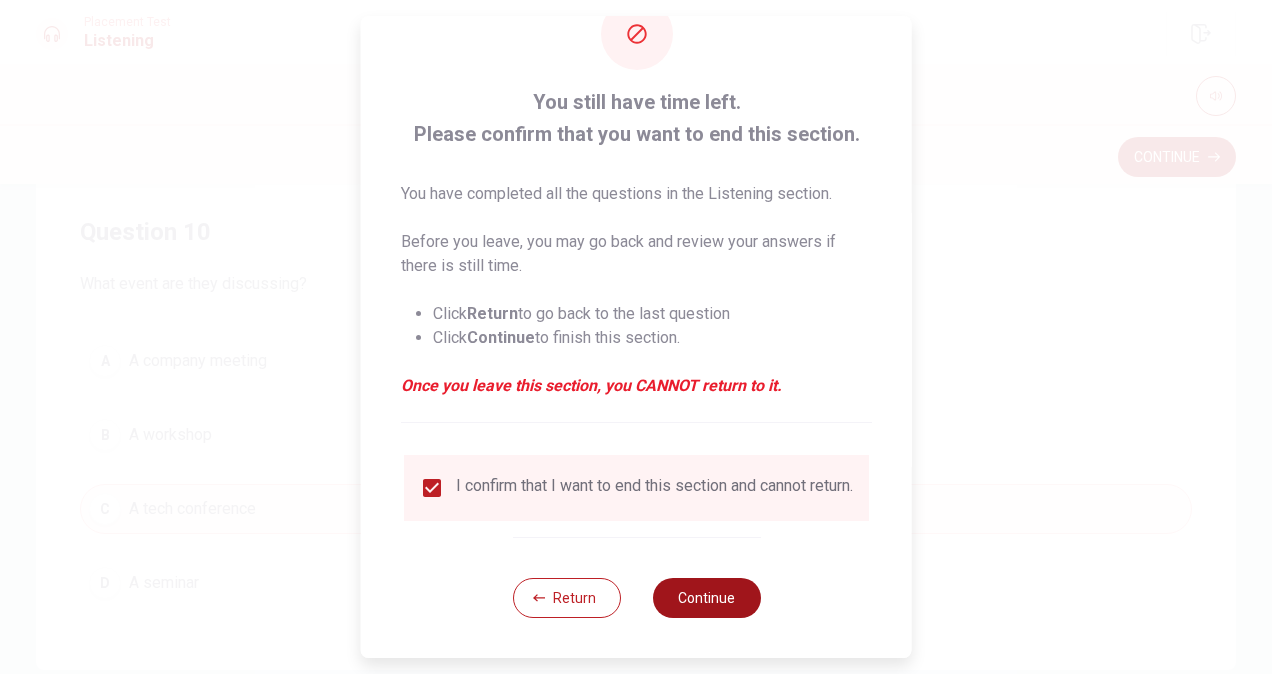 click on "Continue" at bounding box center [706, 598] 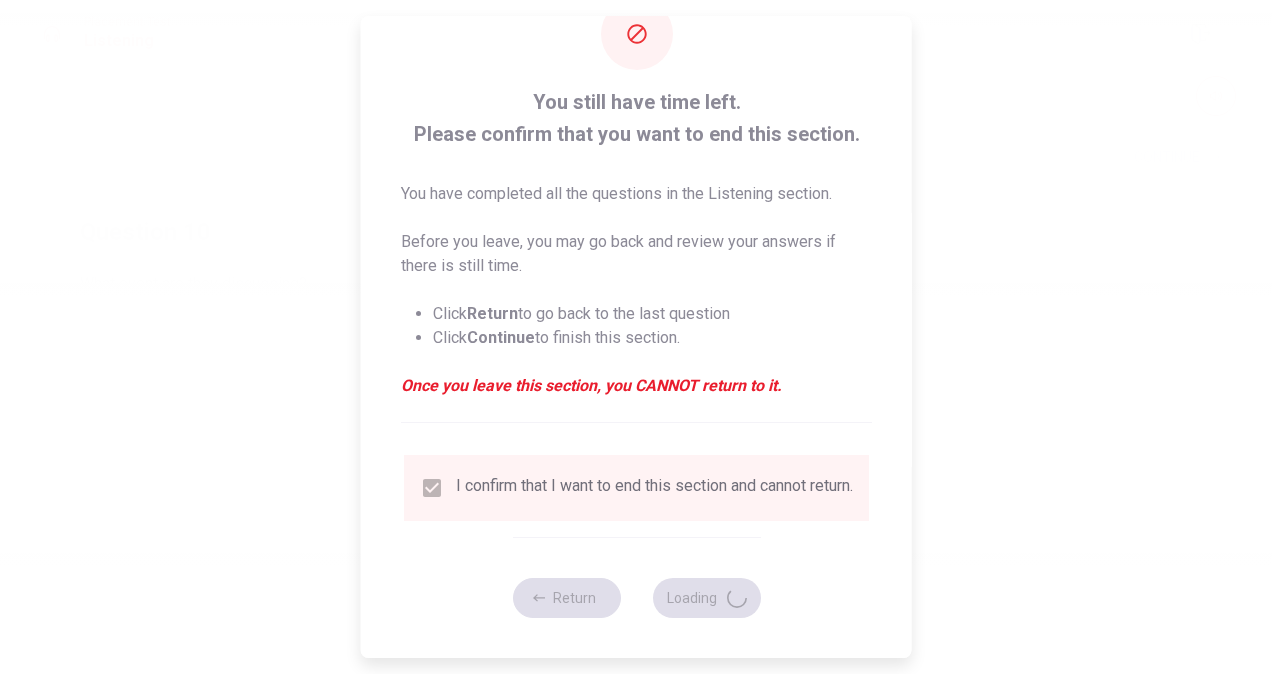 scroll, scrollTop: 0, scrollLeft: 0, axis: both 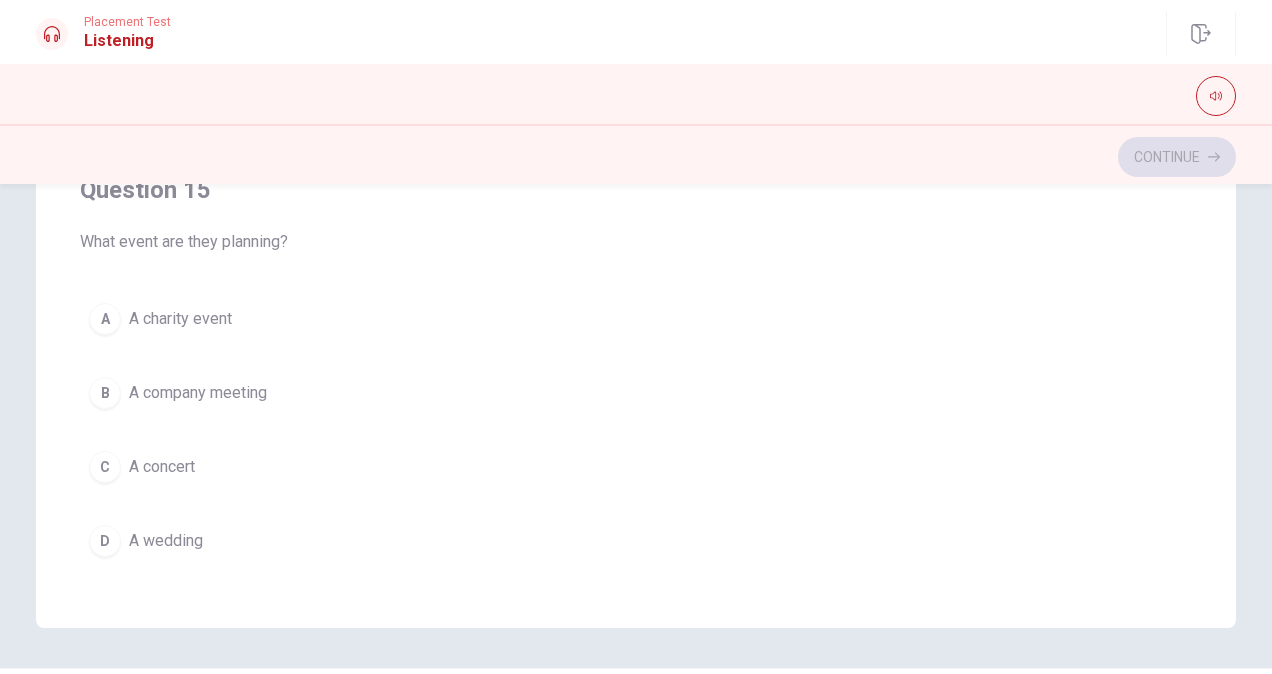 click on "A charity event" at bounding box center [180, 319] 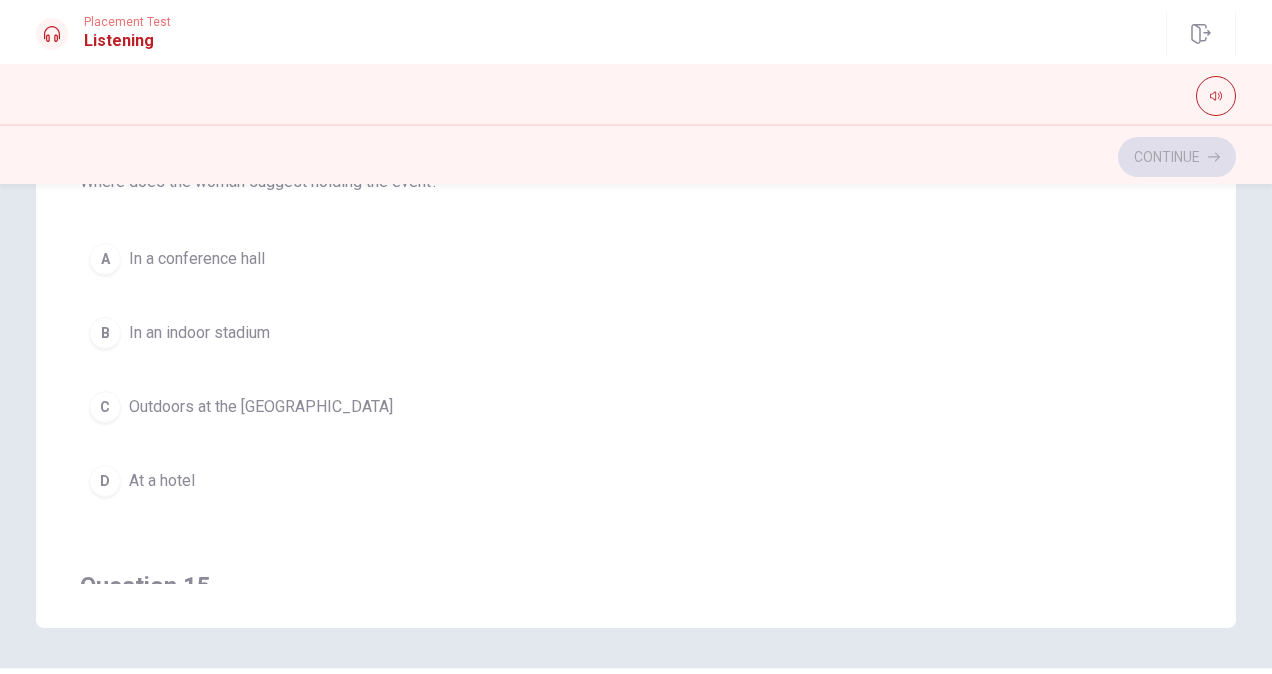 scroll, scrollTop: 1106, scrollLeft: 0, axis: vertical 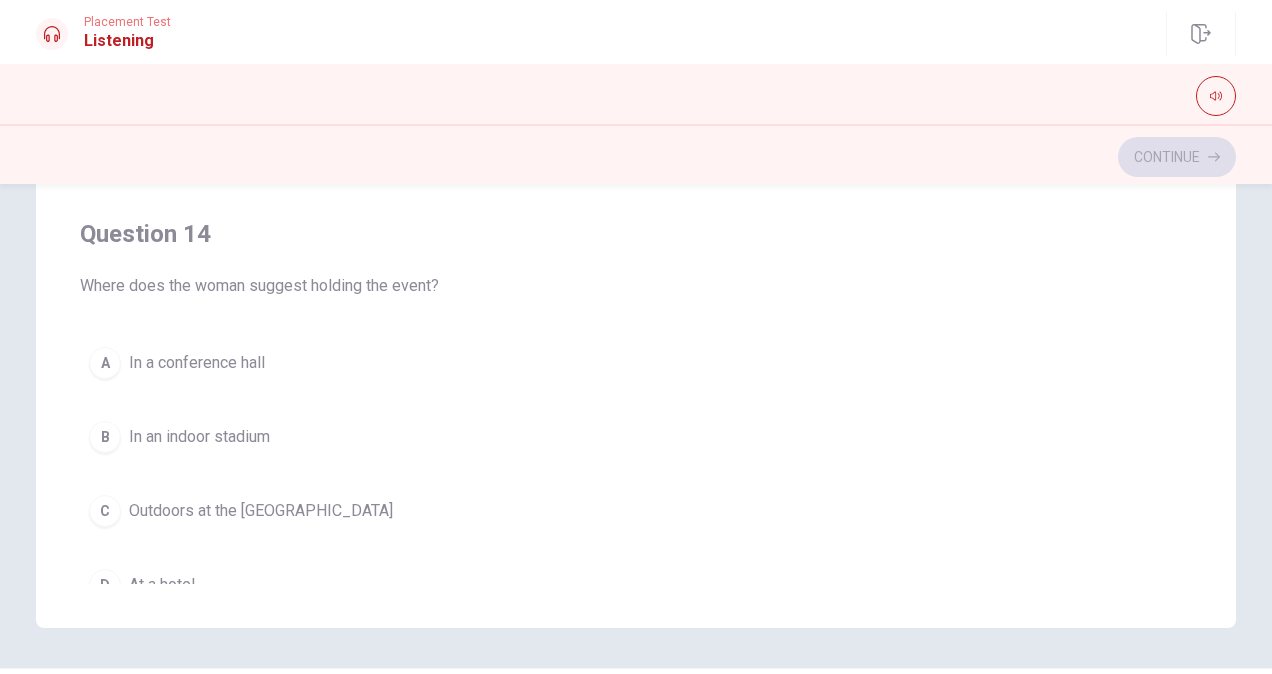 click on "Outdoors at the [GEOGRAPHIC_DATA]" at bounding box center (261, 511) 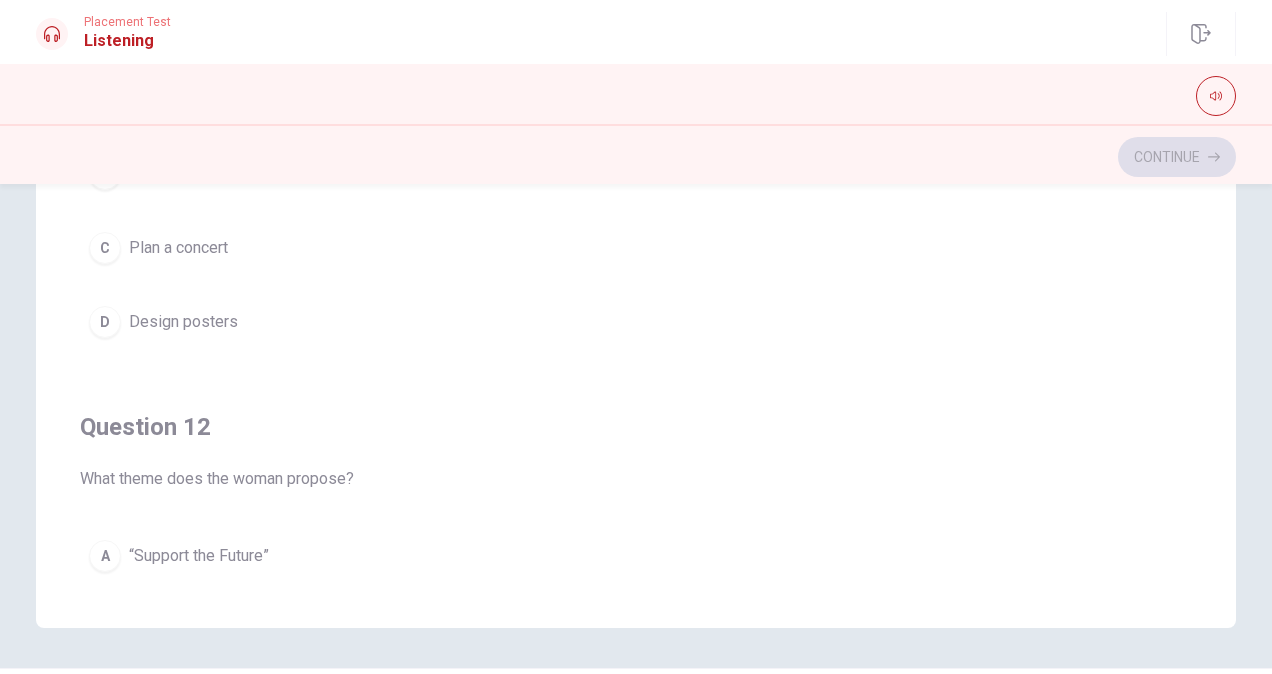 scroll, scrollTop: 0, scrollLeft: 0, axis: both 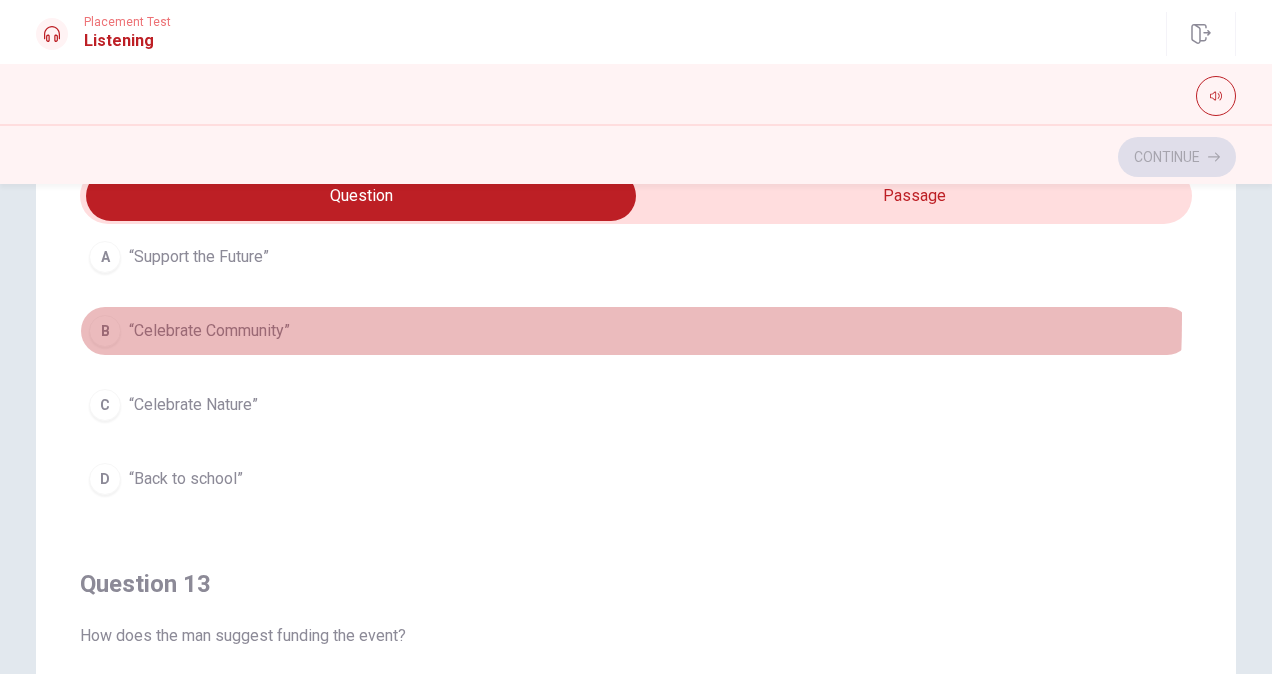 click on "B “Celebrate Community”" at bounding box center [636, 331] 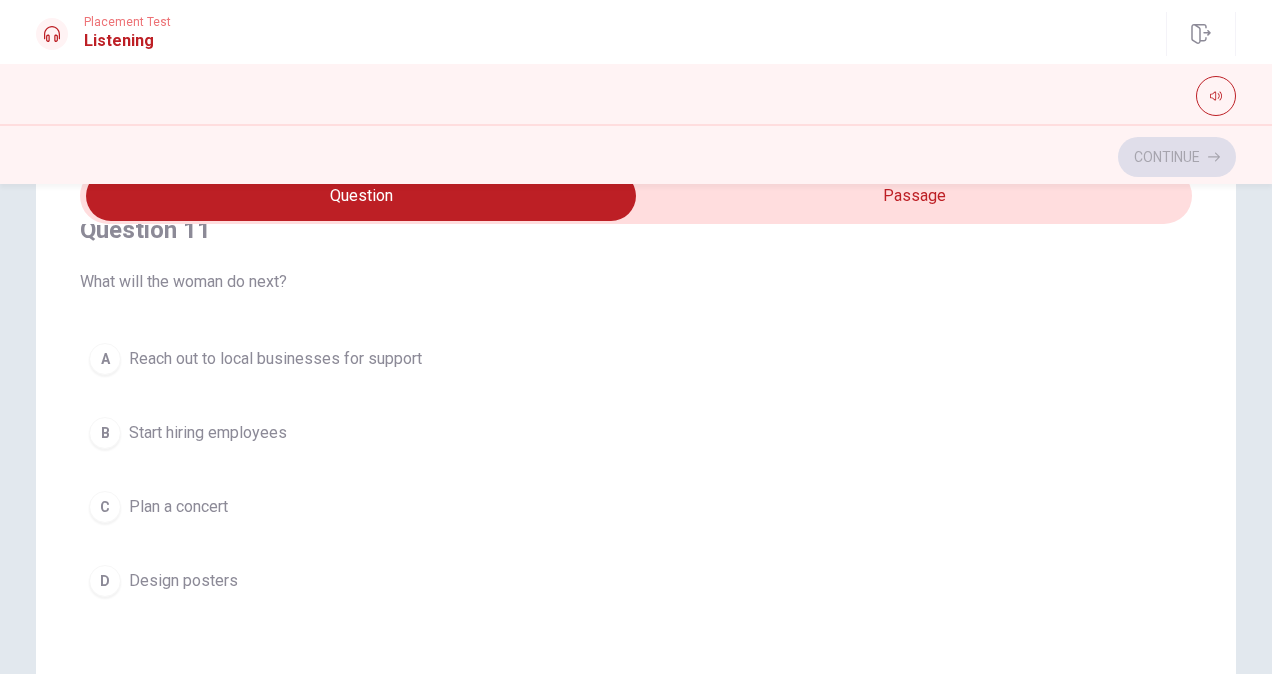 scroll, scrollTop: 0, scrollLeft: 0, axis: both 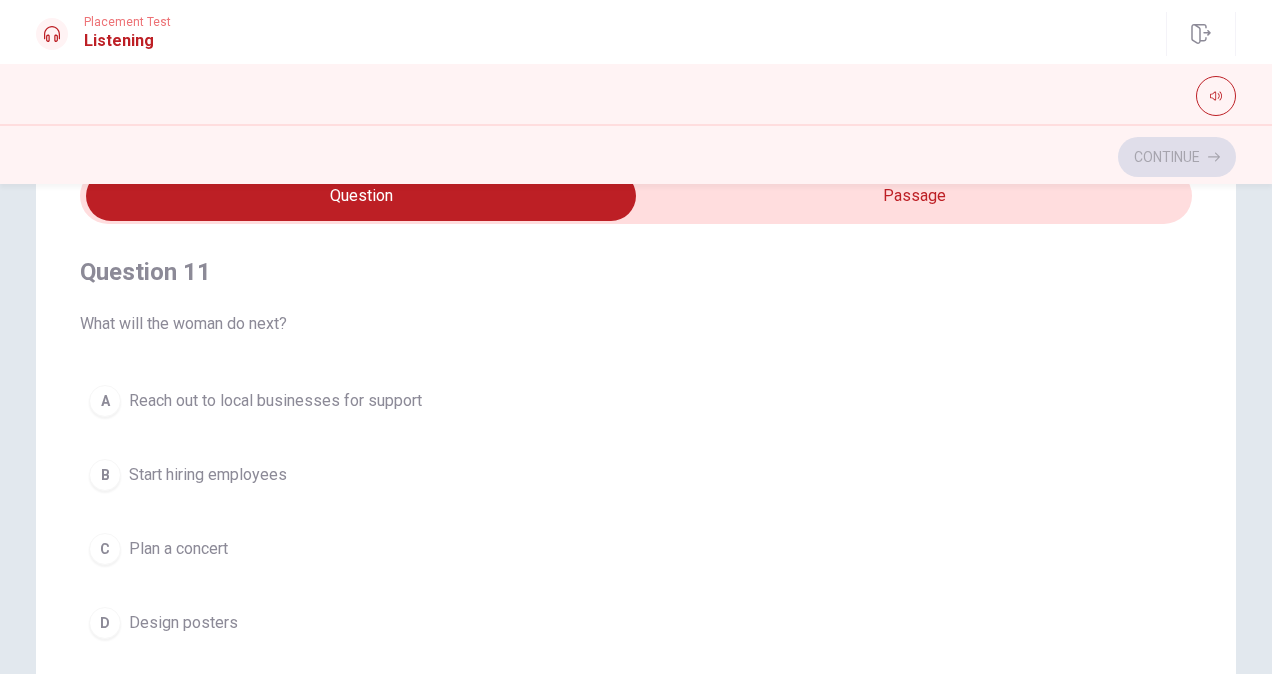 click on "Reach out to local businesses for support" at bounding box center [275, 401] 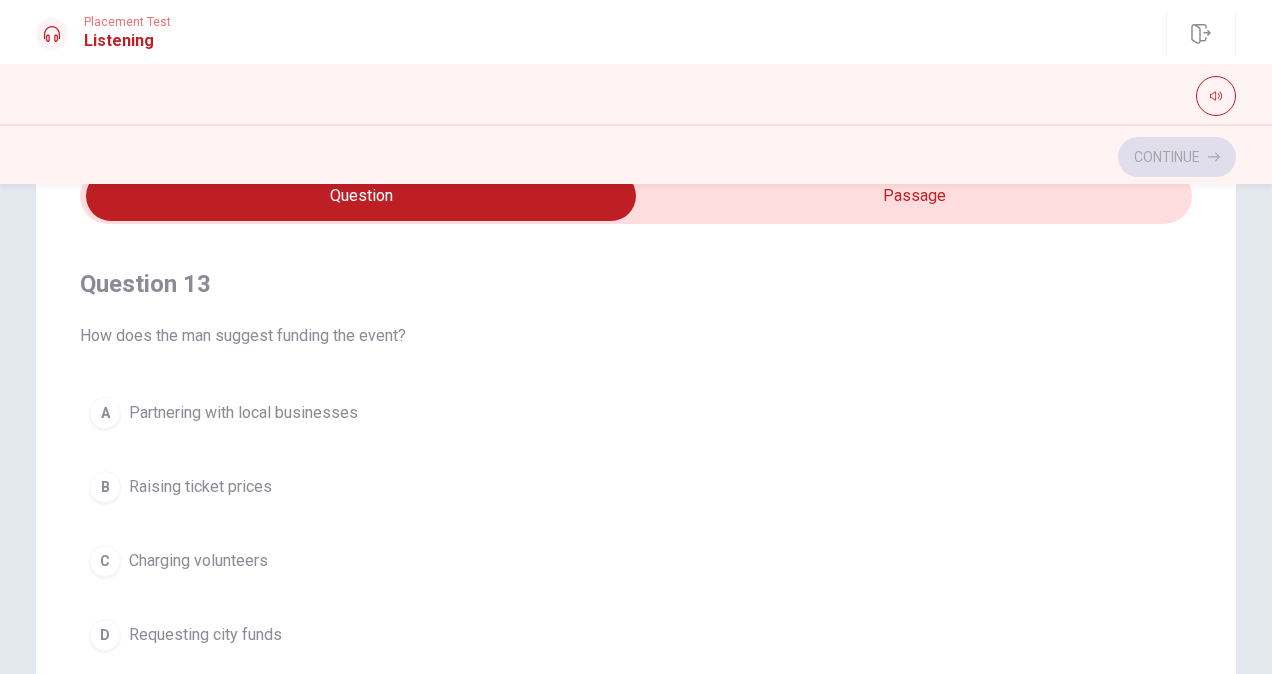scroll, scrollTop: 900, scrollLeft: 0, axis: vertical 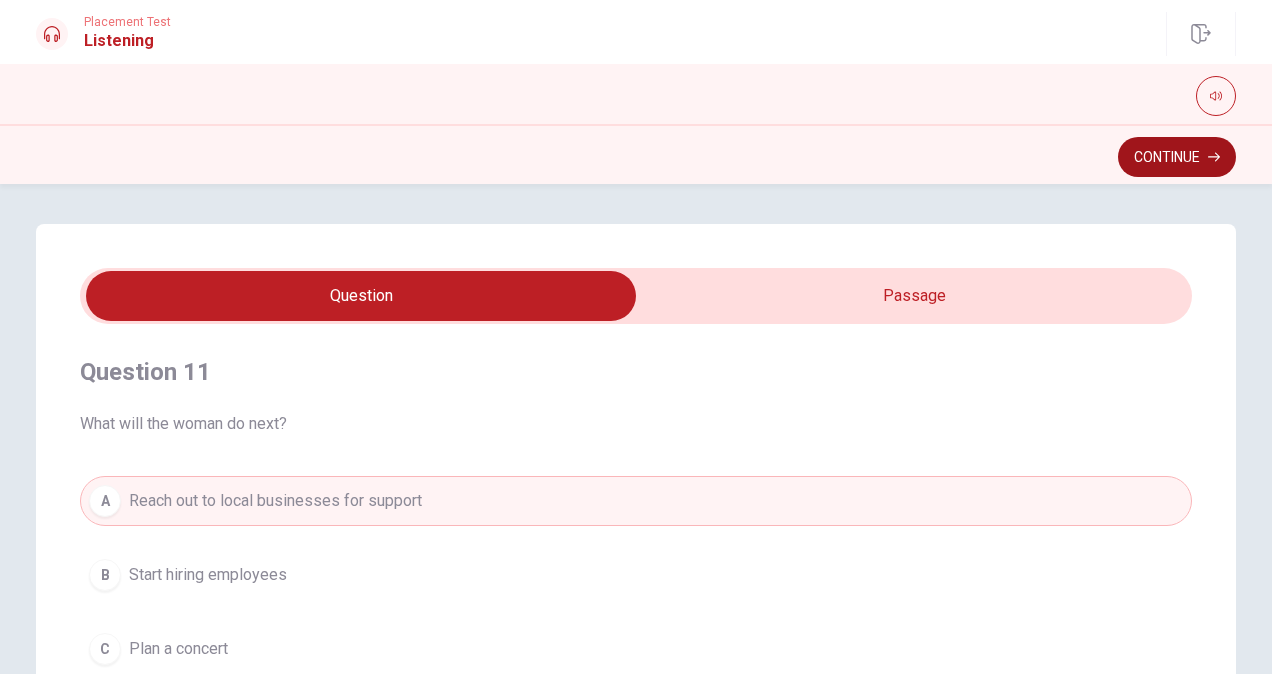 click on "Continue" at bounding box center [1177, 157] 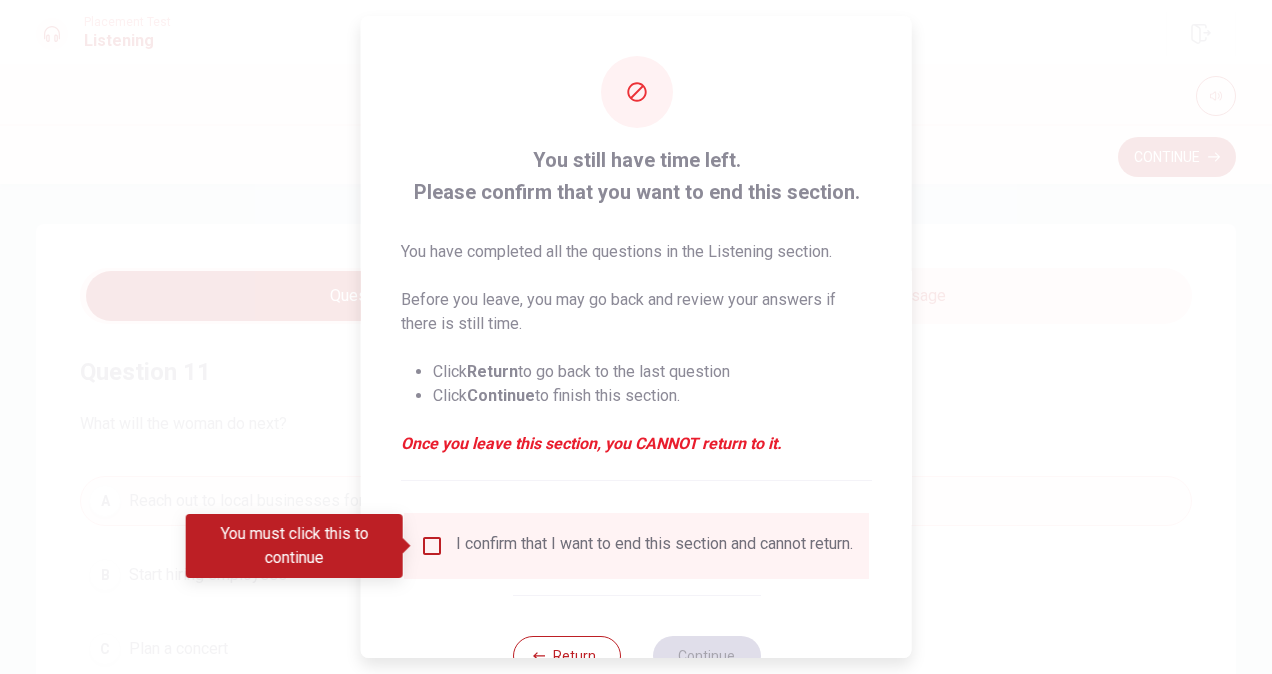 click at bounding box center (432, 546) 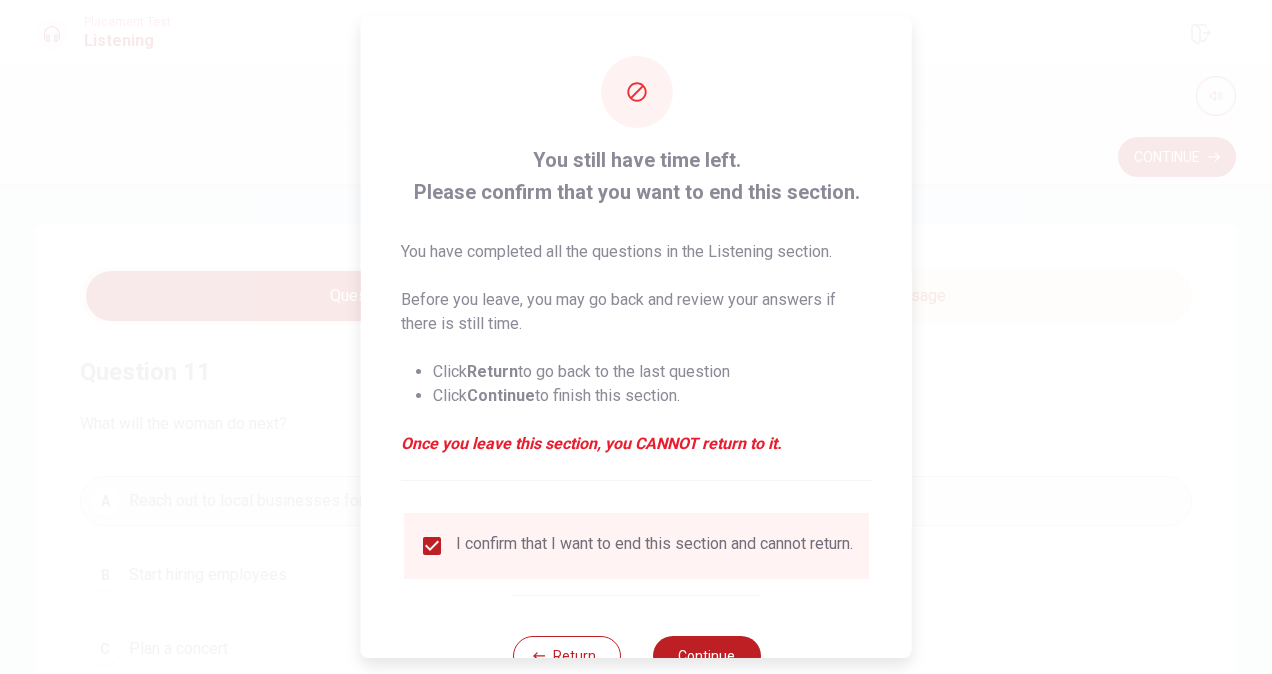 scroll, scrollTop: 72, scrollLeft: 0, axis: vertical 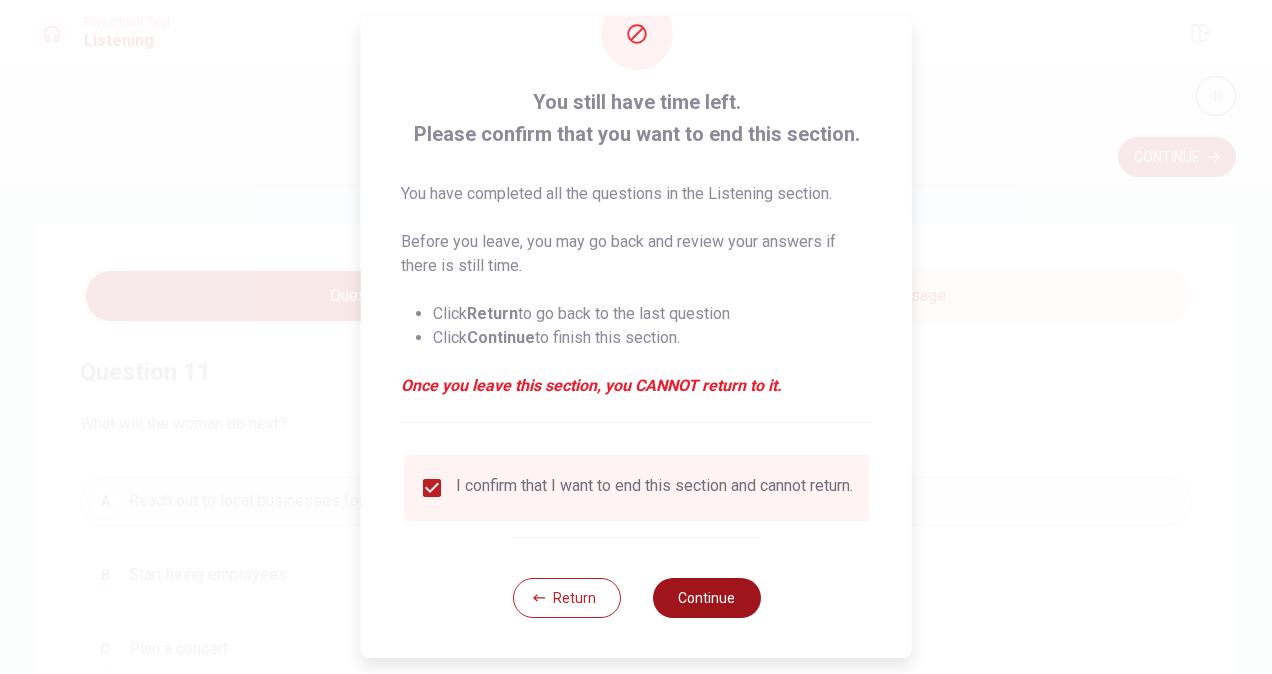 click on "Continue" at bounding box center (706, 598) 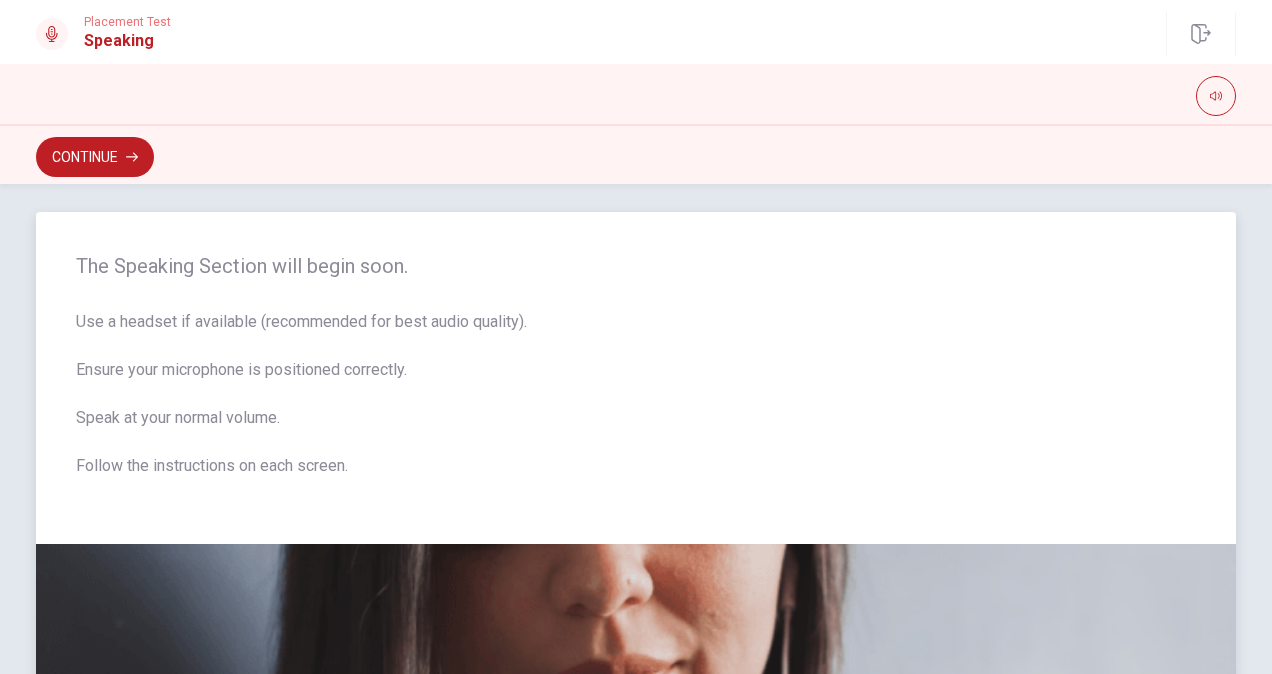 scroll, scrollTop: 0, scrollLeft: 0, axis: both 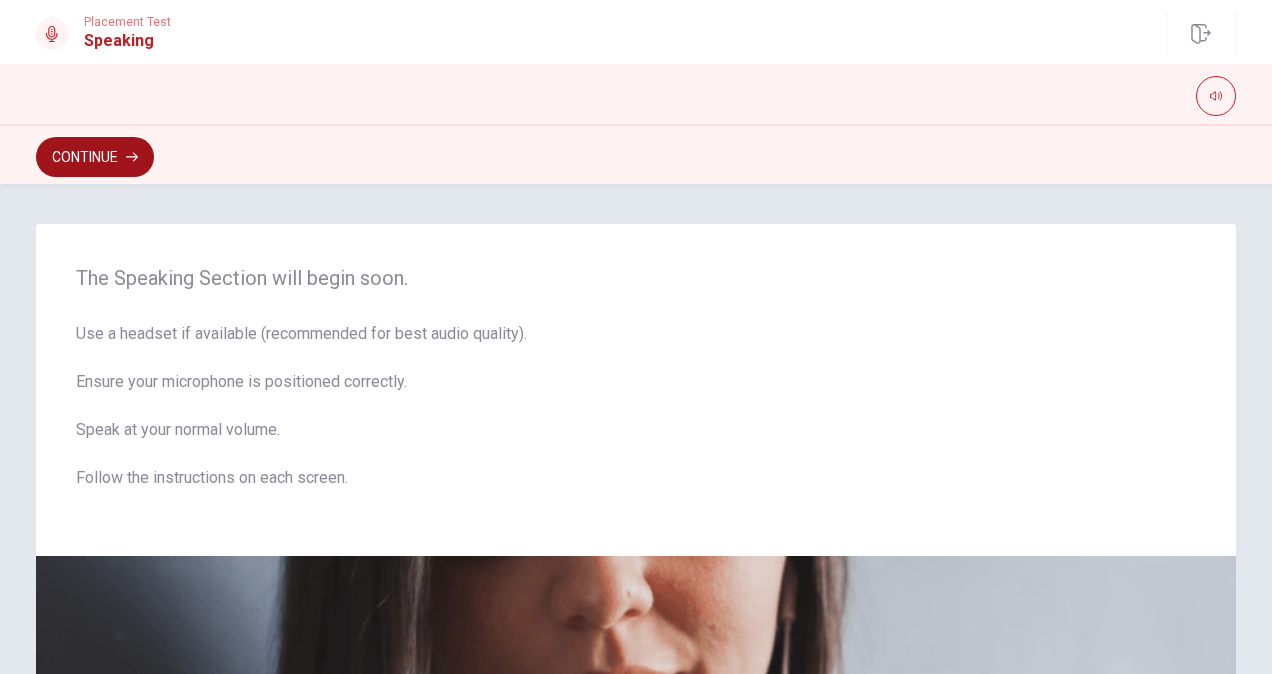 click on "Continue" at bounding box center [95, 157] 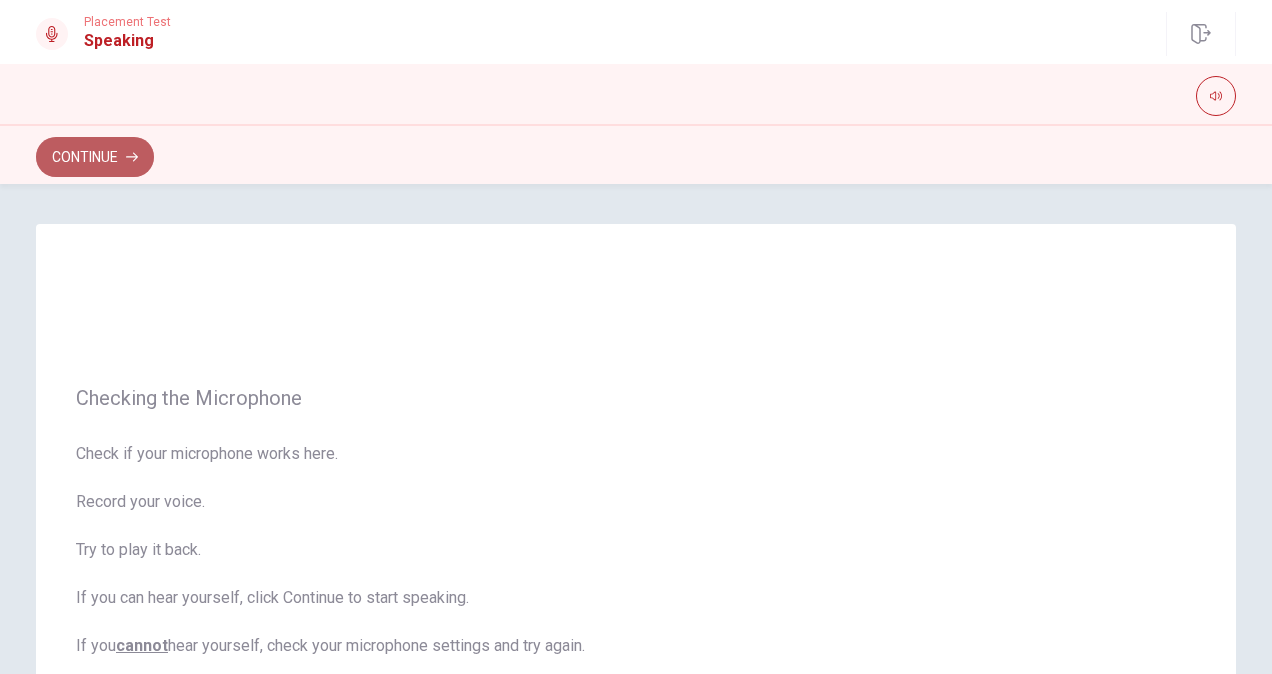 click on "Continue" at bounding box center (95, 157) 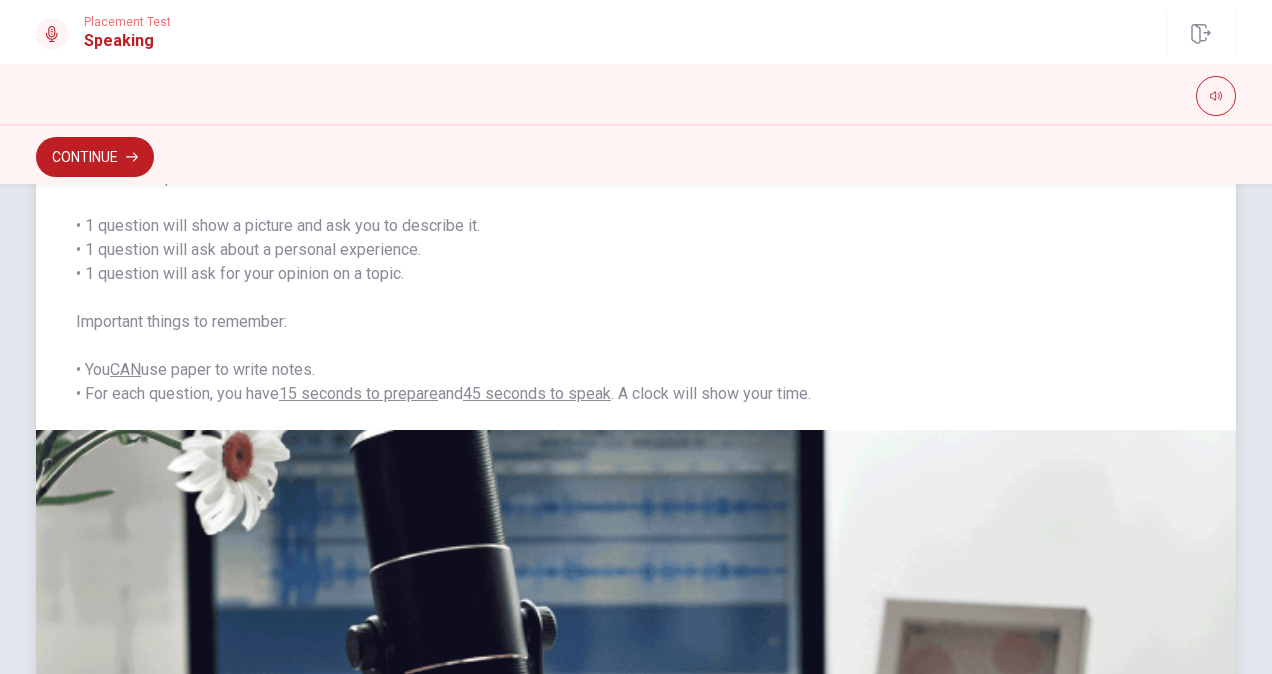 scroll, scrollTop: 0, scrollLeft: 0, axis: both 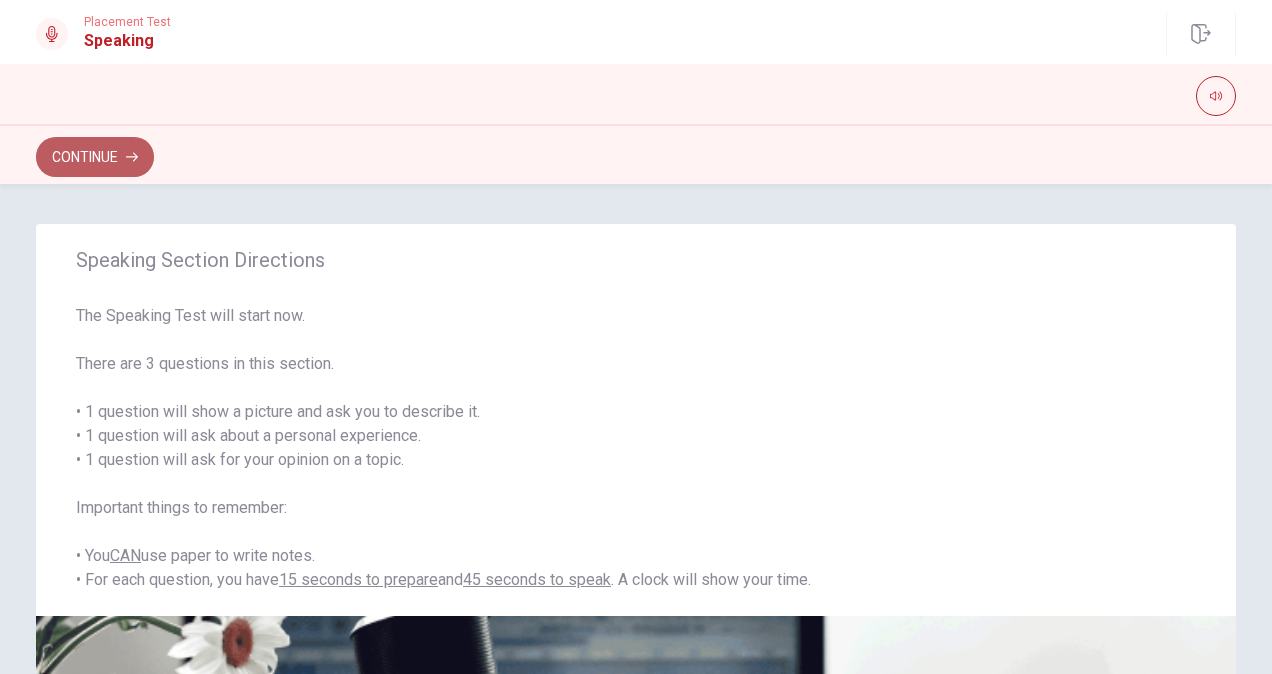 click on "Continue" at bounding box center (95, 157) 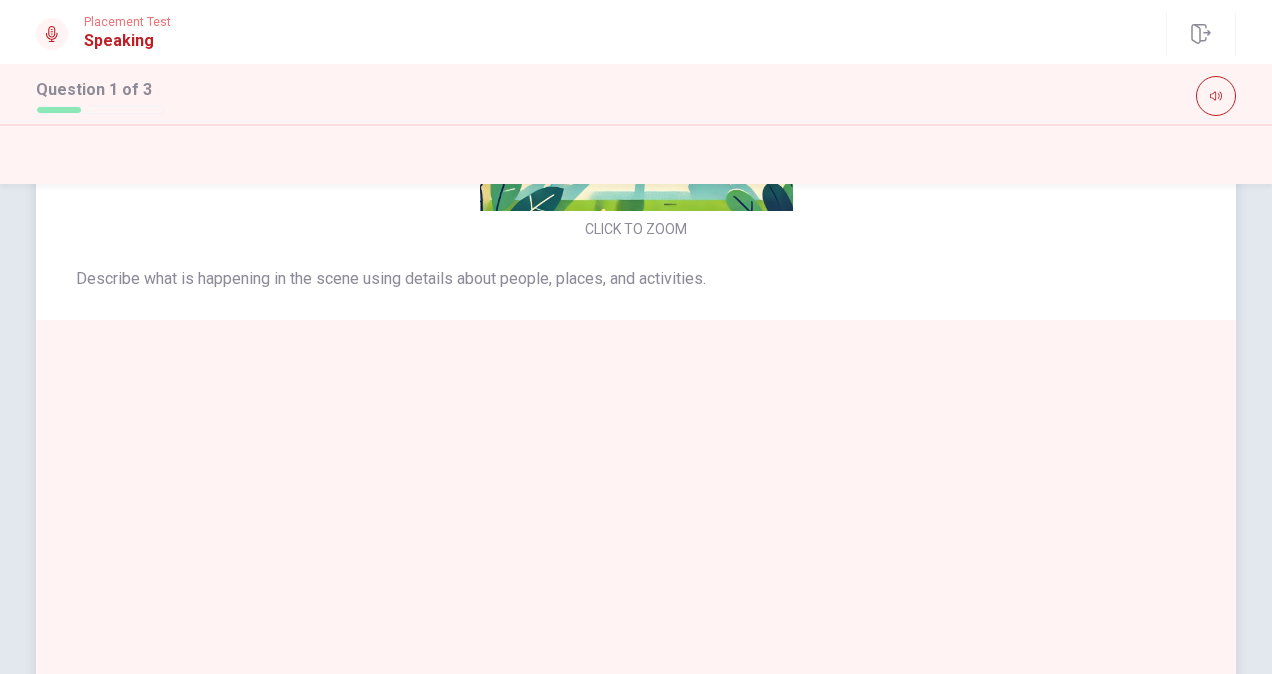 scroll, scrollTop: 200, scrollLeft: 0, axis: vertical 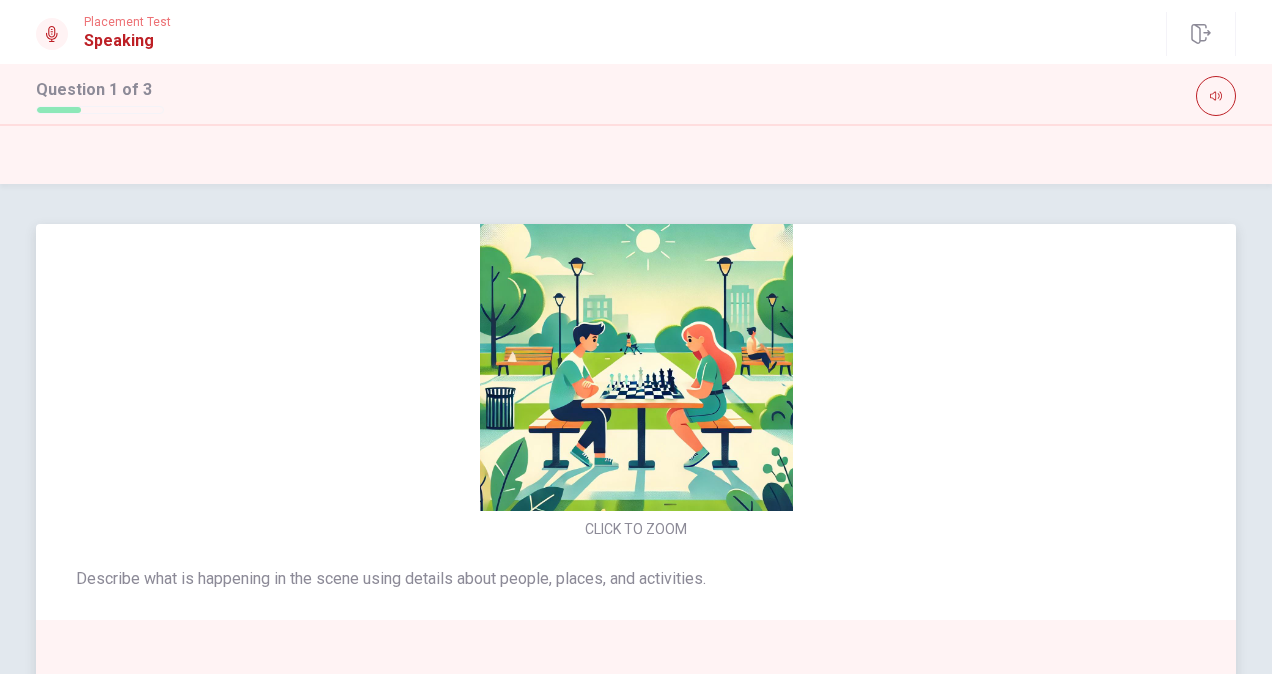 click at bounding box center (636, 354) 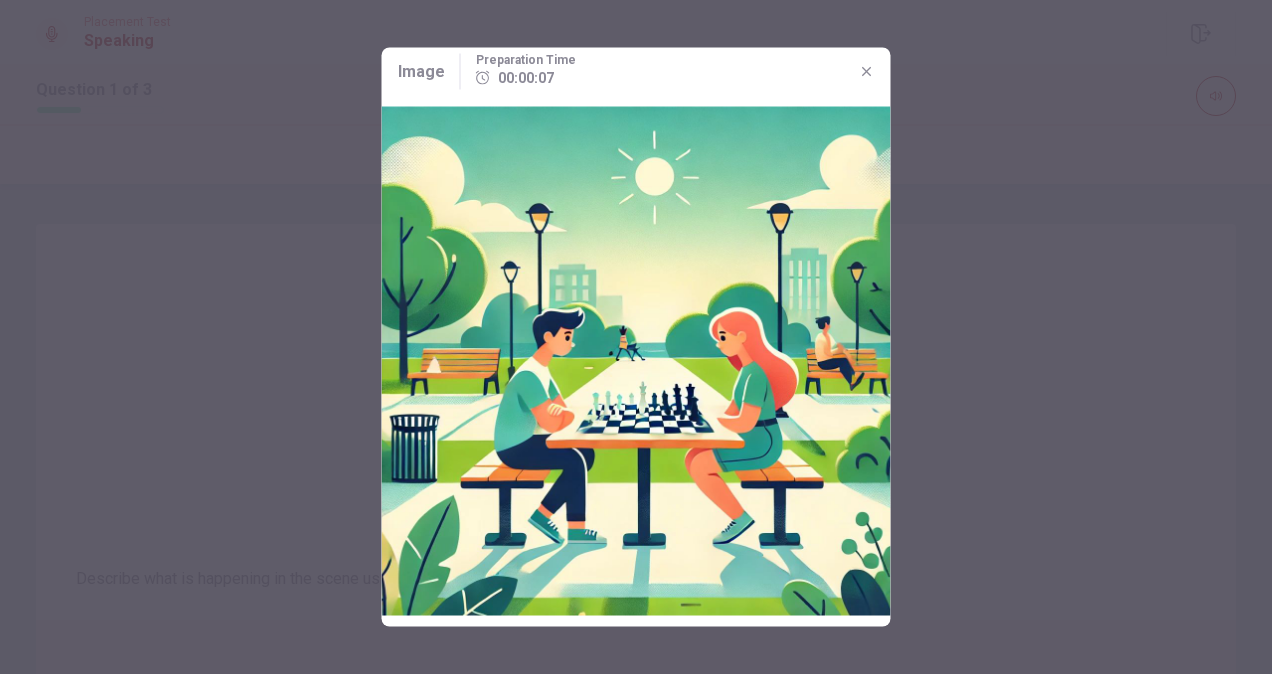 click at bounding box center [636, 337] 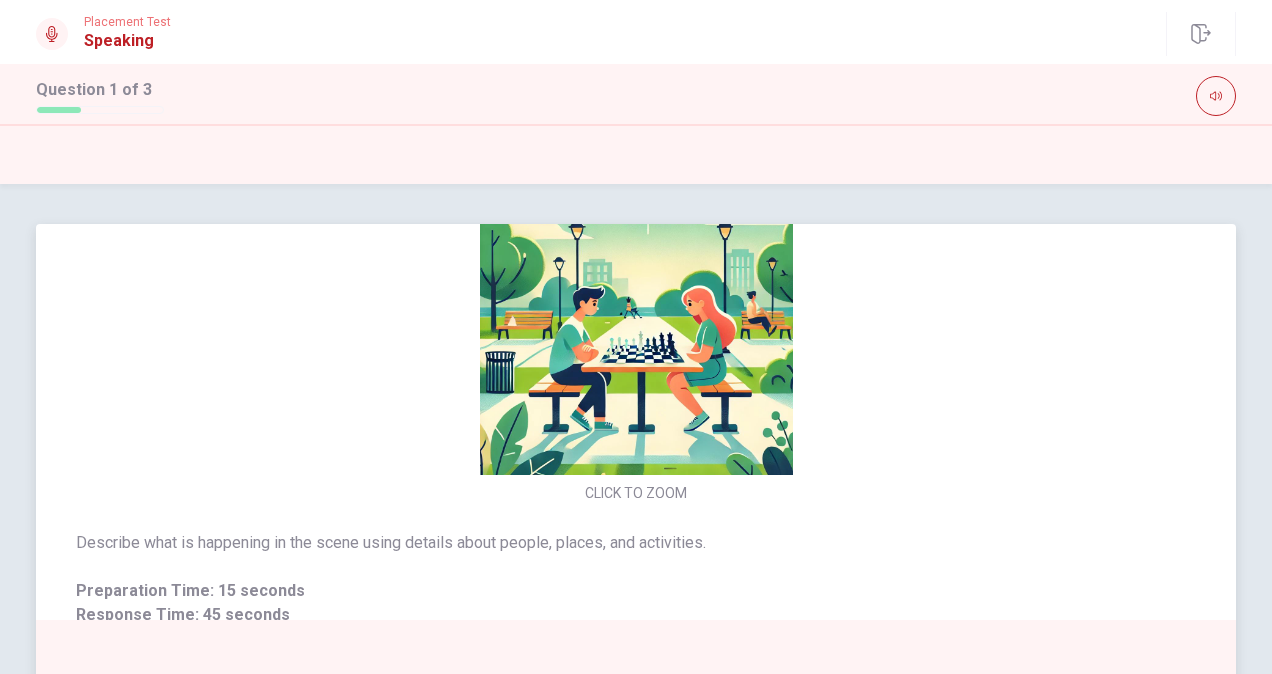 scroll, scrollTop: 66, scrollLeft: 0, axis: vertical 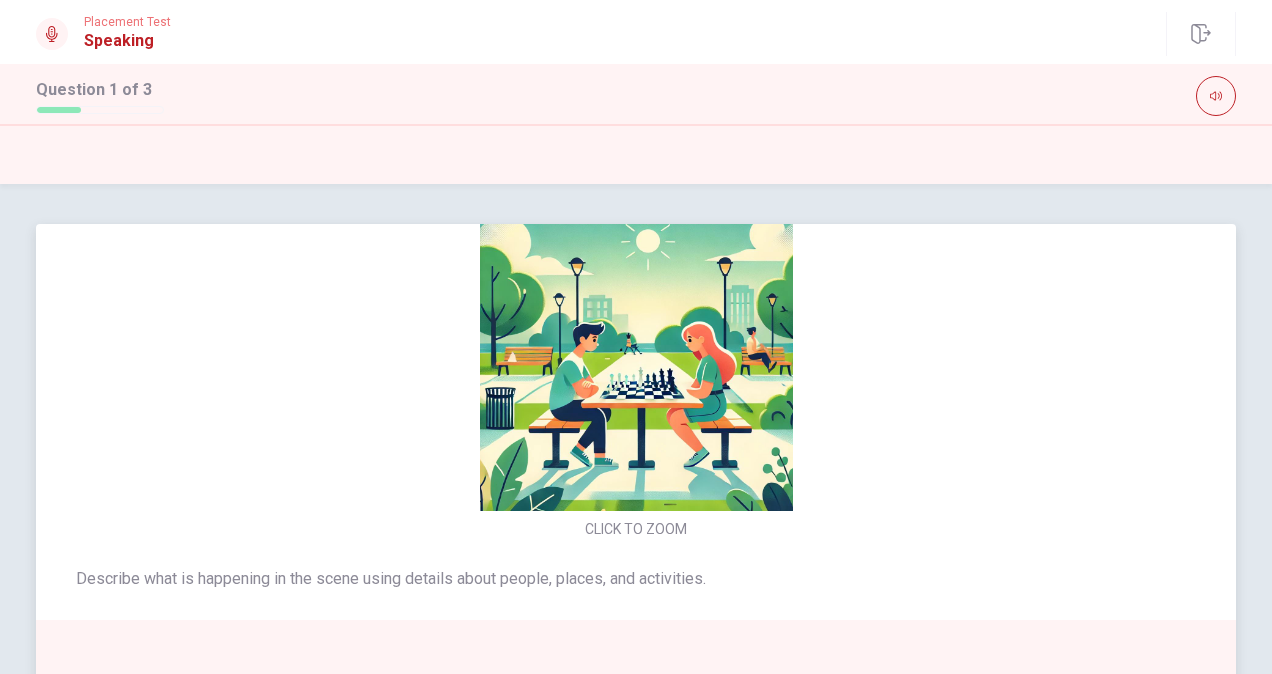click at bounding box center (636, 354) 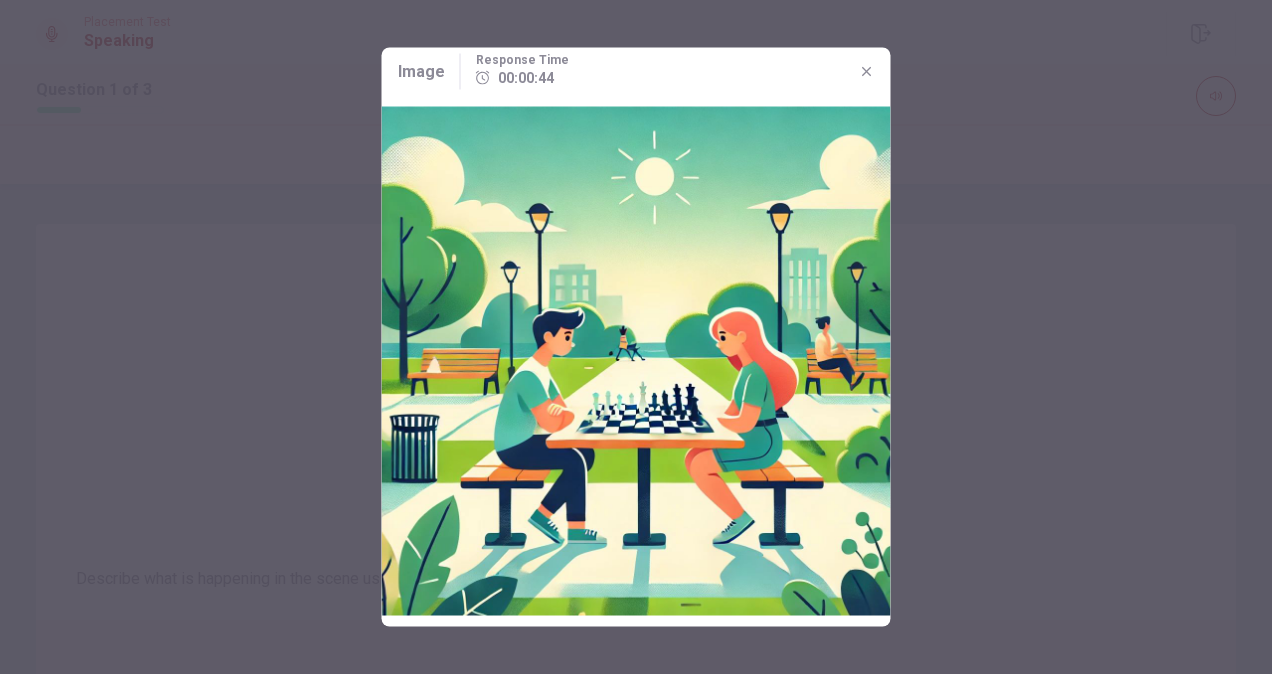 click 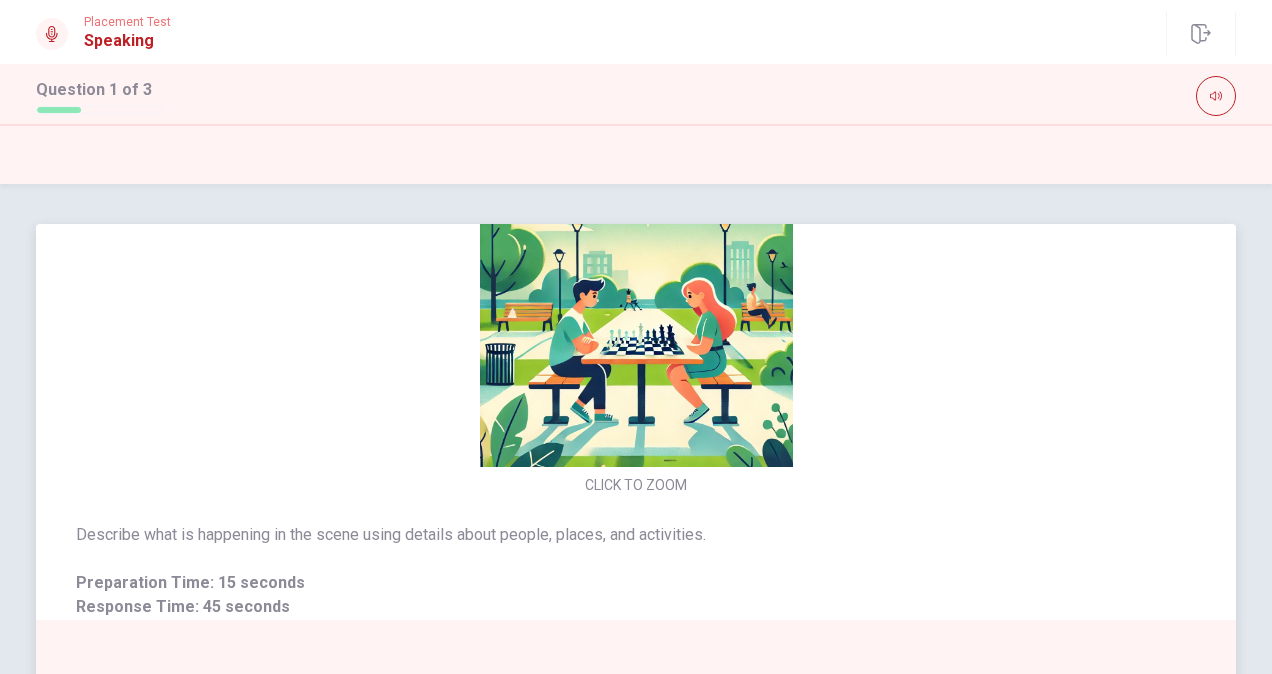scroll, scrollTop: 66, scrollLeft: 0, axis: vertical 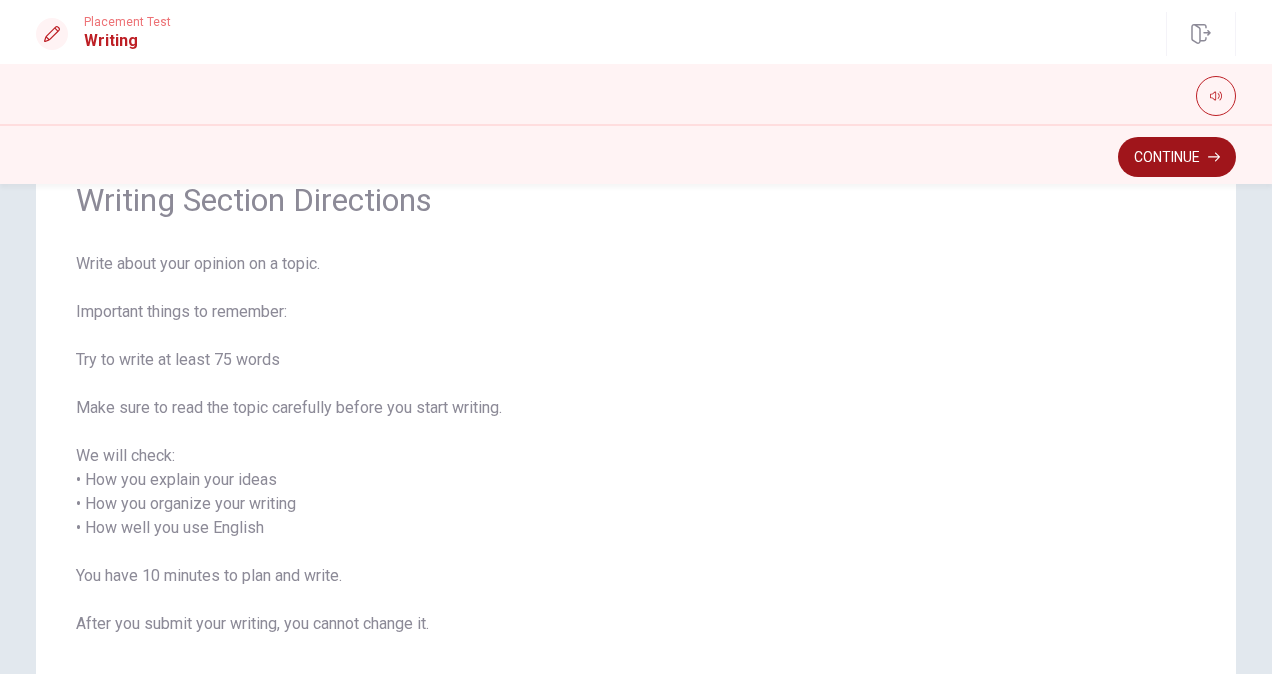 click on "Continue" at bounding box center (1177, 157) 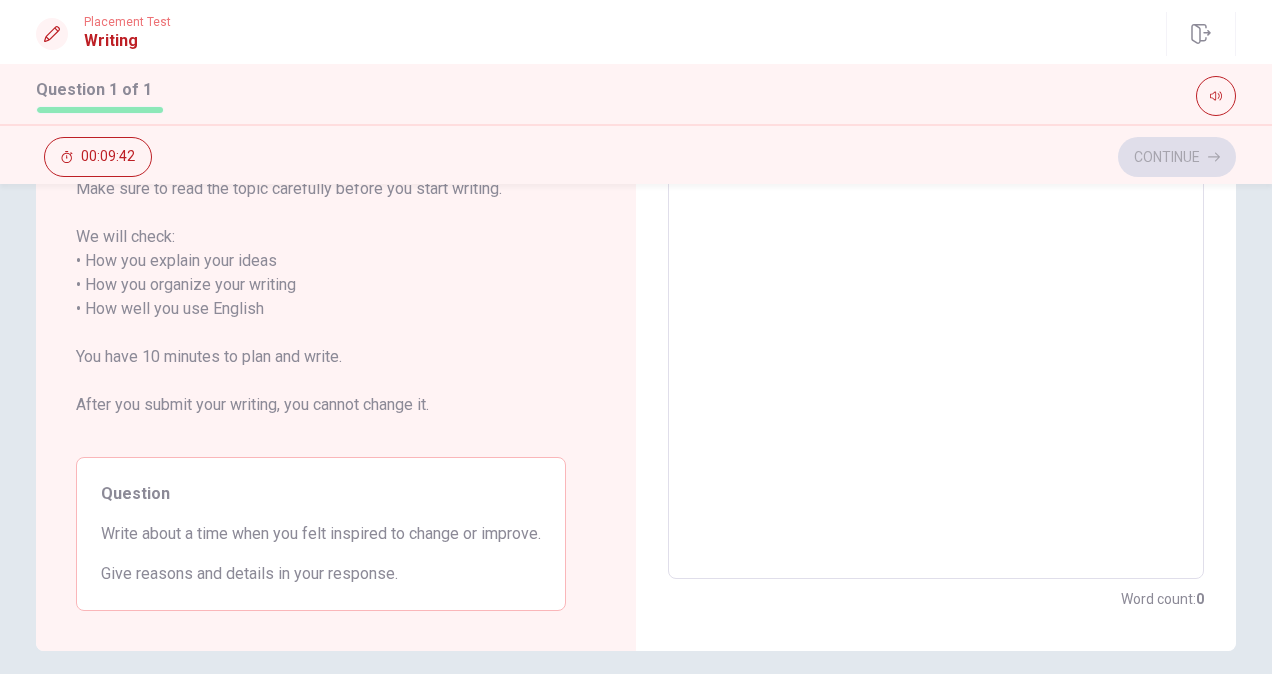 scroll, scrollTop: 359, scrollLeft: 0, axis: vertical 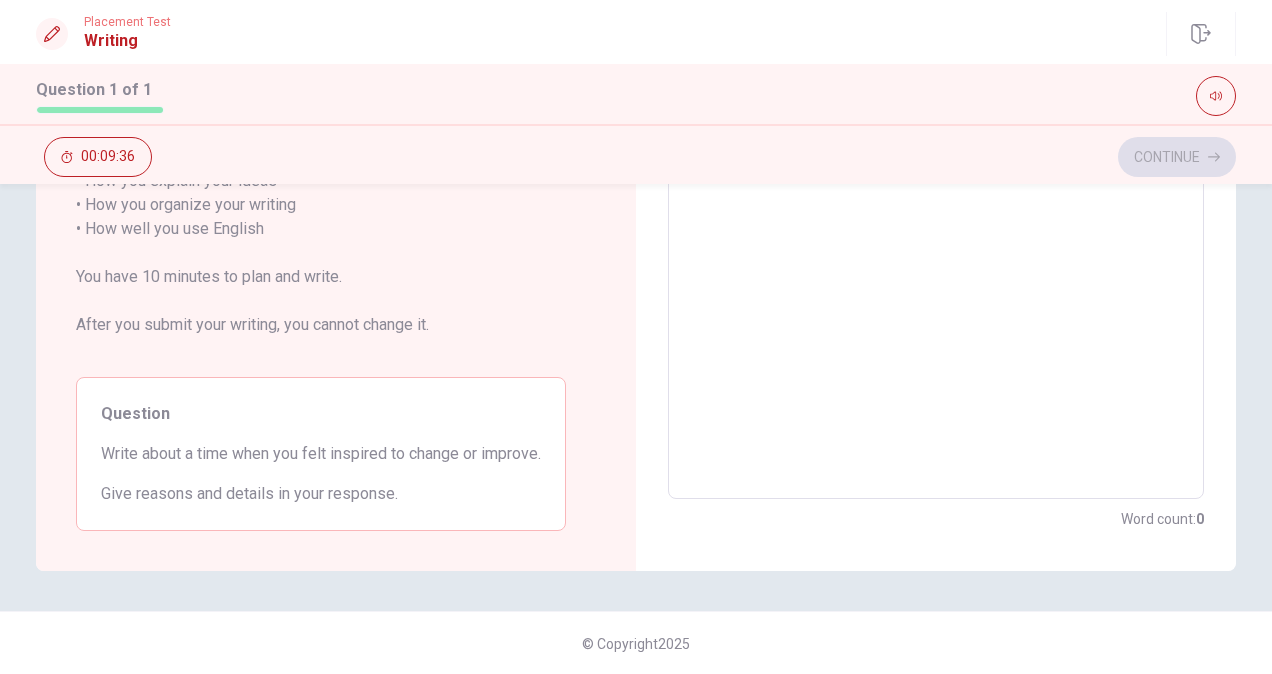 drag, startPoint x: 102, startPoint y: 455, endPoint x: 321, endPoint y: 461, distance: 219.08218 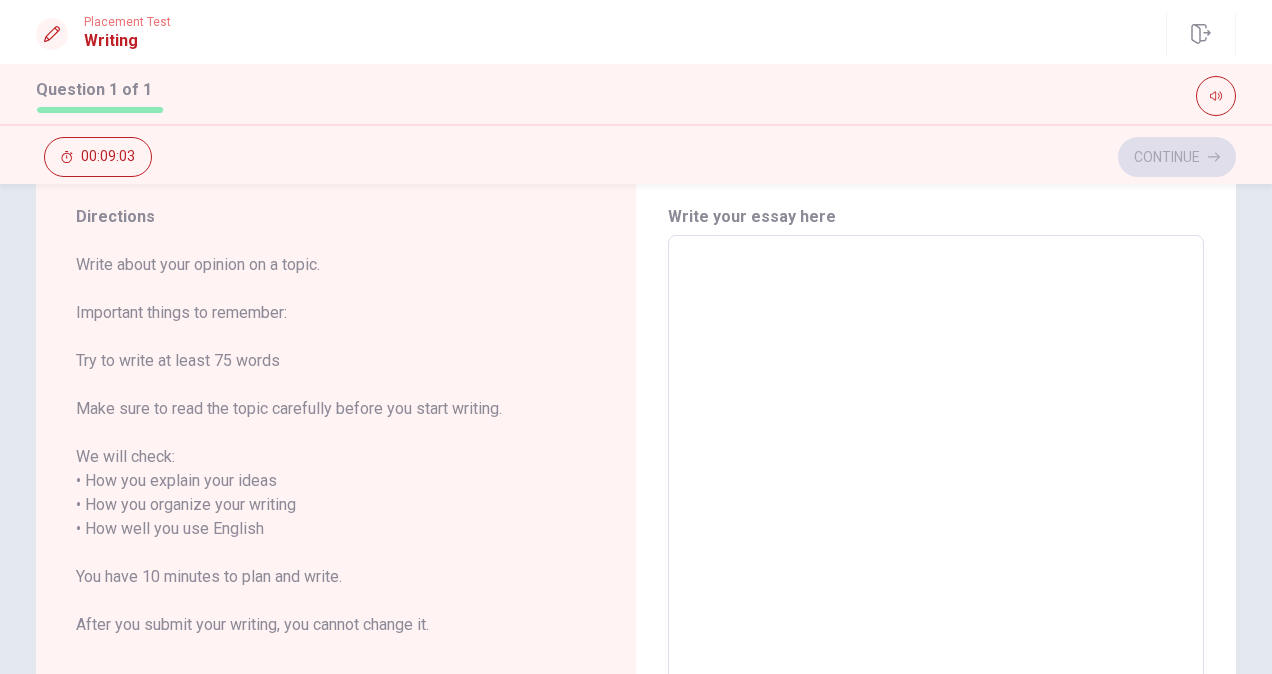 scroll, scrollTop: 0, scrollLeft: 0, axis: both 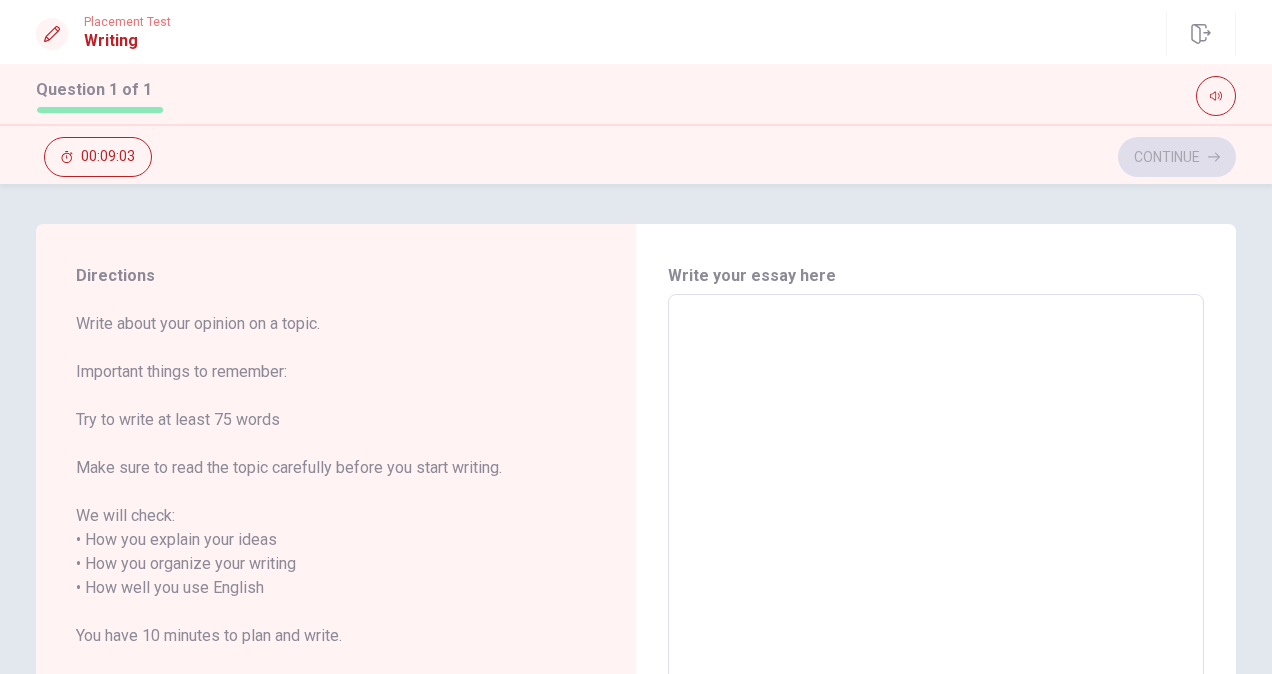 click at bounding box center [936, 576] 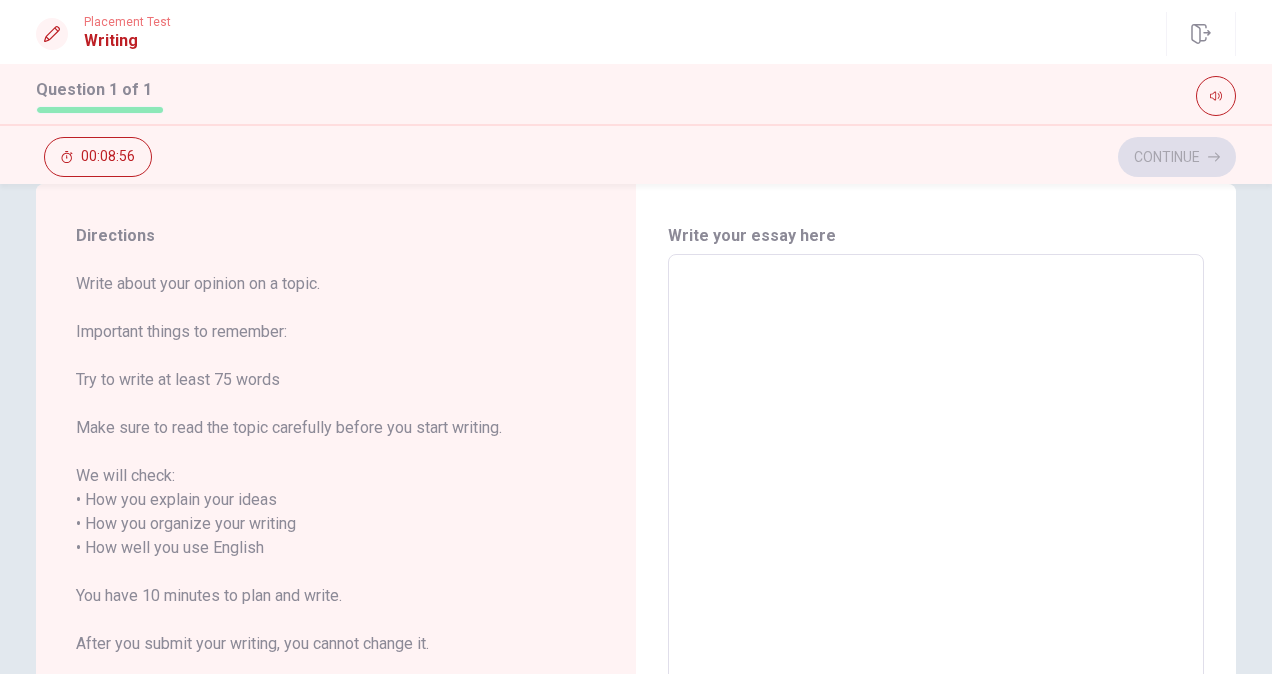 scroll, scrollTop: 0, scrollLeft: 0, axis: both 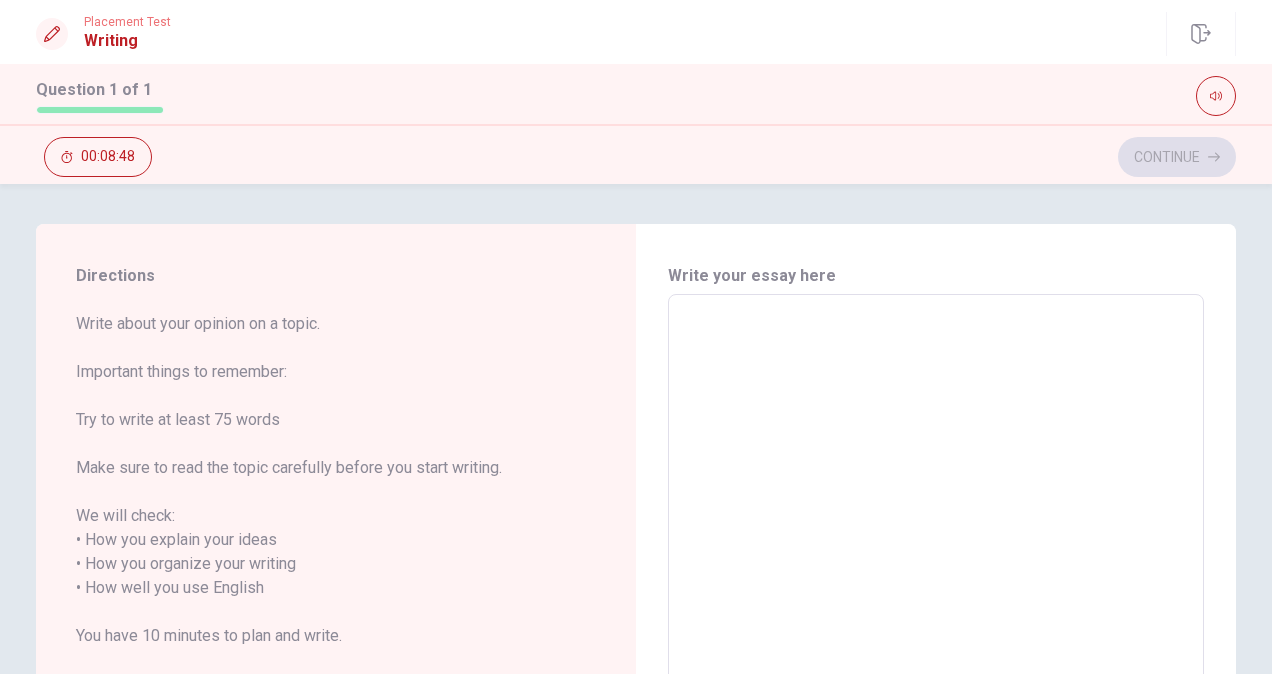 type on "I" 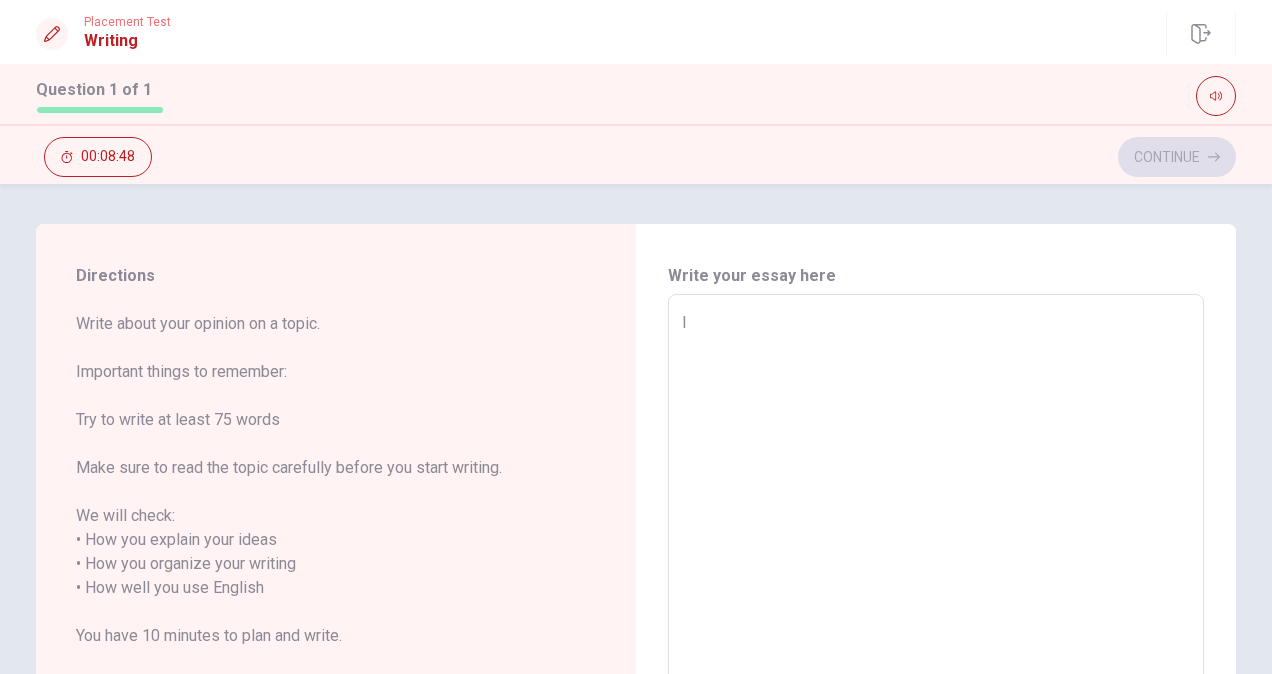 type on "x" 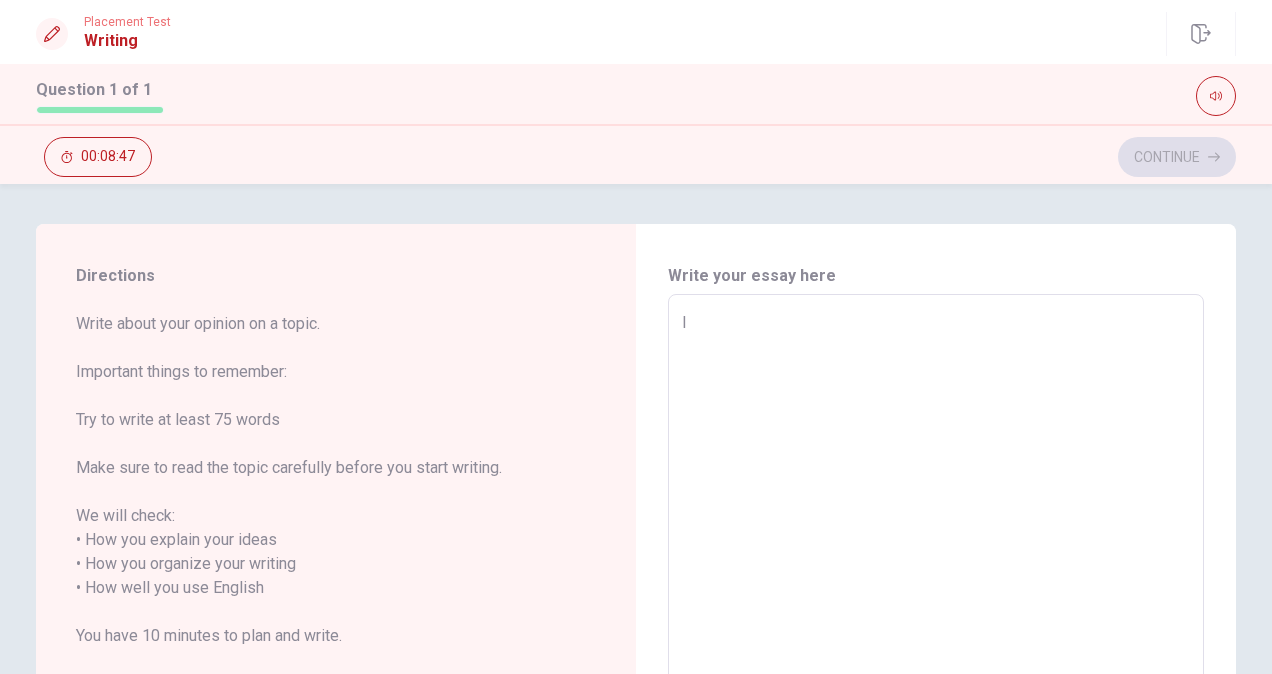 type on "x" 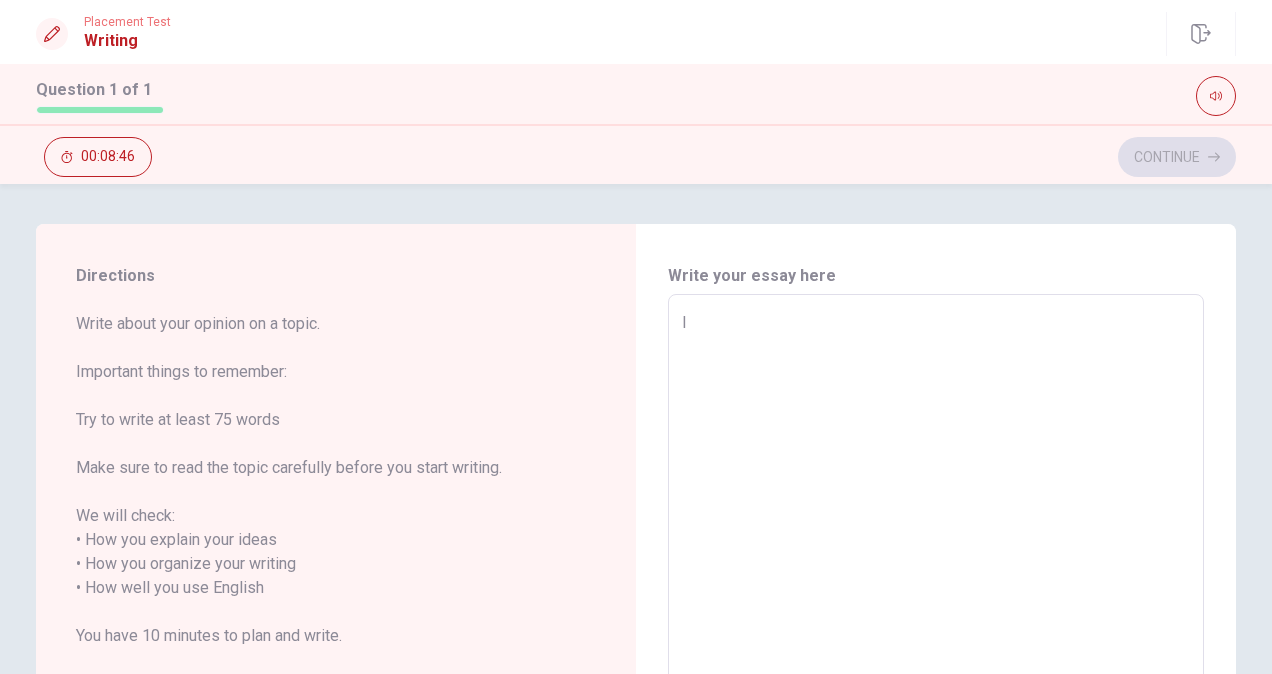 type on "I" 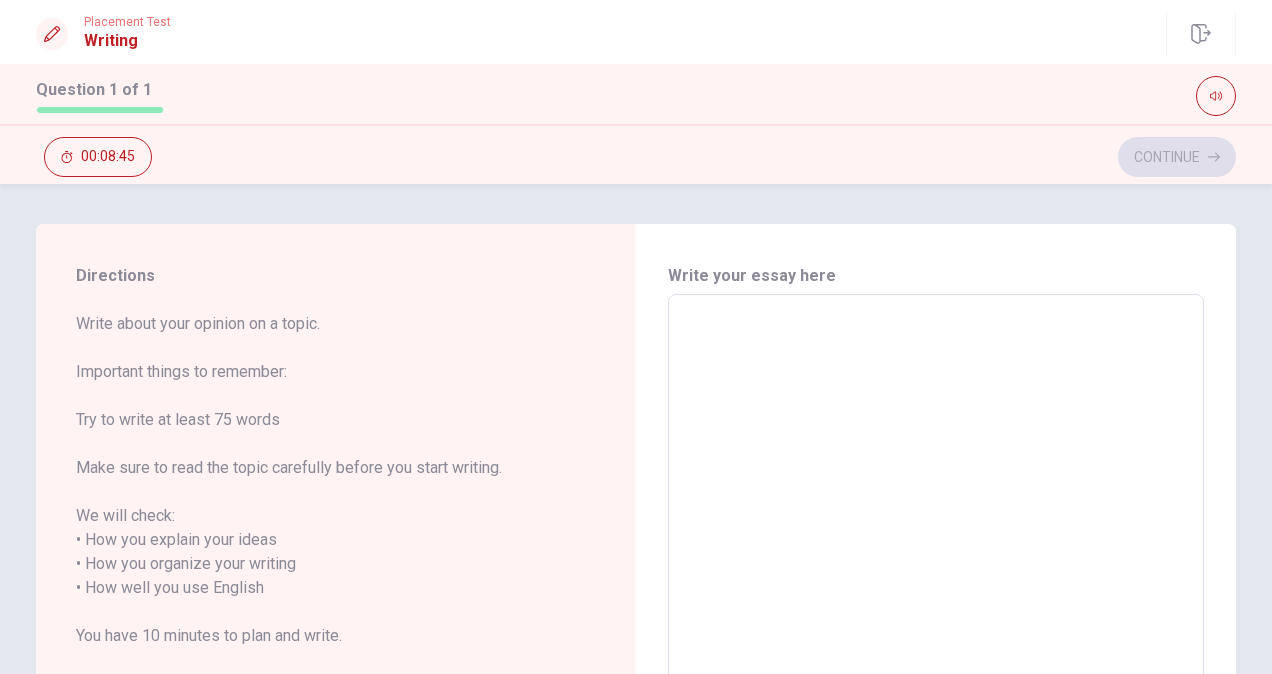 type on "I" 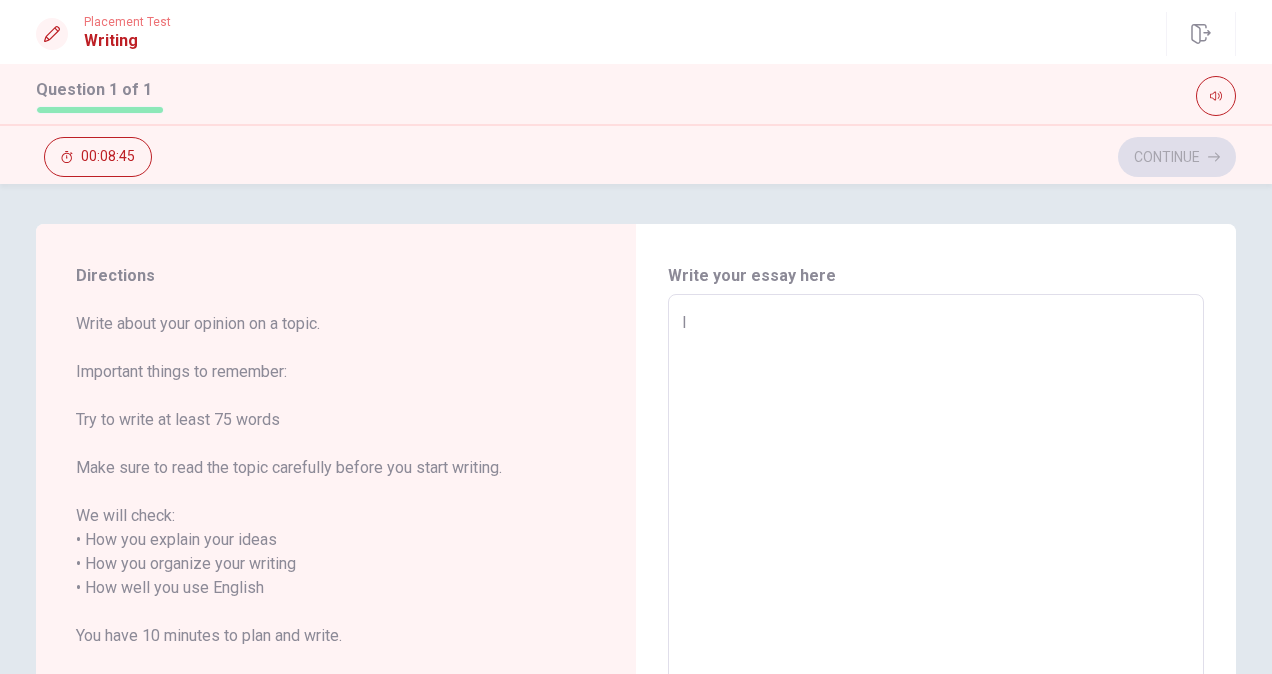 type on "x" 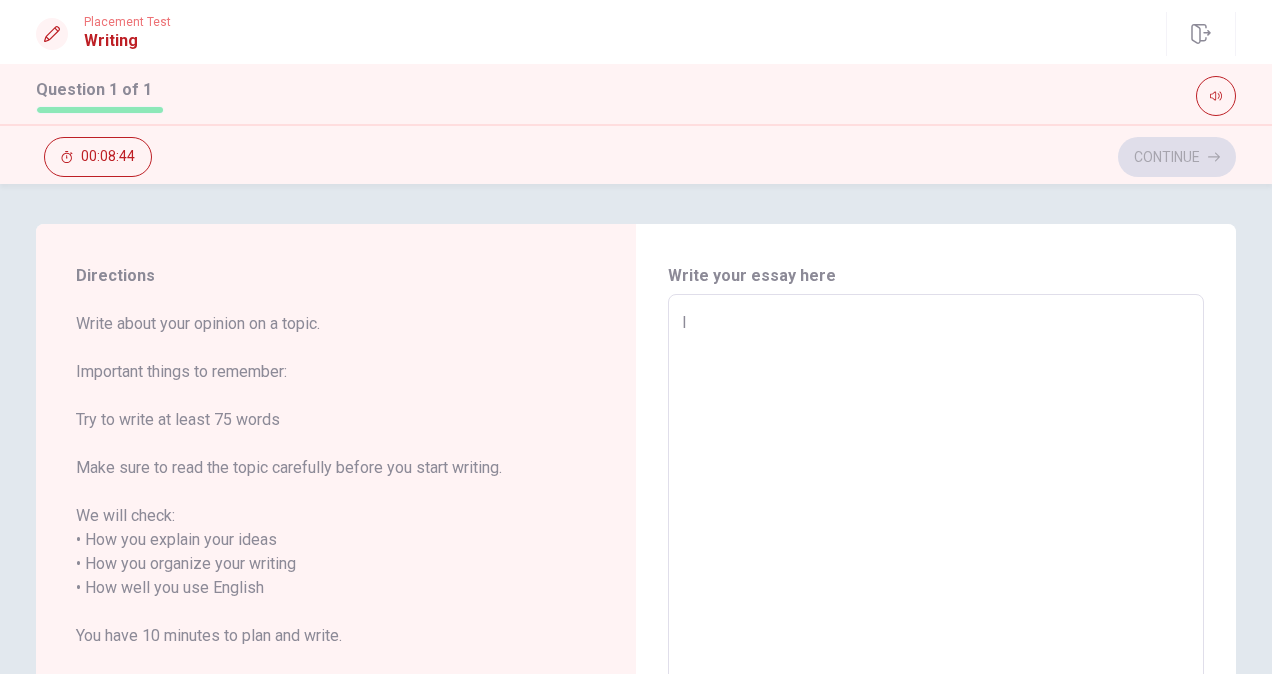 type on "In" 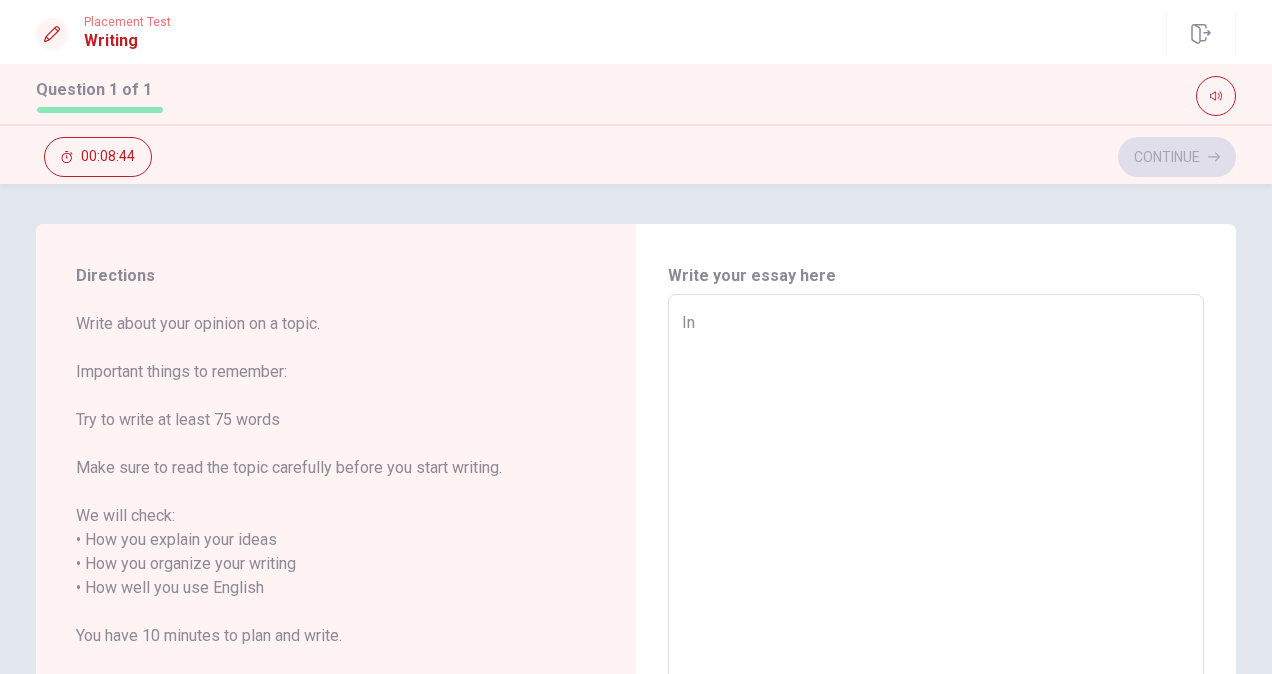 type on "x" 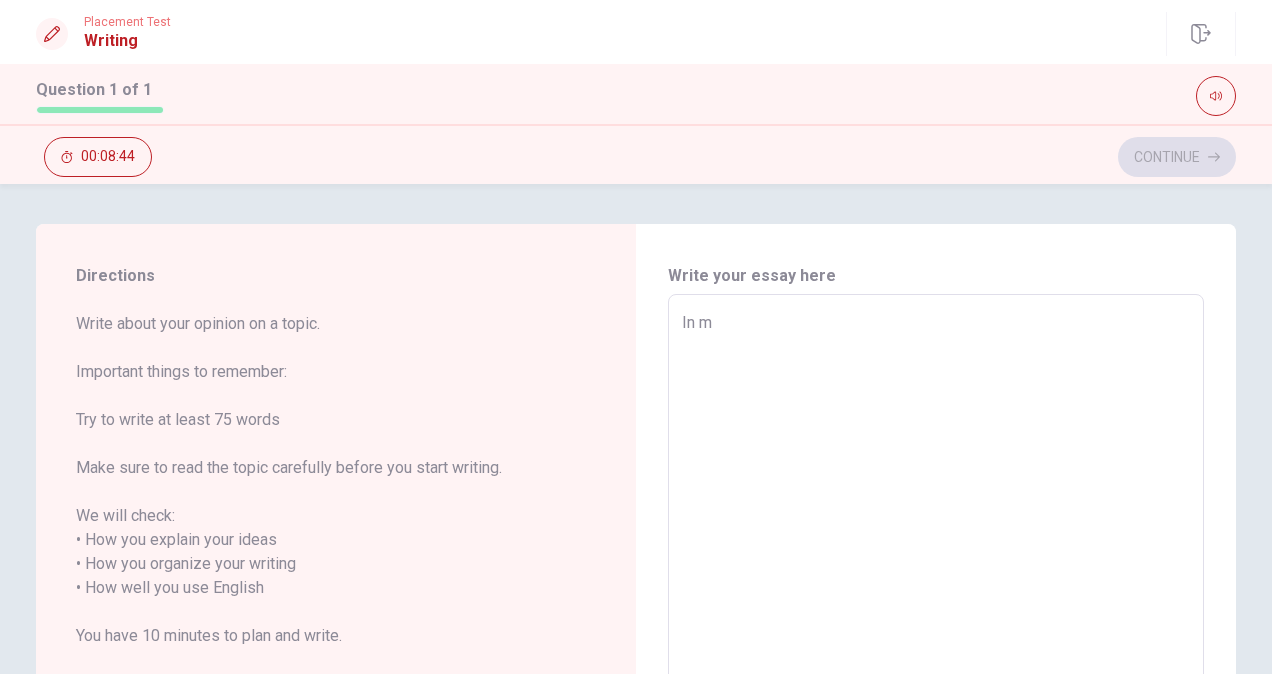 type on "x" 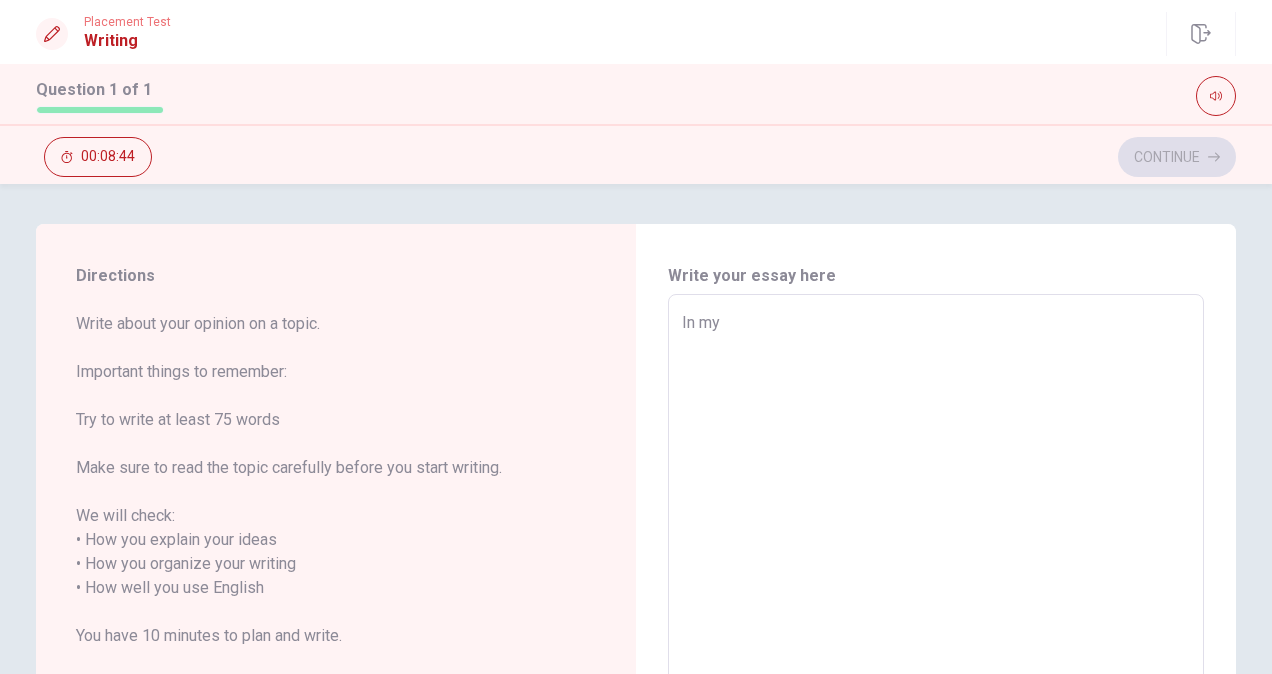 type on "x" 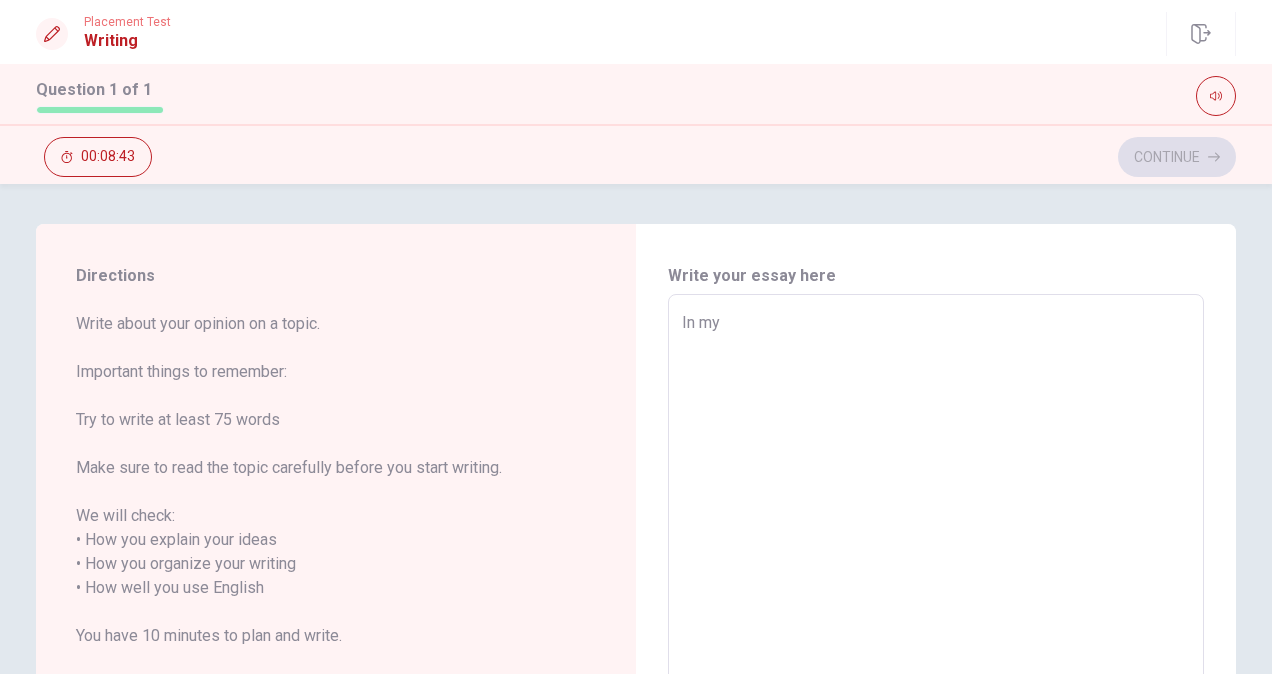 type on "In my" 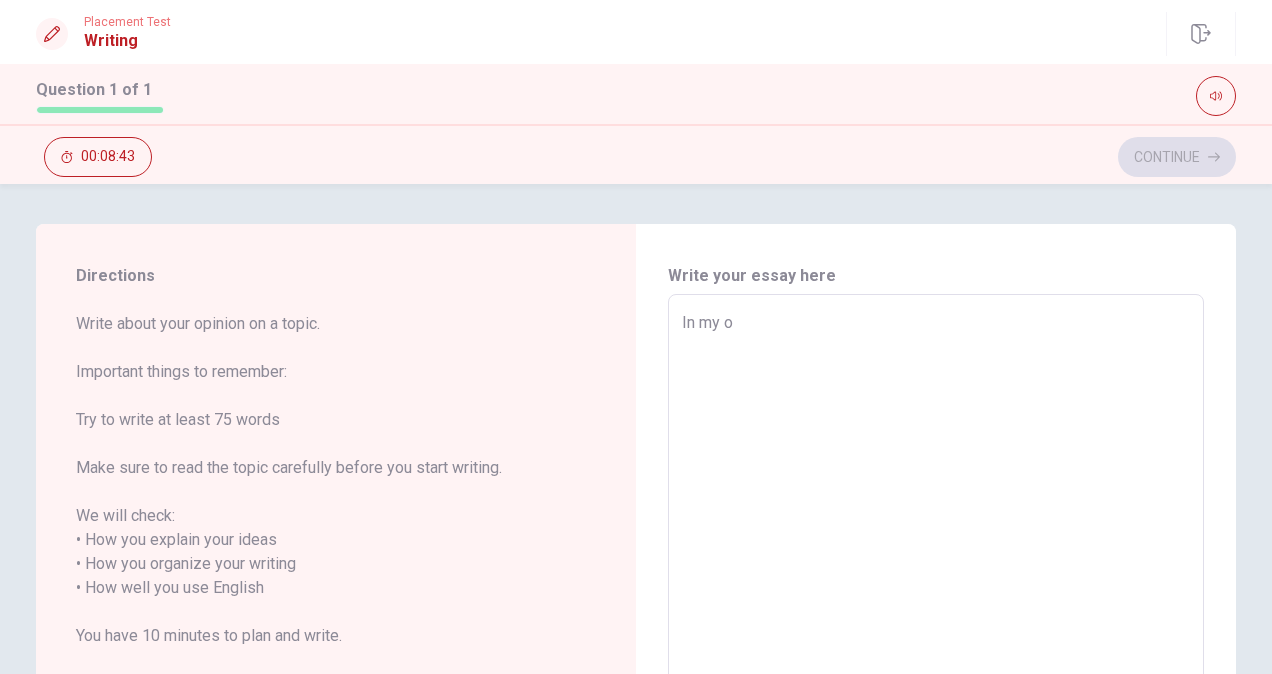 type on "x" 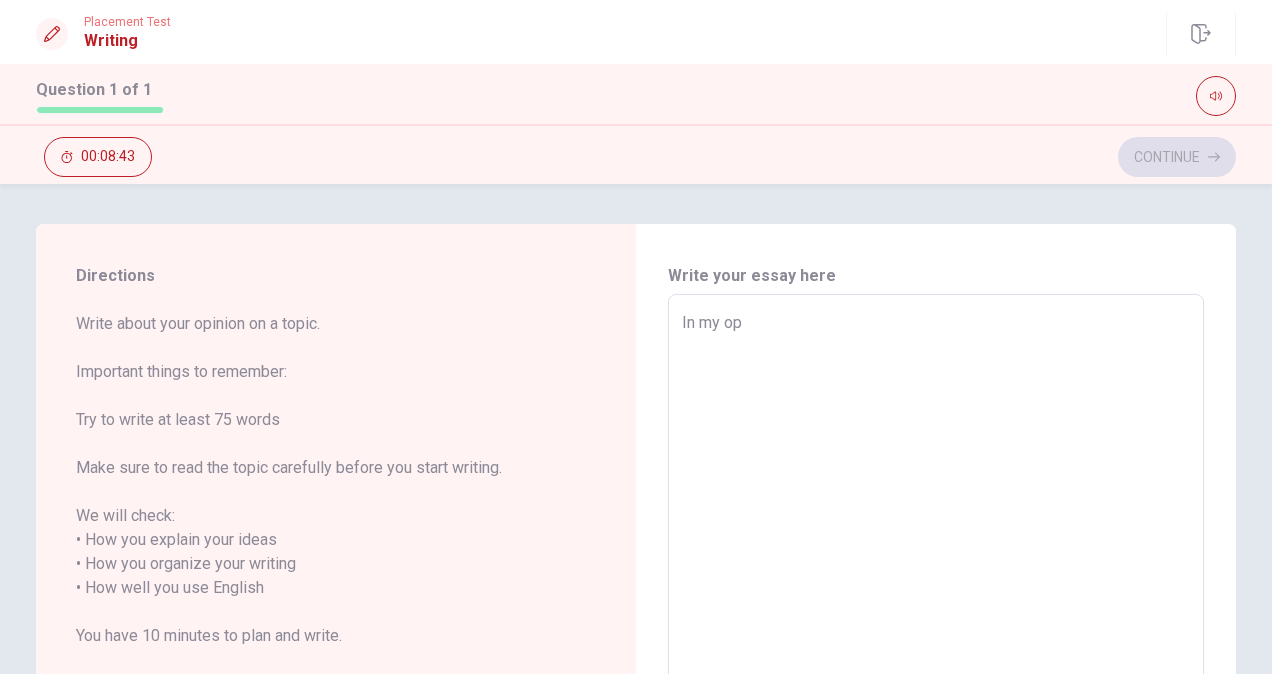 type on "x" 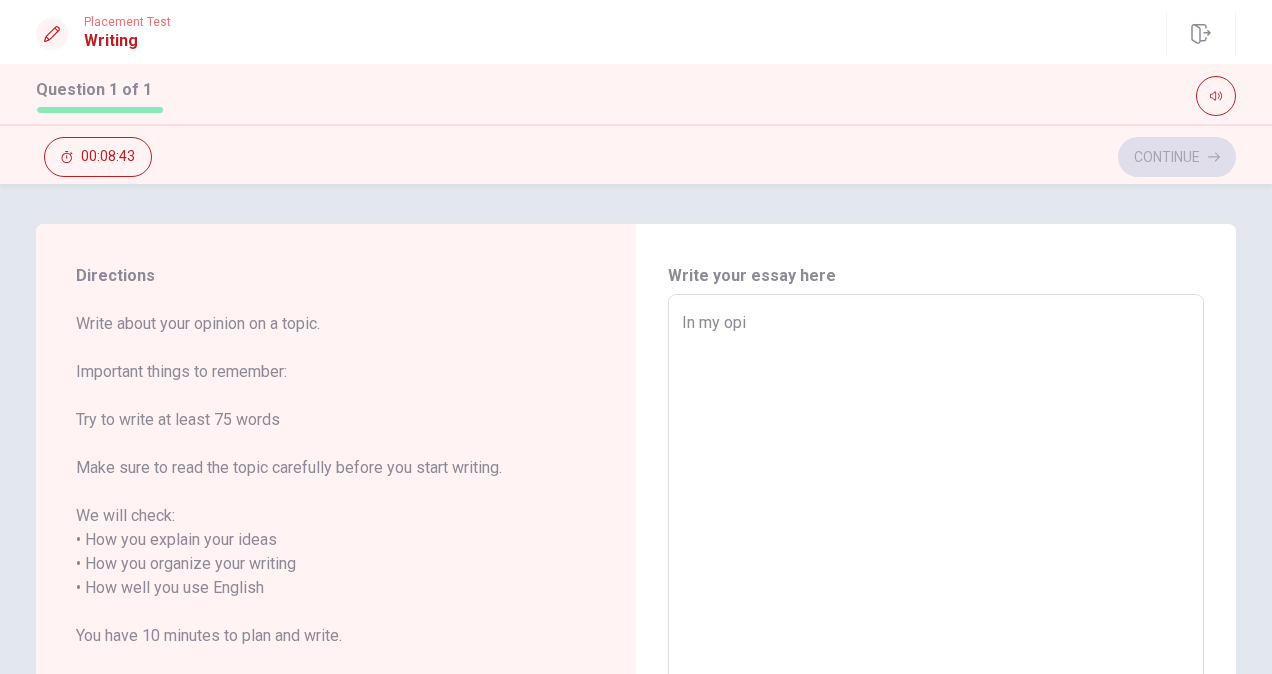 type on "x" 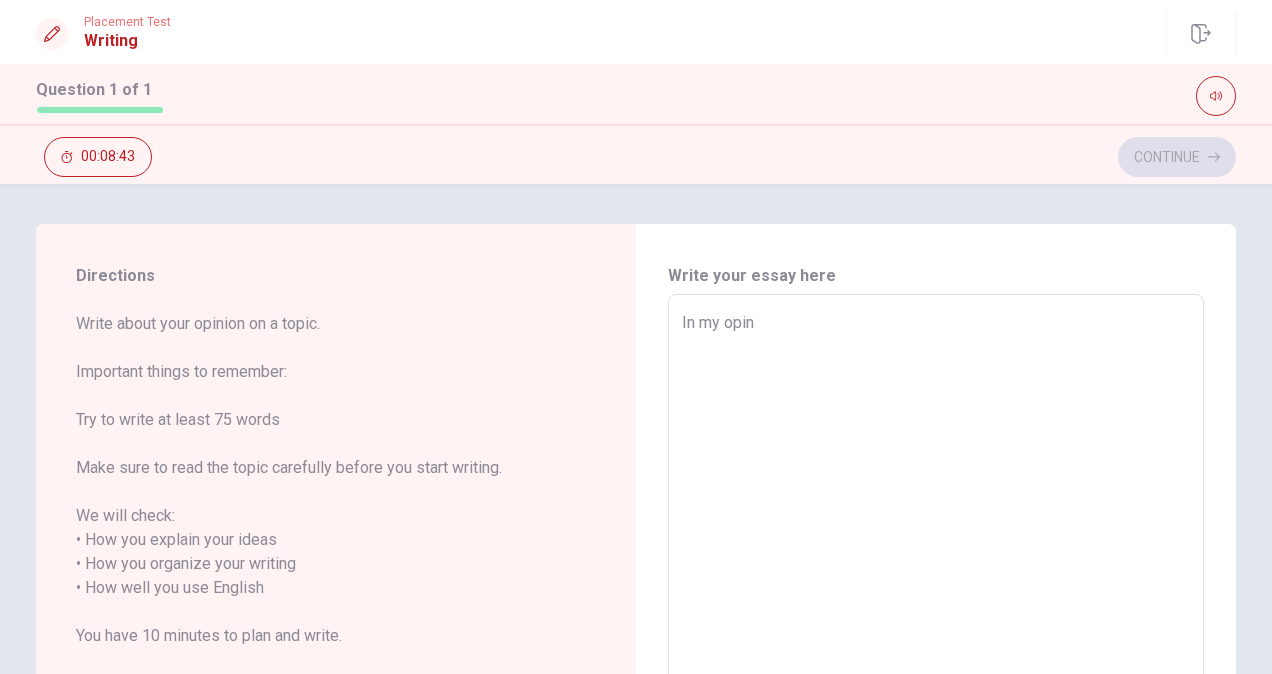 type on "x" 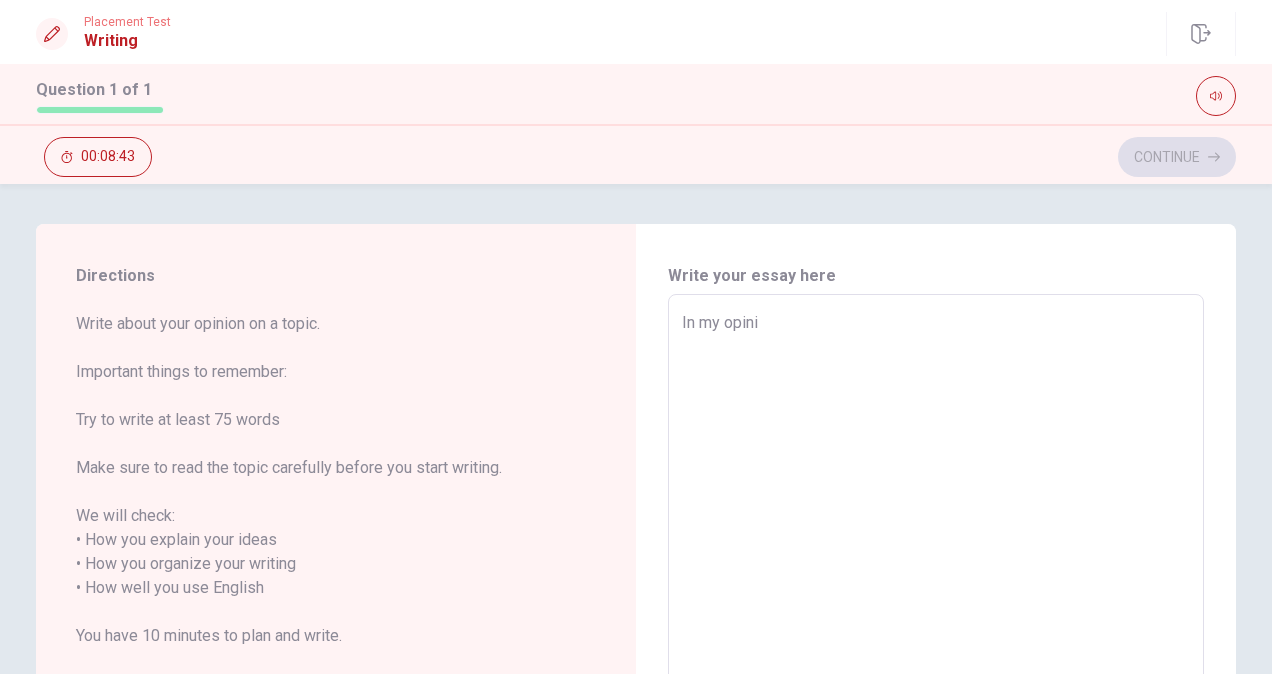 type on "x" 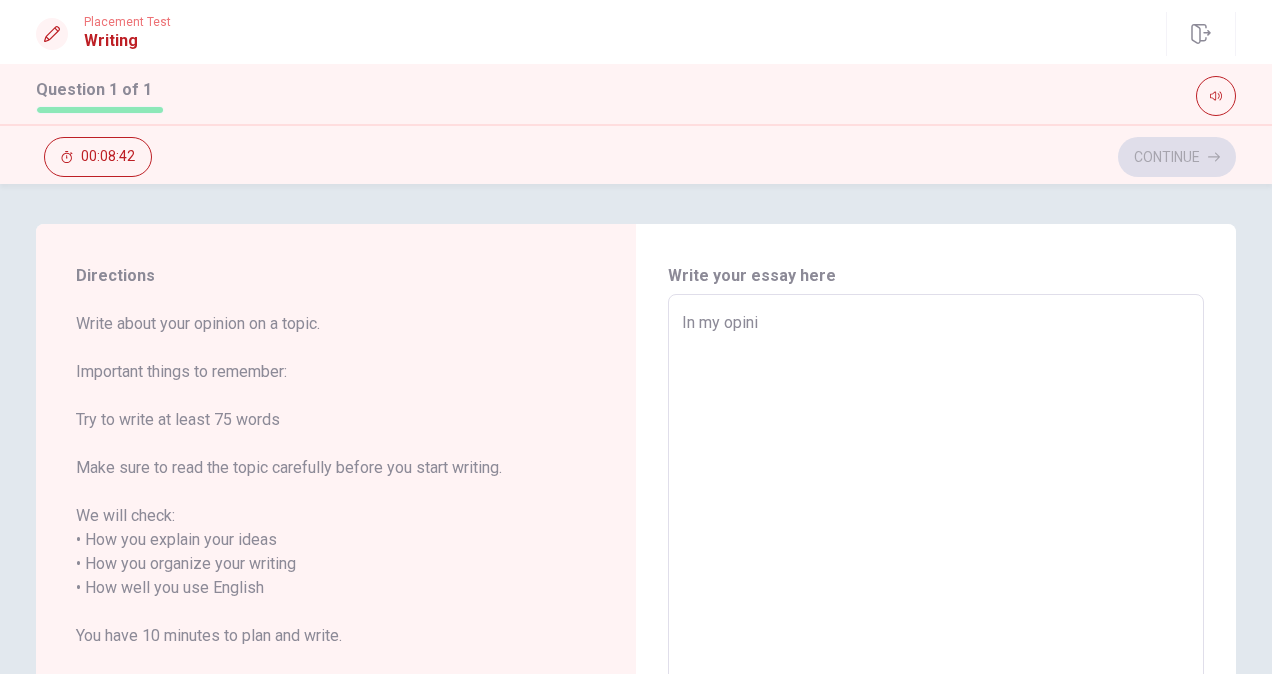 type on "In my opinio" 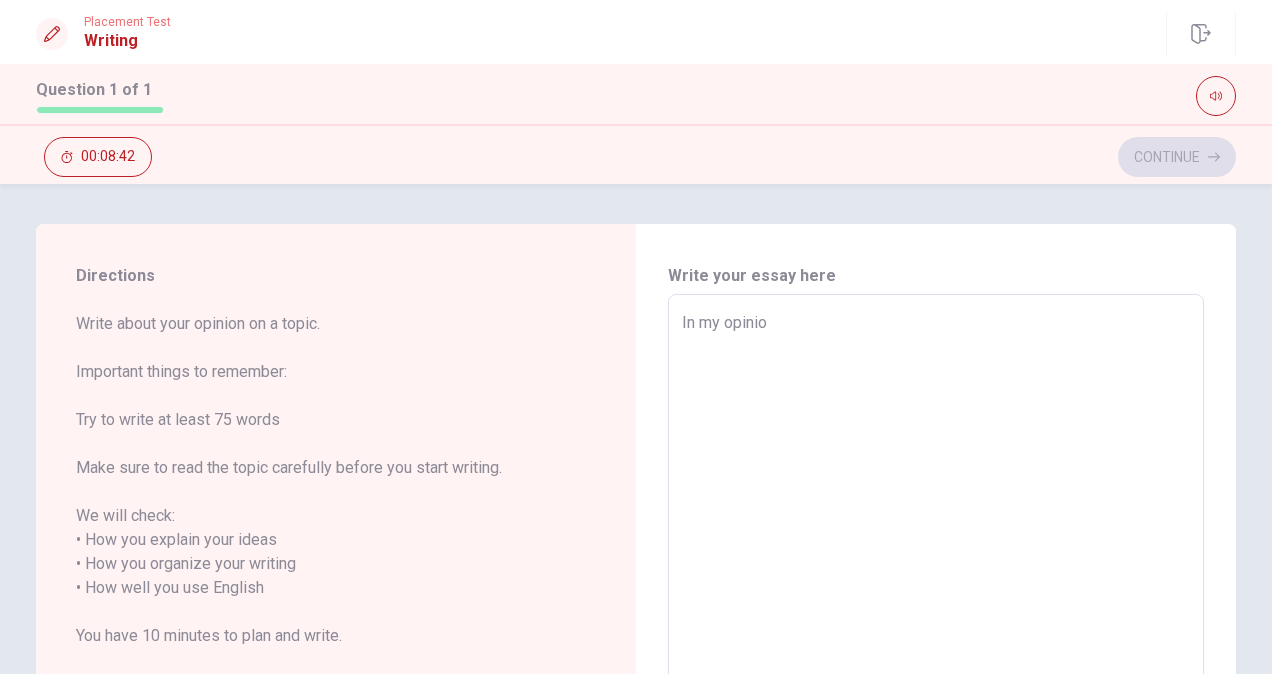 type on "x" 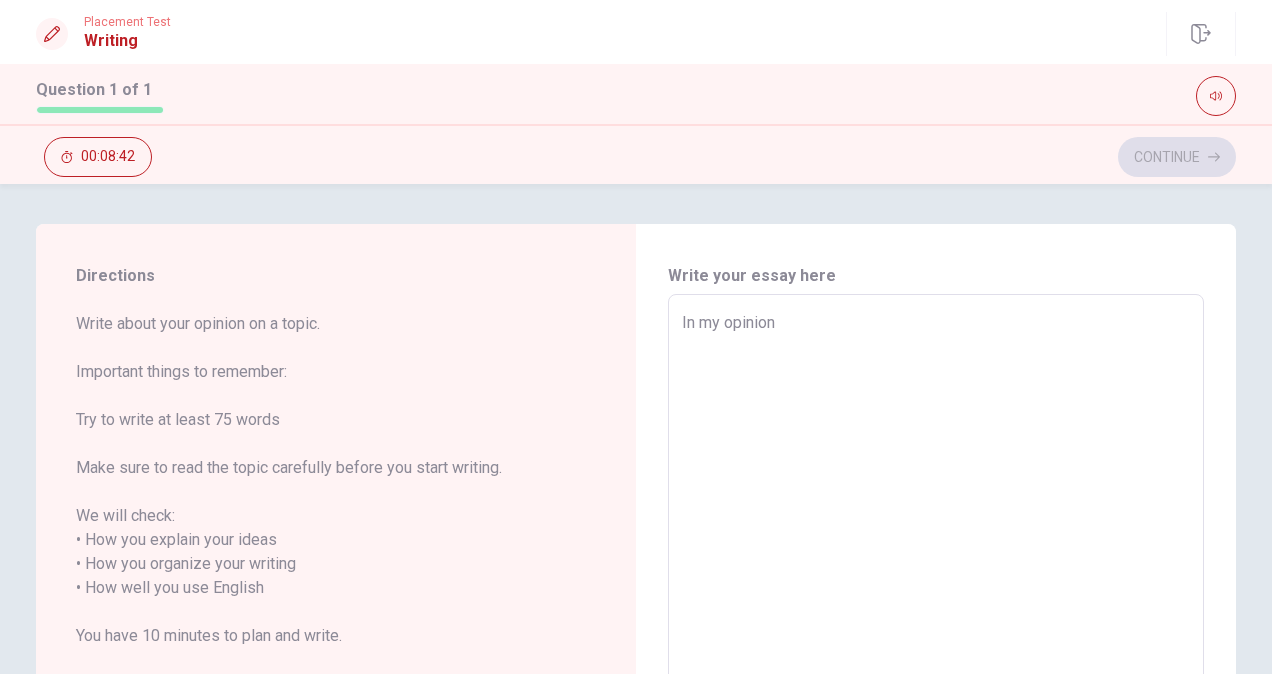 type on "x" 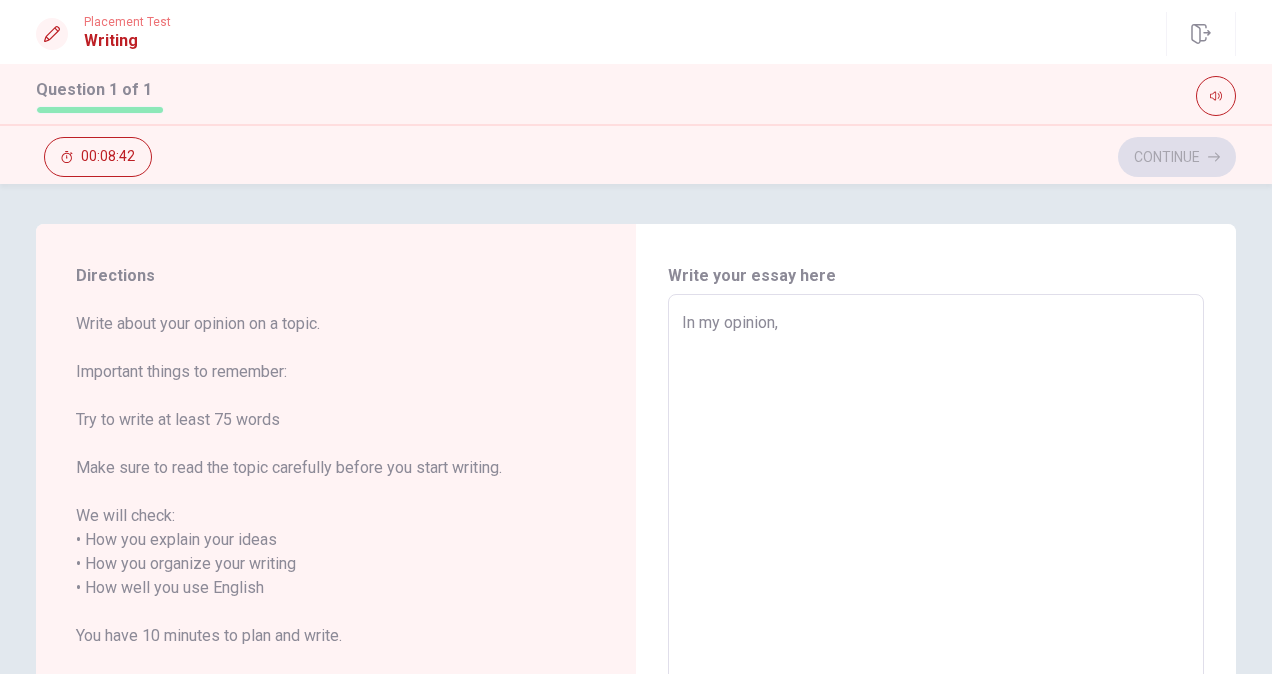 type on "x" 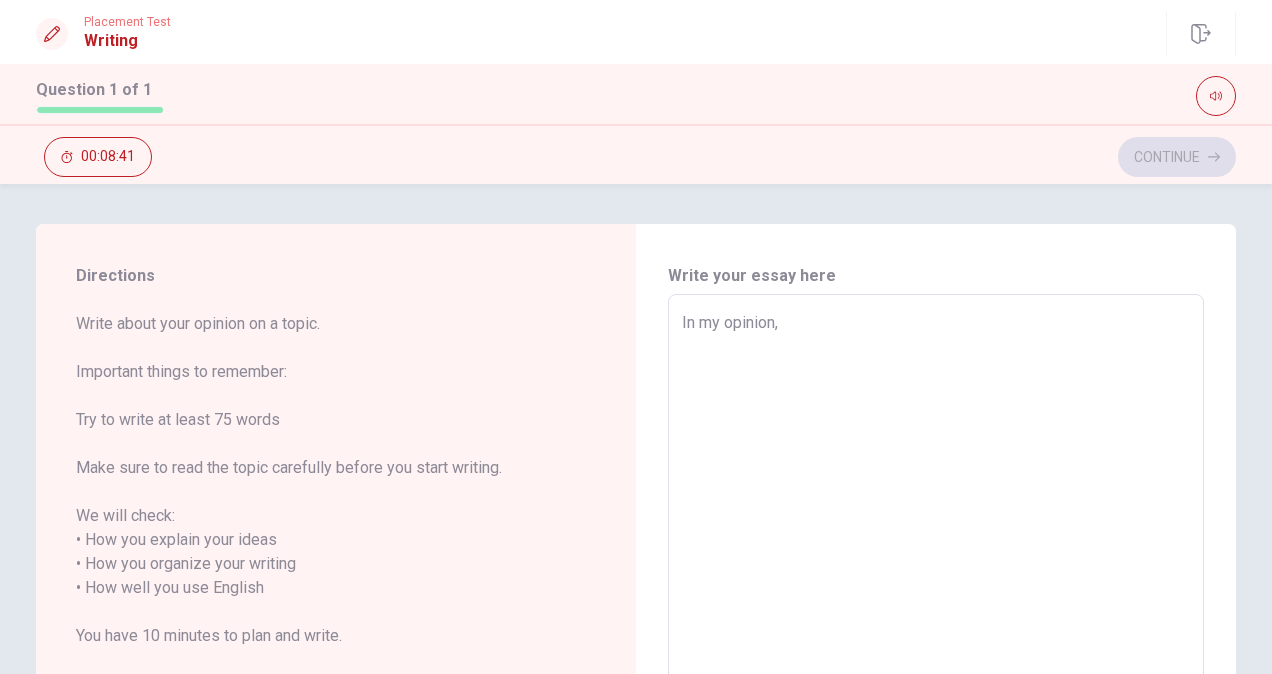 type on "In my opinion," 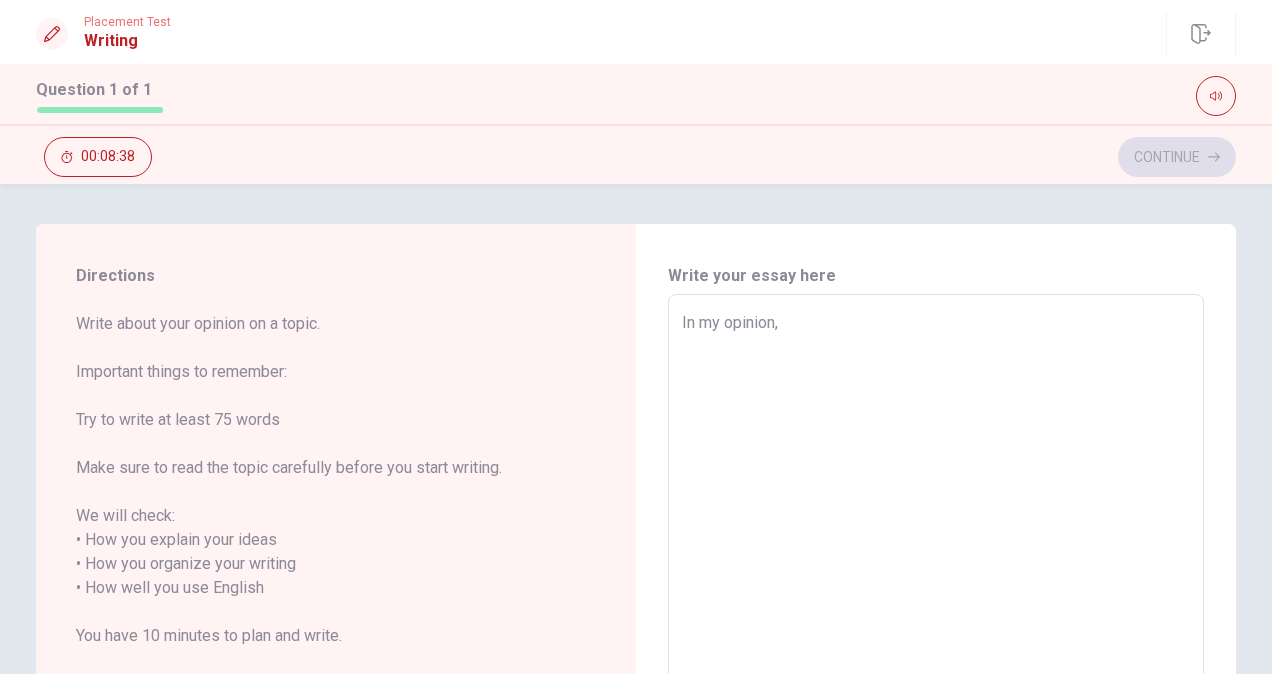 type on "x" 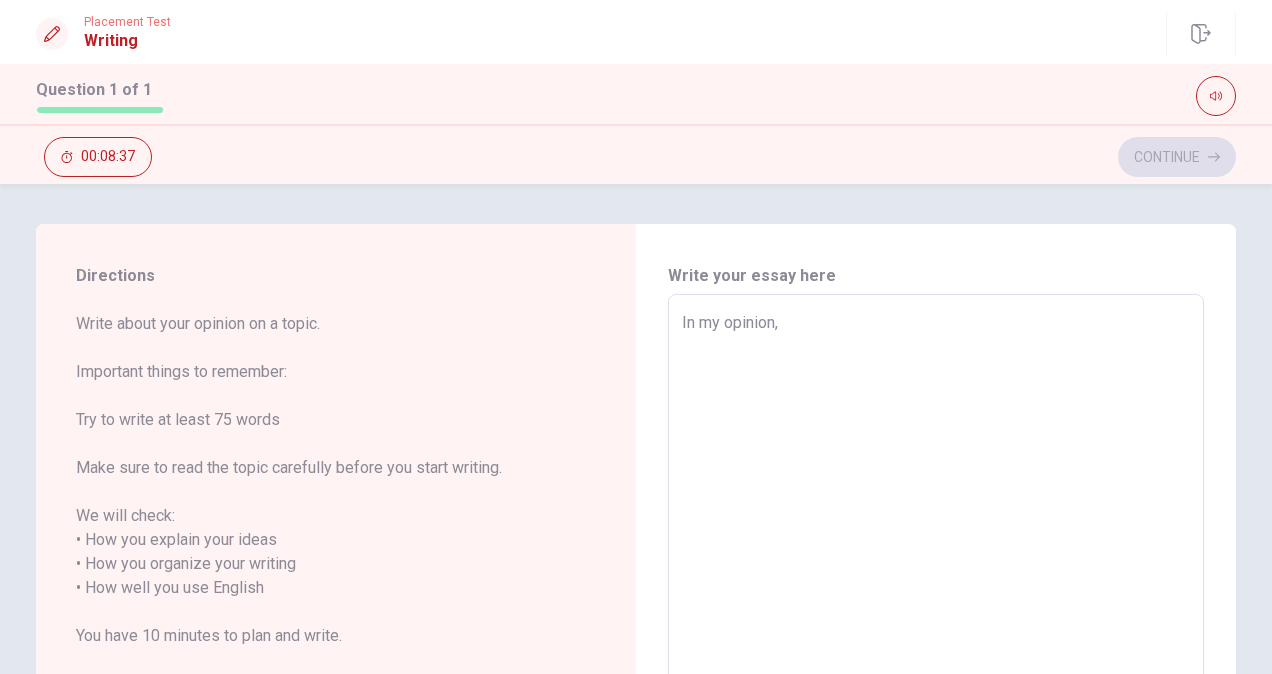 type on "In my opinion, d" 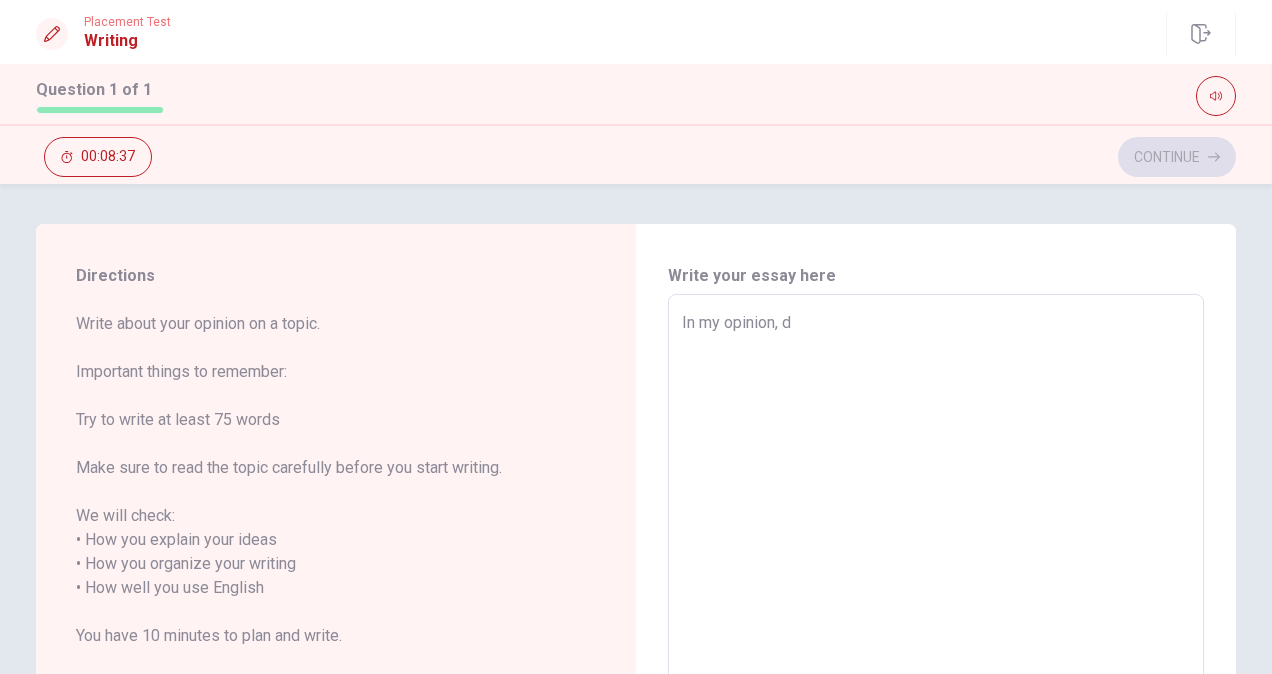 type on "x" 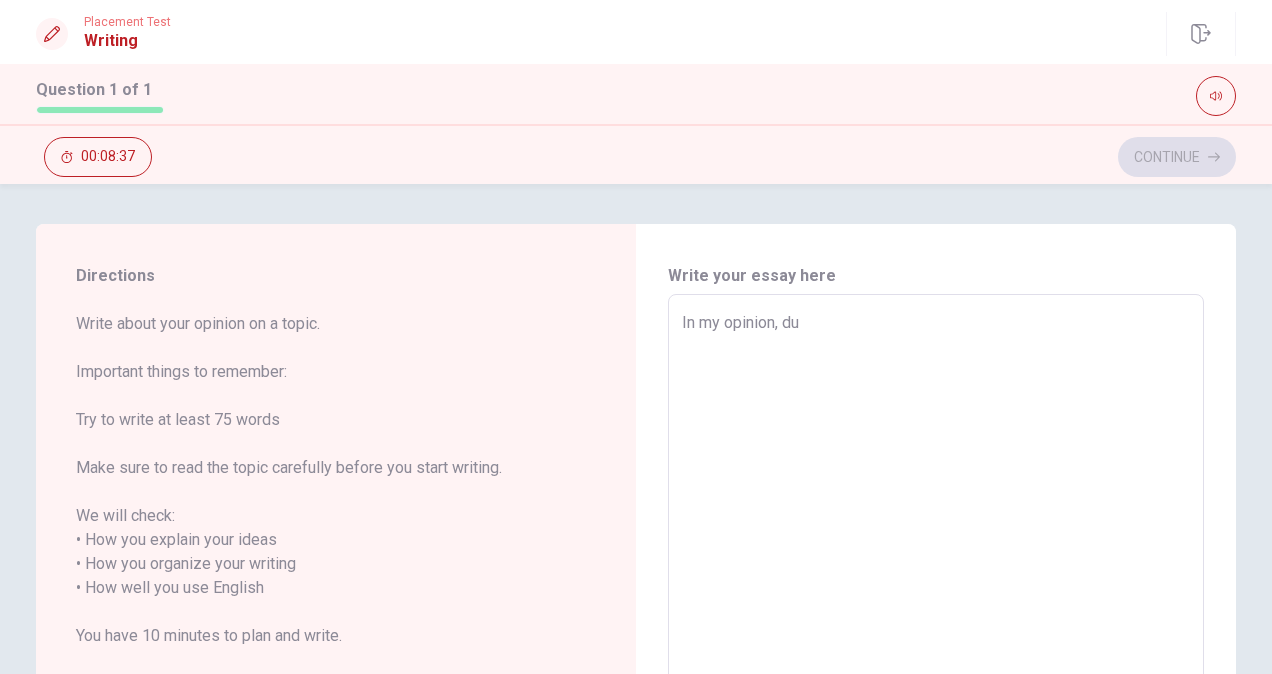 type on "x" 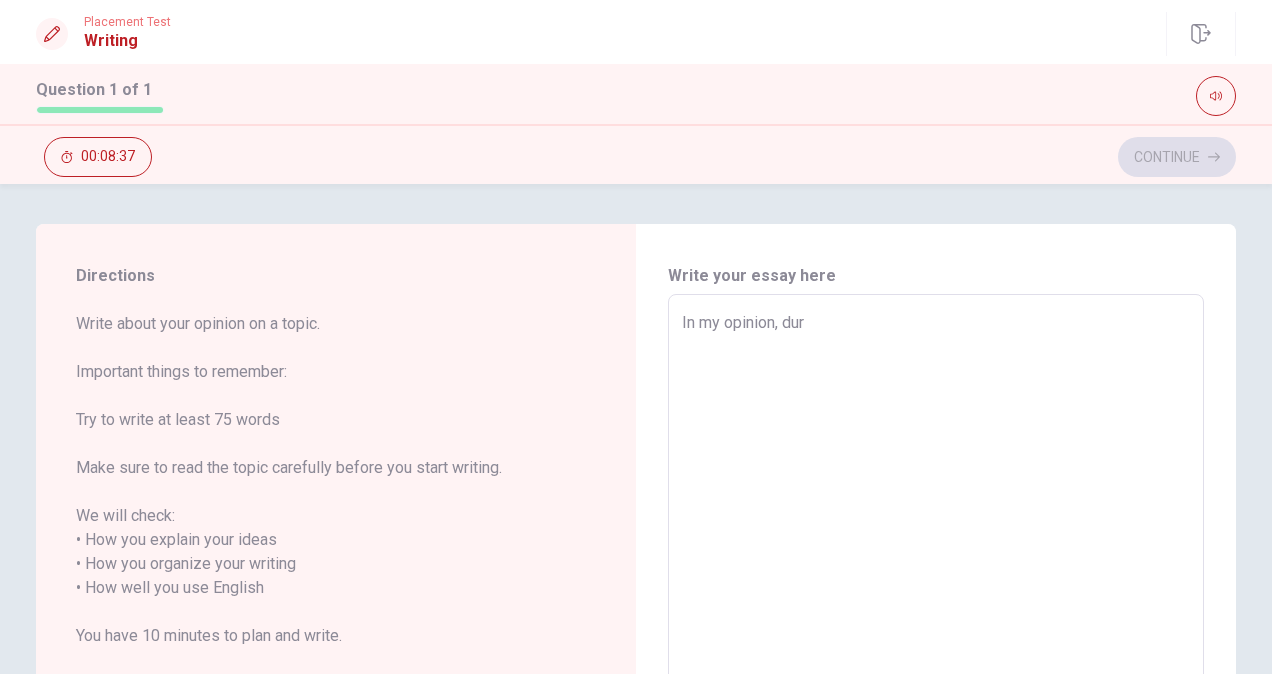 type on "x" 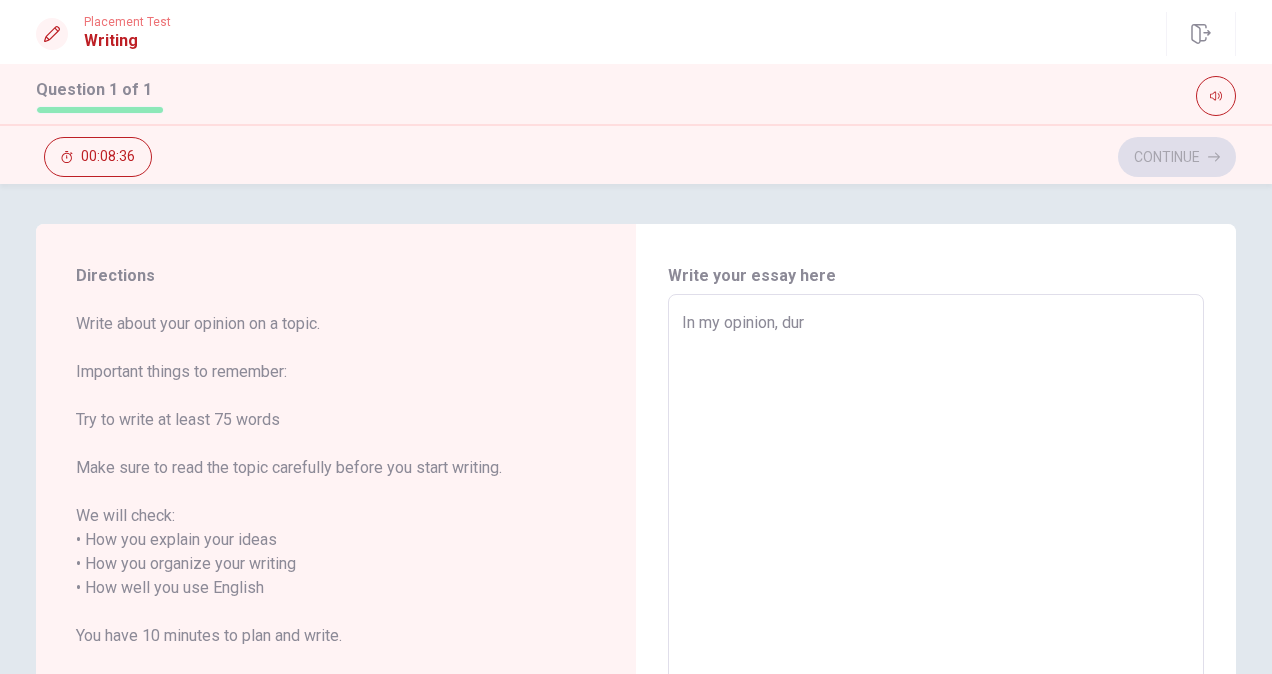 type on "In my opinion, duri" 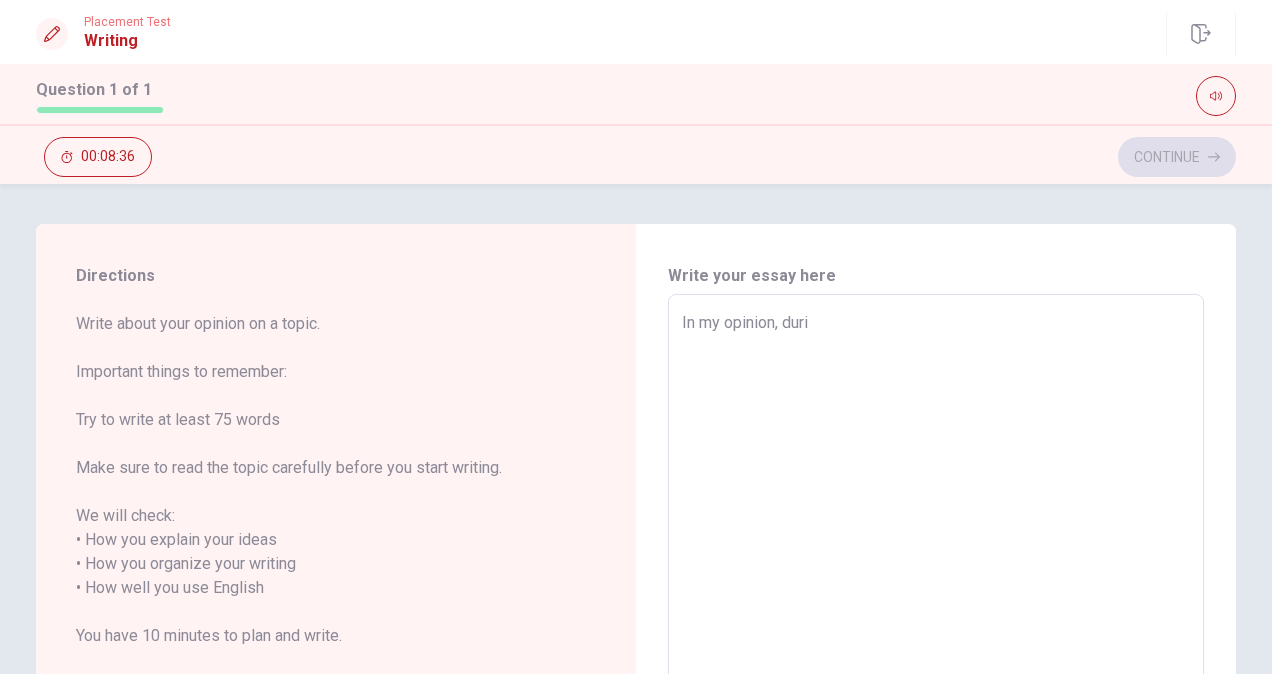 type on "x" 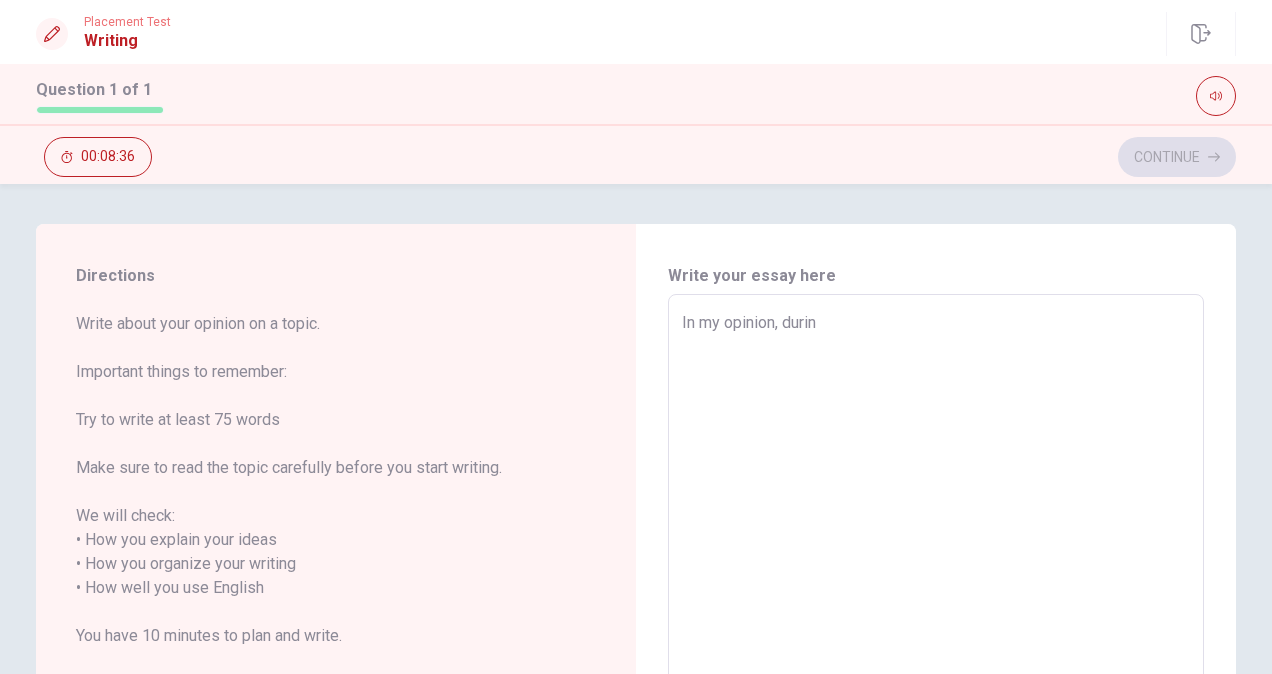 type on "x" 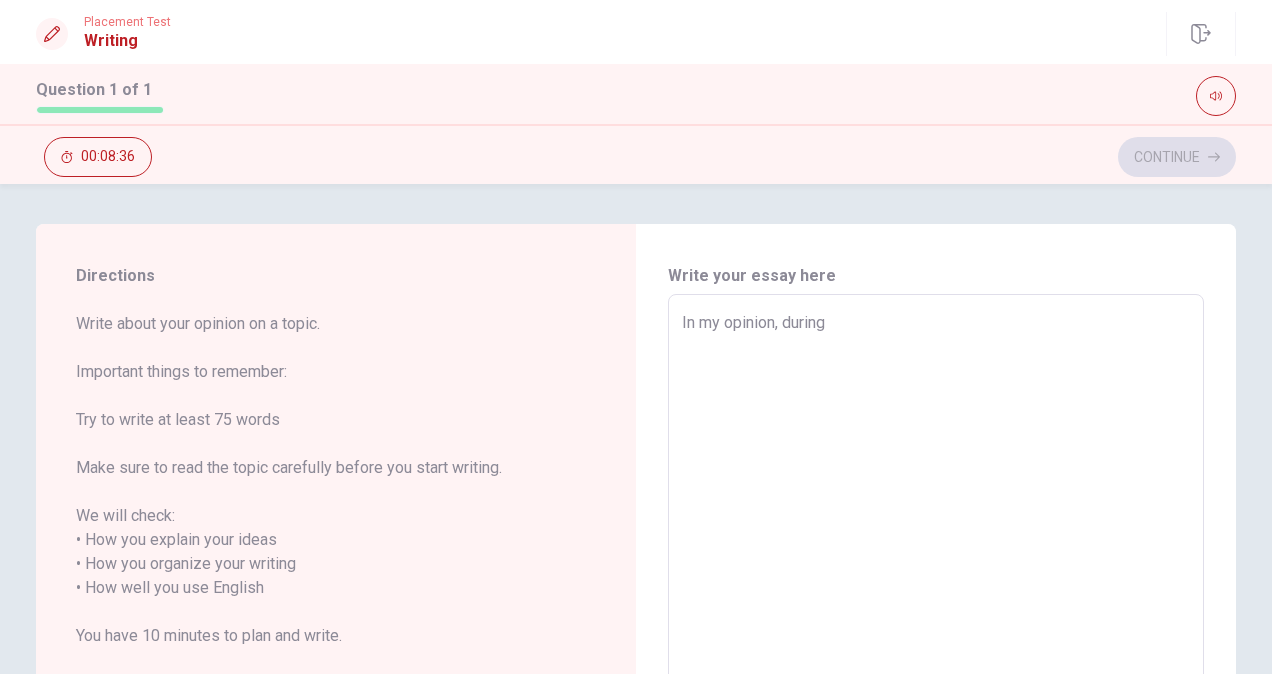 type on "x" 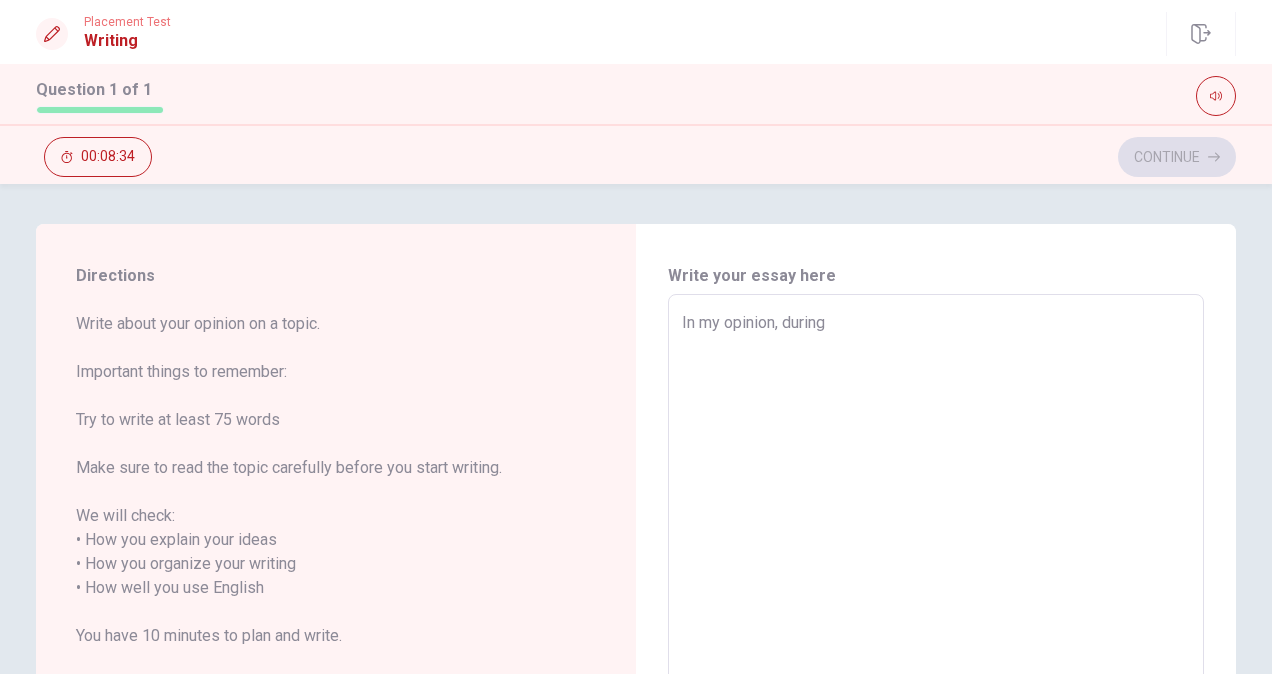 type on "x" 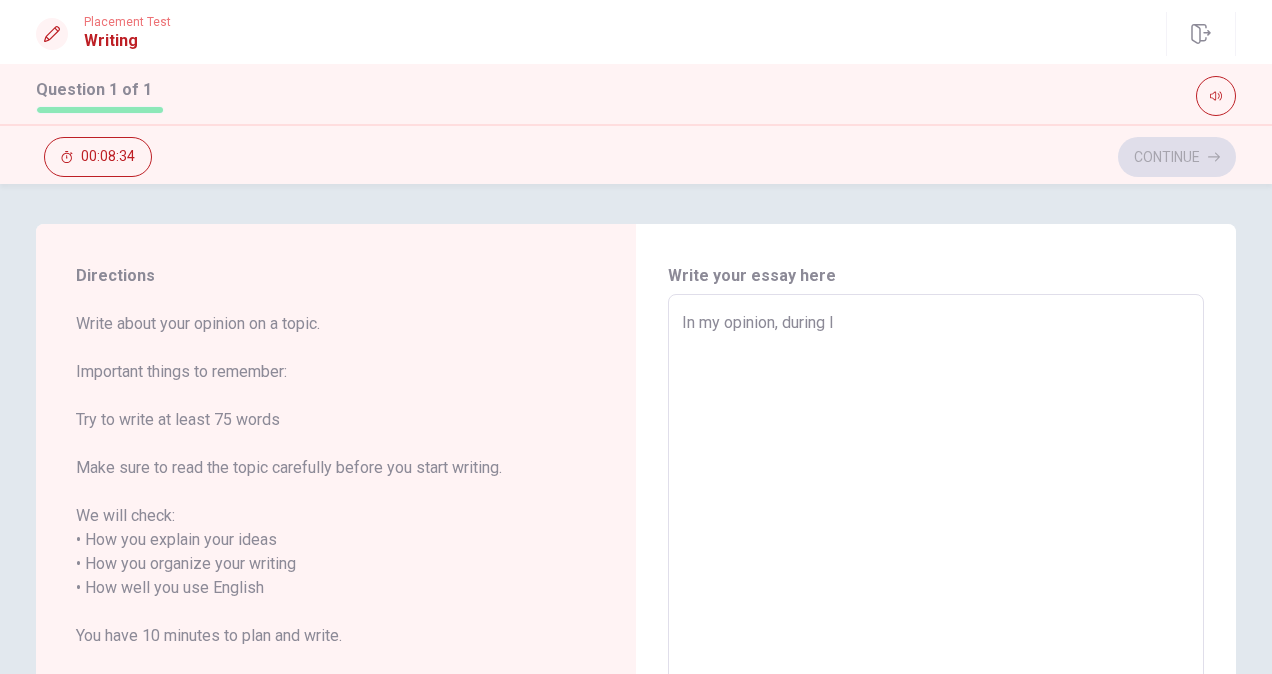 type on "x" 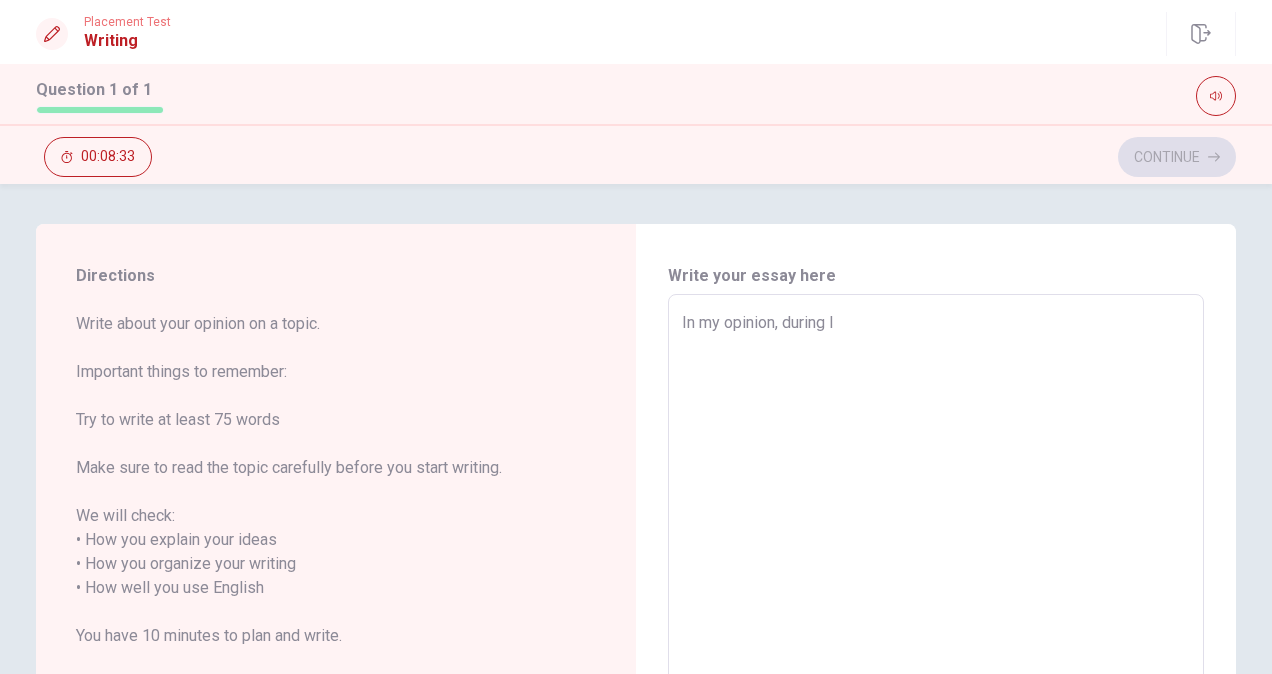 type on "In my opinion, during li" 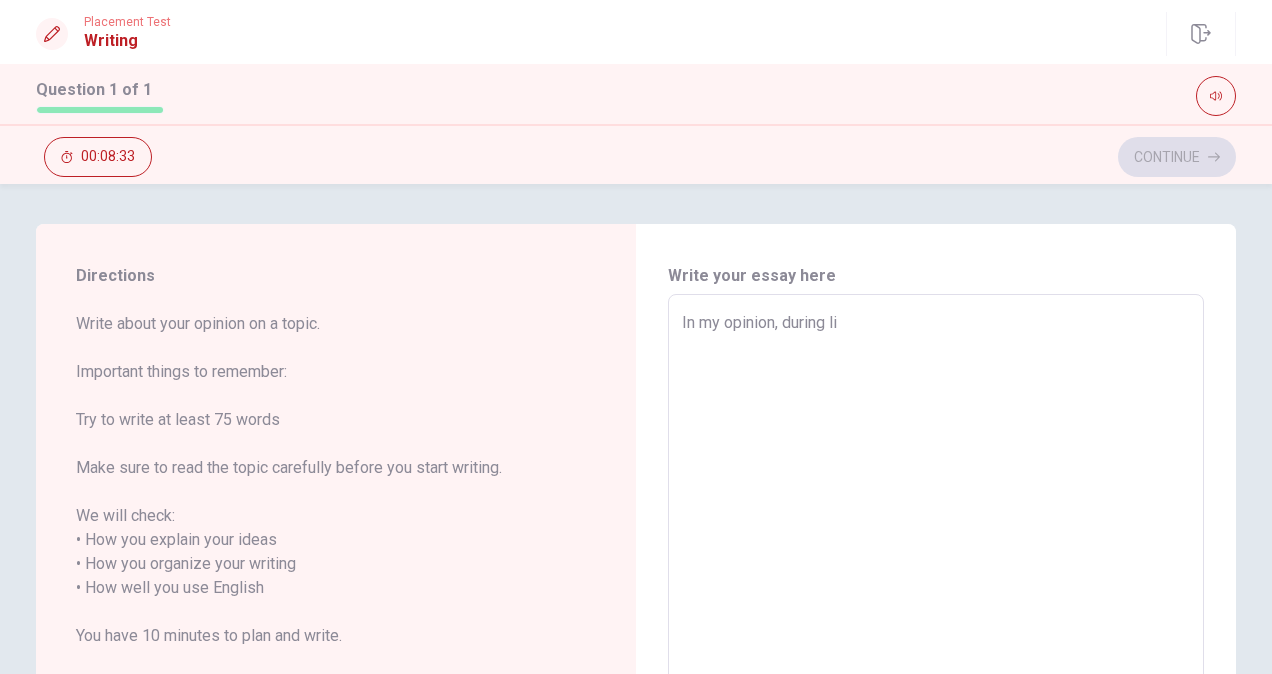 type on "x" 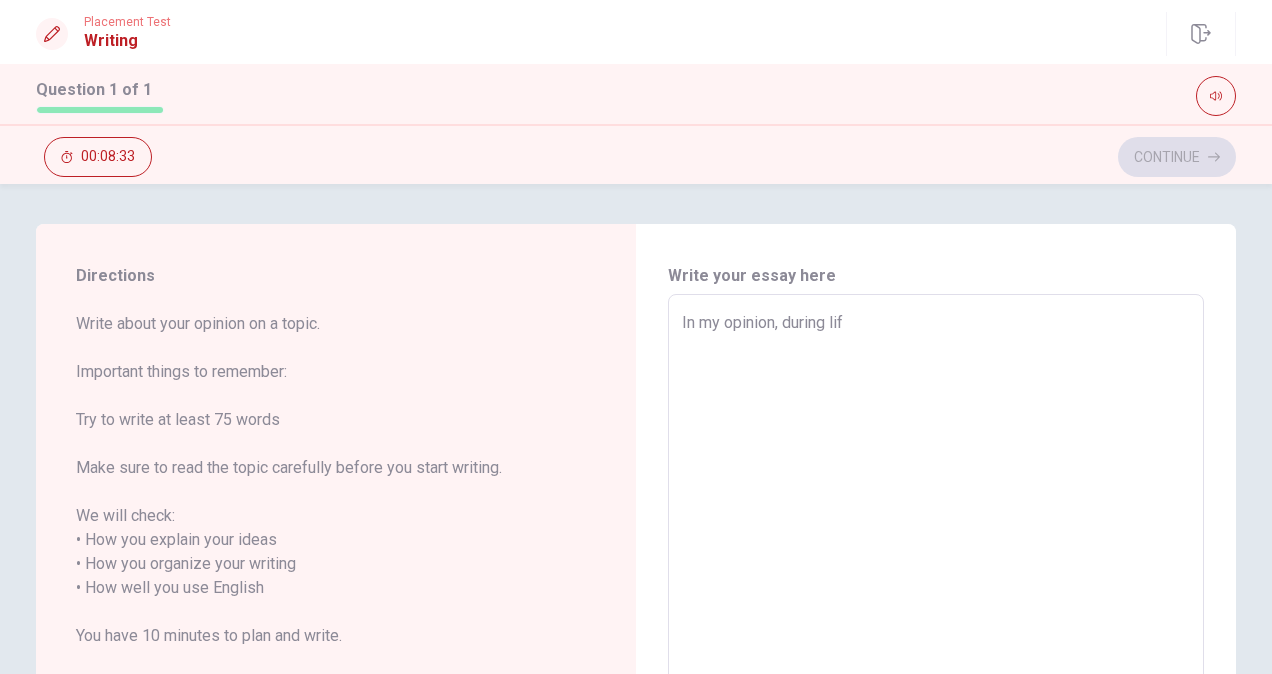type on "x" 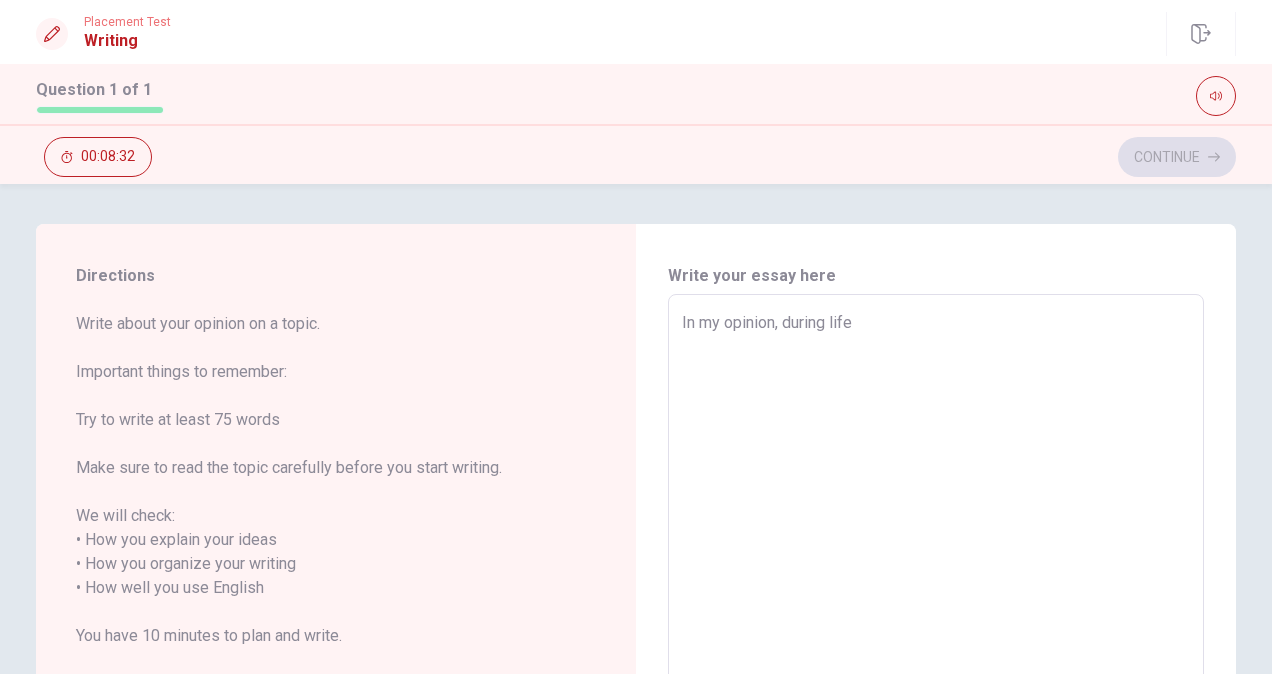 type on "x" 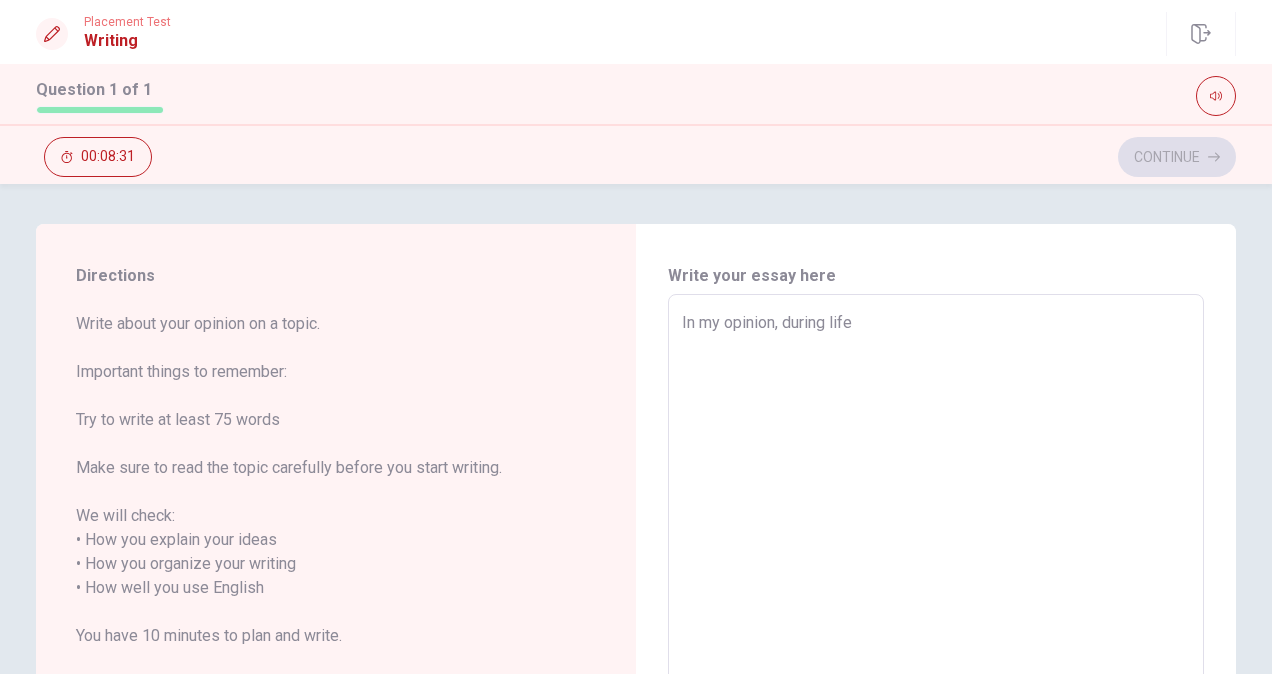 type on "In my opinion, during life" 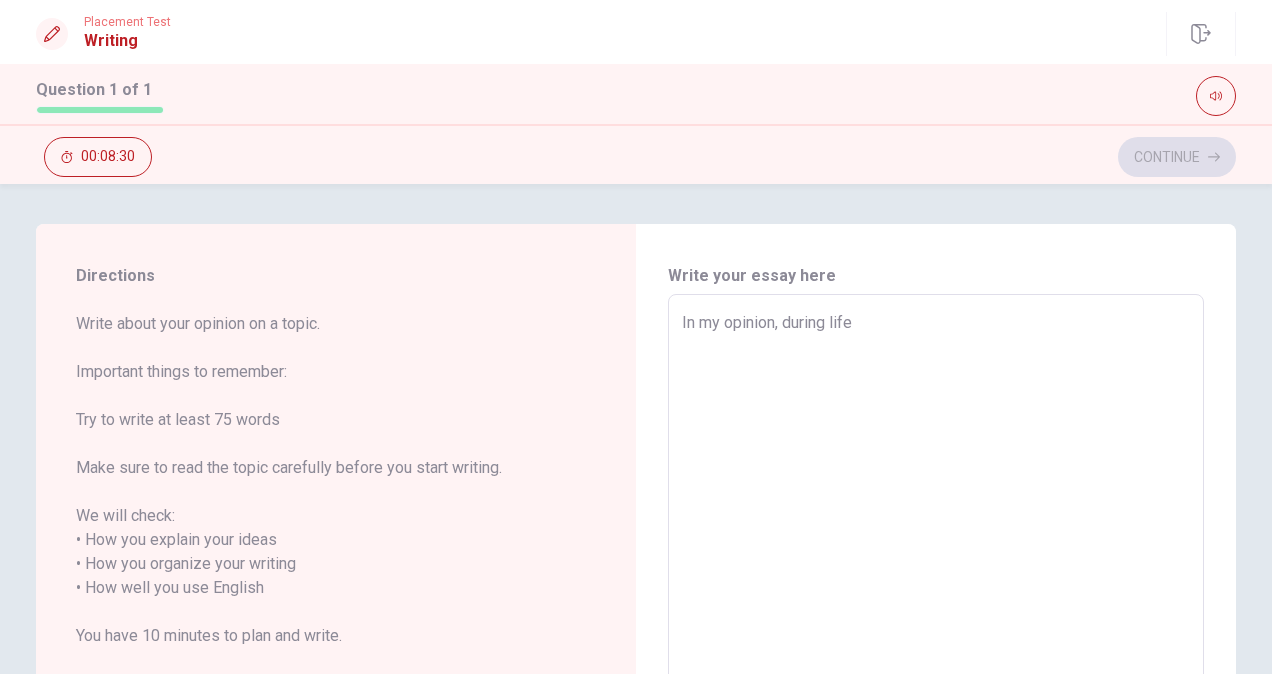 type on "x" 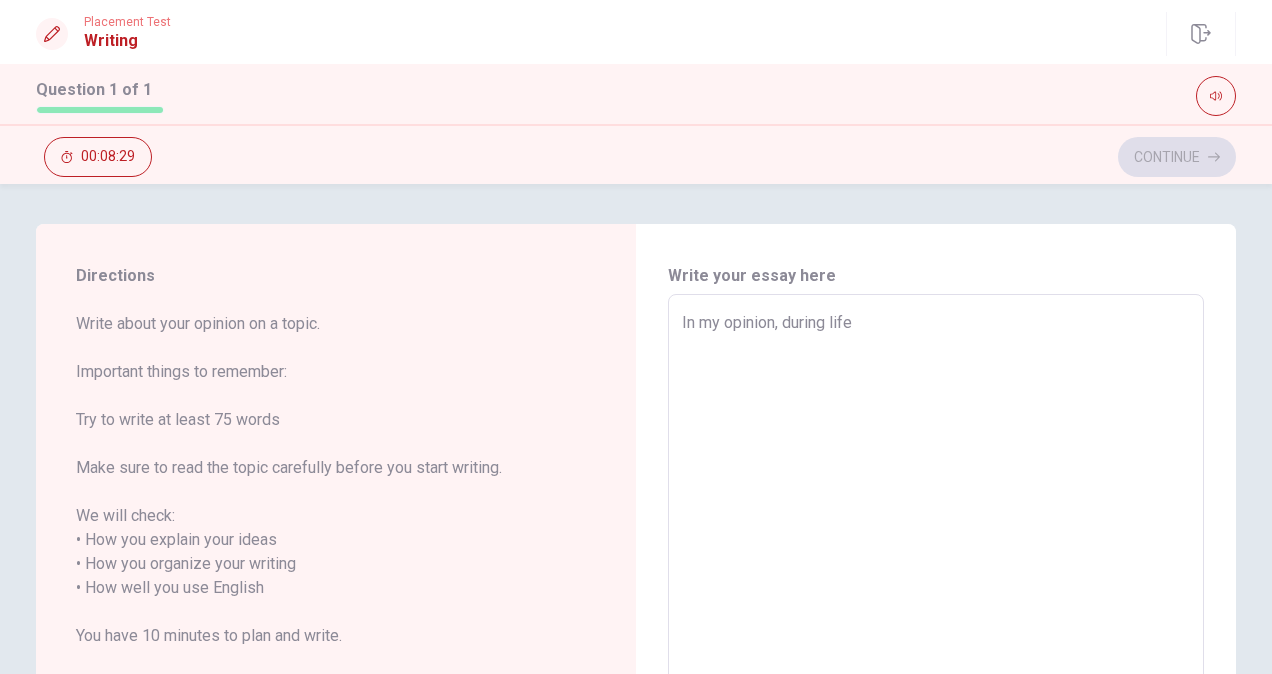 type on "In my opinion, during life a" 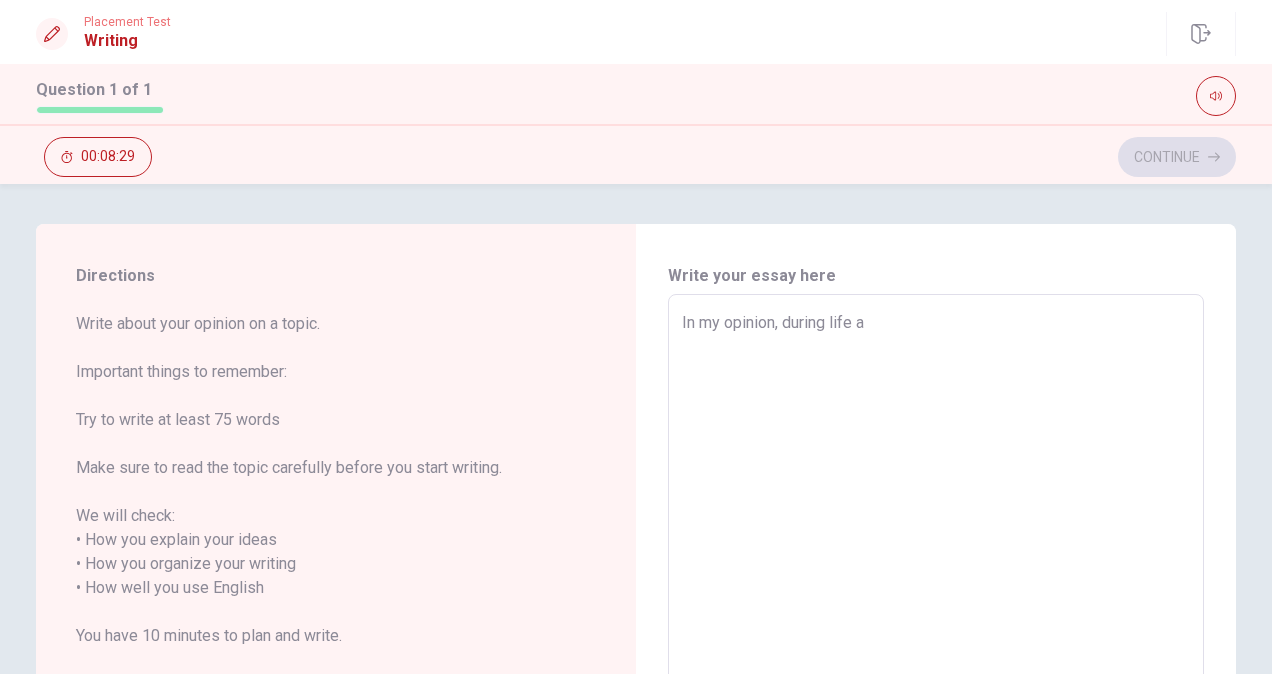 type on "x" 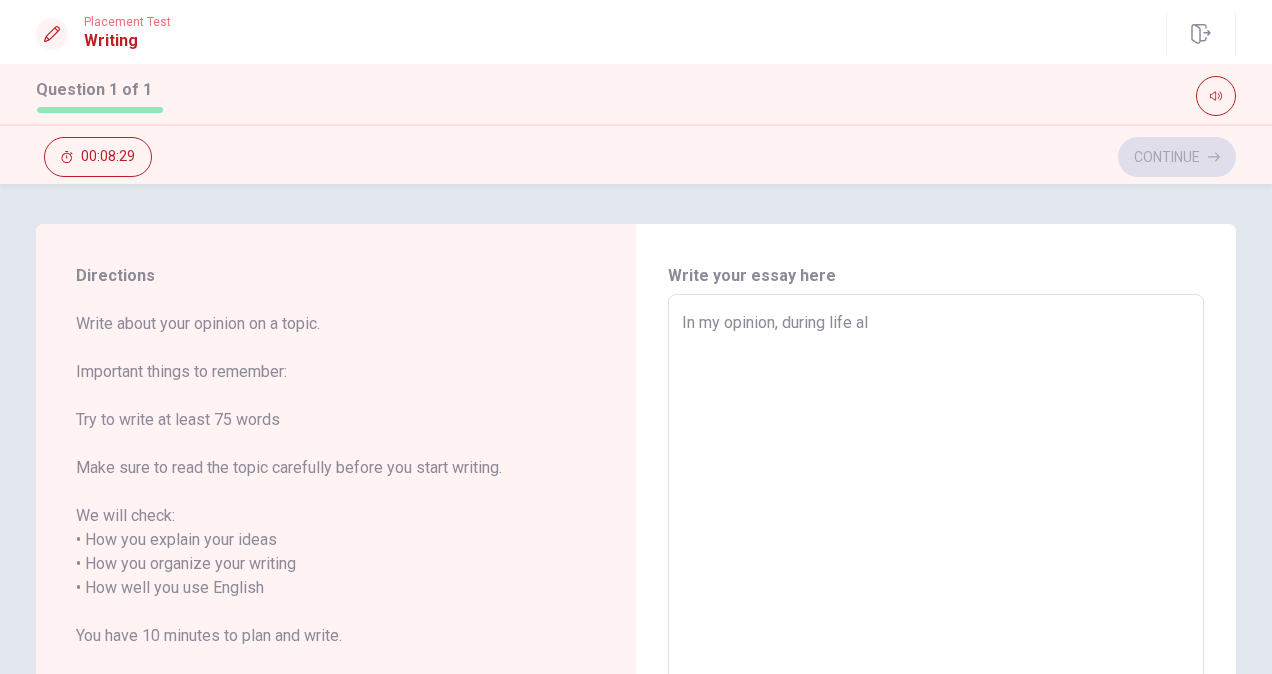 type on "x" 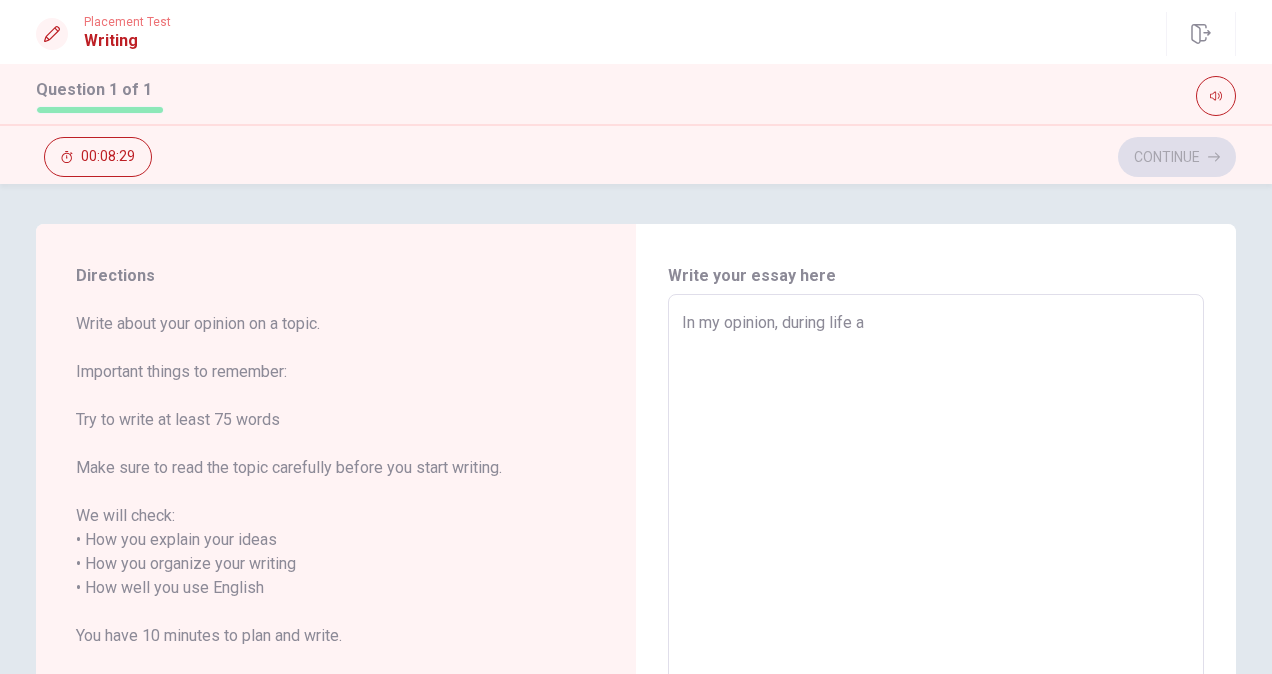 type on "x" 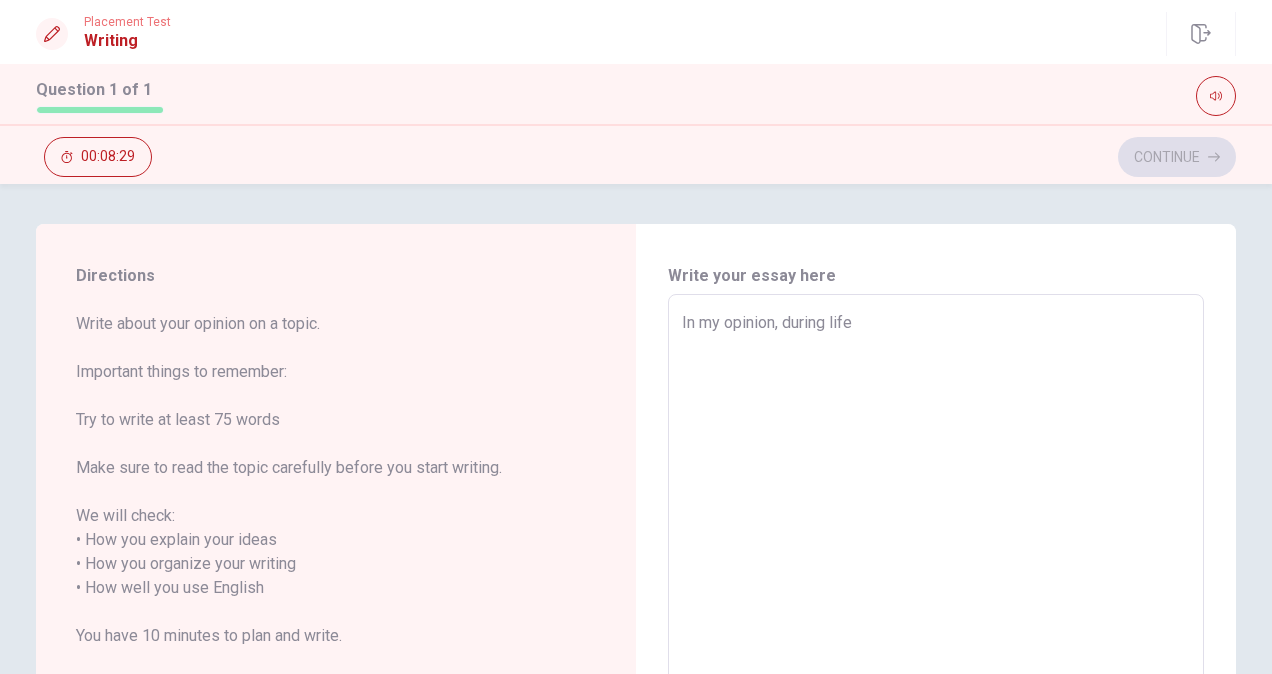 type on "x" 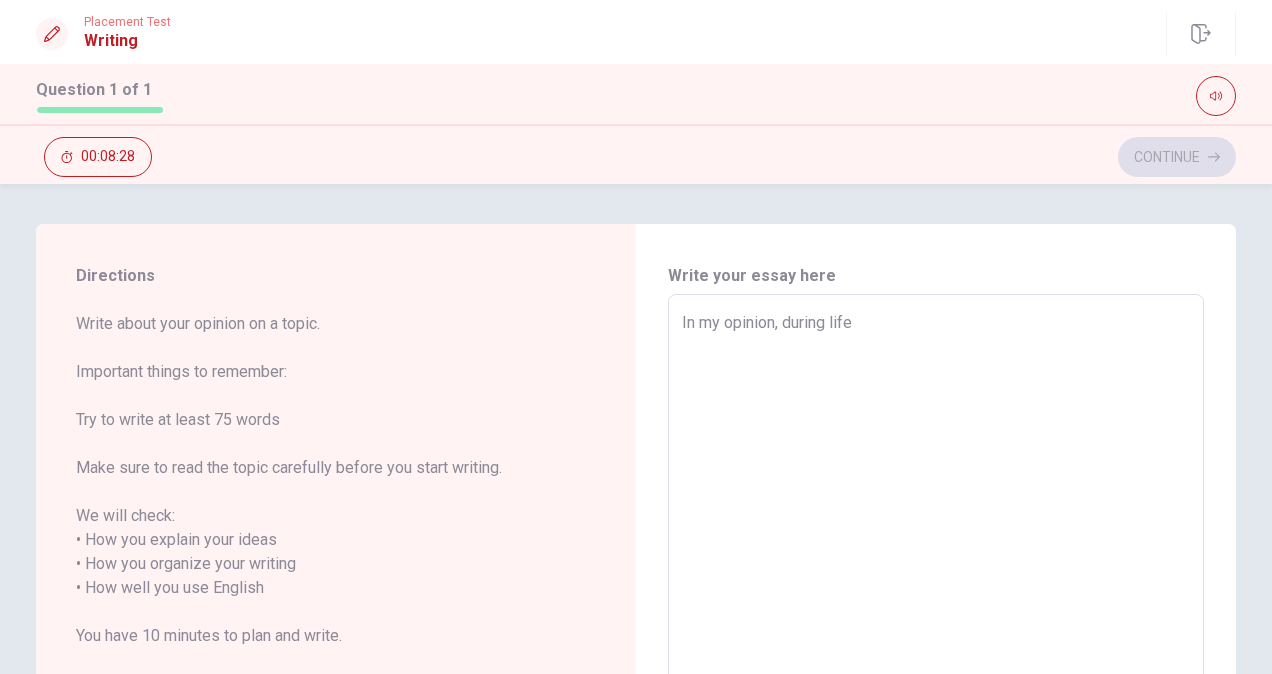 type on "In my opinion, during life e" 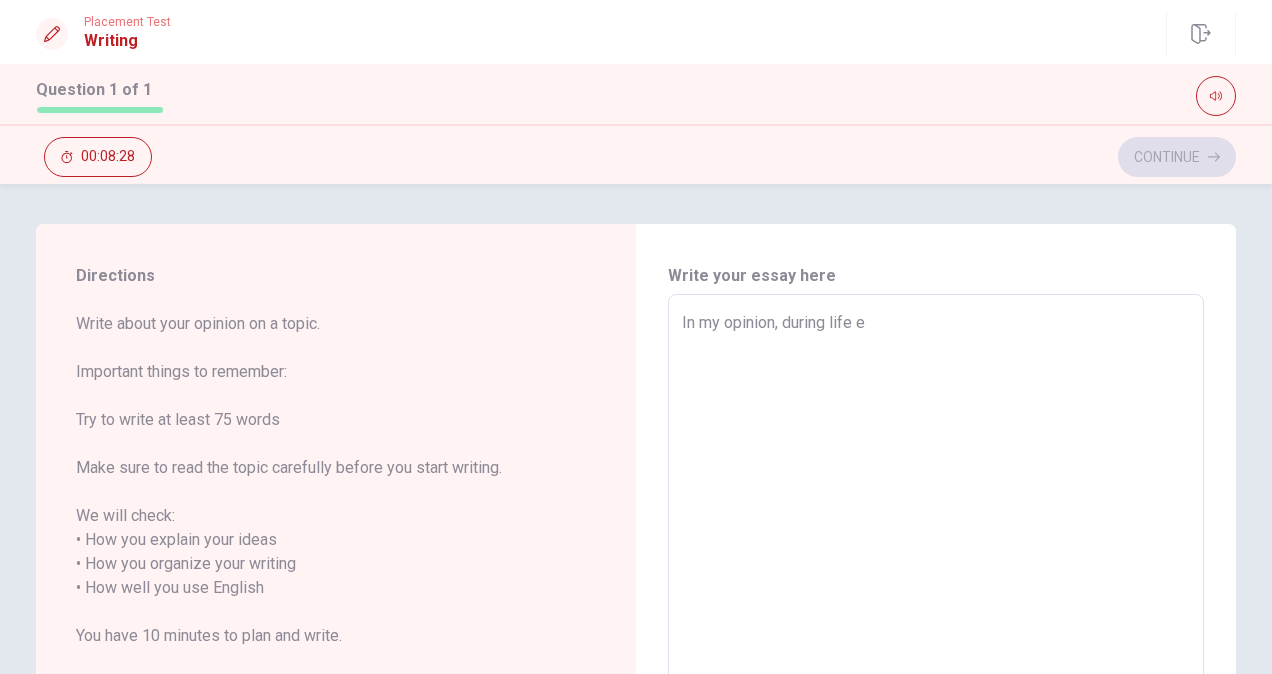 type on "x" 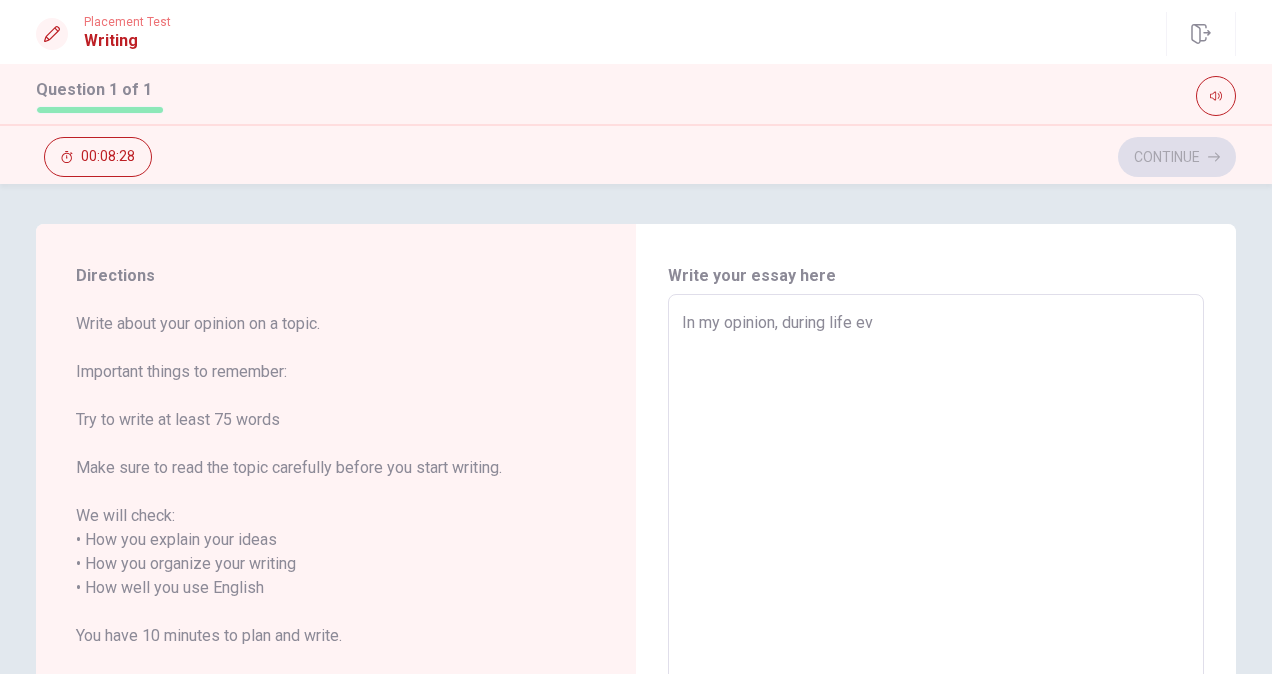 type on "x" 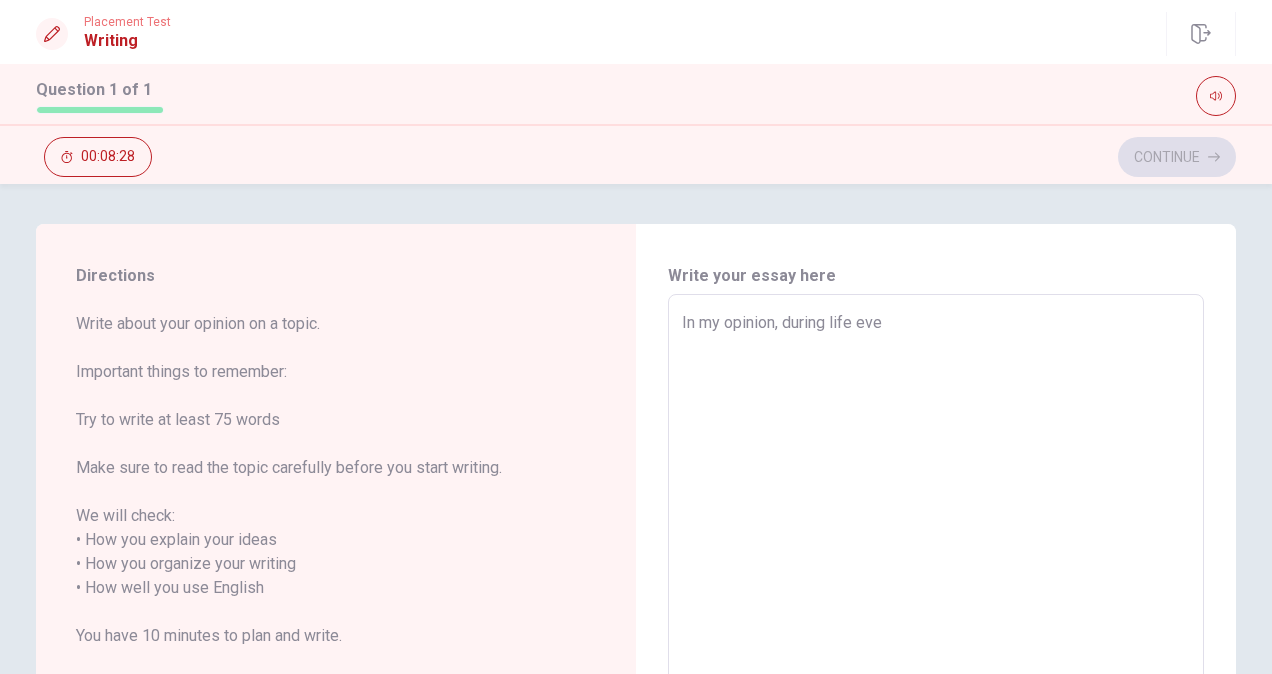 type on "x" 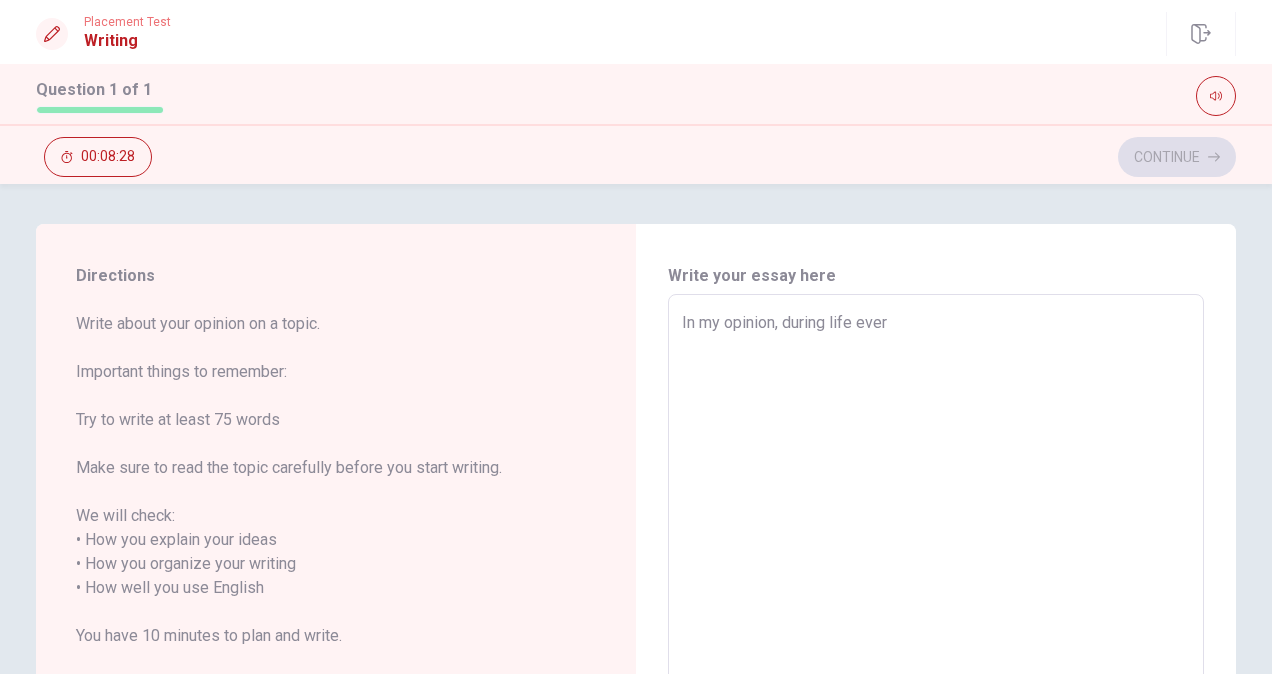 type on "x" 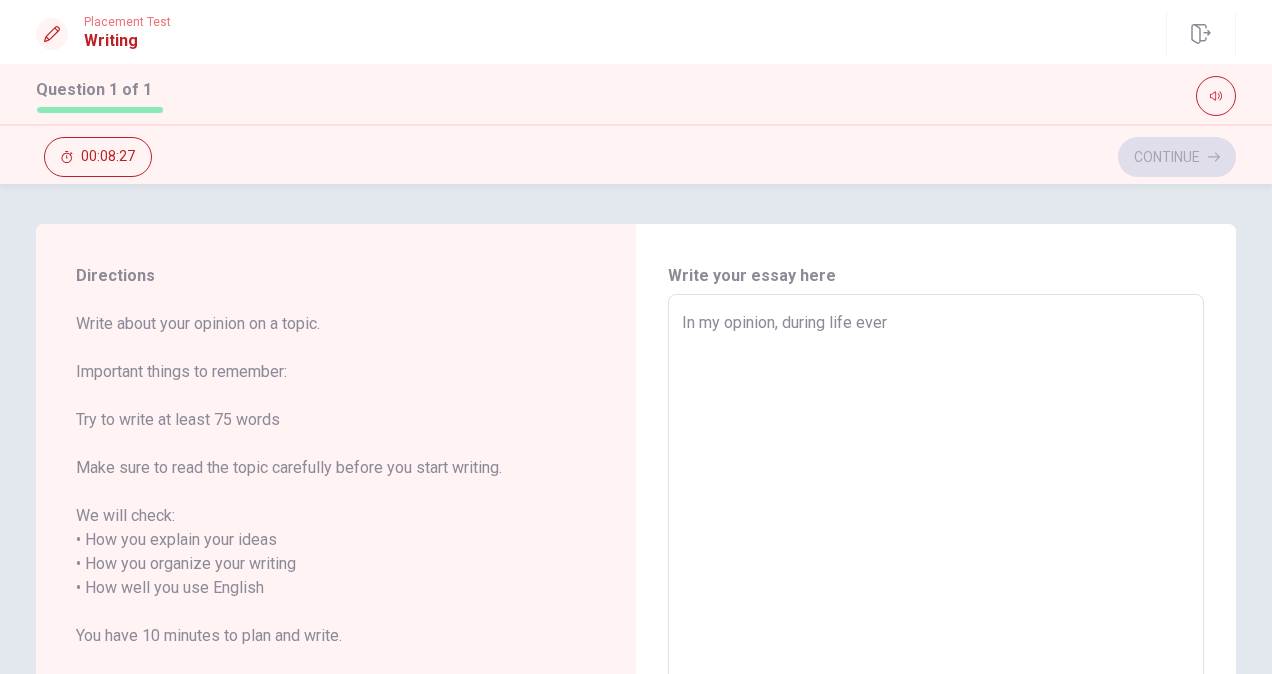 type on "In my opinion, during life every" 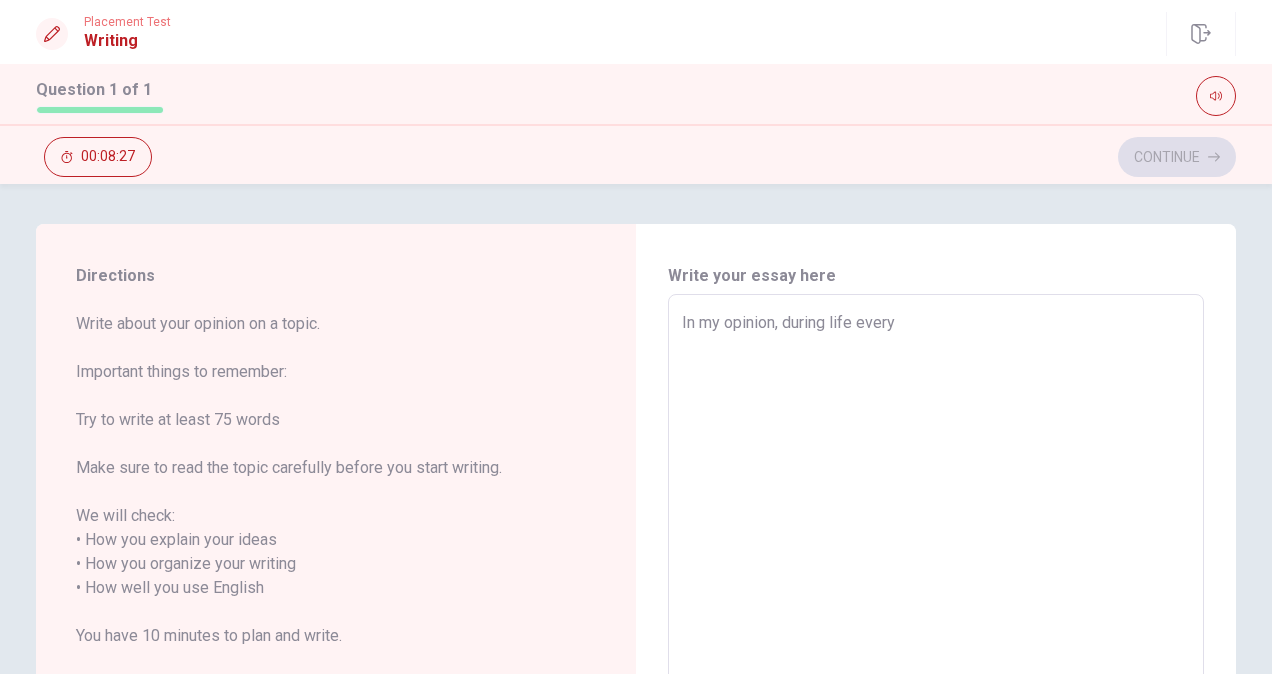 type on "x" 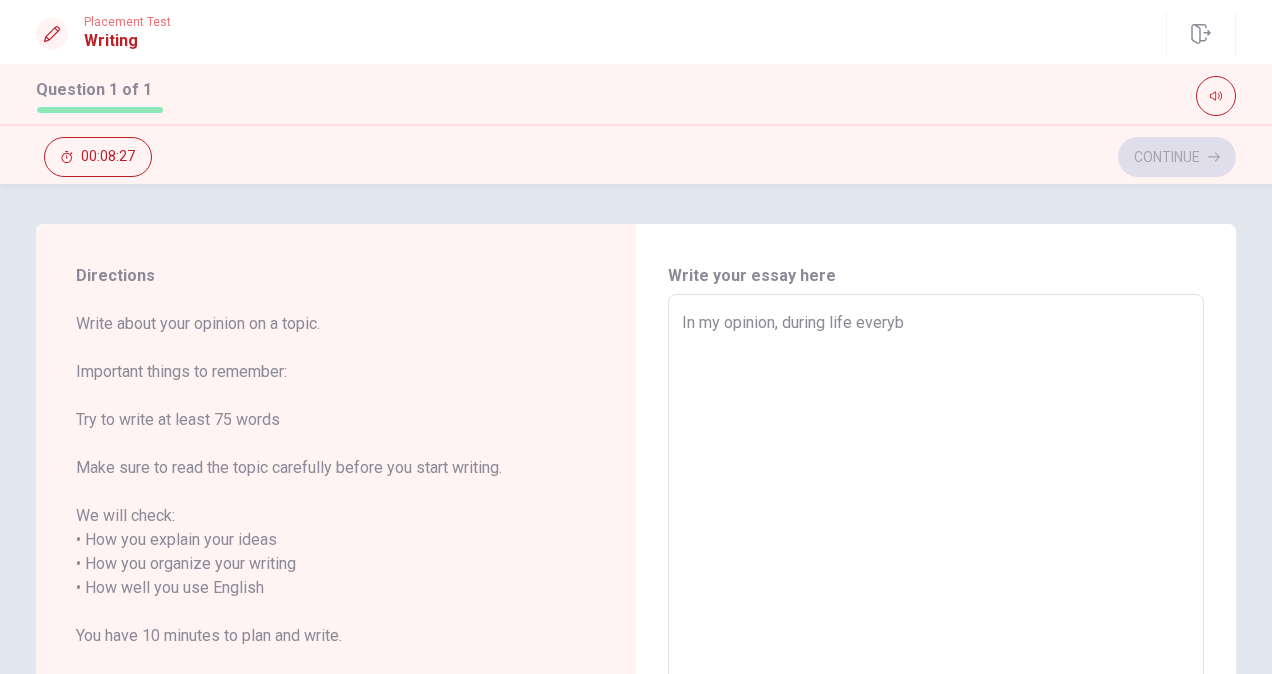 type on "x" 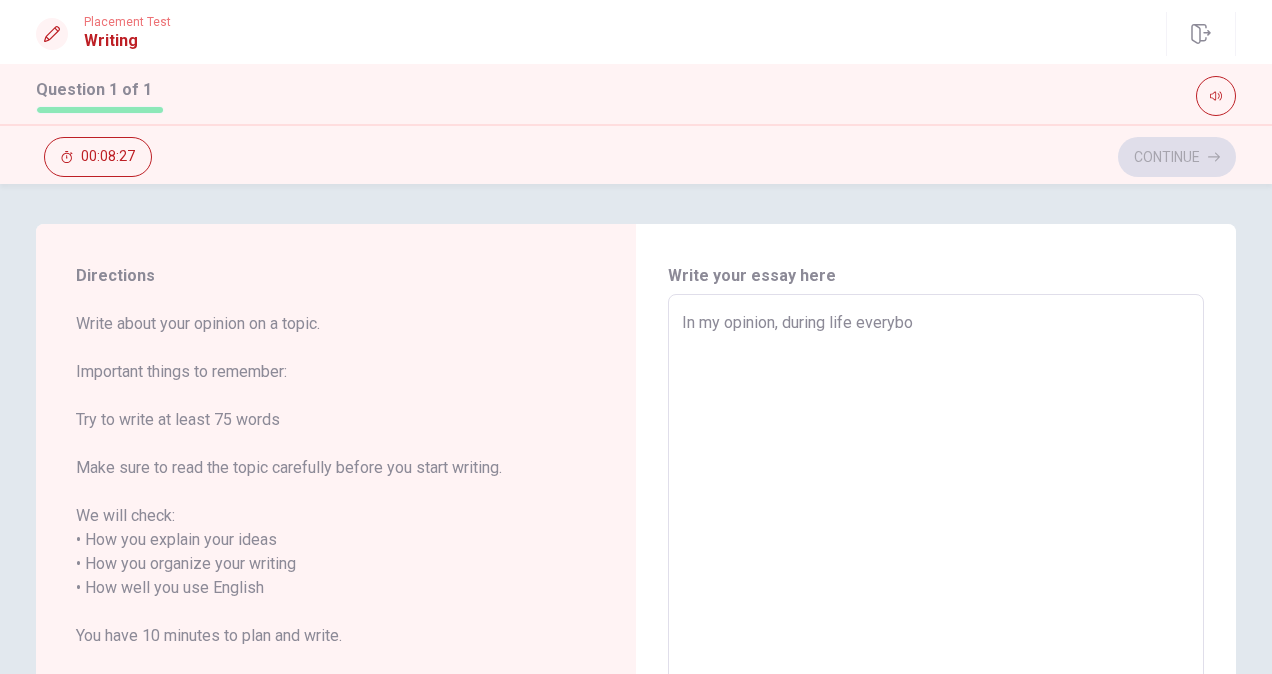 type on "x" 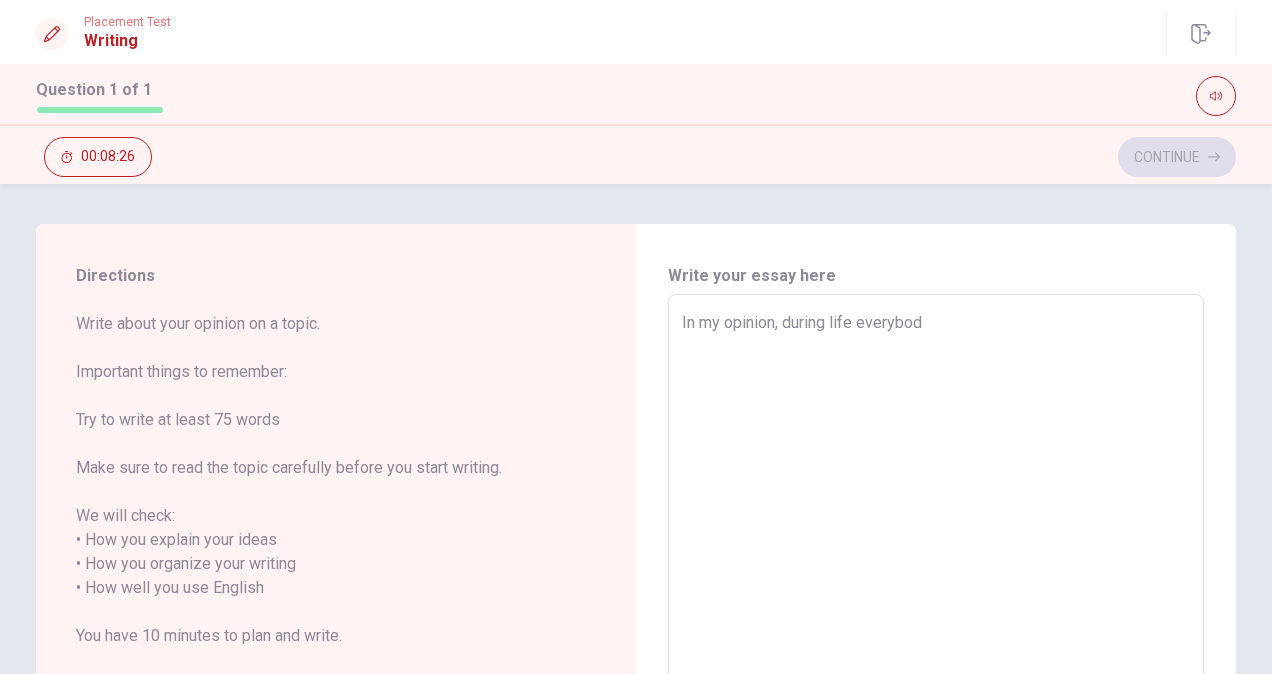 type on "x" 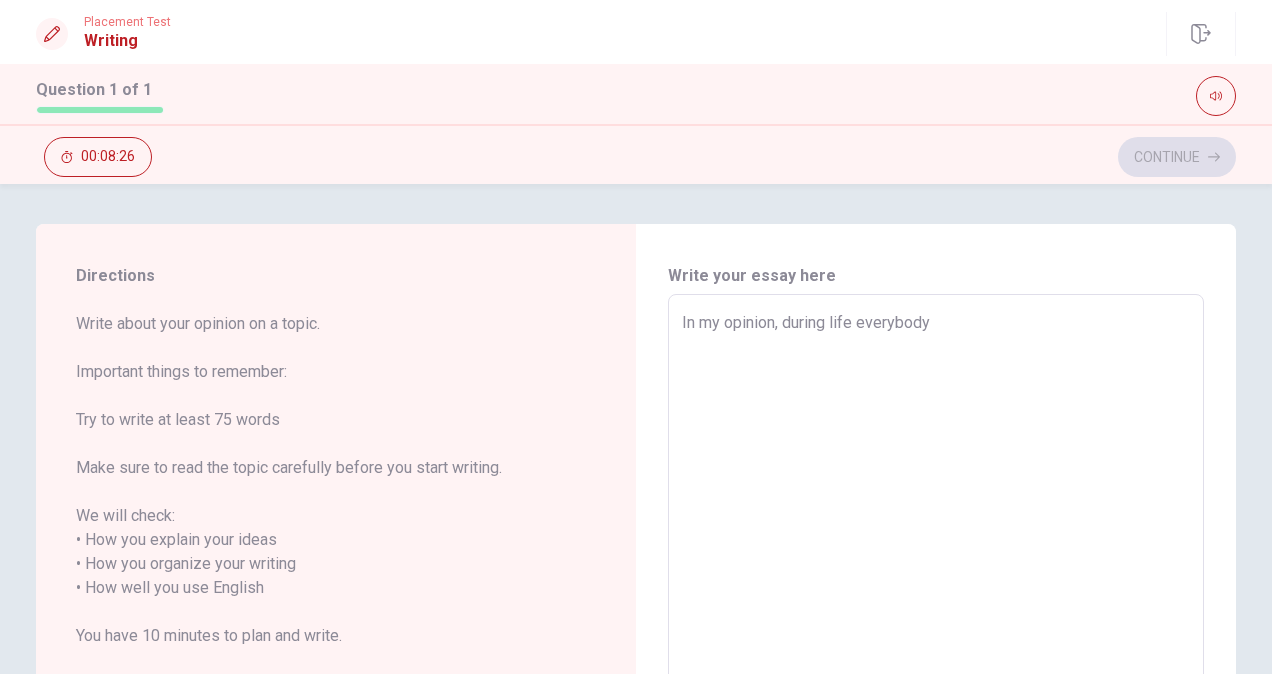type on "x" 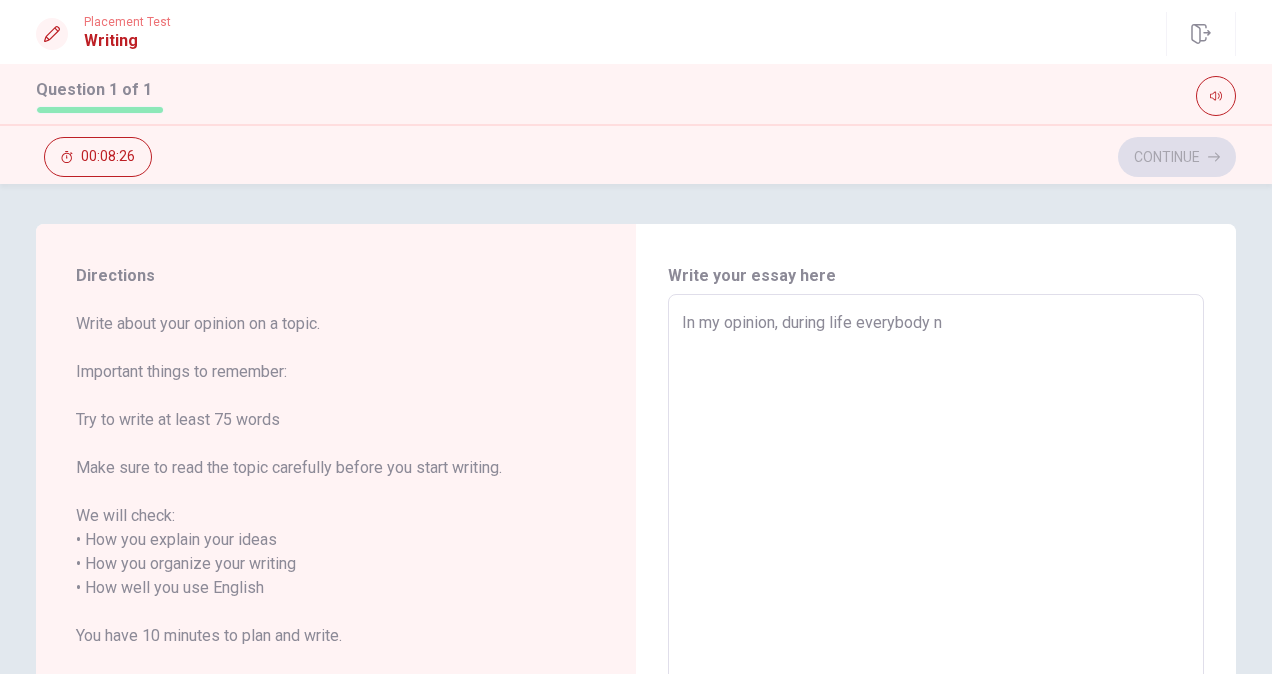 type on "x" 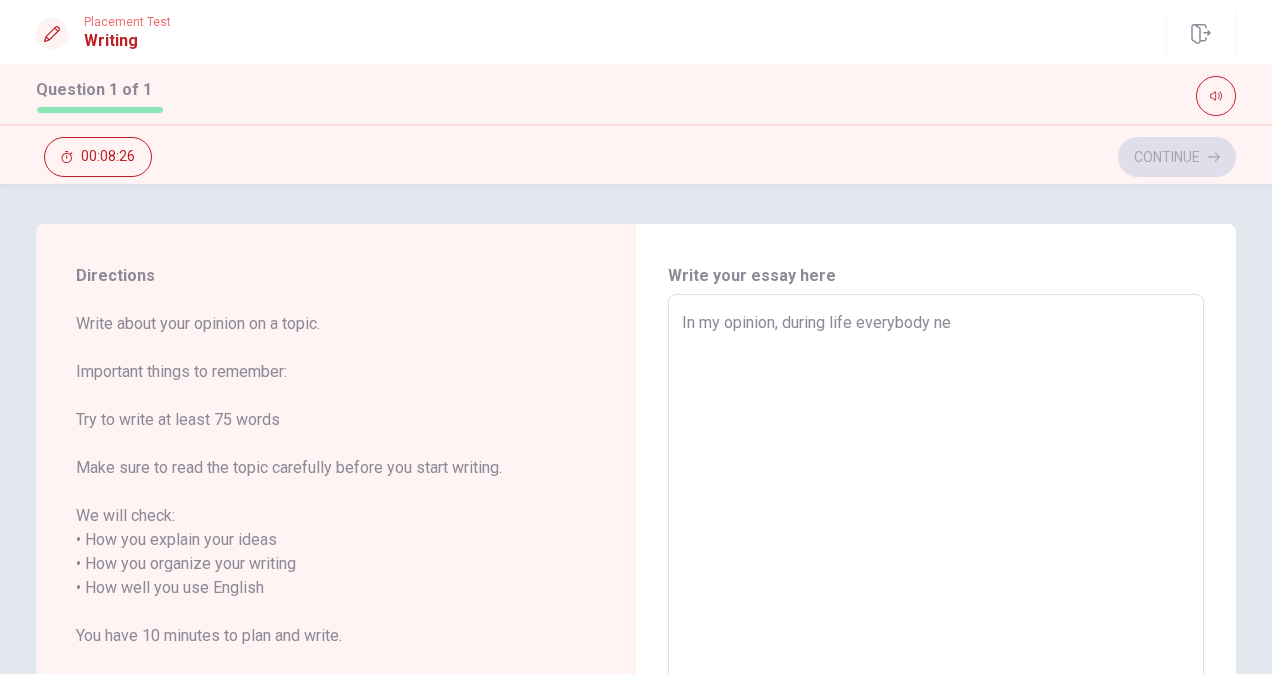 type on "x" 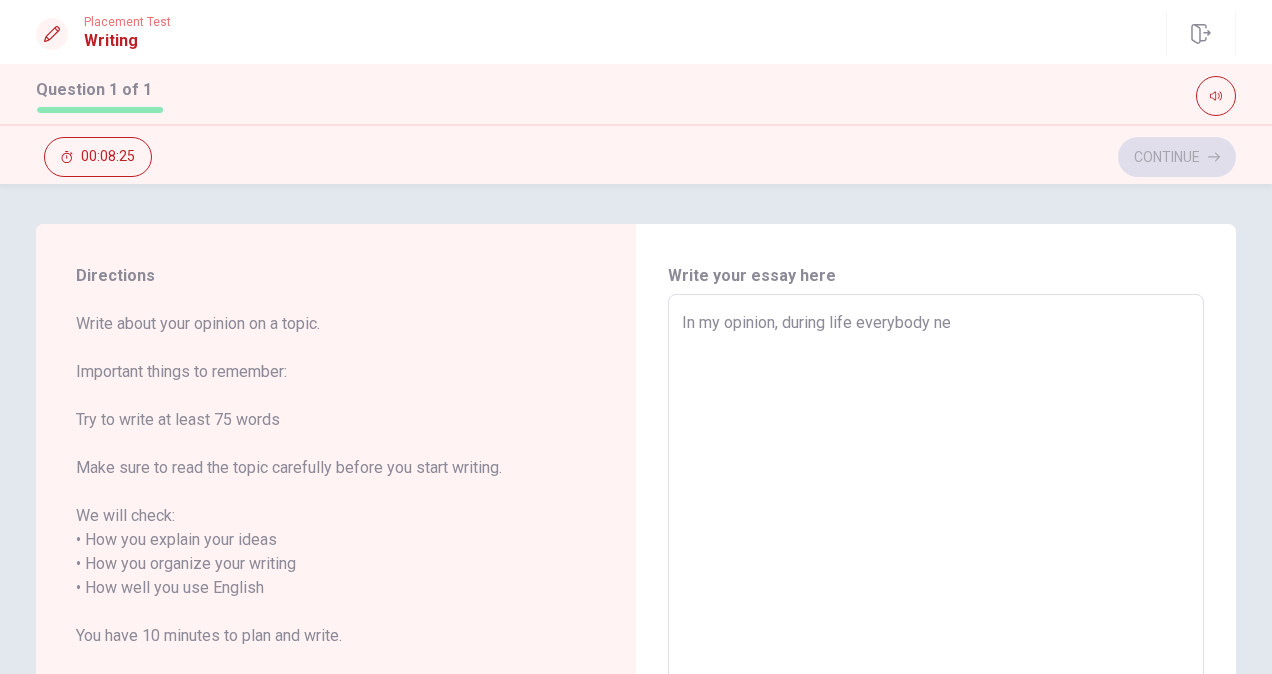 type on "In my opinion, during life everybody nee" 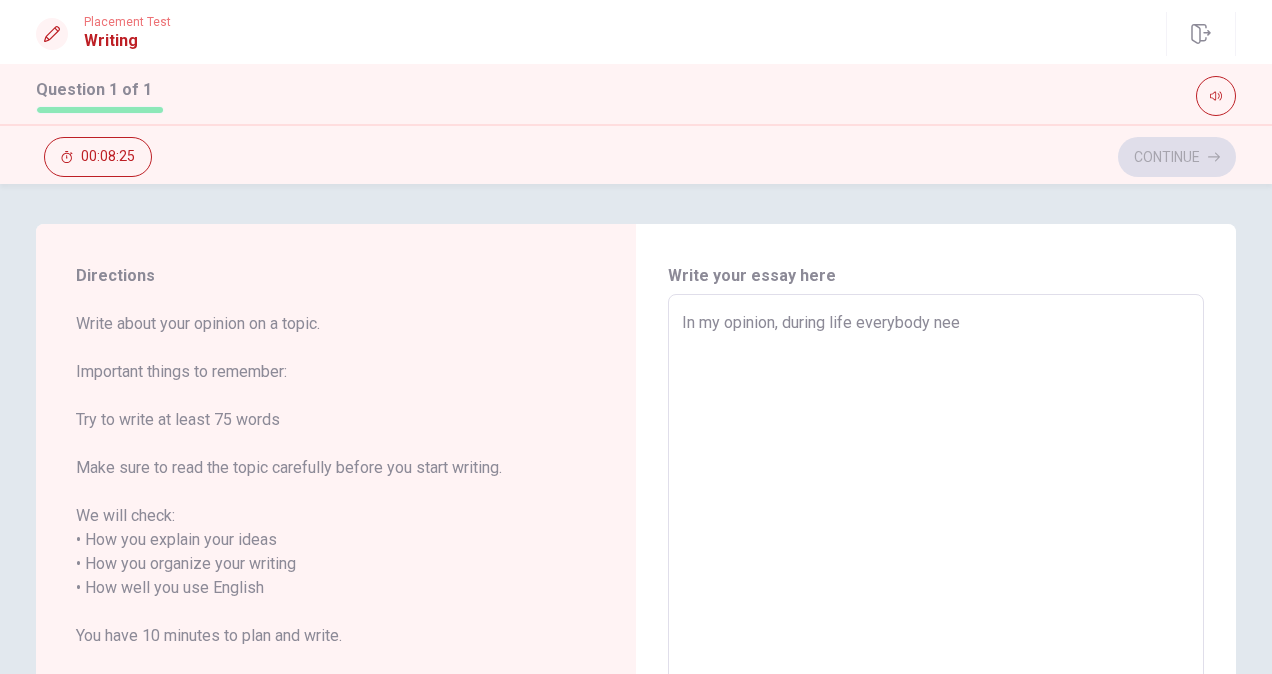type on "x" 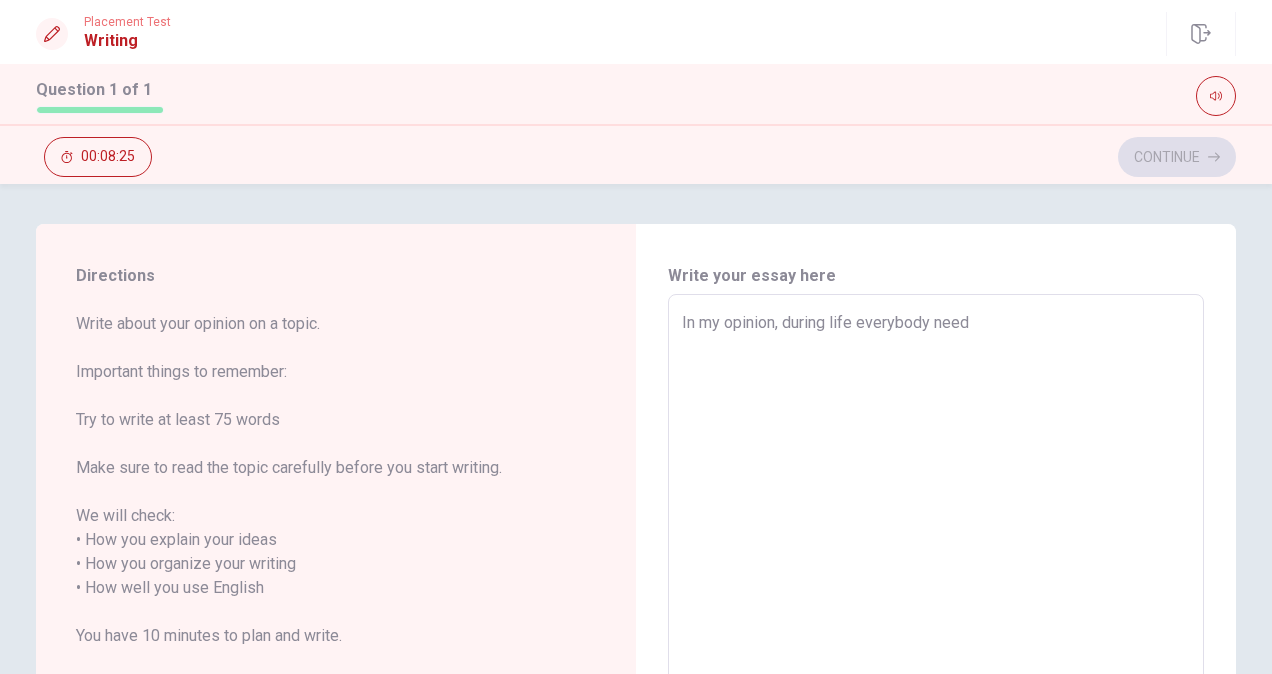 type on "x" 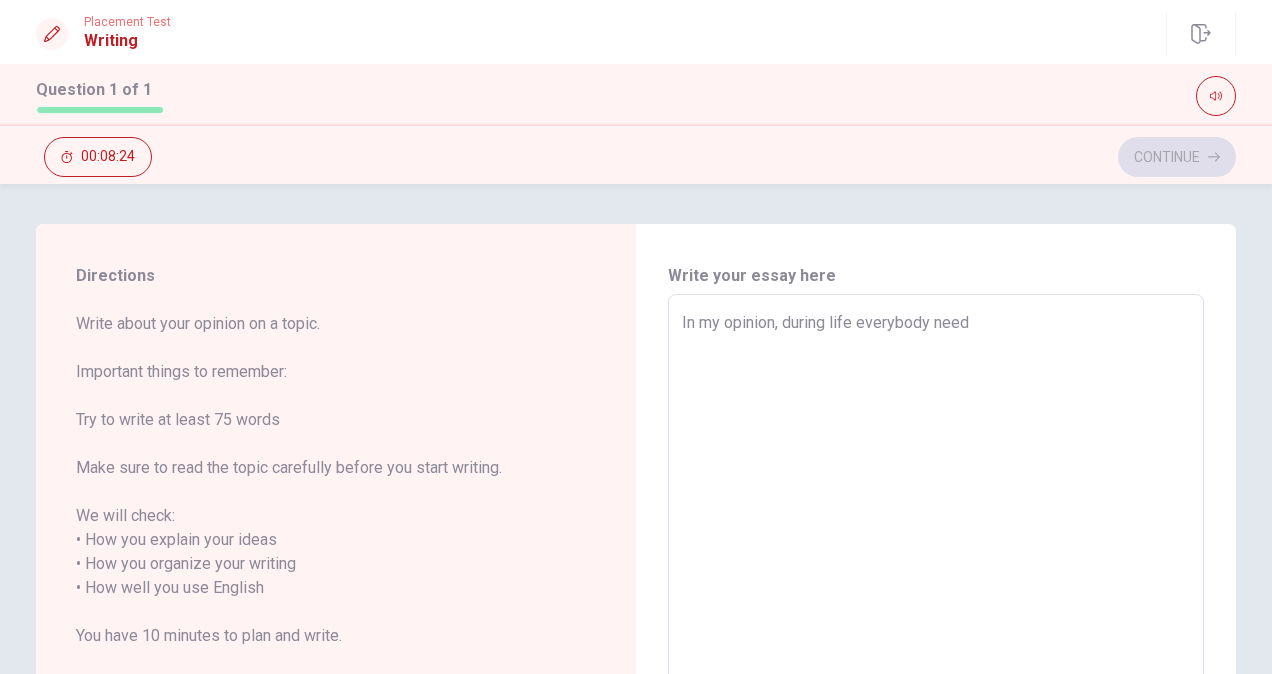type on "In my opinion, during life everybody needs" 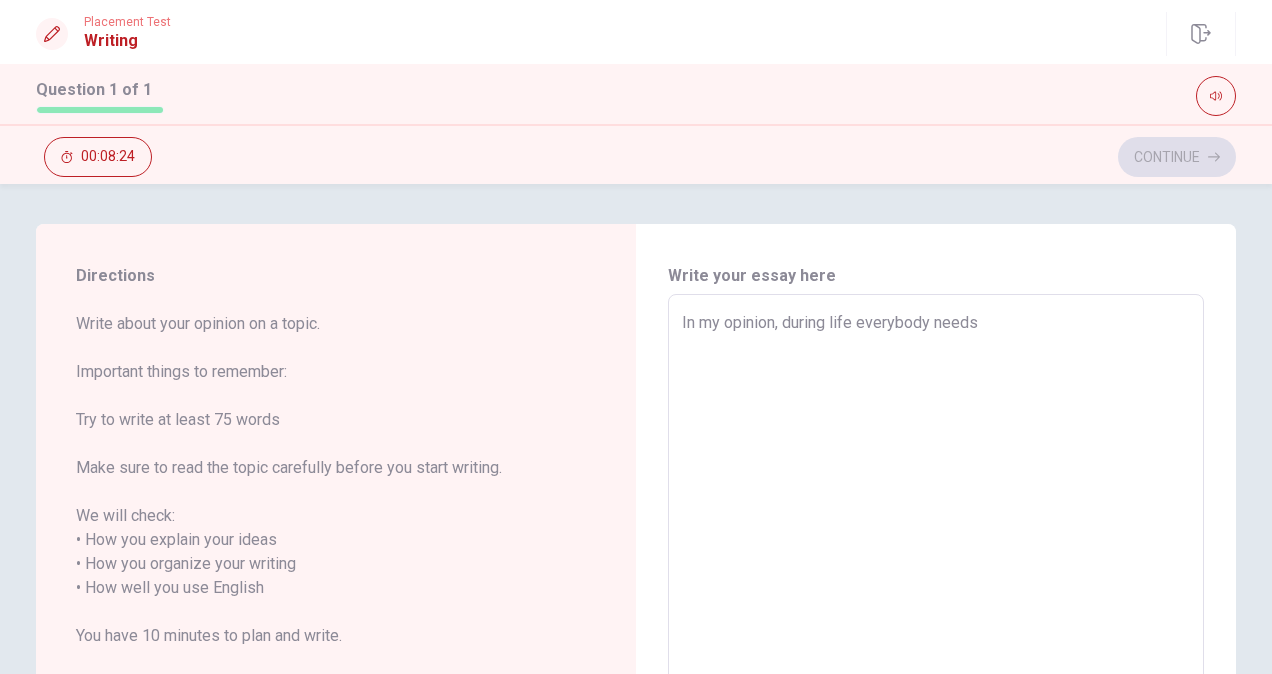 type on "x" 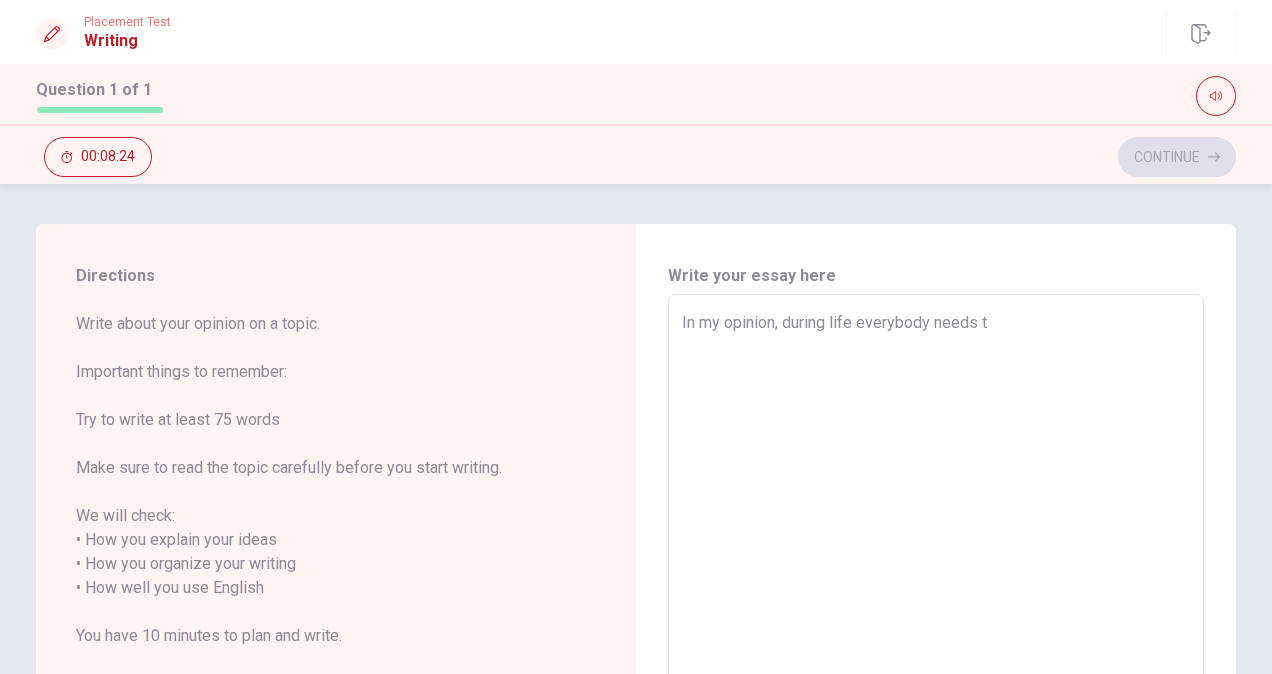 type on "x" 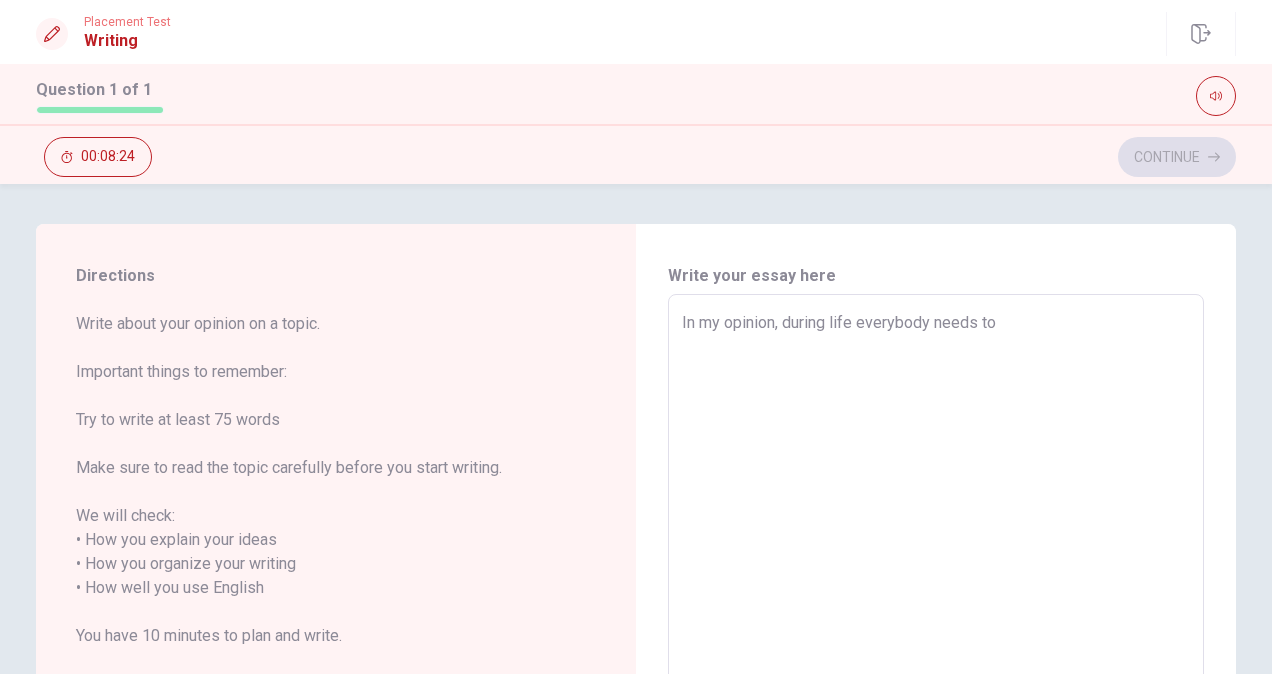 type on "x" 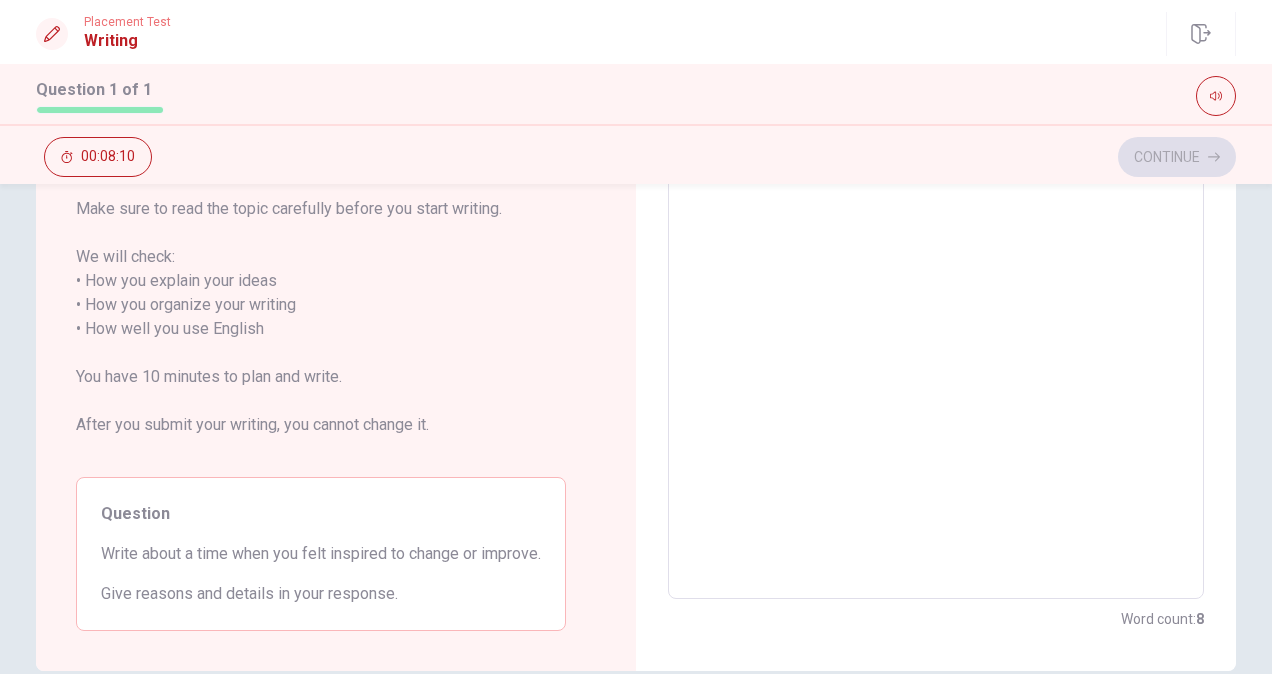 scroll, scrollTop: 0, scrollLeft: 0, axis: both 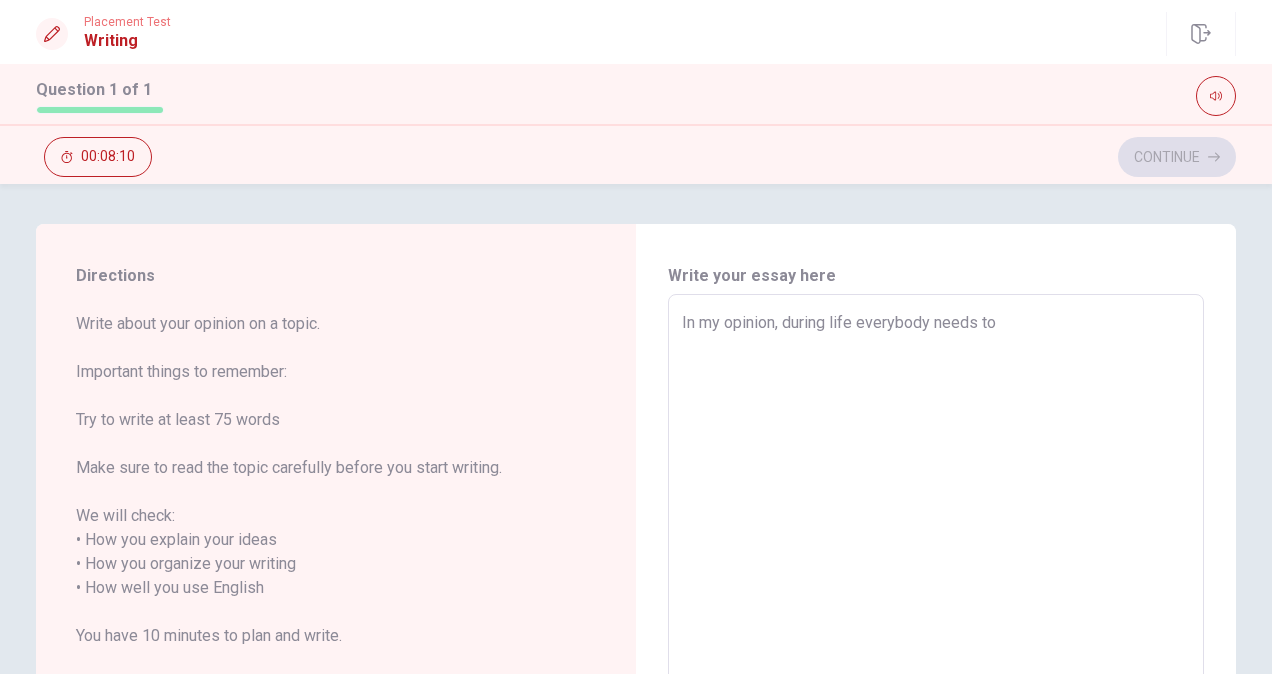 click on "In my opinion, during life everybody needs to" at bounding box center [936, 576] 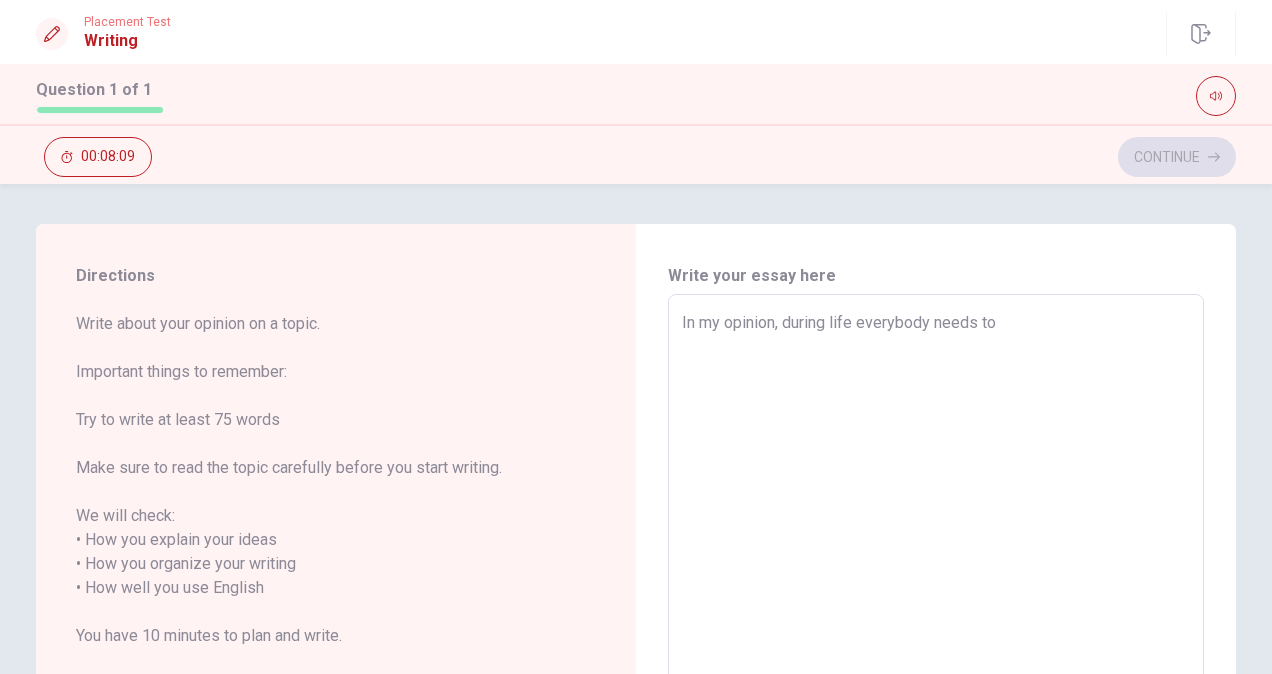 type on "x" 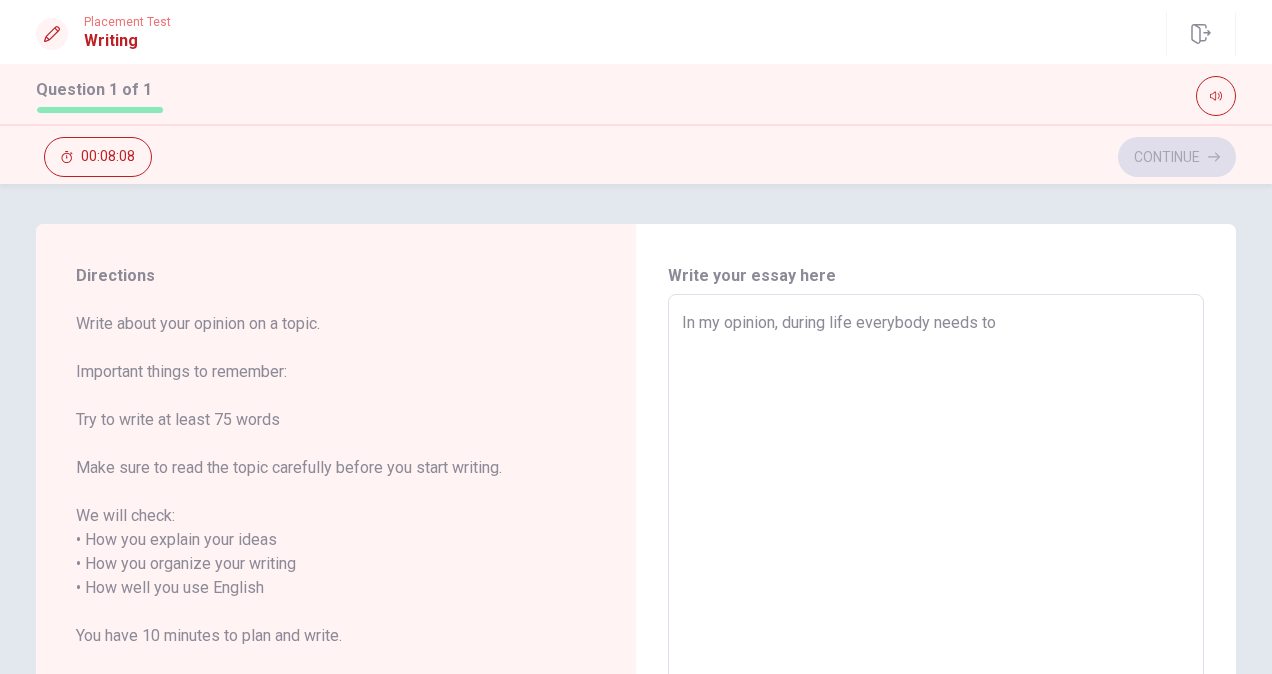 type on "In my opinion, during life everybody needs to c" 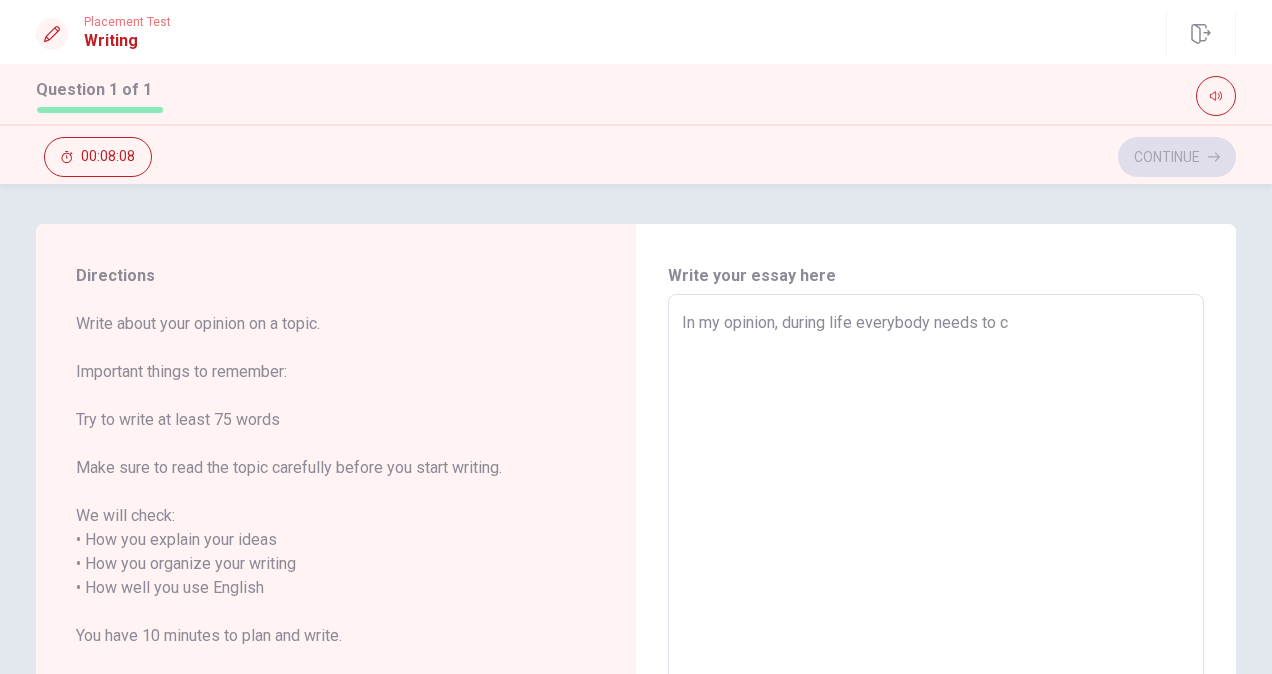 type on "x" 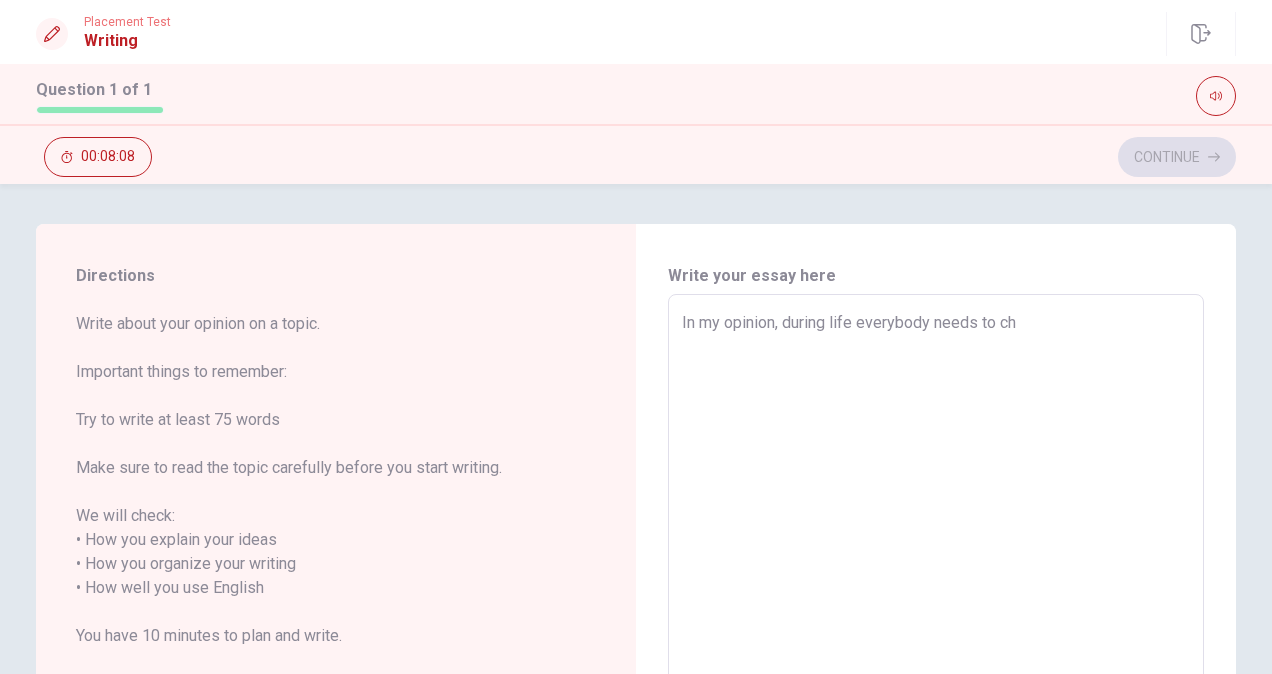 type on "In my opinion, during life everybody needs to cha" 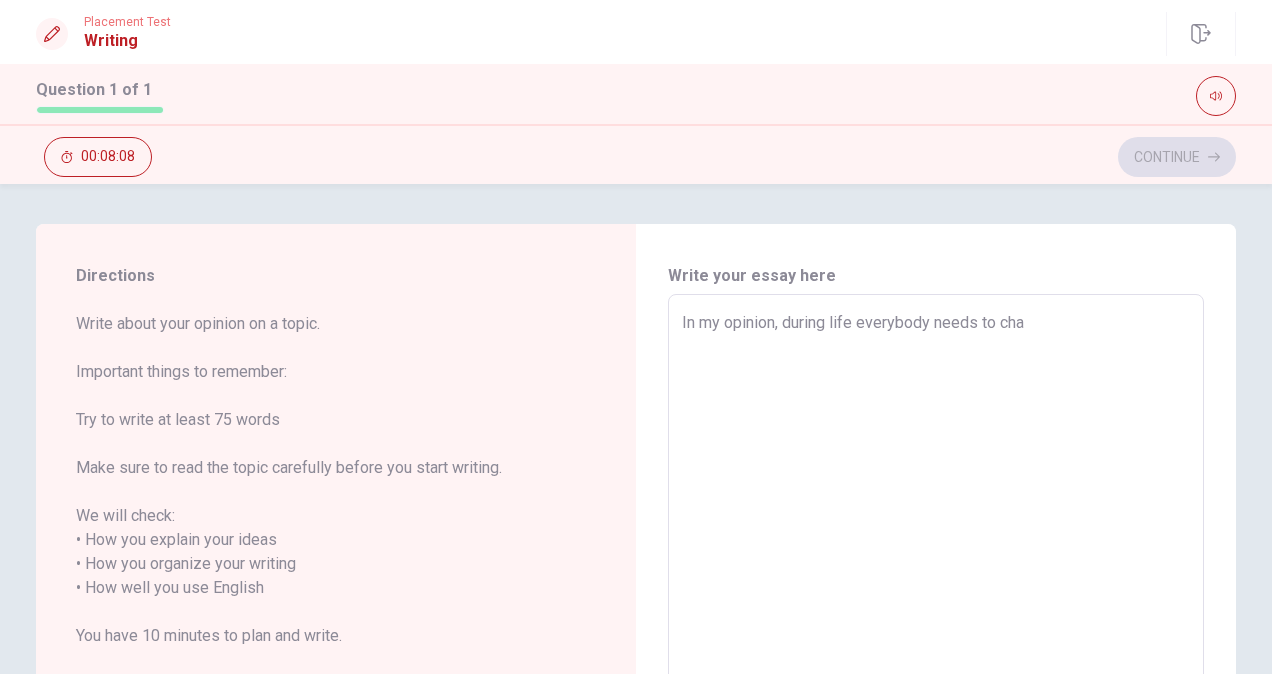type on "x" 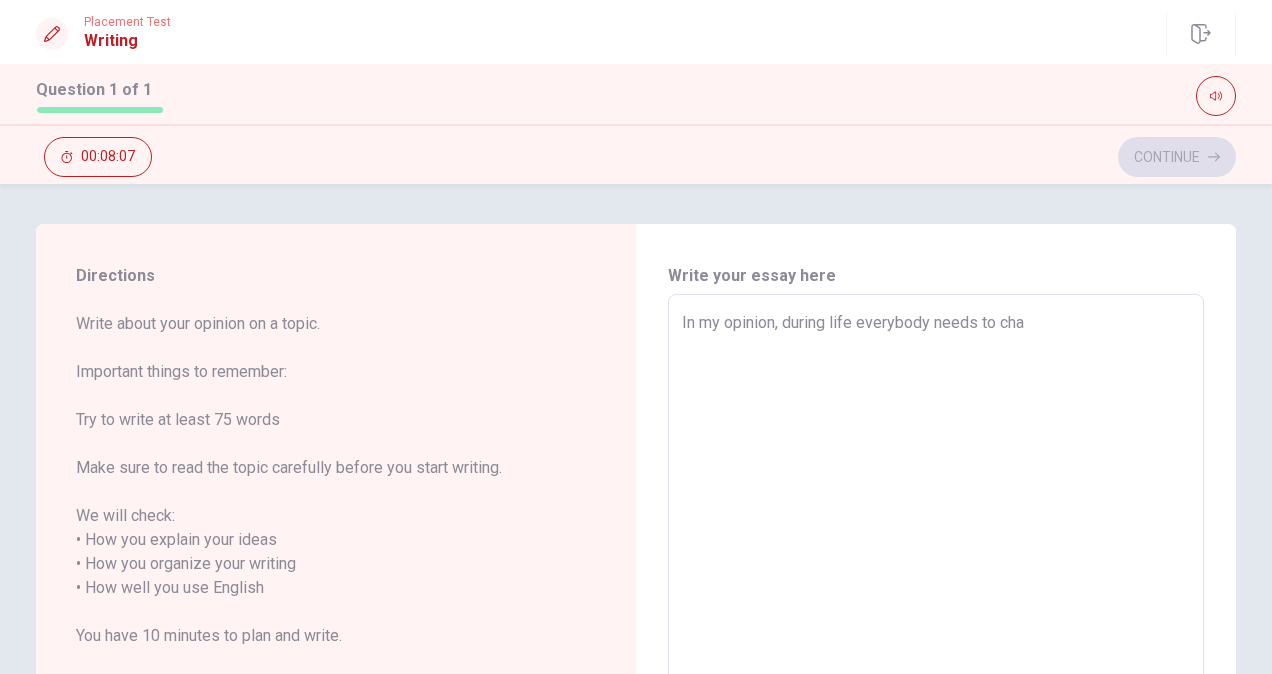 type on "In my opinion, during life everybody needs to ch" 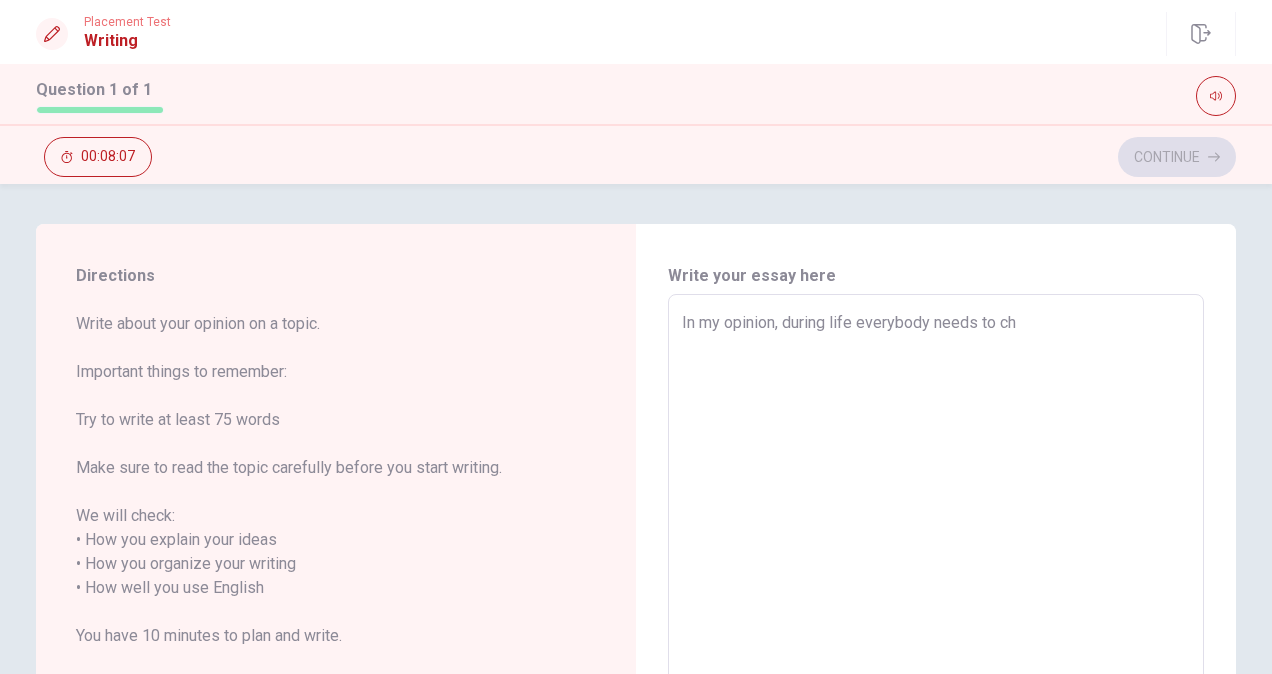 type on "x" 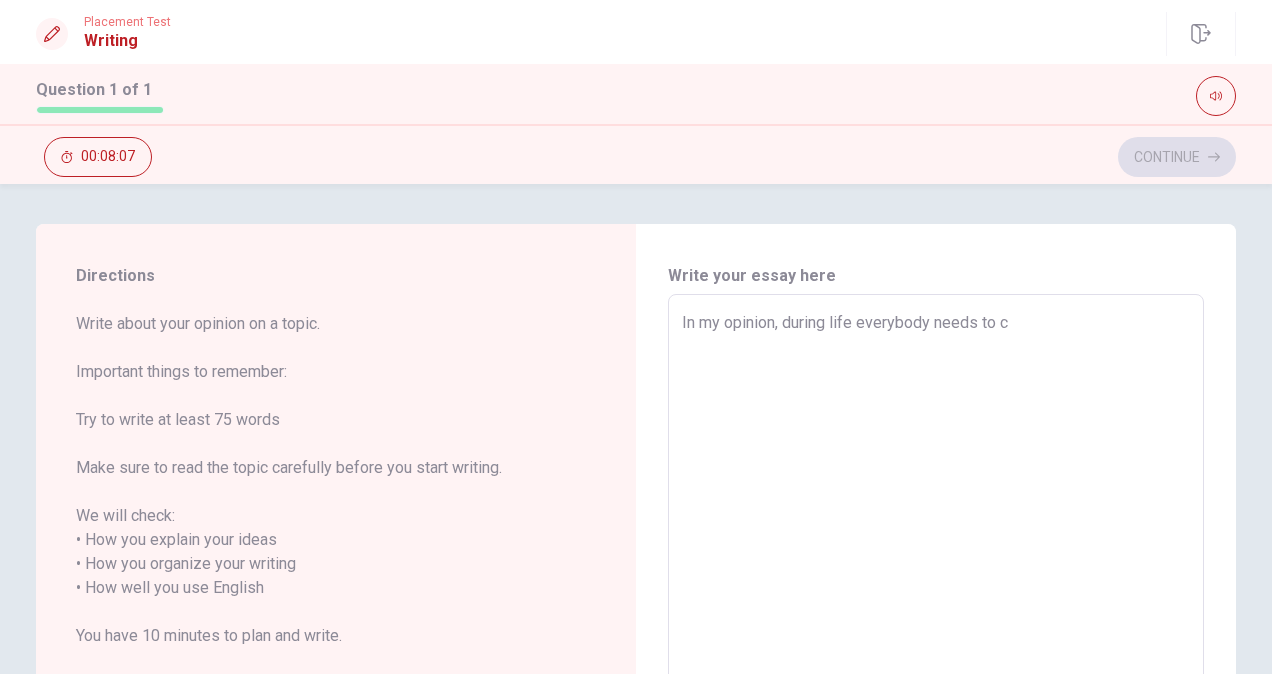 type on "x" 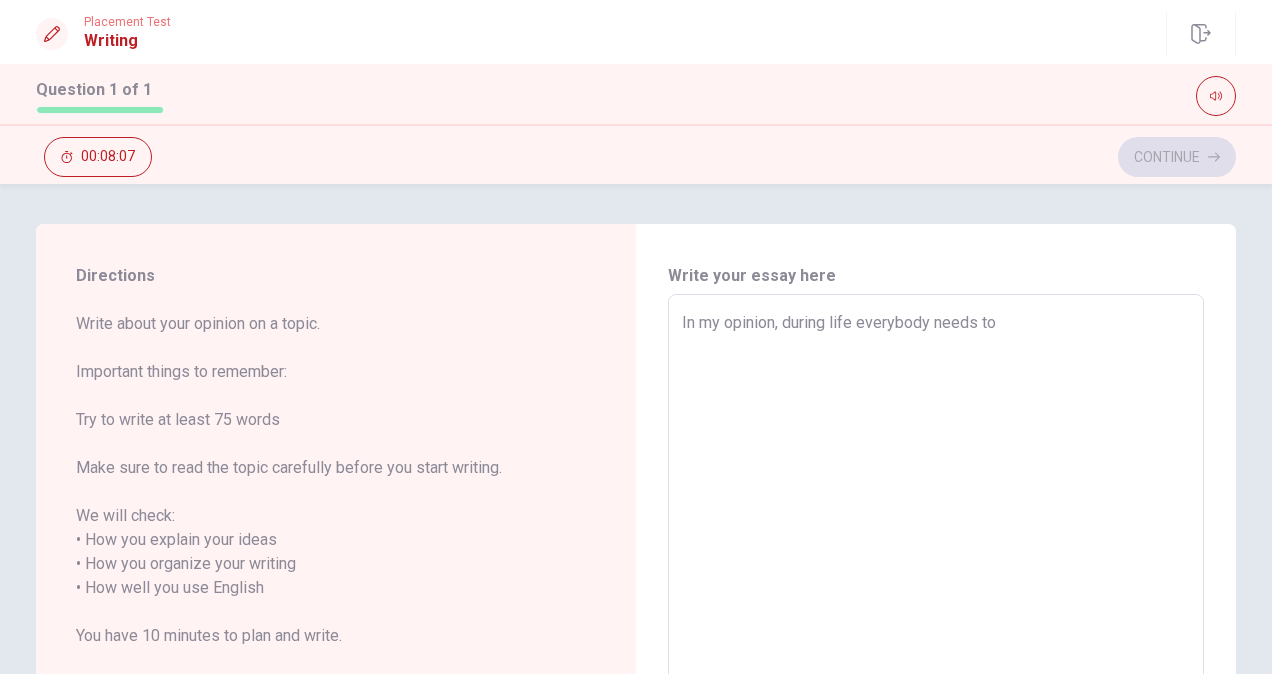 type on "x" 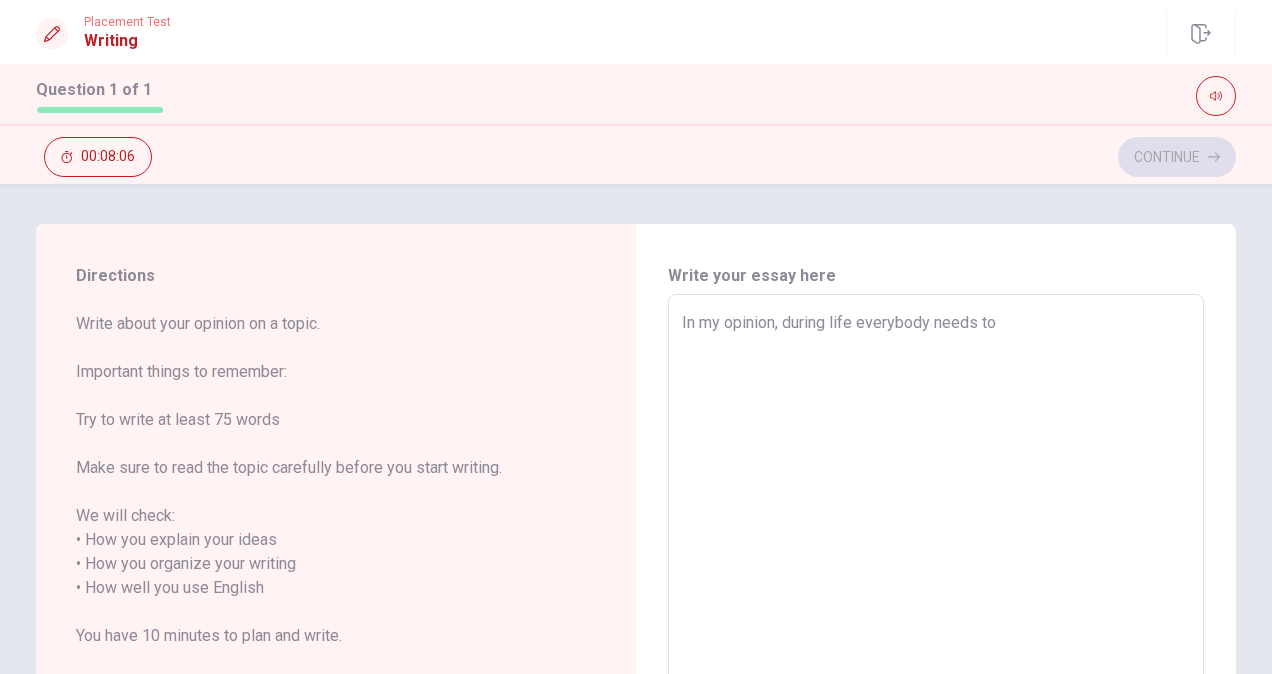 type on "In my opinion, during life everybody needs to" 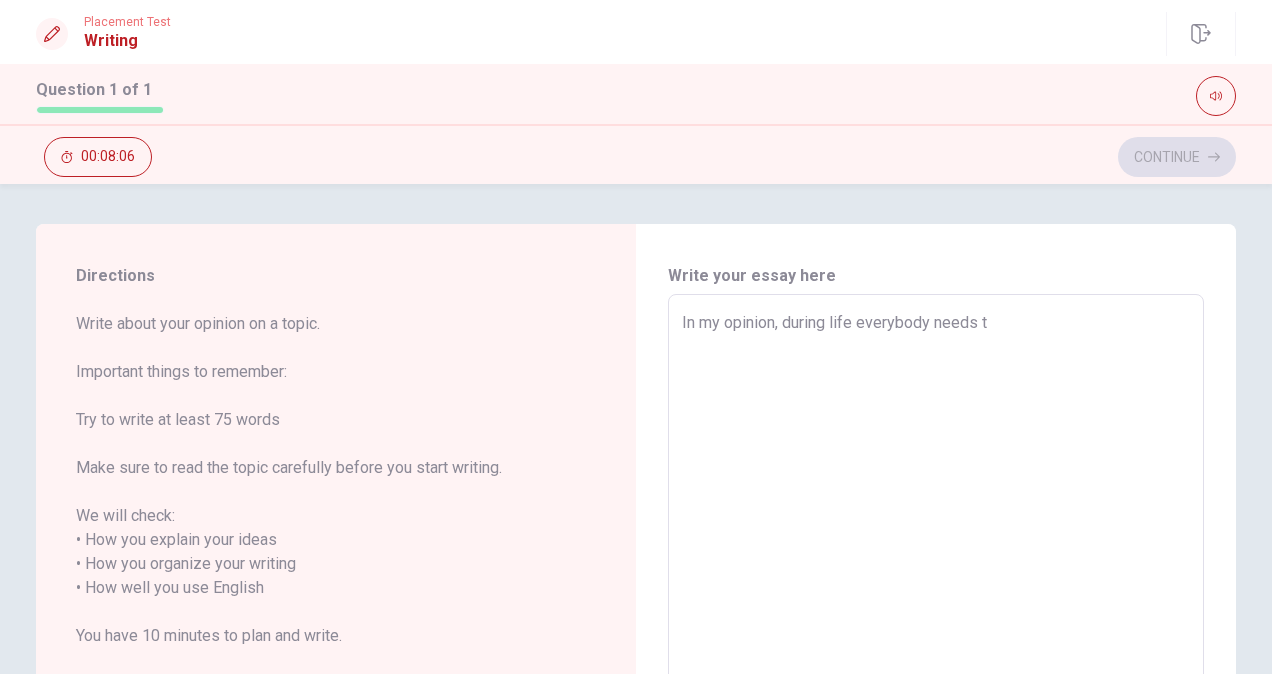 type on "x" 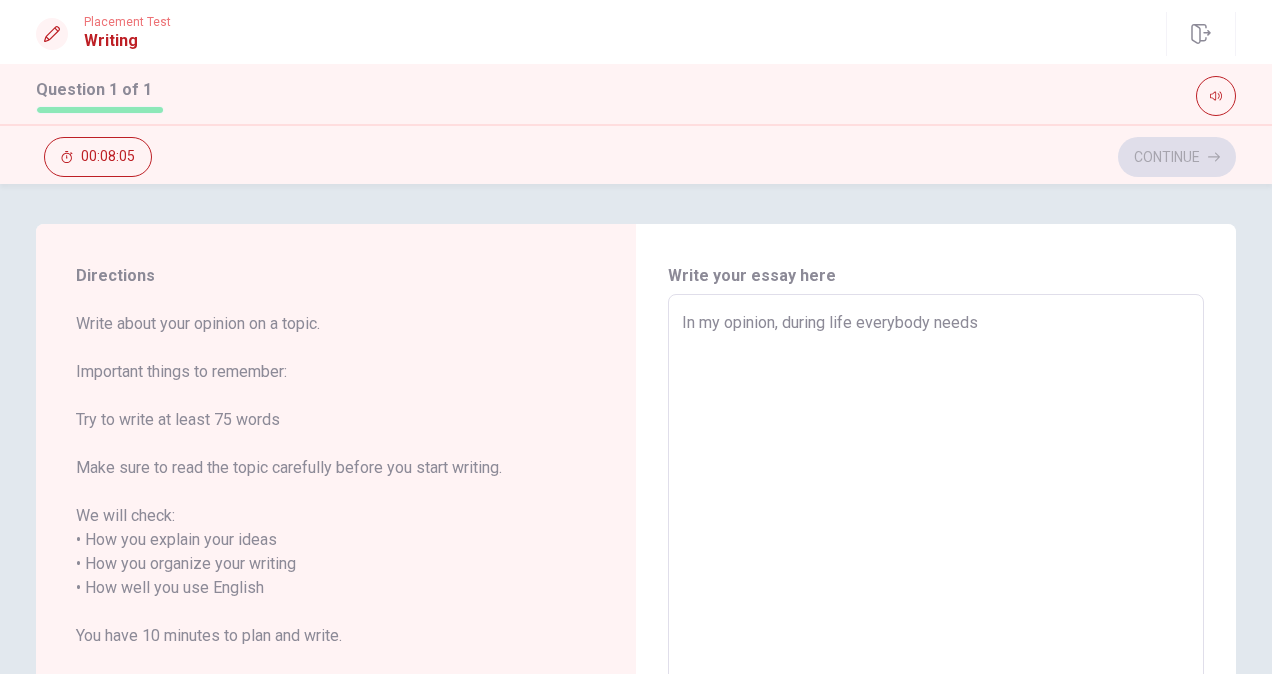 type on "x" 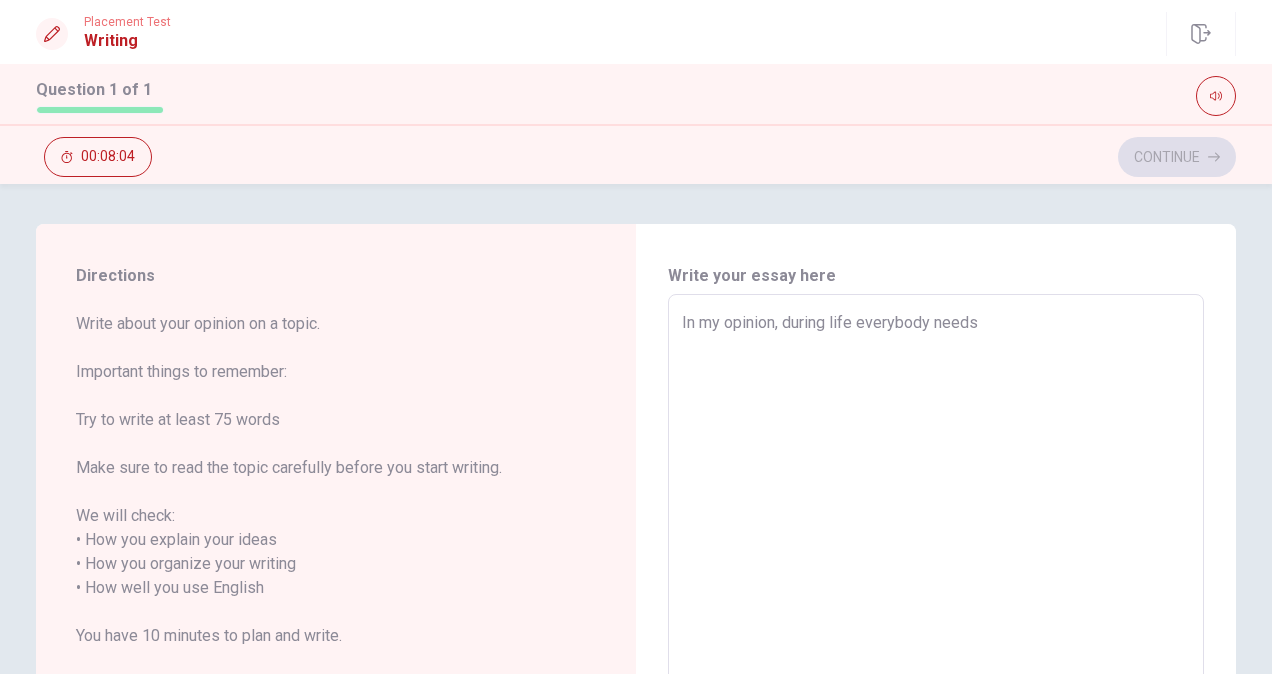 type on "In my opinion, during life everybody needs t" 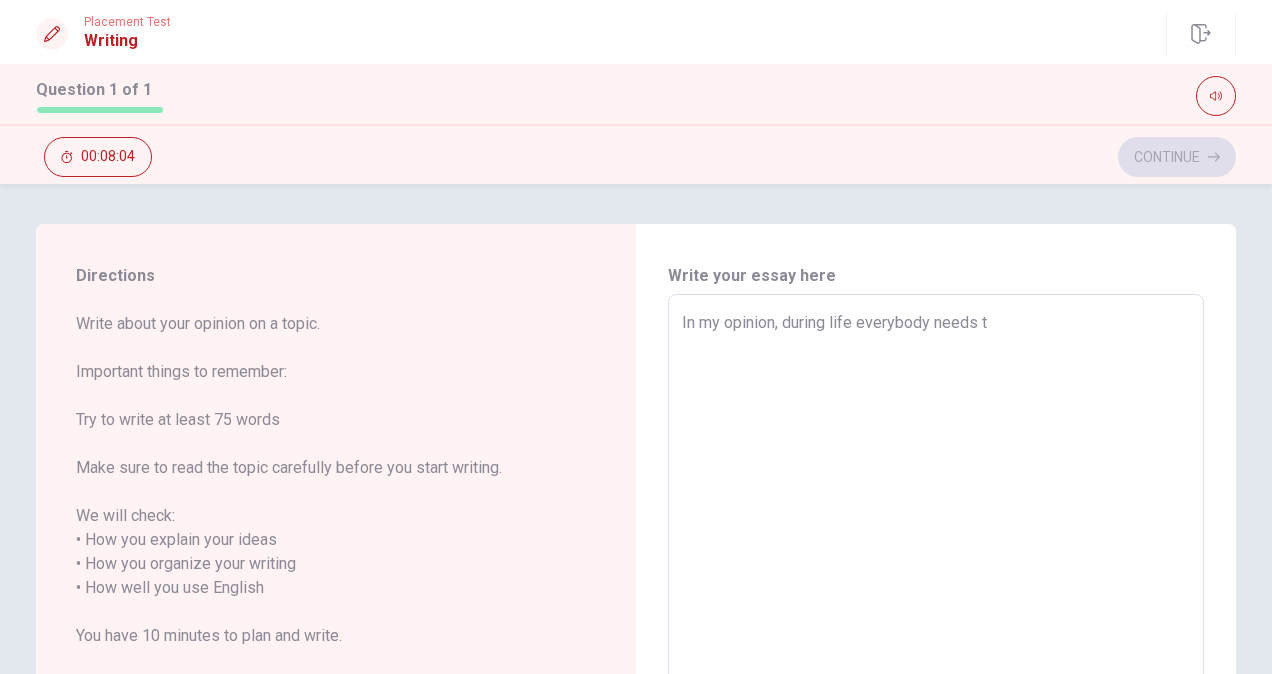 type on "x" 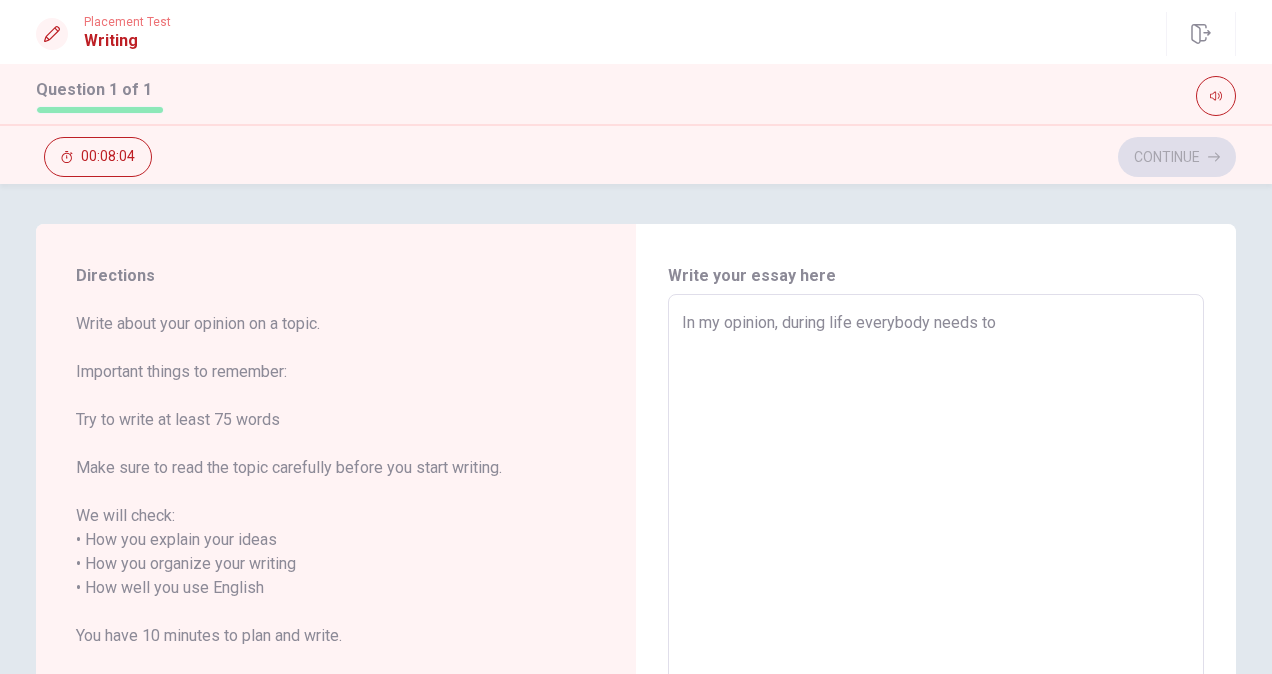 type on "x" 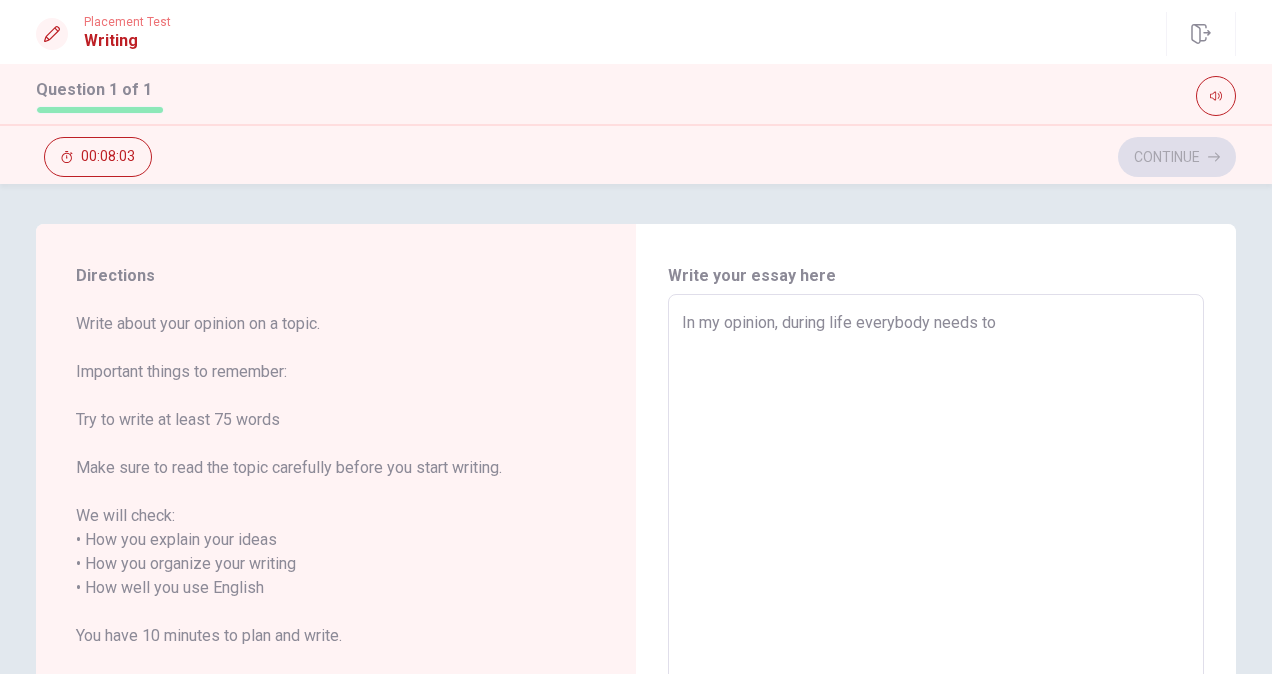 type on "In my opinion, during life everybody needs t" 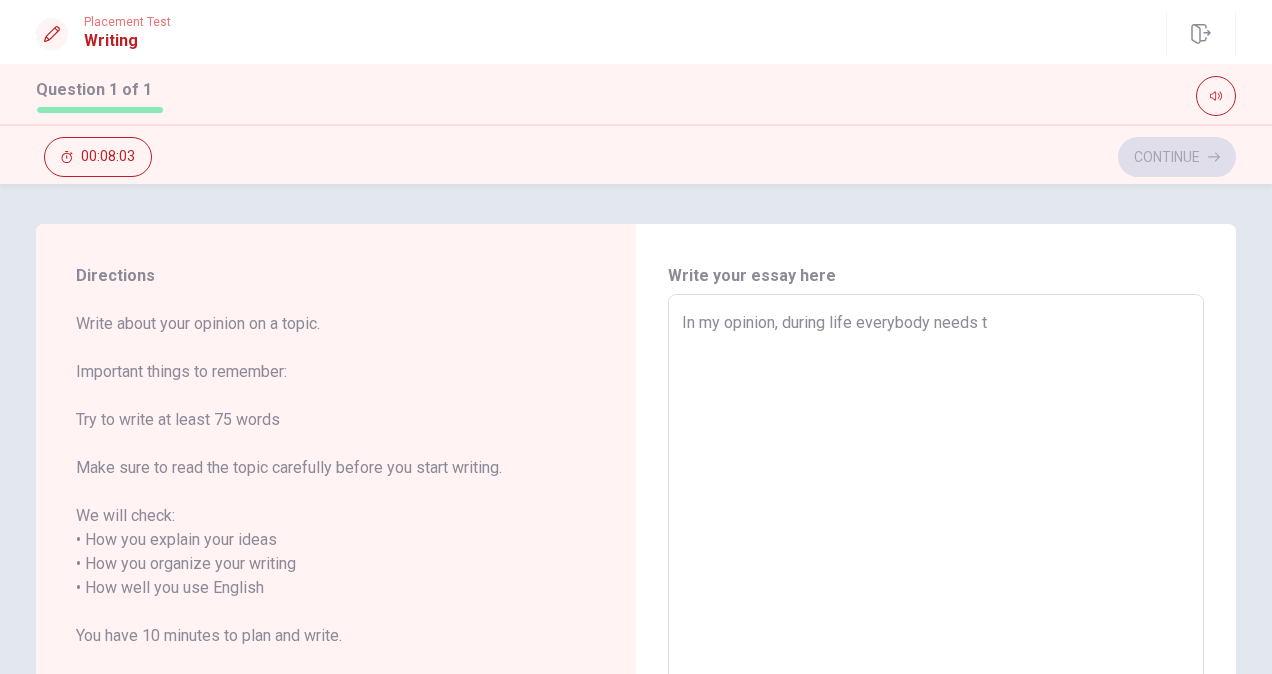 type on "x" 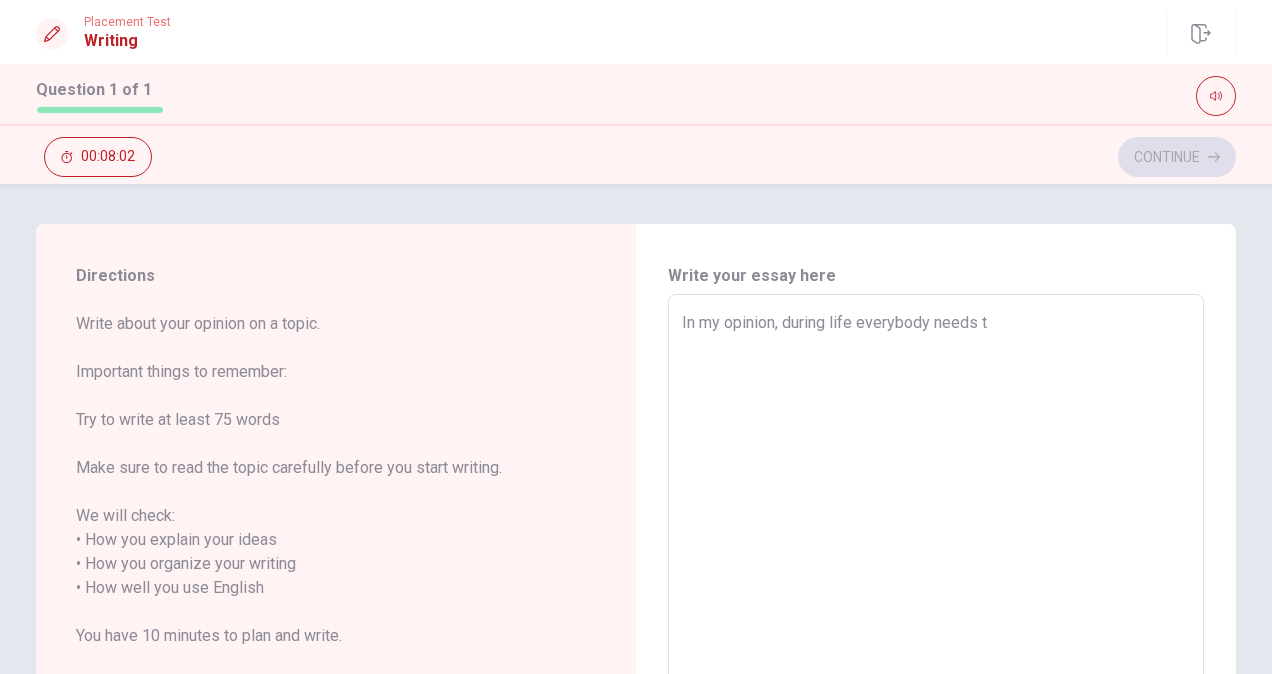 type on "In my opinion, during life everybody needs to" 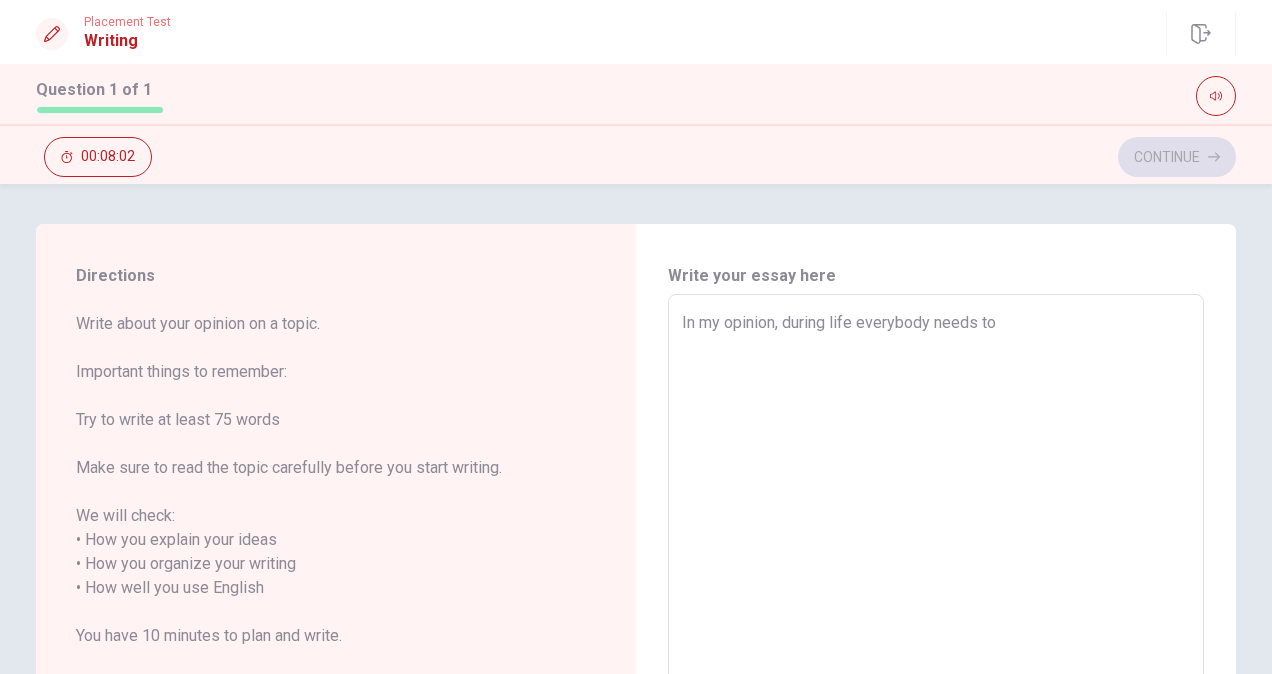 type on "x" 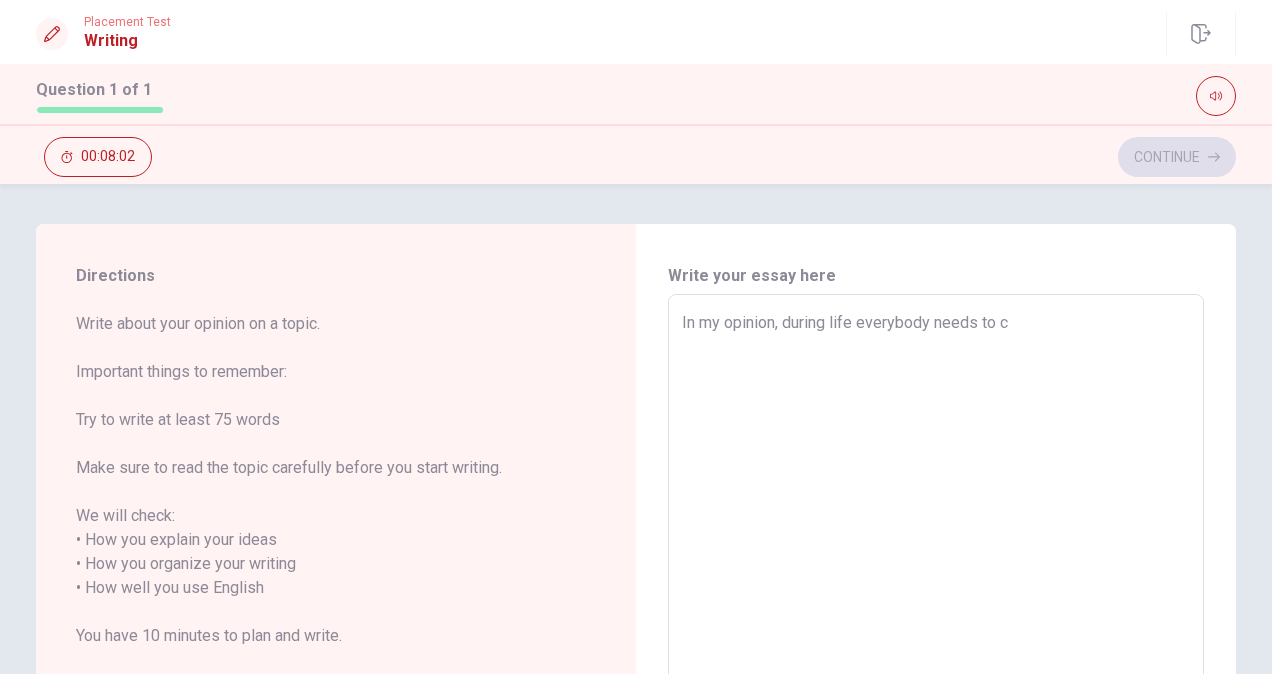 type on "x" 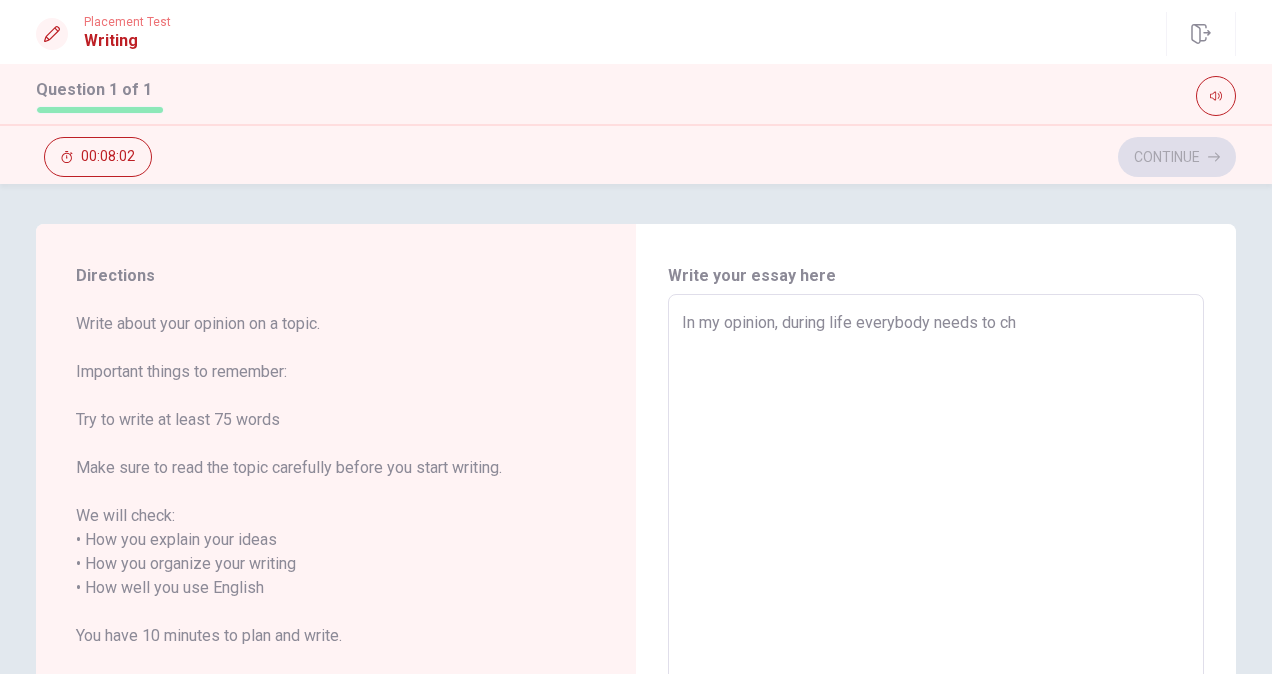 type on "x" 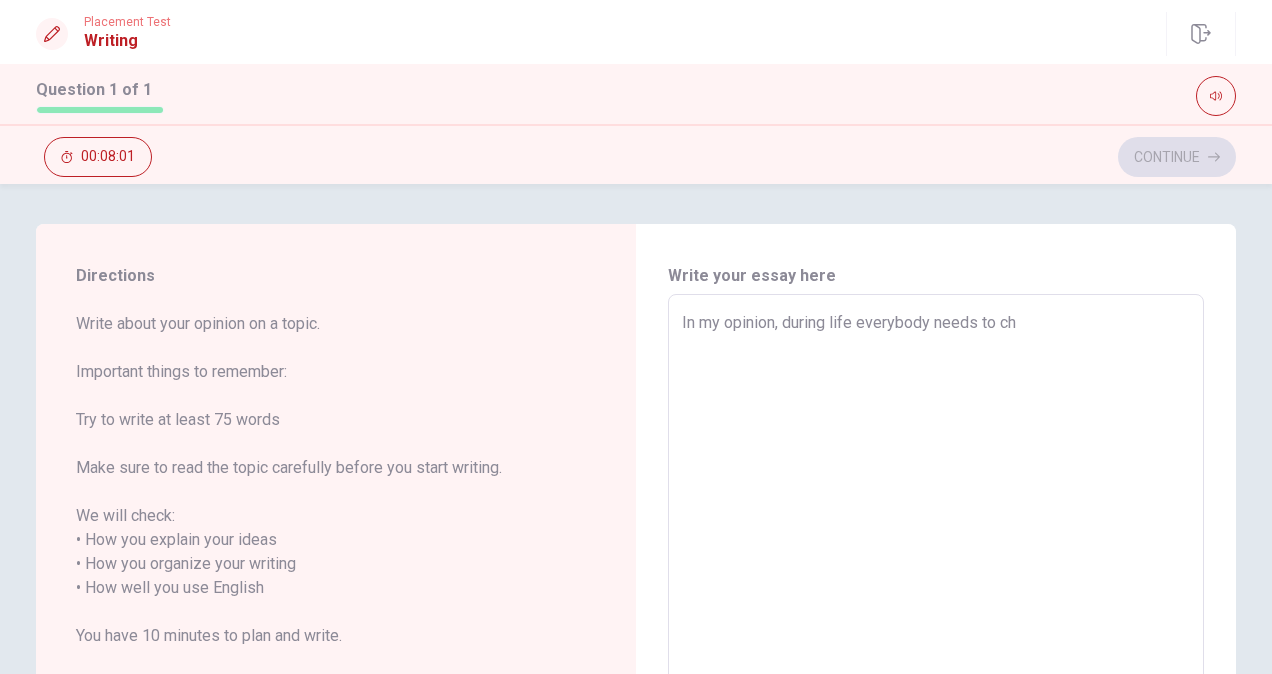 type on "In my opinion, during life everybody needs to cha" 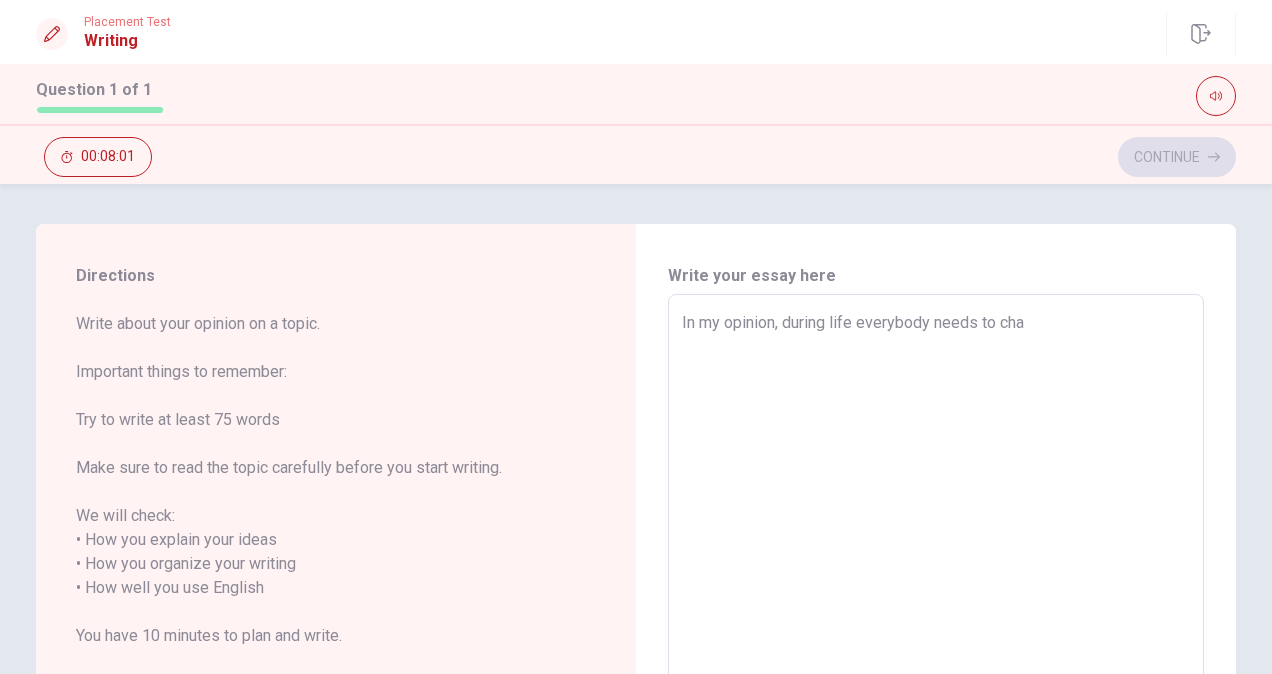 type on "In my opinion, during life everybody needs to [PERSON_NAME]" 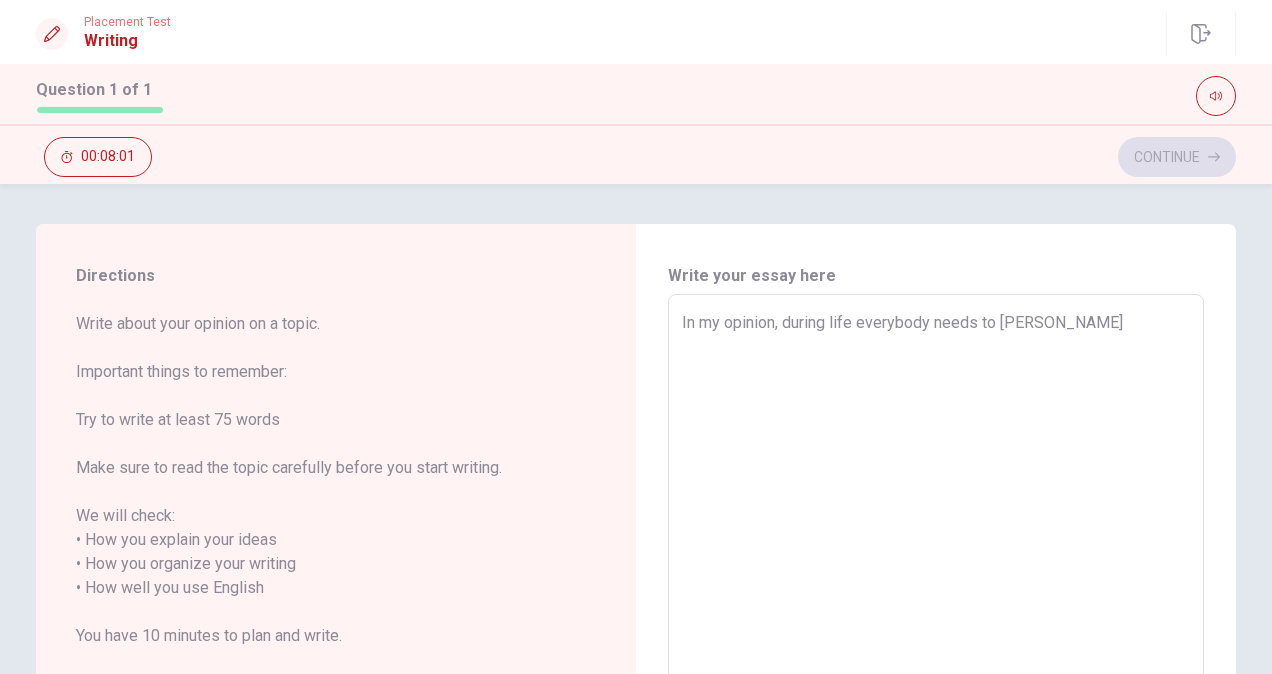 type on "x" 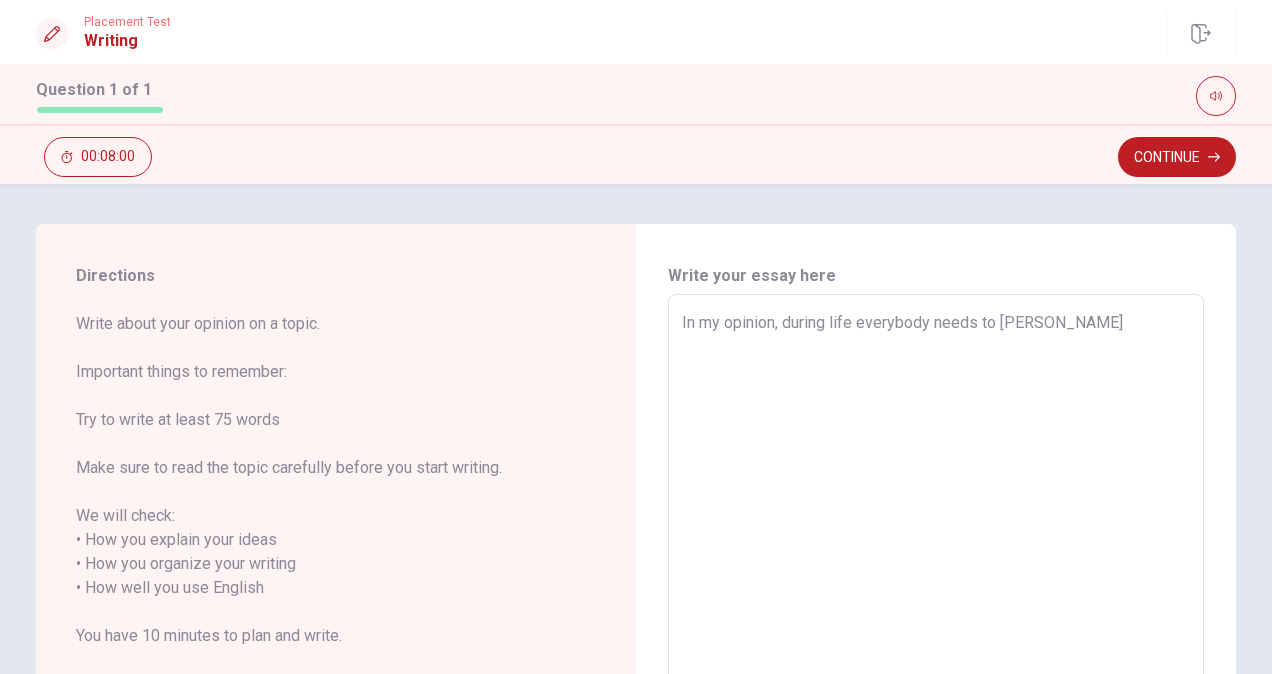 type on "In my opinion, during life everybody needs to change" 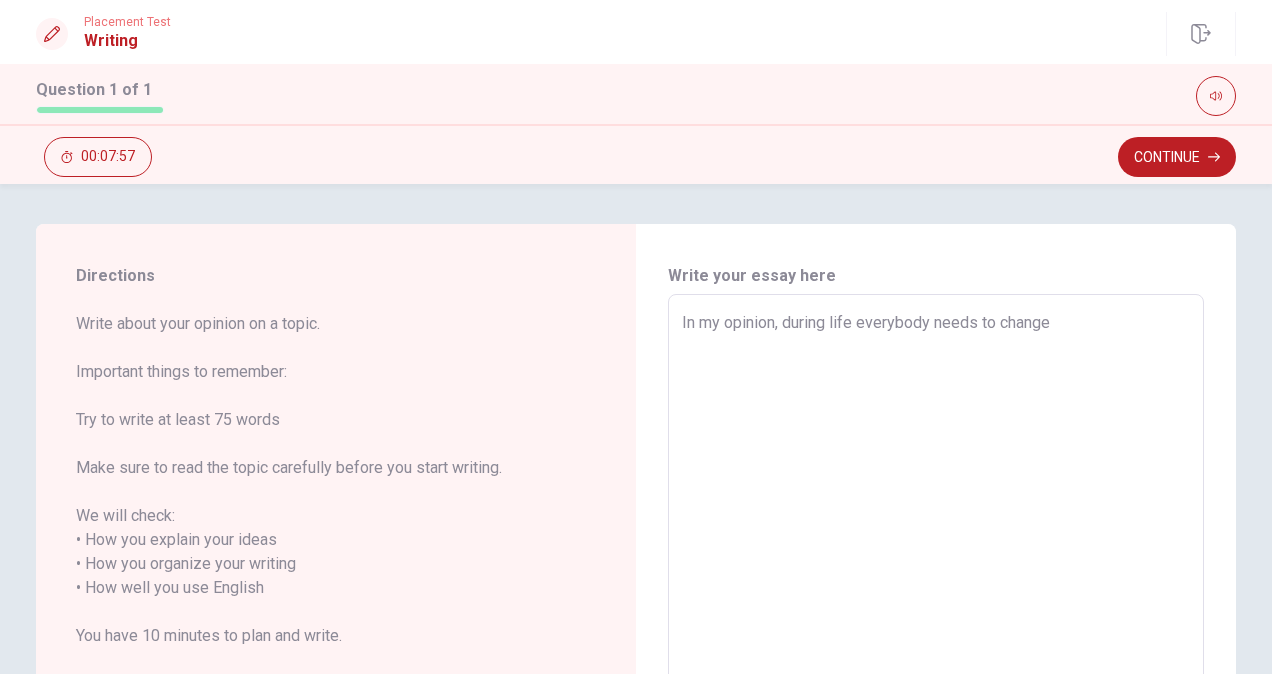 type on "x" 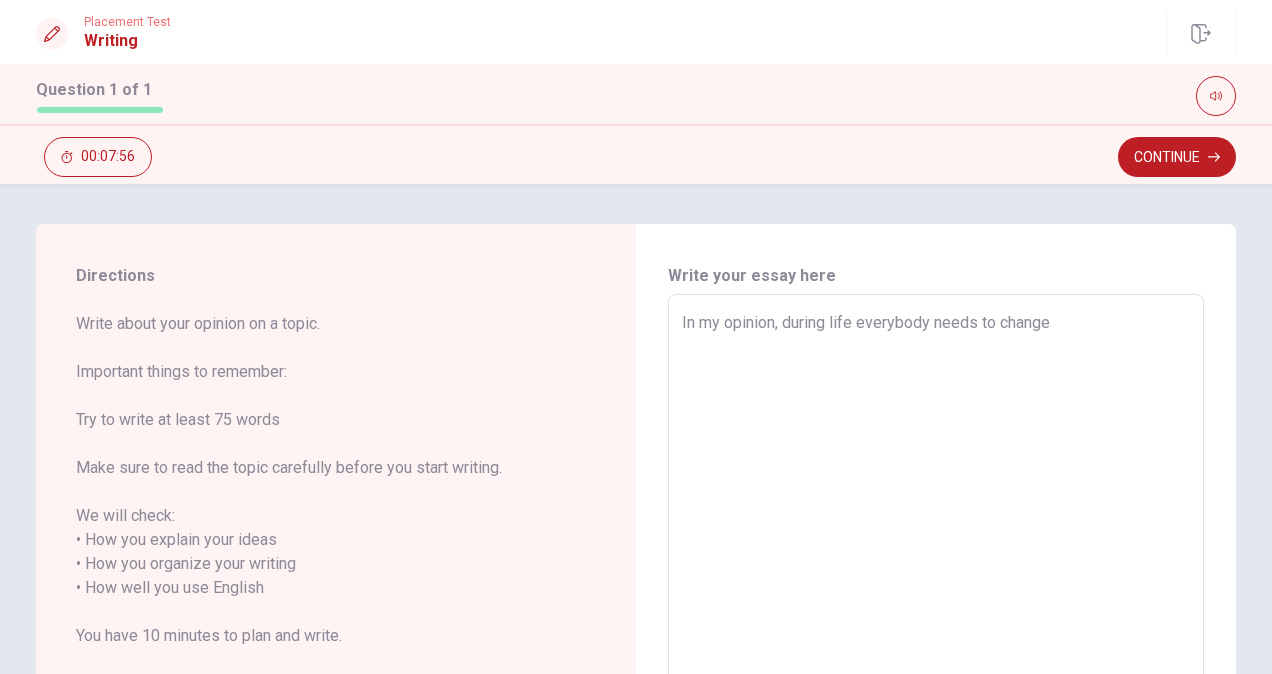 type on "In my opinion, during life everybody needs to change" 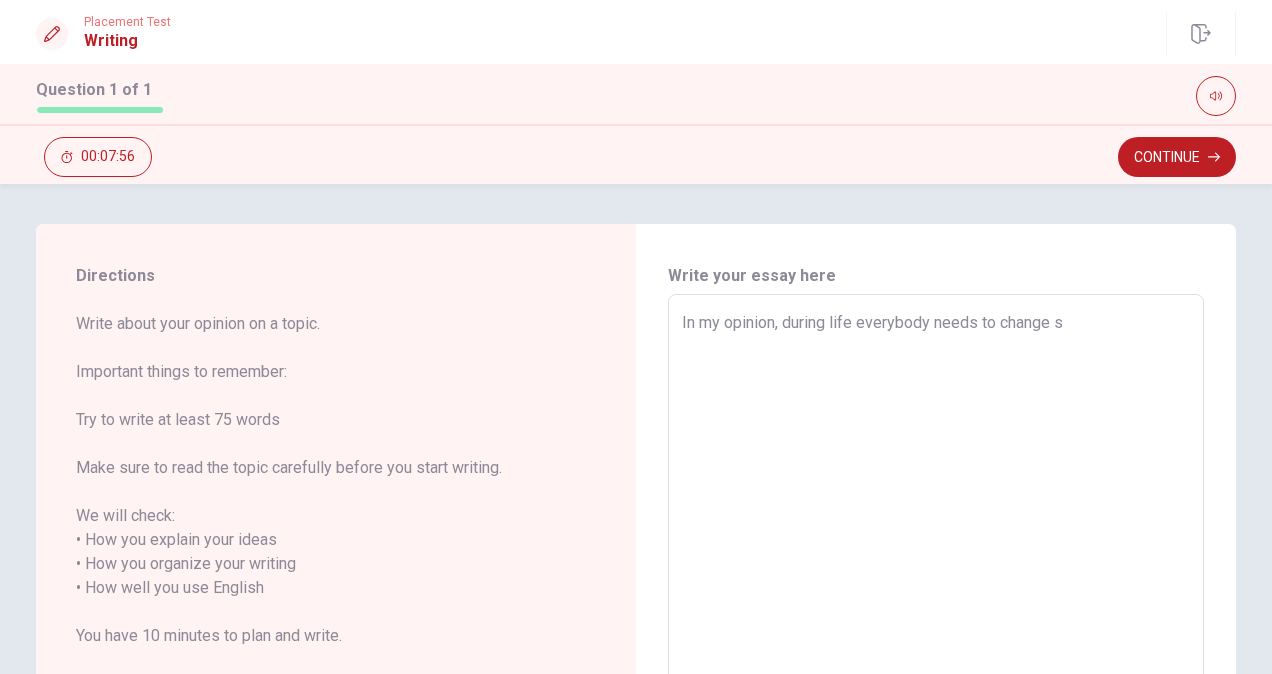 type on "x" 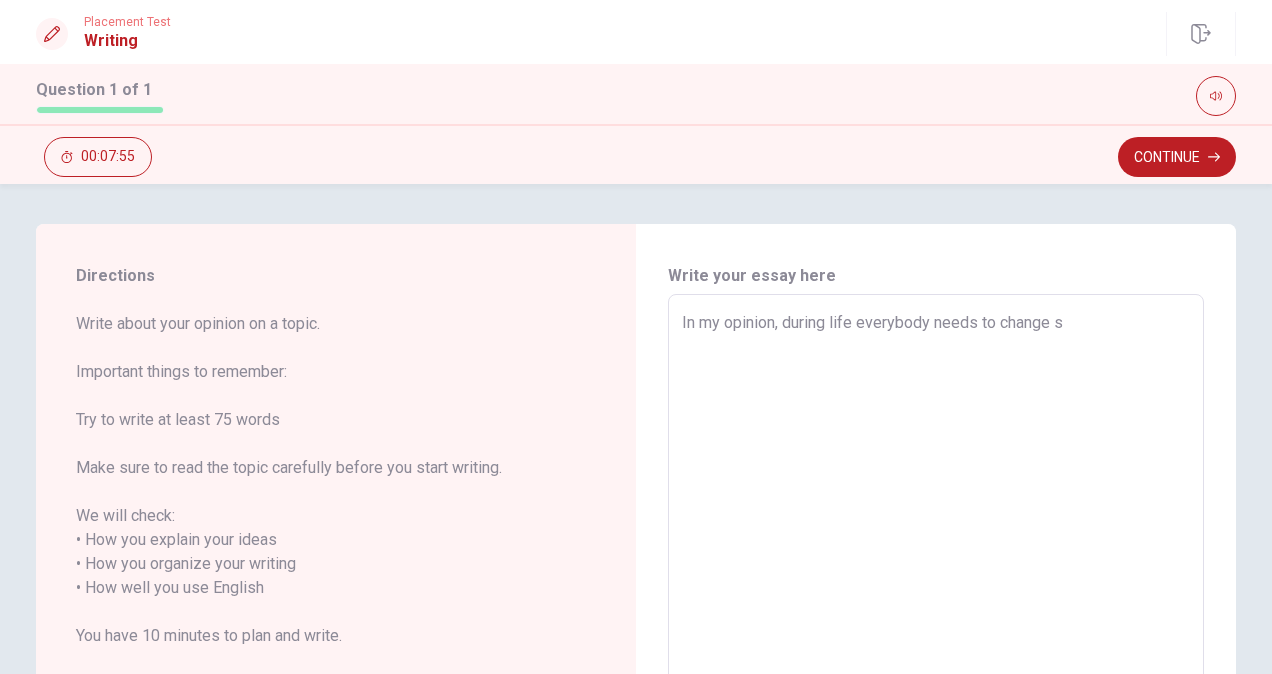 type on "In my opinion, during life everybody needs to change so" 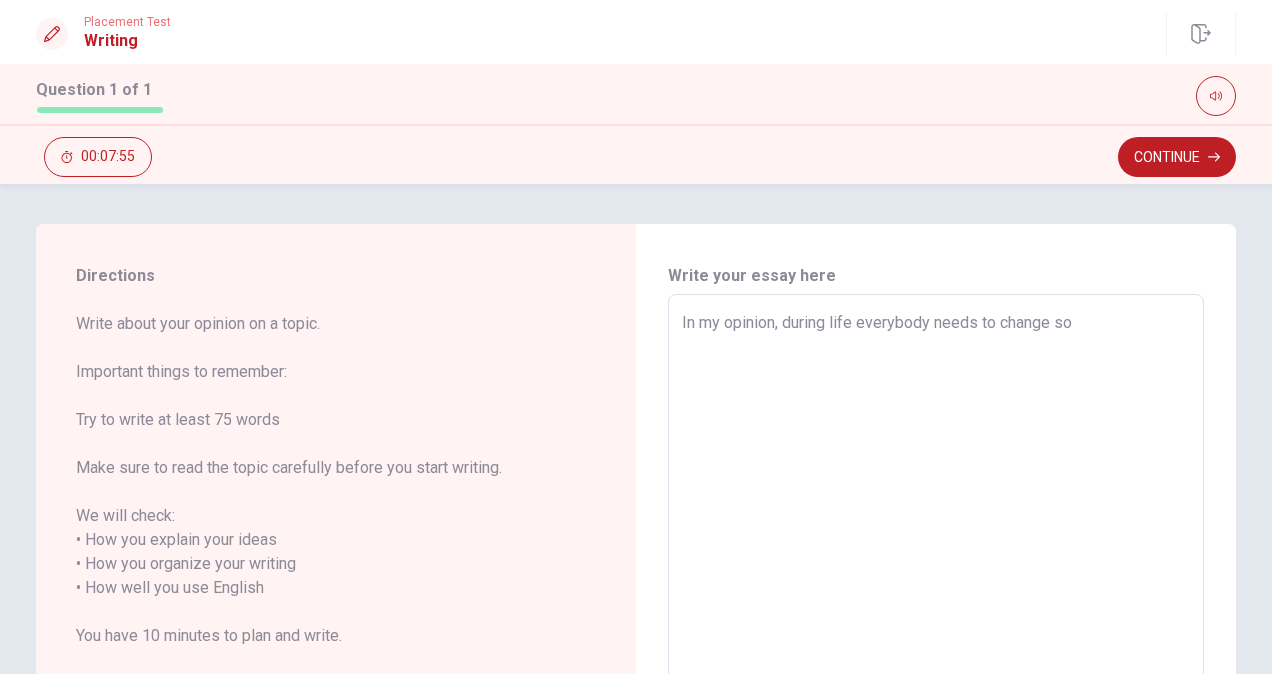 type on "In my opinion, during life everybody needs to change som" 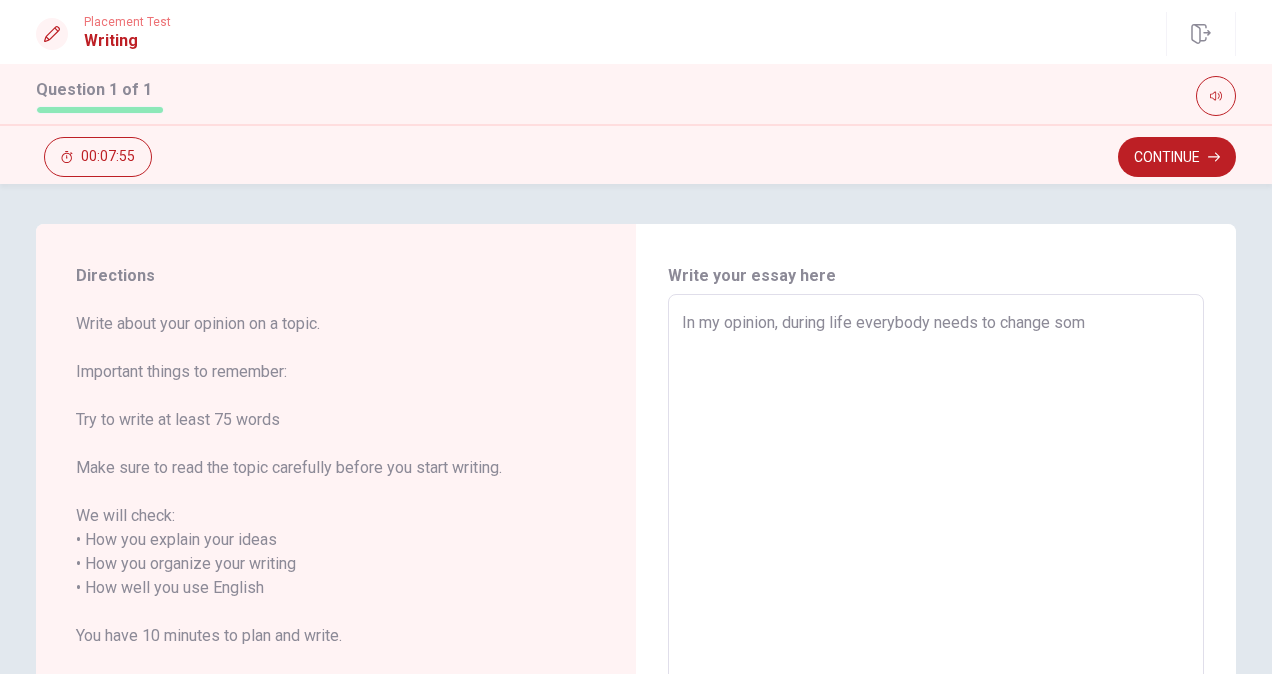type on "x" 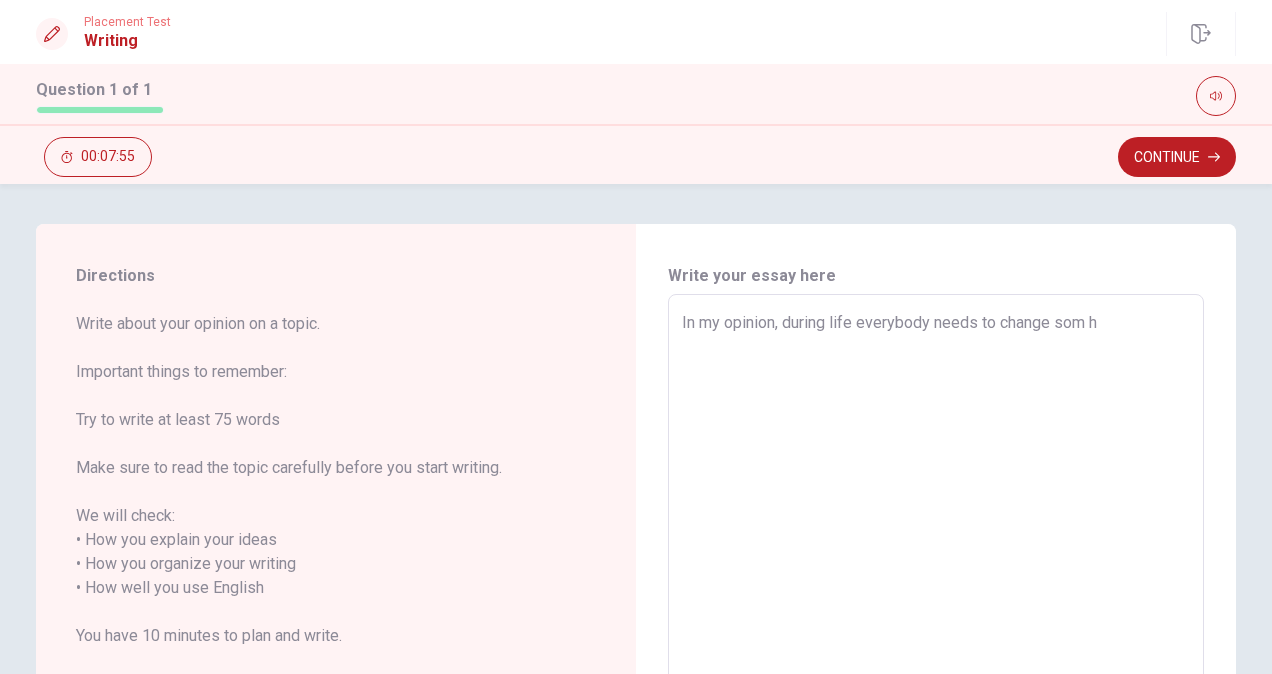 type on "x" 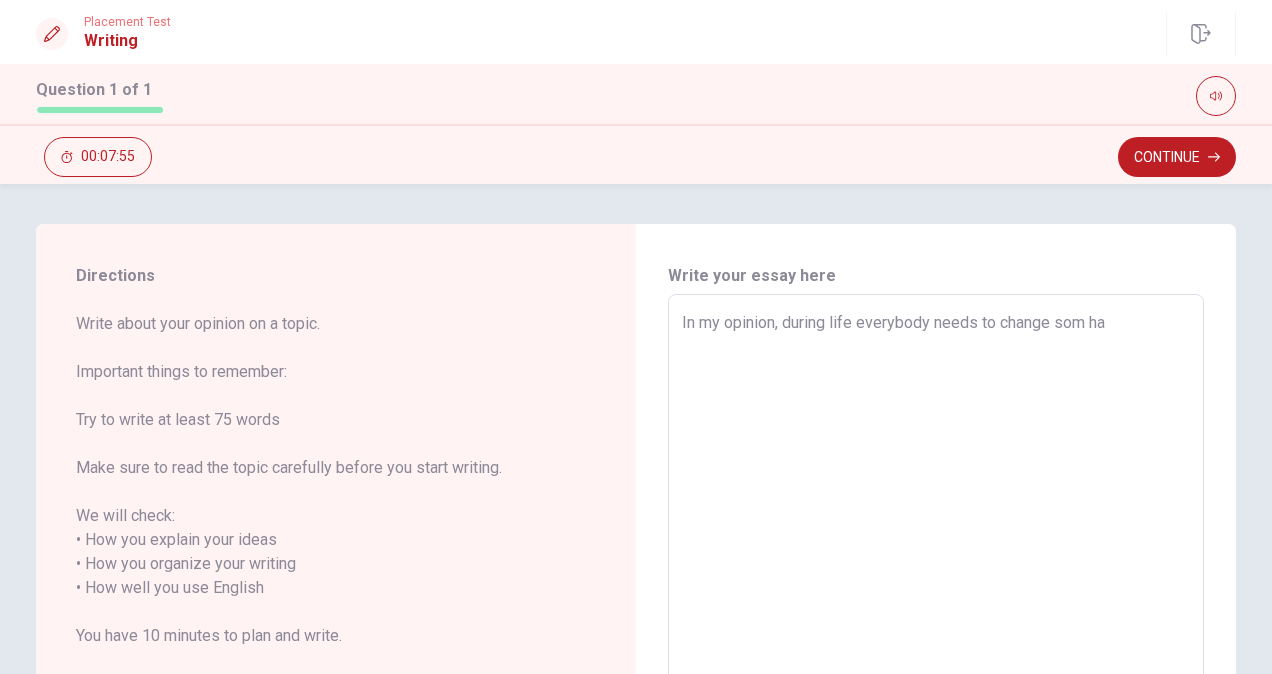 type on "x" 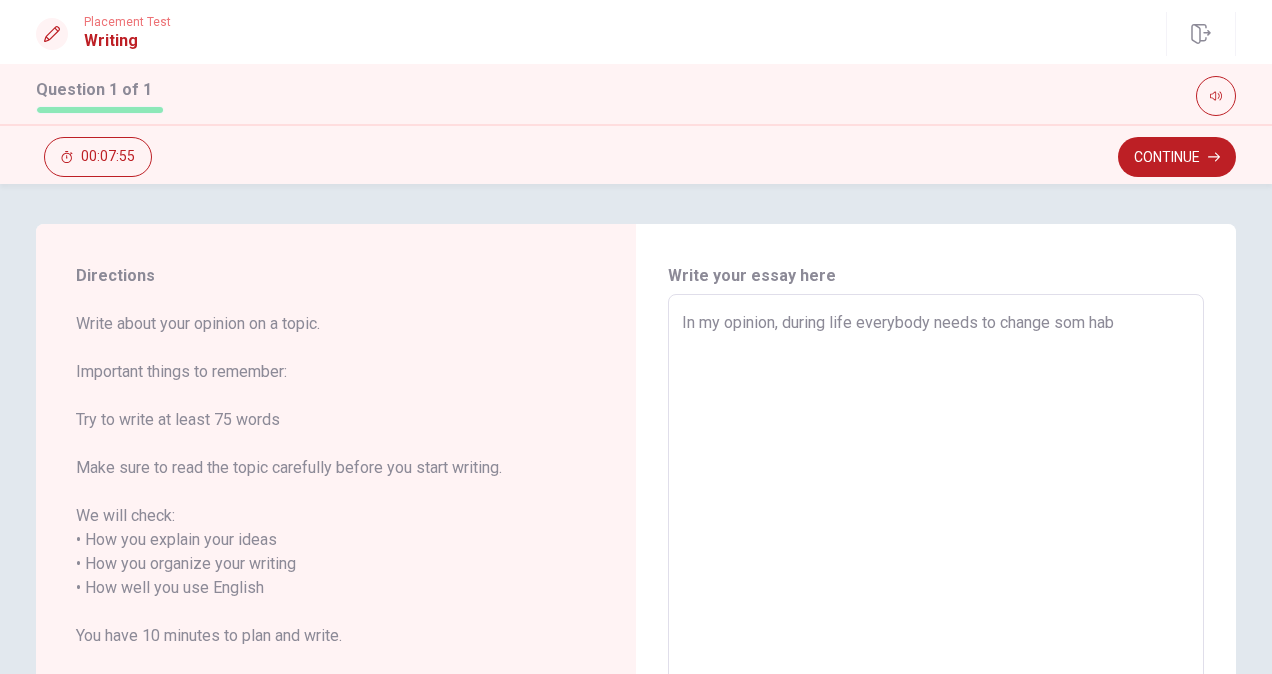 type on "x" 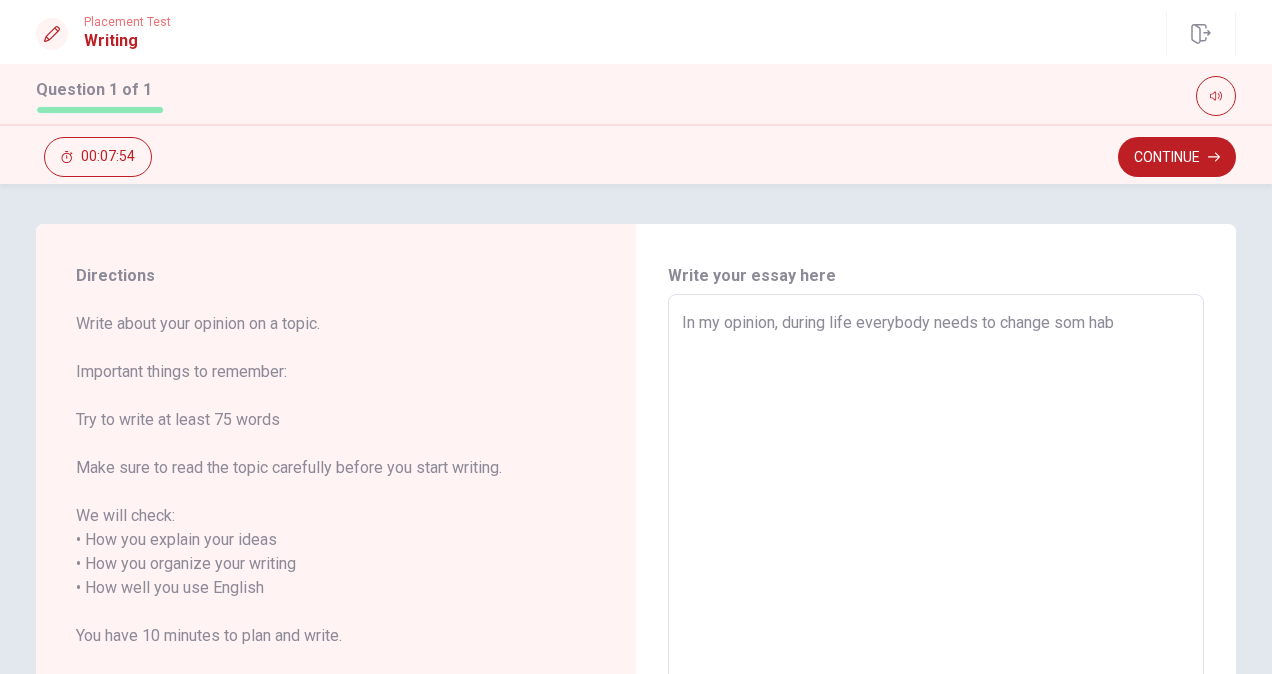 type on "In my opinion, during life everybody needs to change som habb" 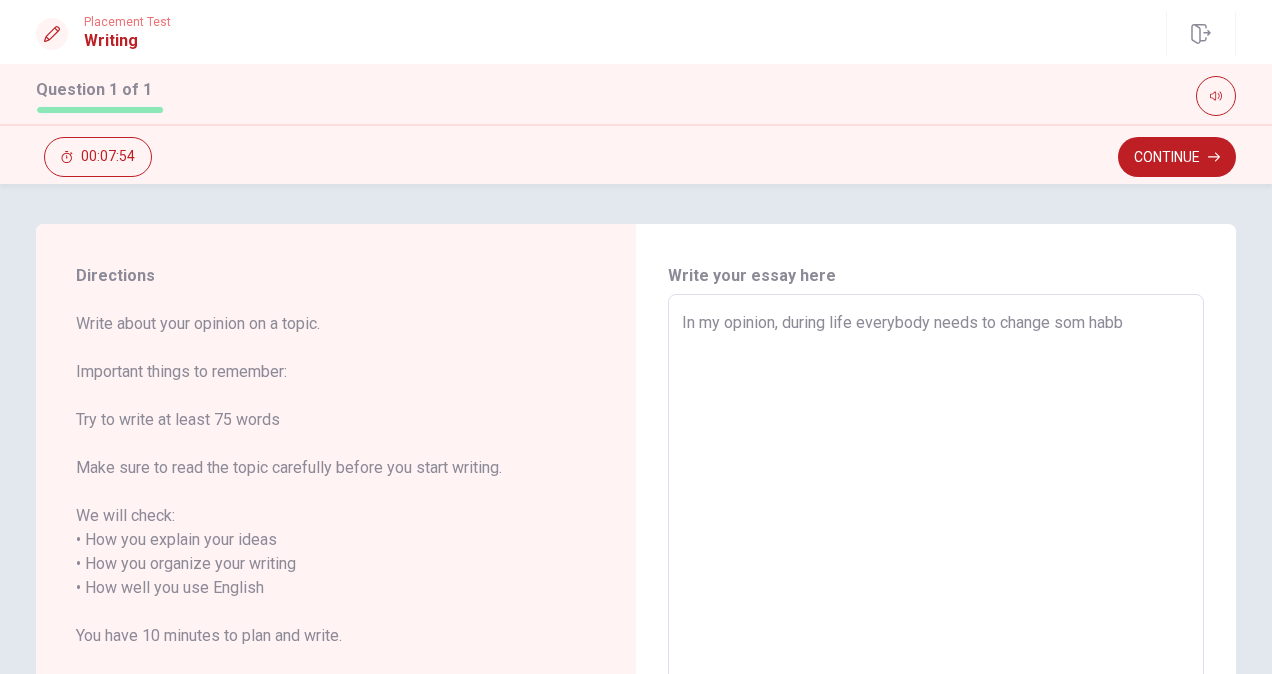 type on "x" 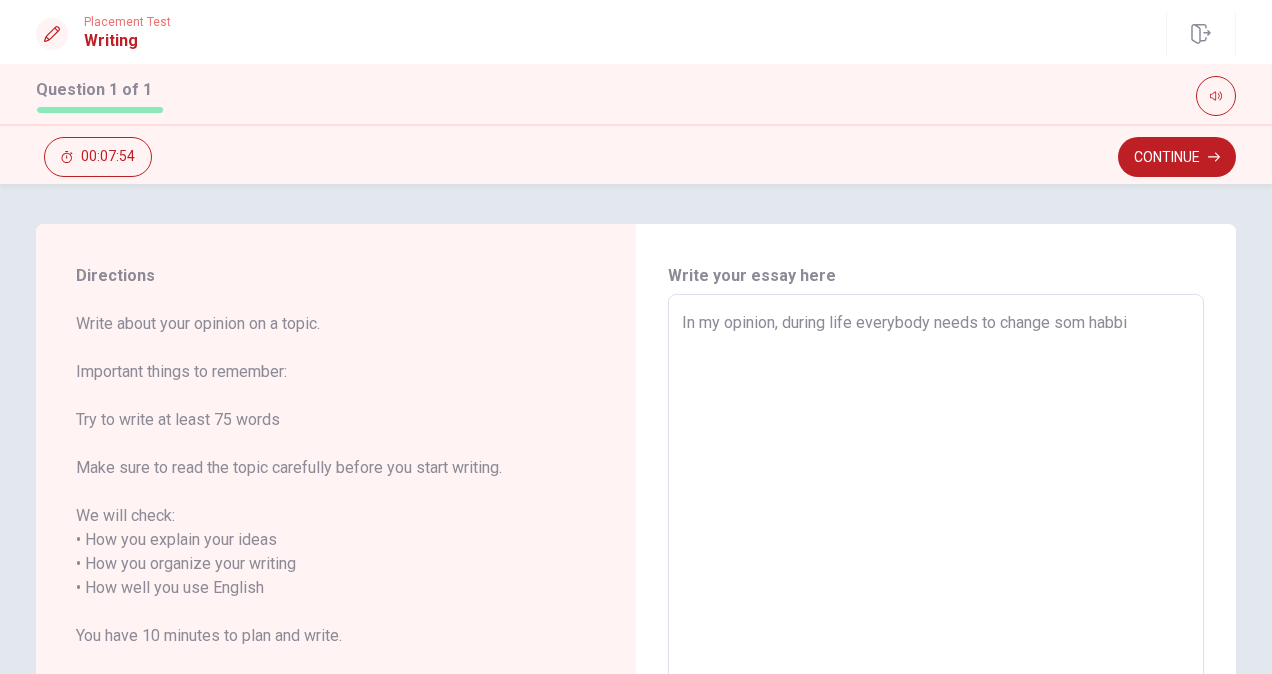 type on "x" 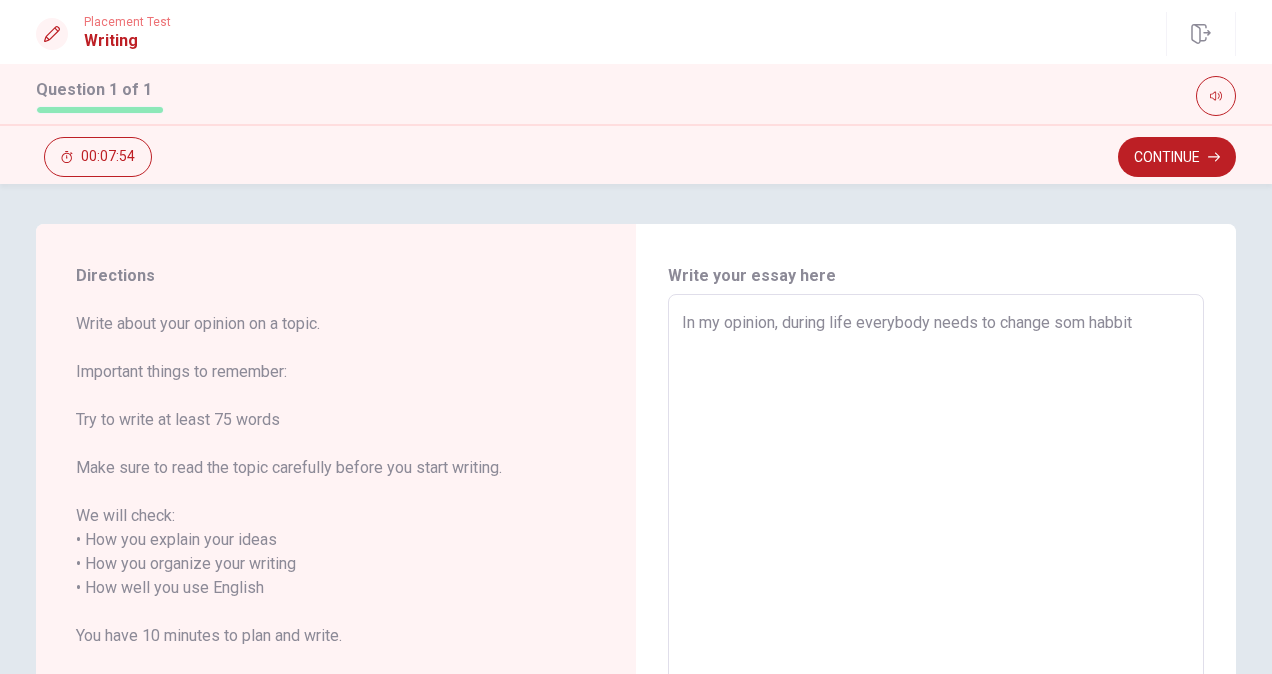 type on "x" 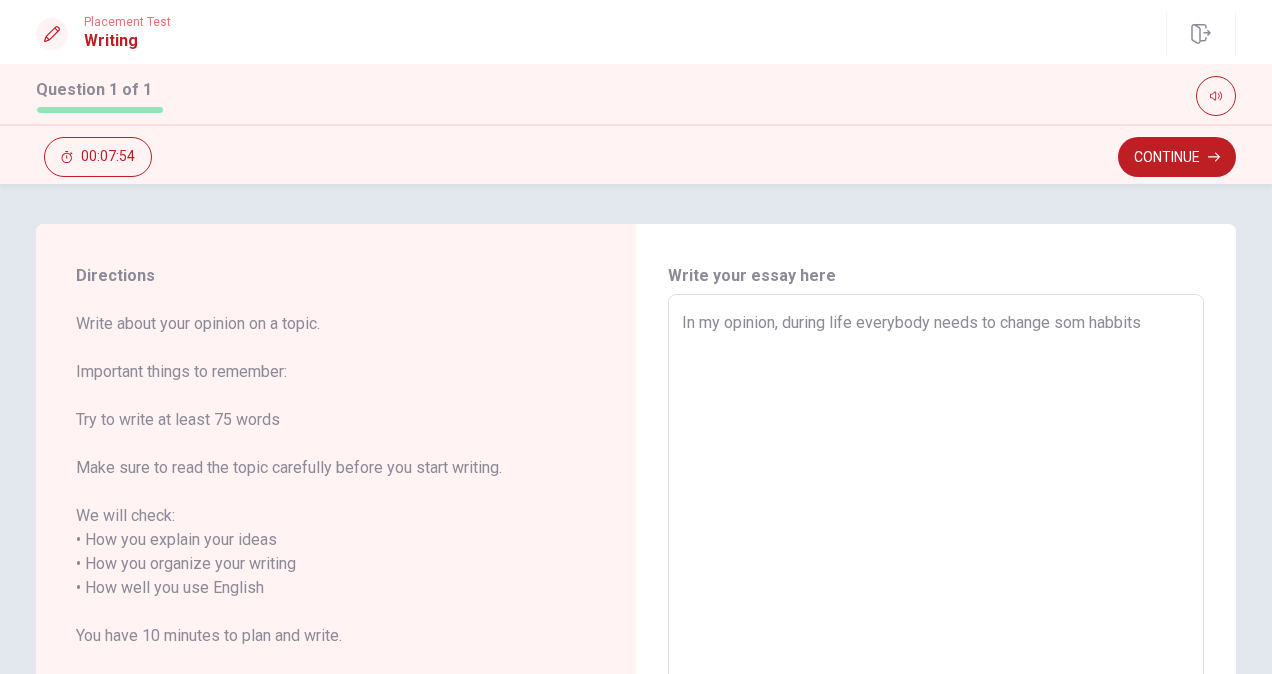 type on "x" 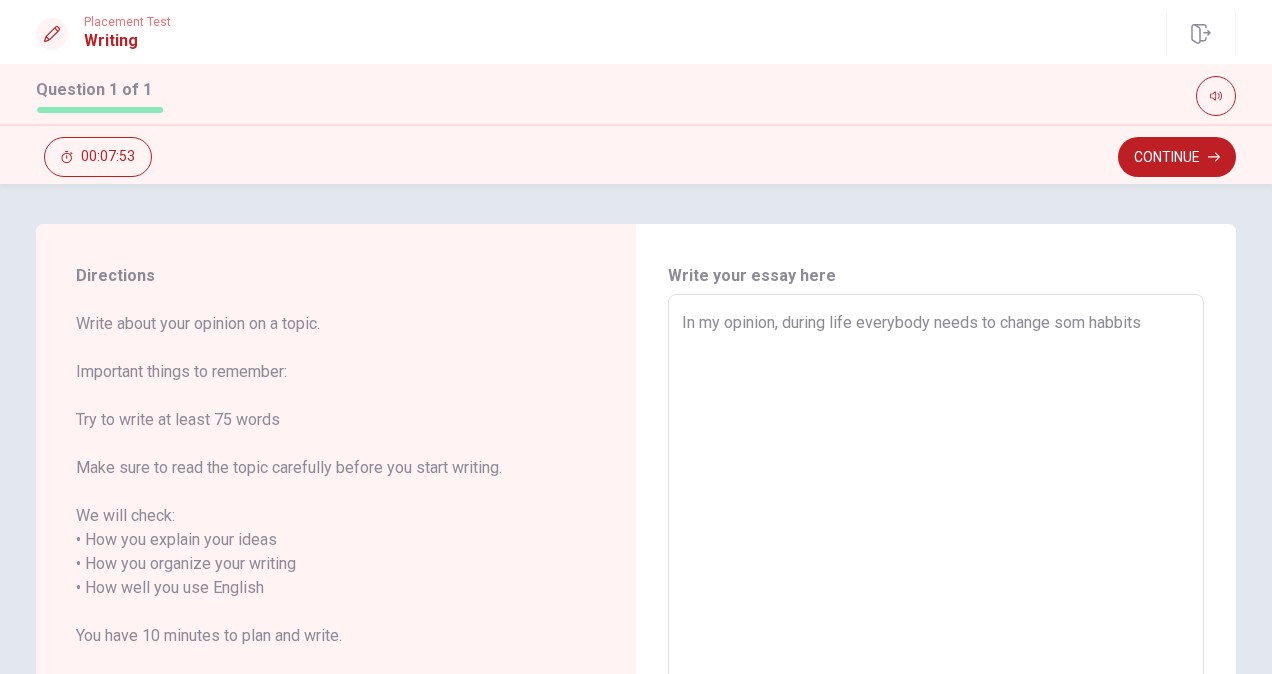 type on "In my opinion, during life everybody needs to change som habbits t" 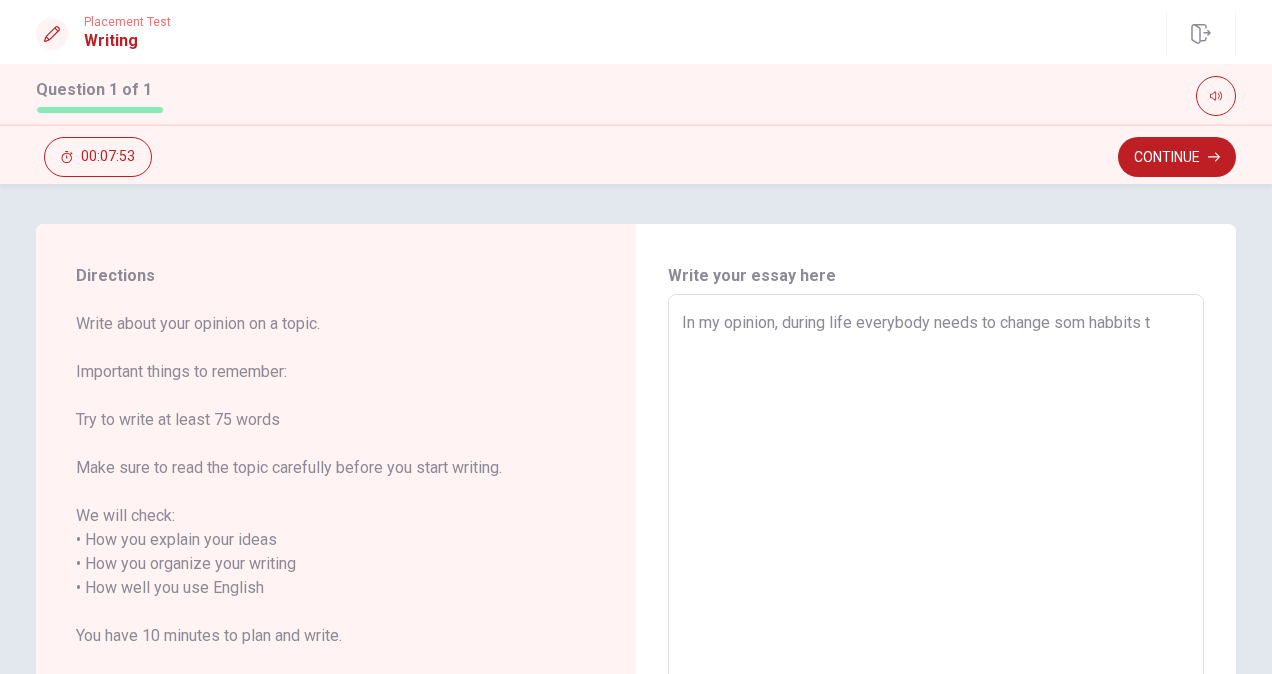type on "x" 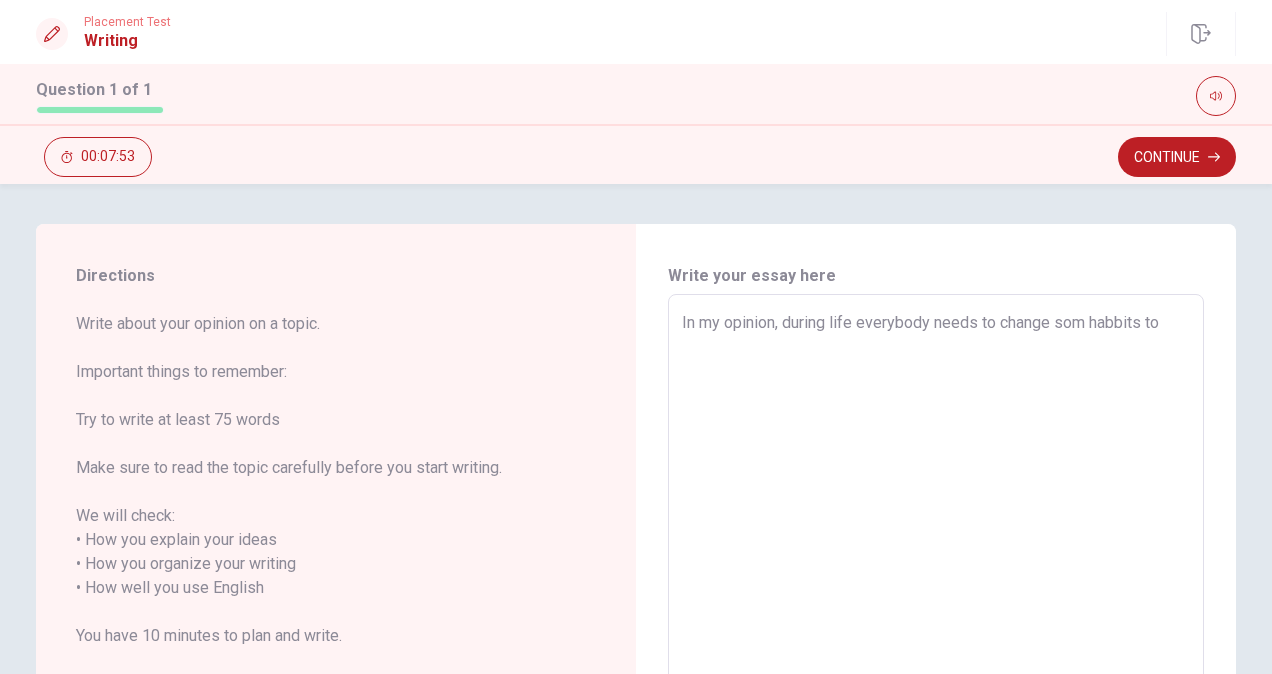 type on "x" 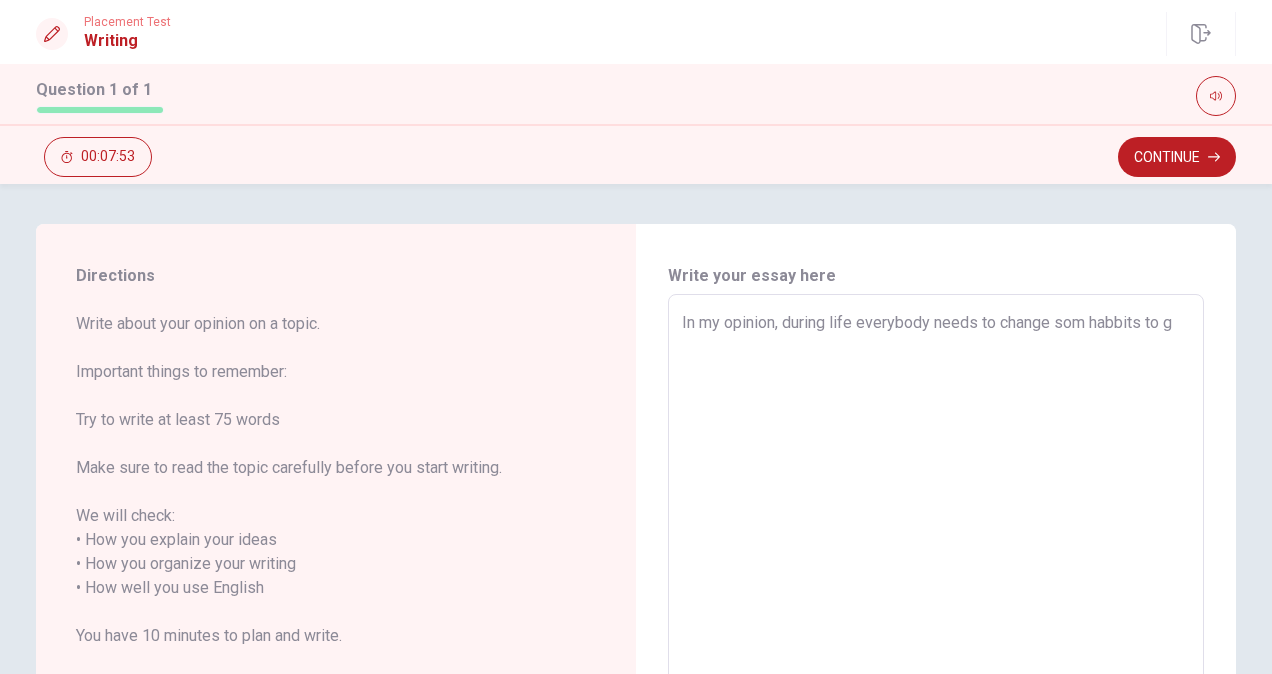 type on "x" 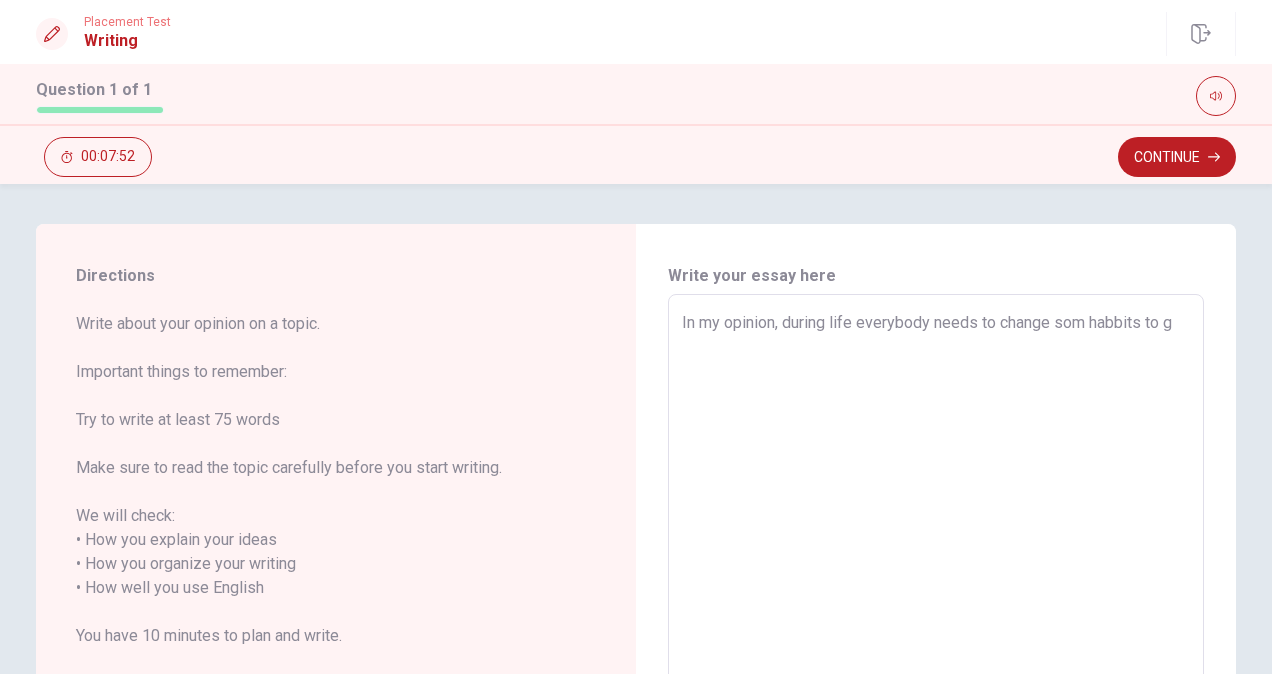 type on "In my opinion, during life everybody needs to change som habbits to ge" 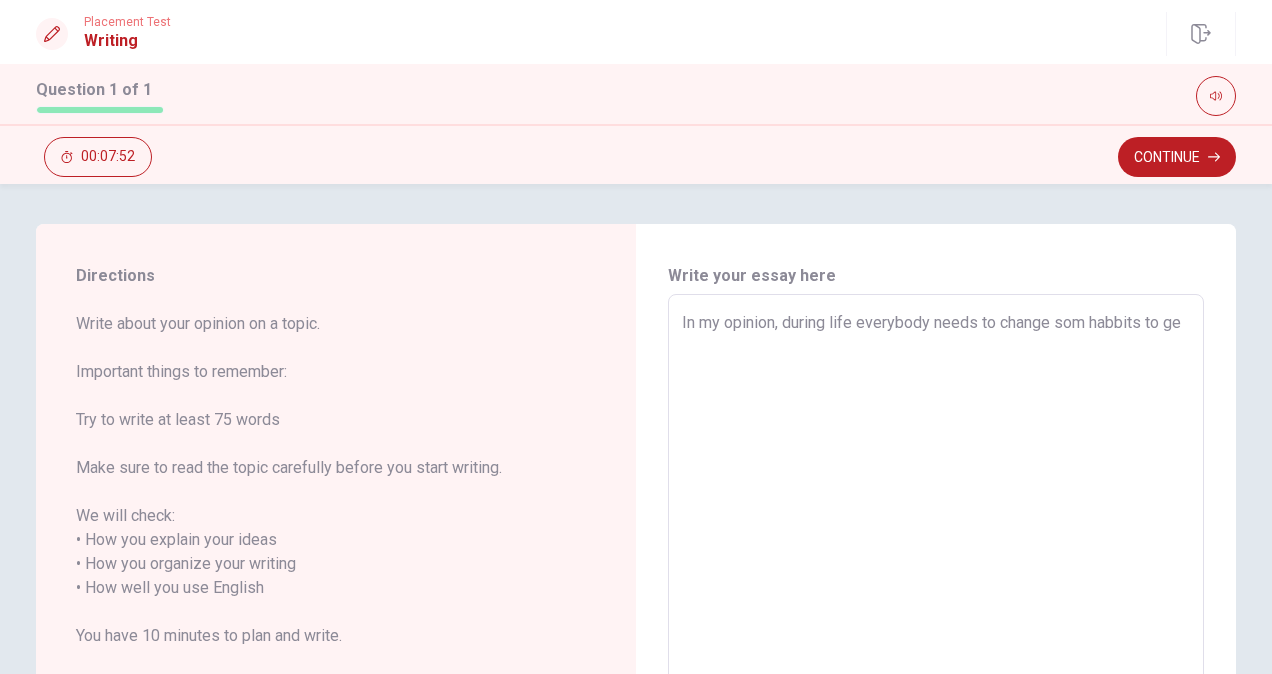type on "x" 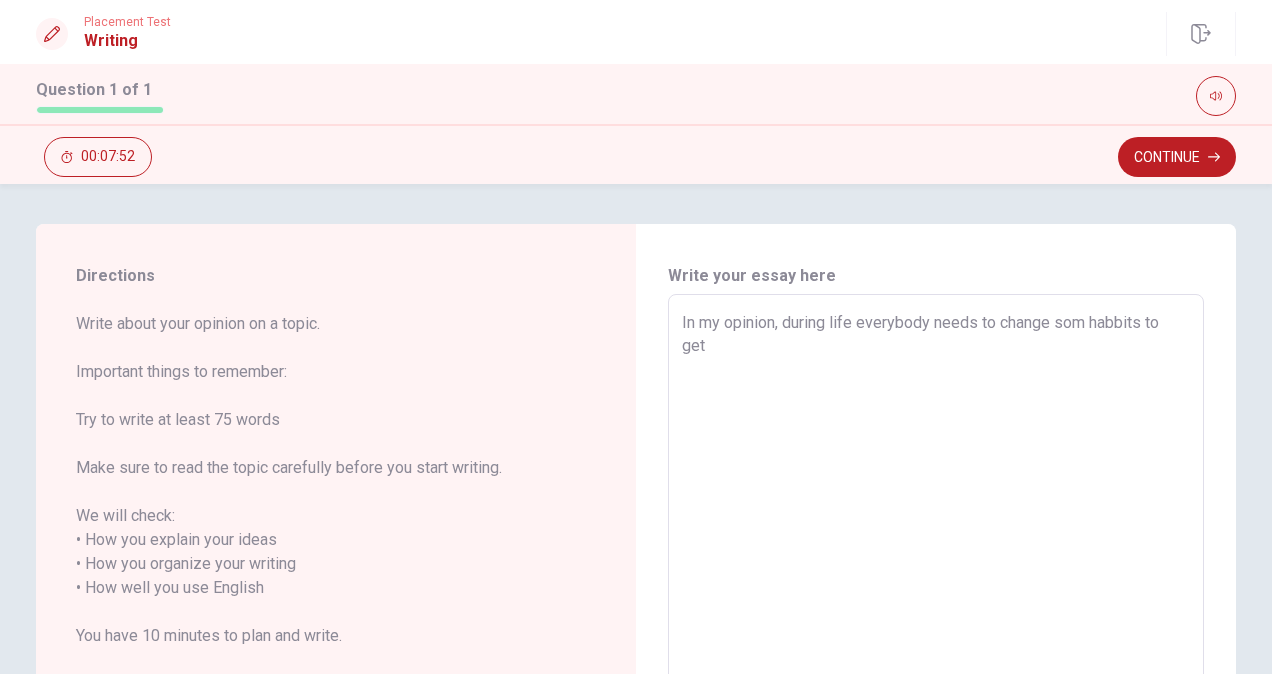 type on "x" 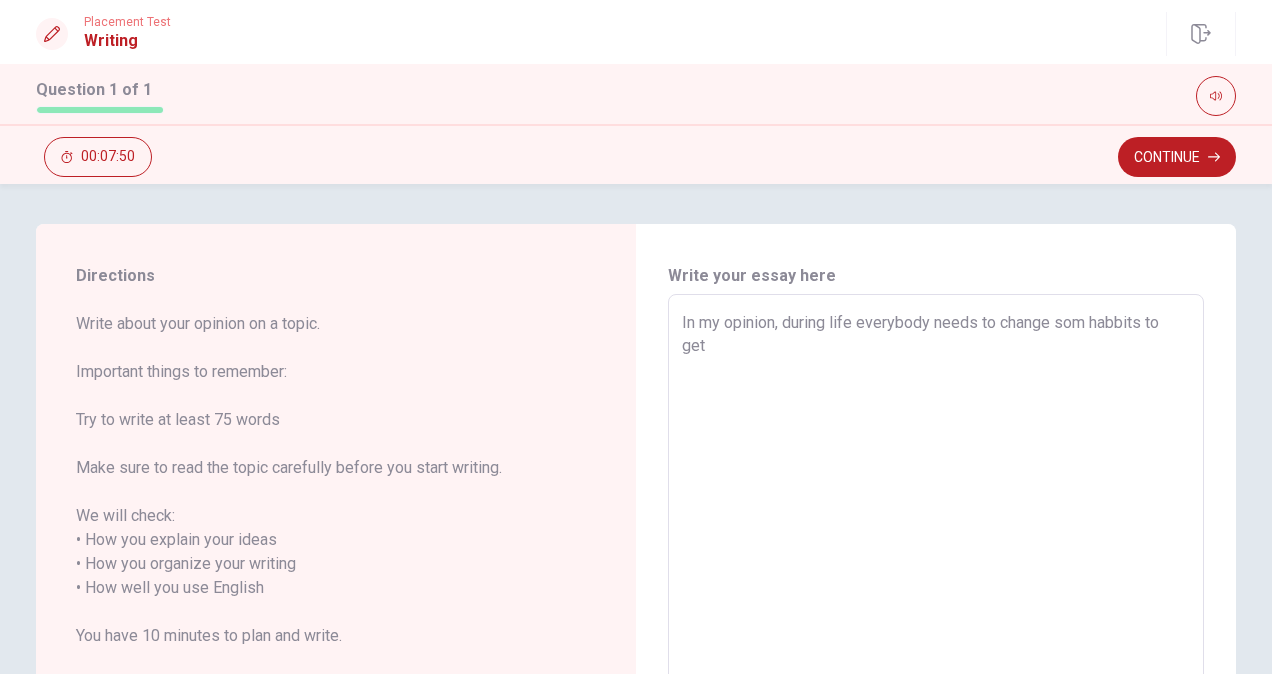 type on "x" 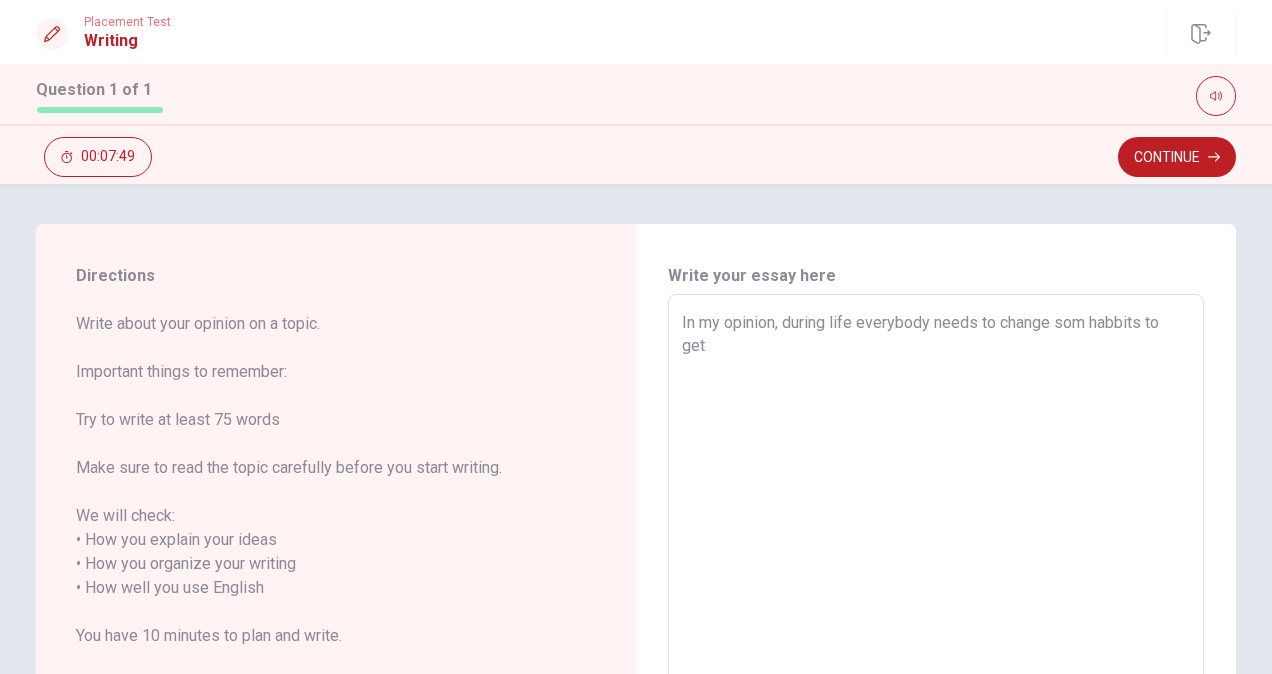 type on "In my opinion, during life everybody needs to change som habbits to get t" 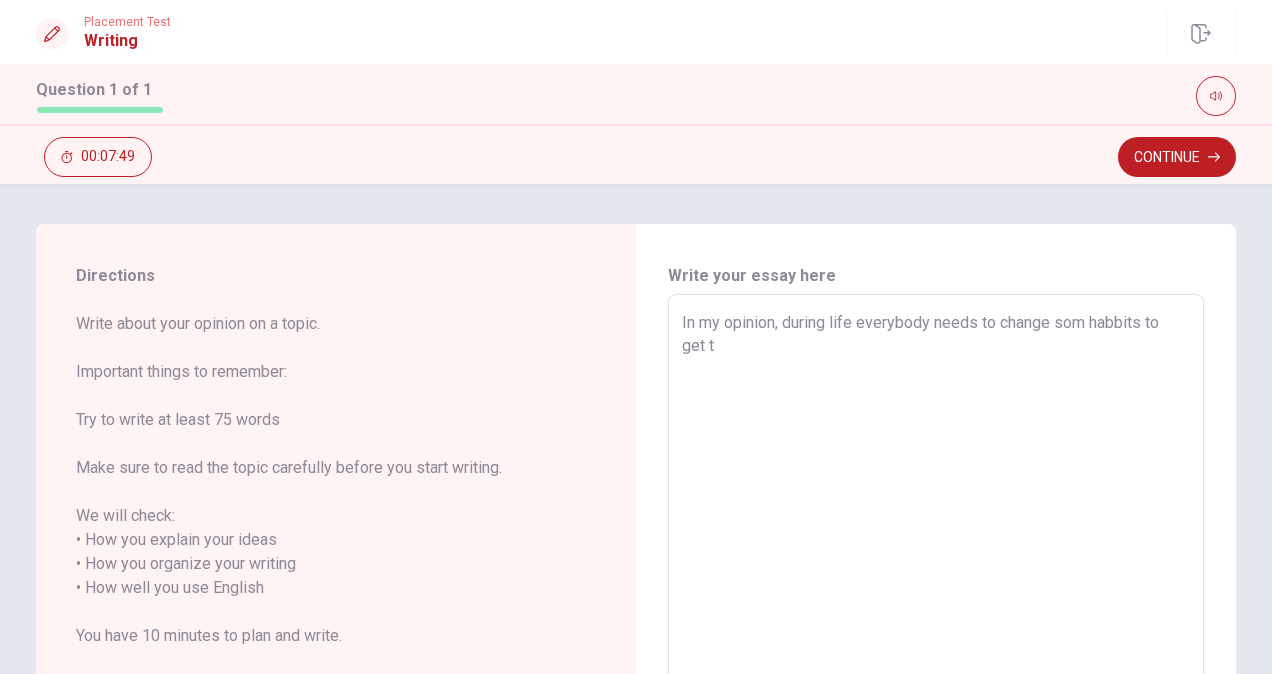 type on "x" 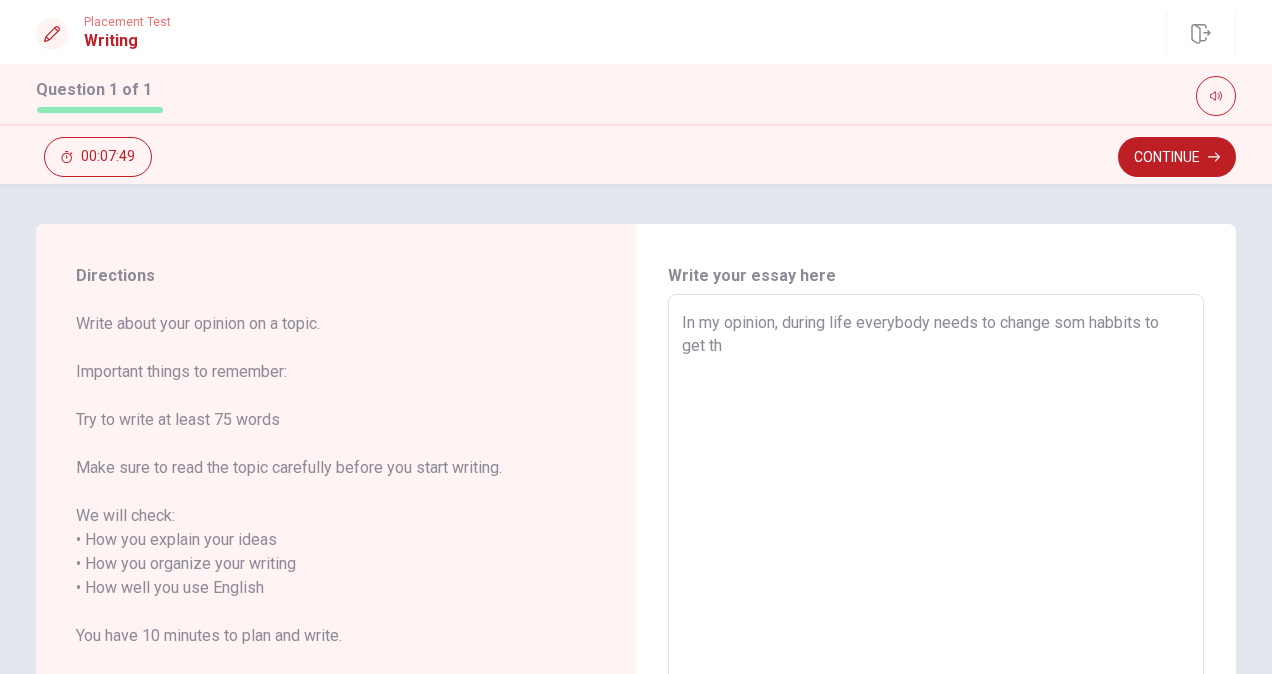 type on "x" 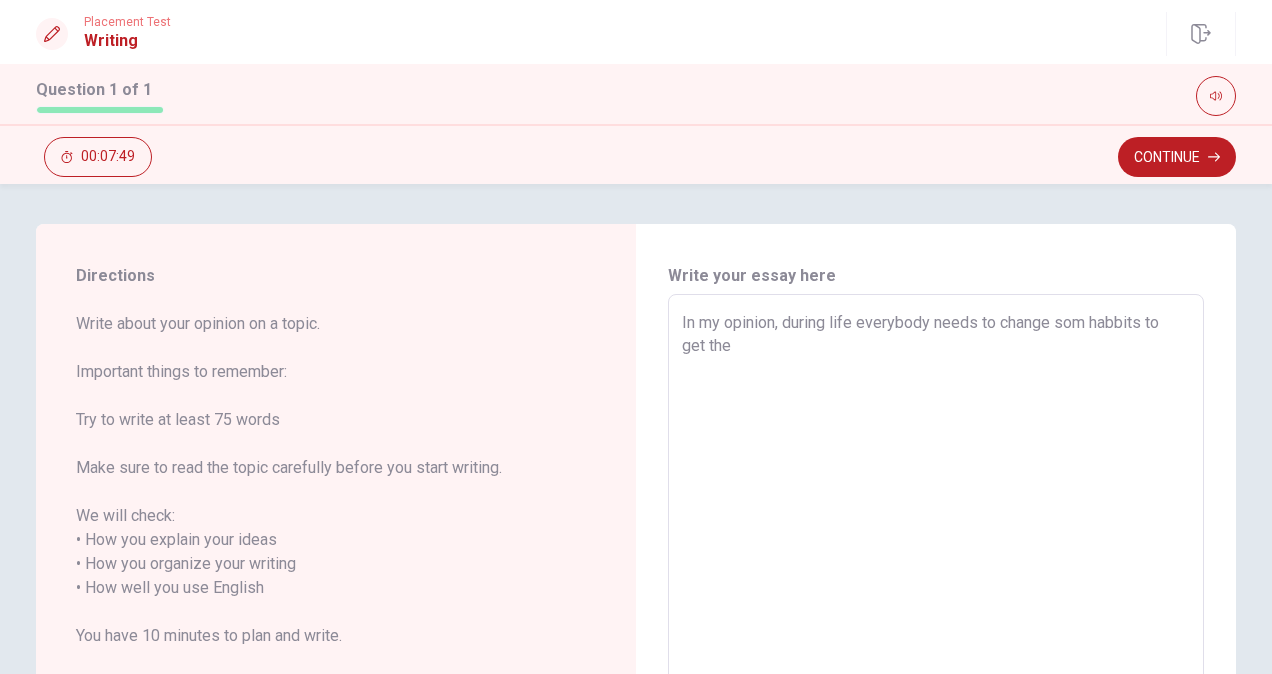 type on "x" 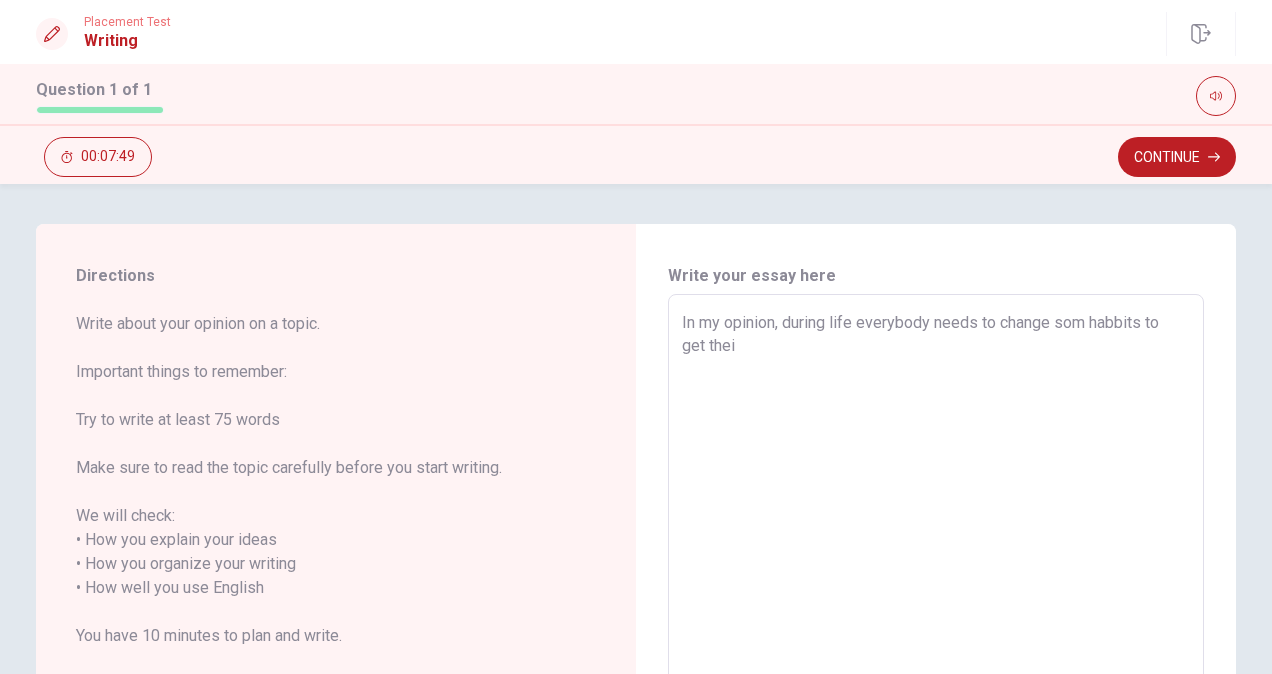 type on "x" 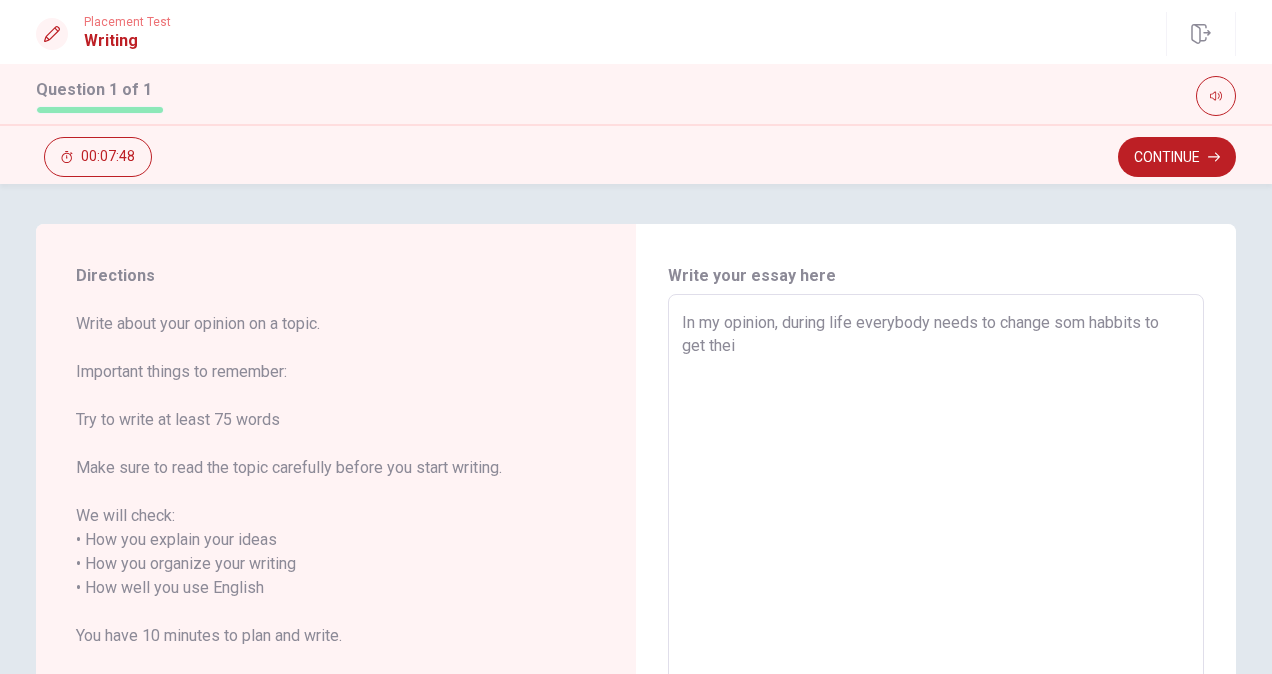type on "In my opinion, during life everybody needs to change som habbits to get their" 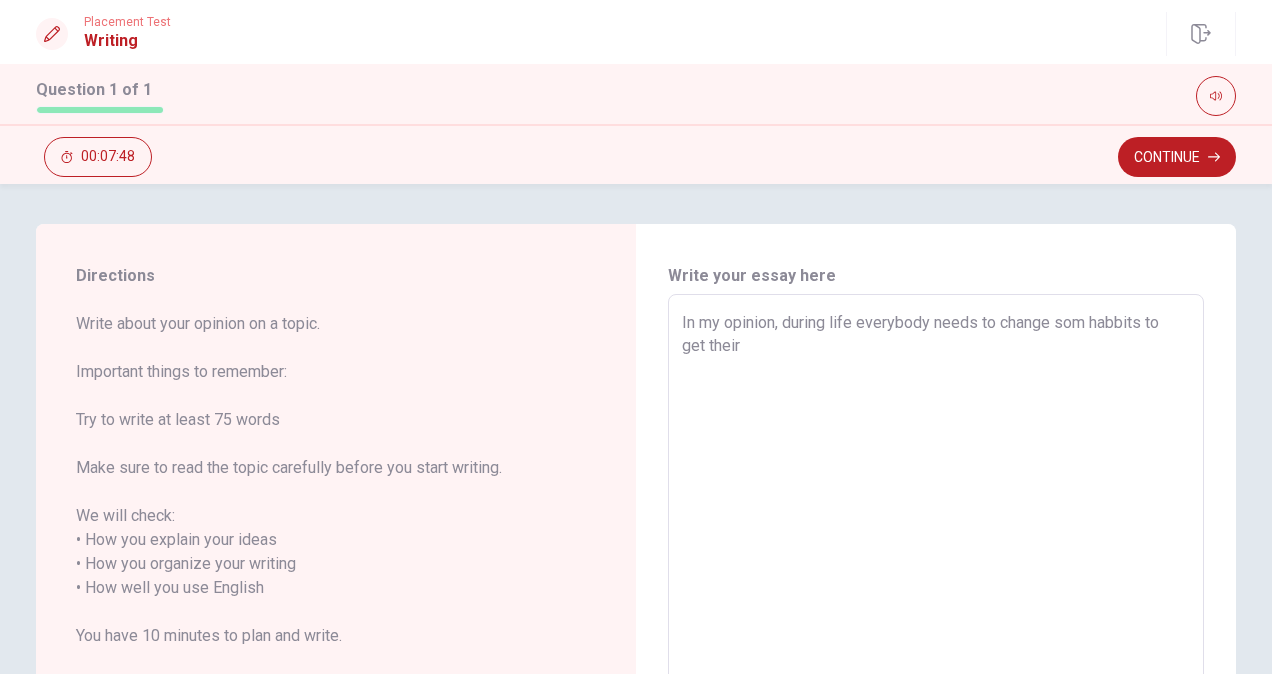 type 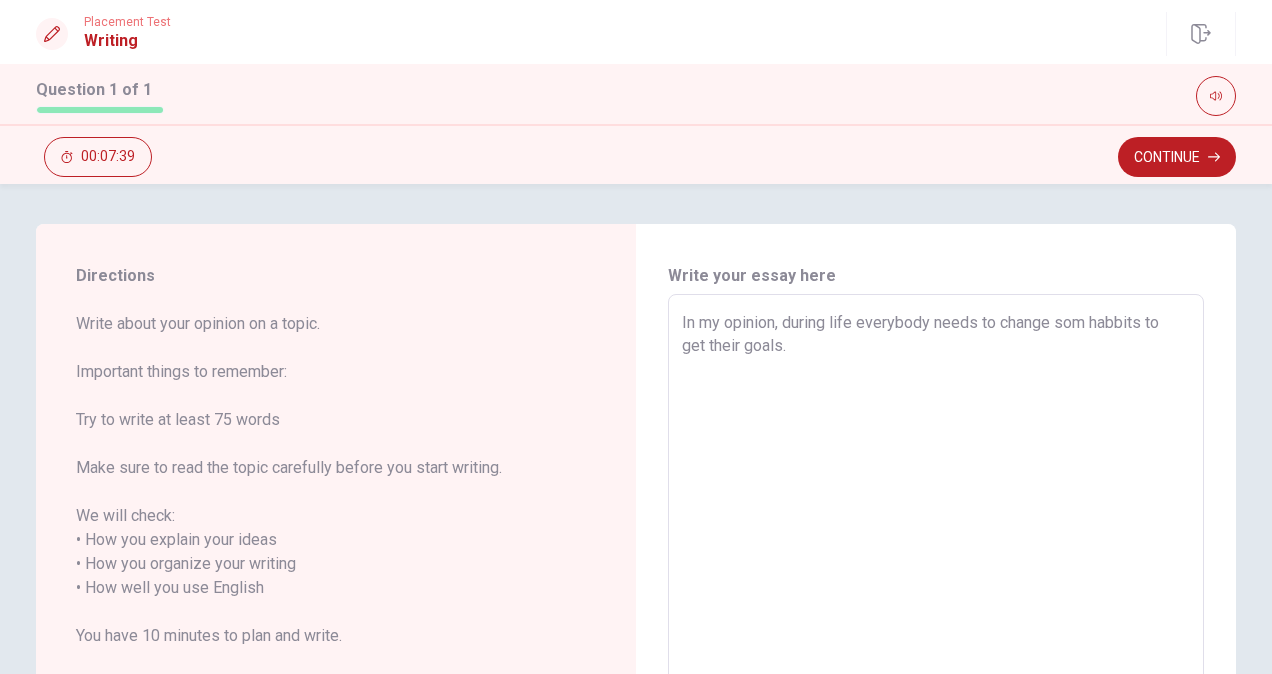 click on "In my opinion, during life everybody needs to change som habbits to get their goals." at bounding box center (936, 576) 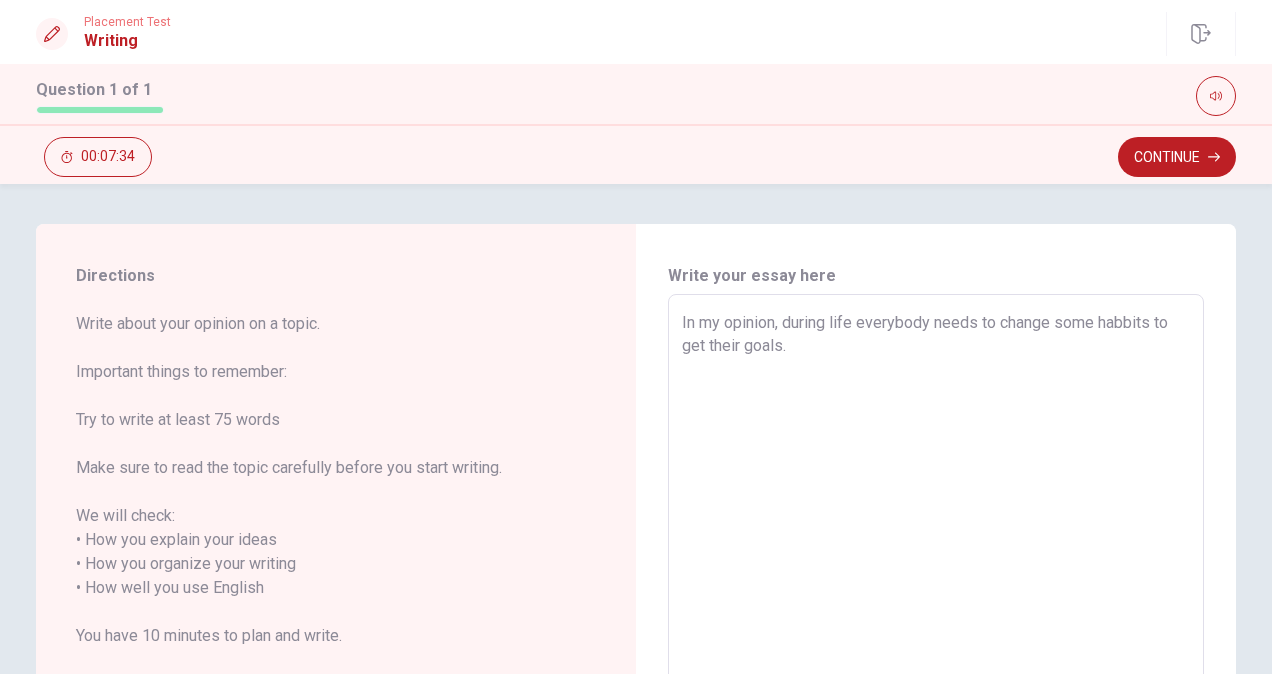 click on "In my opinion, during life everybody needs to change some habbits to get their goals." at bounding box center [936, 576] 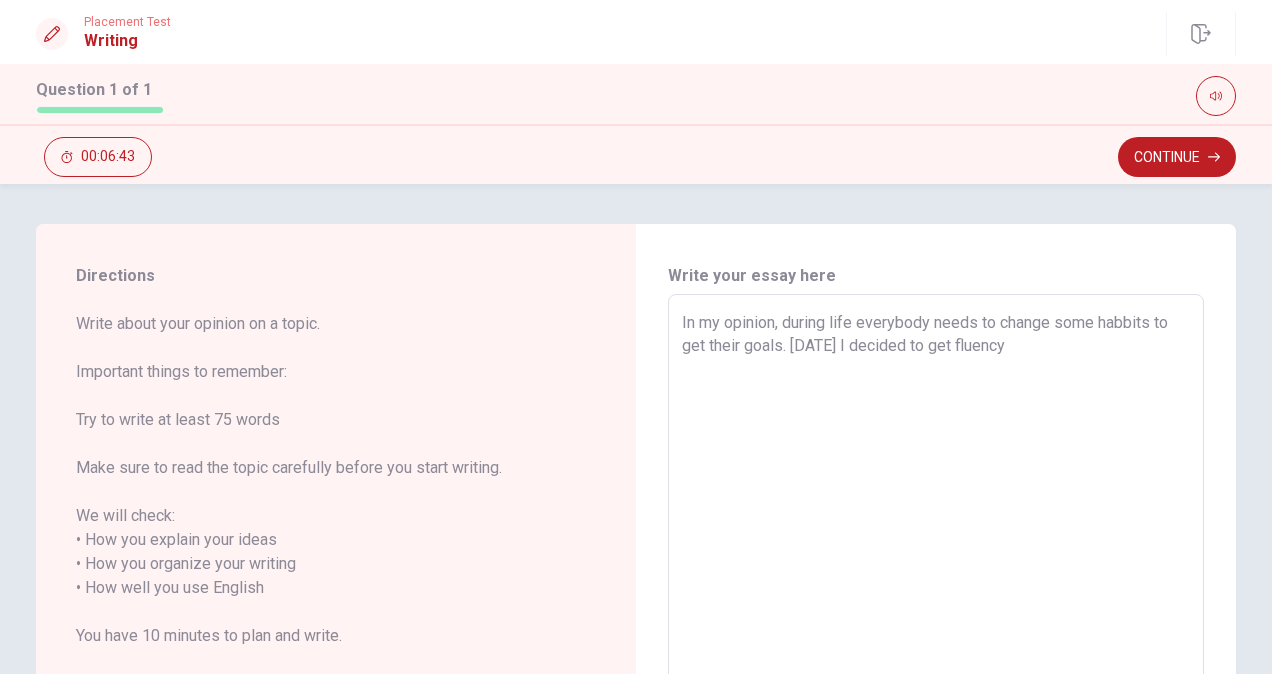drag, startPoint x: 1002, startPoint y: 346, endPoint x: 980, endPoint y: 344, distance: 22.090721 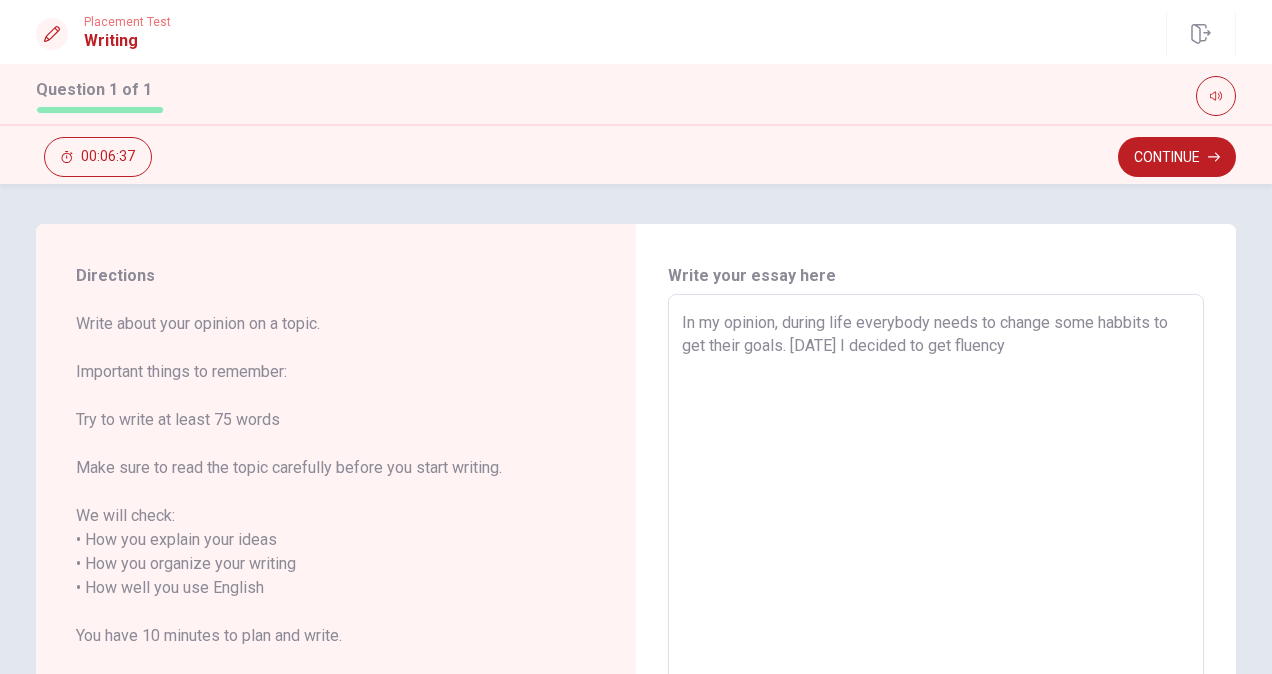 click on "In my opinion, during life everybody needs to change some habbits to get their goals. [DATE] I decided to get fluency" at bounding box center [936, 576] 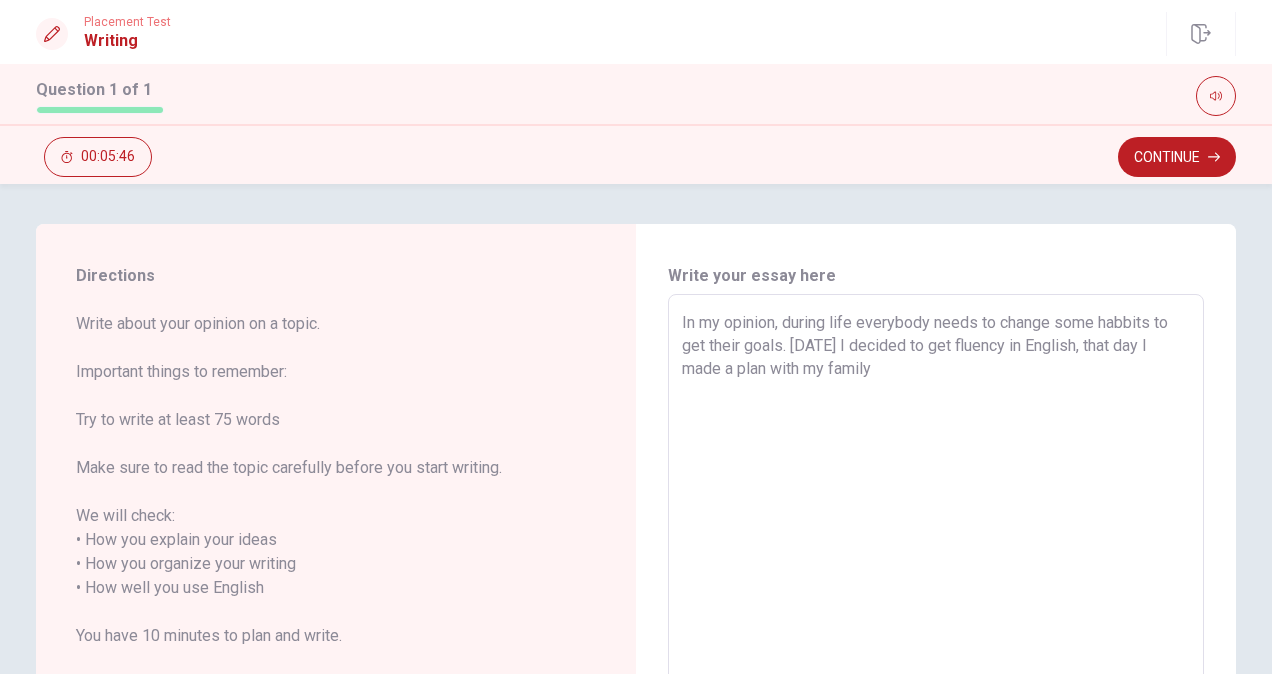 click on "In my opinion, during life everybody needs to change some habbits to get their goals. [DATE] I decided to get fluency in English, that day I made a plan with my family" at bounding box center [936, 576] 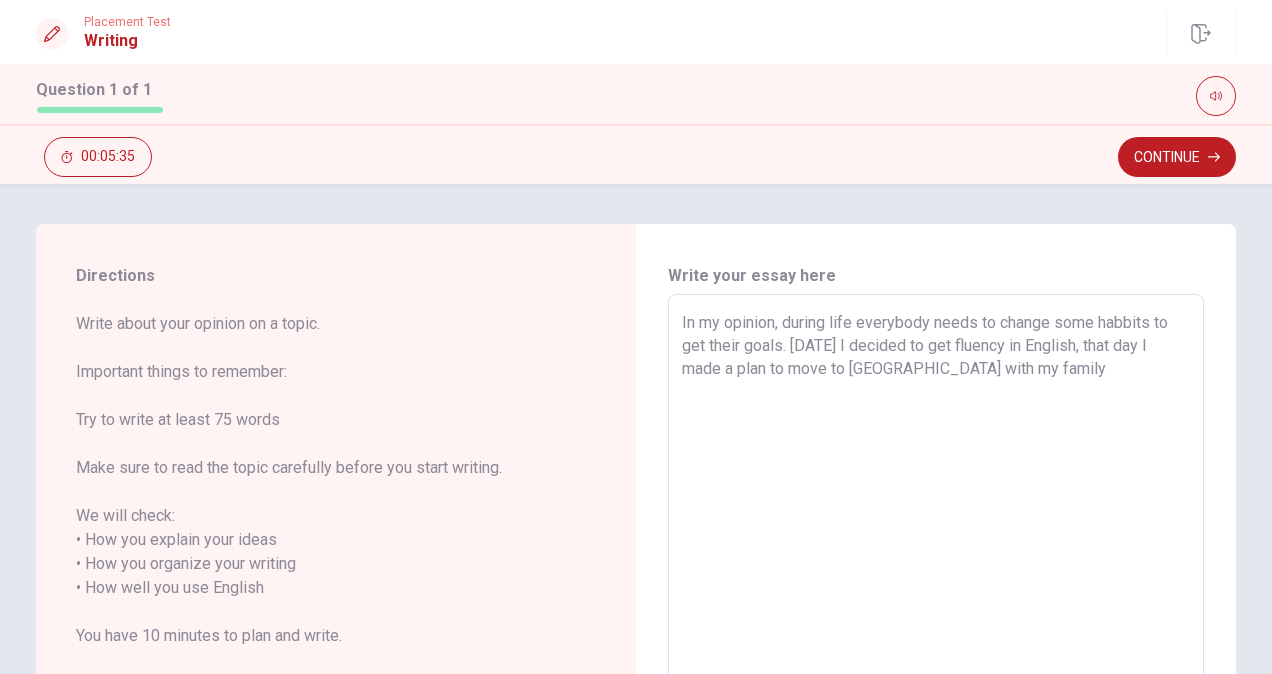 drag, startPoint x: 1053, startPoint y: 368, endPoint x: 938, endPoint y: 367, distance: 115.00435 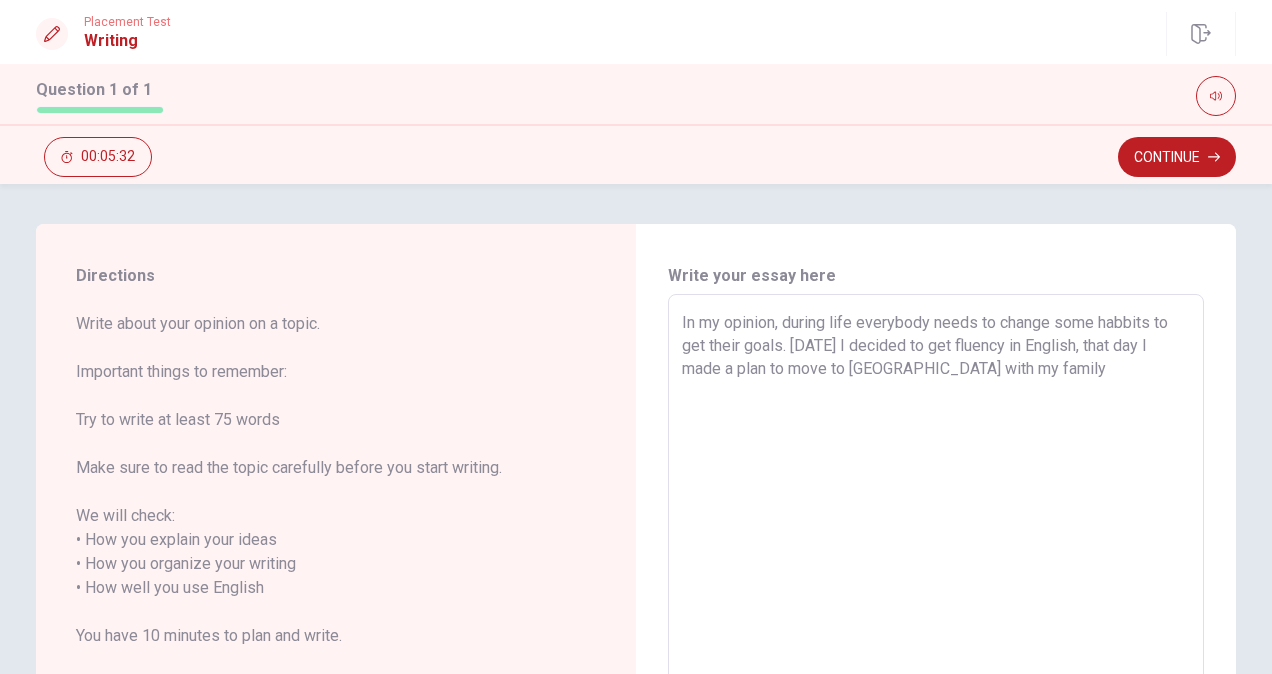 drag, startPoint x: 807, startPoint y: 369, endPoint x: 936, endPoint y: 365, distance: 129.062 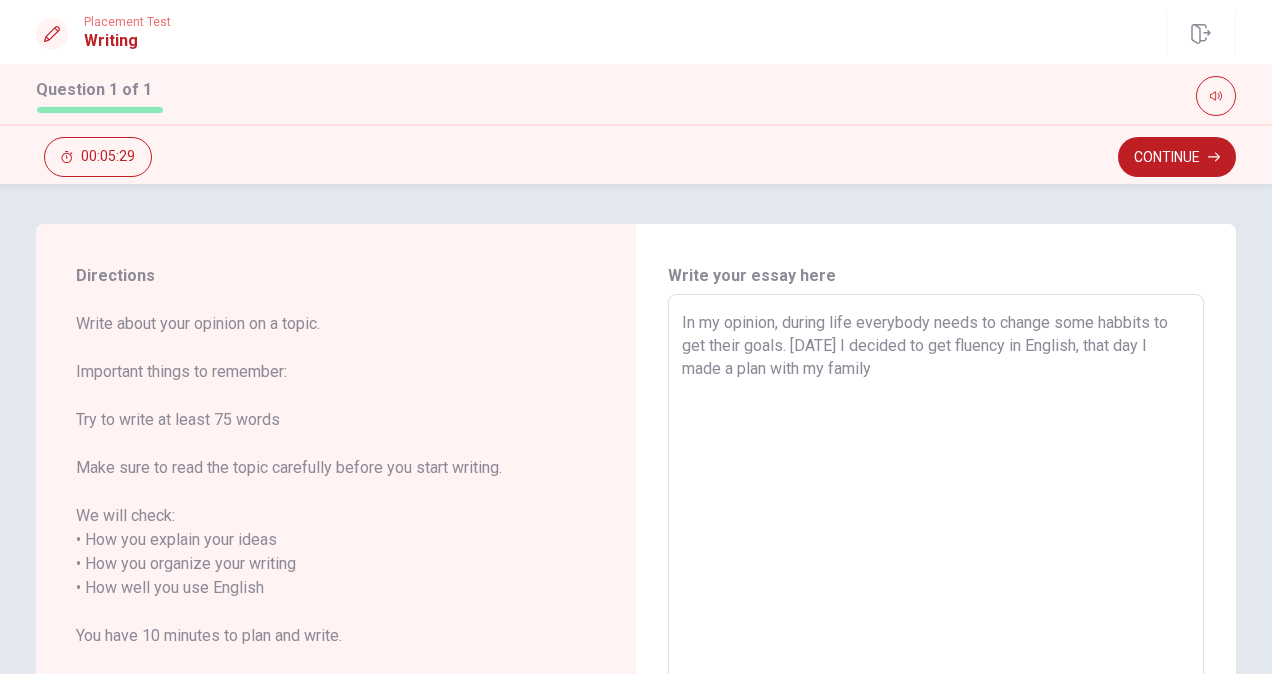 click on "In my opinion, during life everybody needs to change some habbits to get their goals. [DATE] I decided to get fluency in English, that day I made a plan with my family" at bounding box center [936, 576] 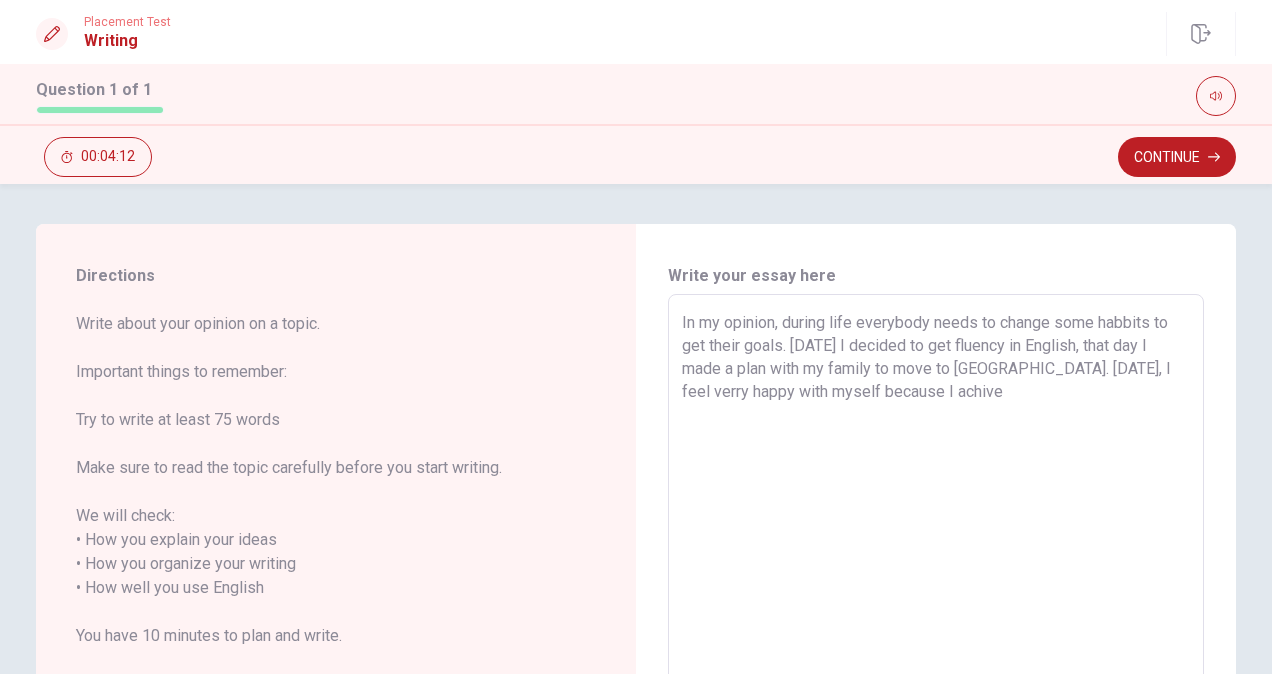 click on "In my opinion, during life everybody needs to change some habbits to get their goals. [DATE] I decided to get fluency in English, that day I made a plan with my family to move to [GEOGRAPHIC_DATA]. [DATE], I feel verry happy with myself because I achive" at bounding box center [936, 576] 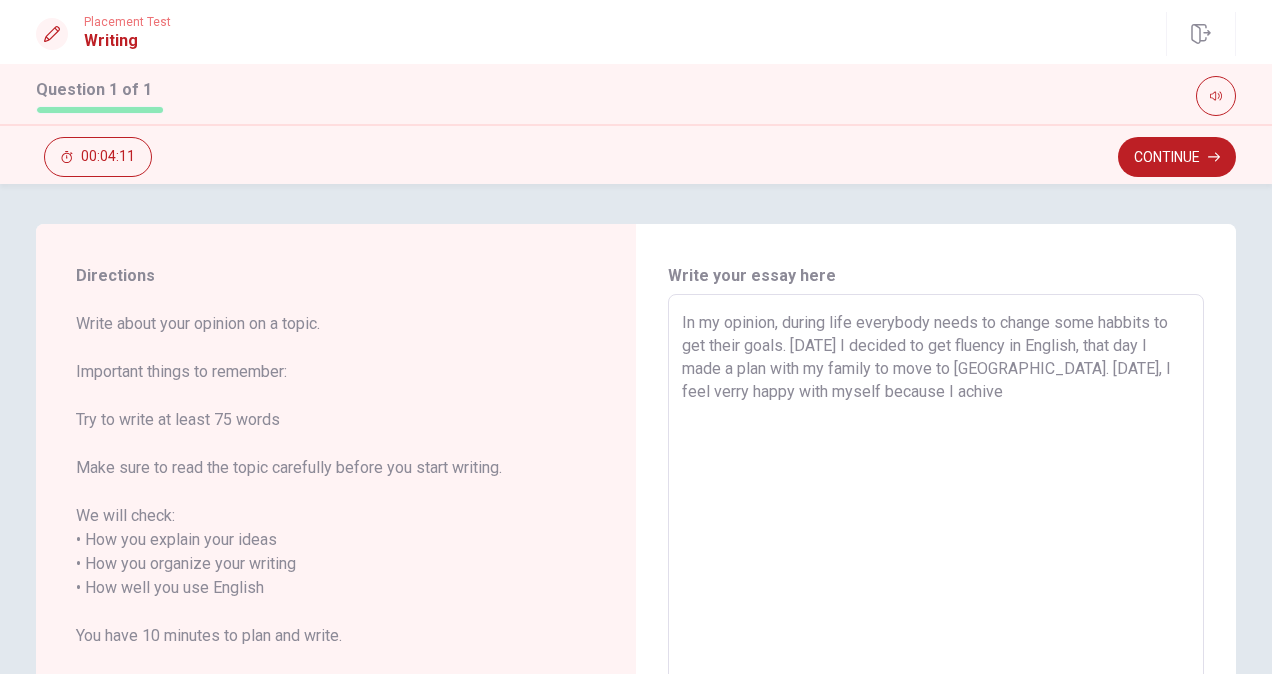 click on "In my opinion, during life everybody needs to change some habbits to get their goals. [DATE] I decided to get fluency in English, that day I made a plan with my family to move to [GEOGRAPHIC_DATA]. [DATE], I feel verry happy with myself because I achive" at bounding box center (936, 576) 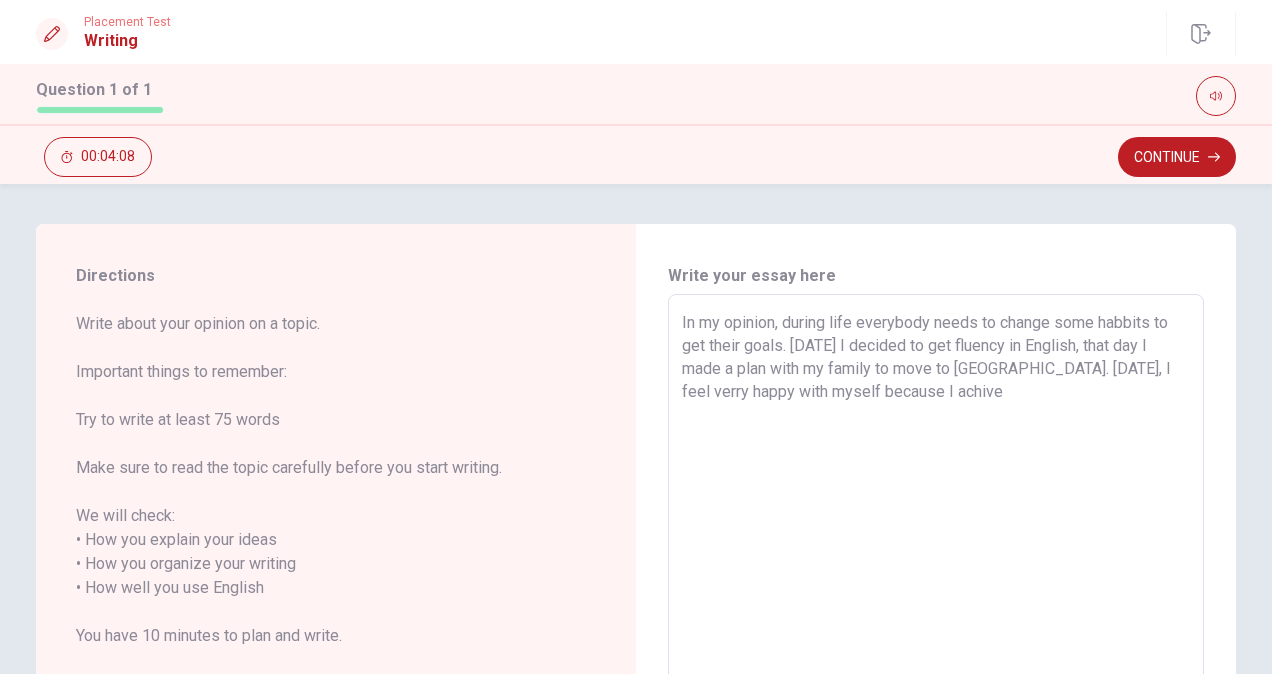 drag, startPoint x: 1018, startPoint y: 390, endPoint x: 990, endPoint y: 392, distance: 28.071337 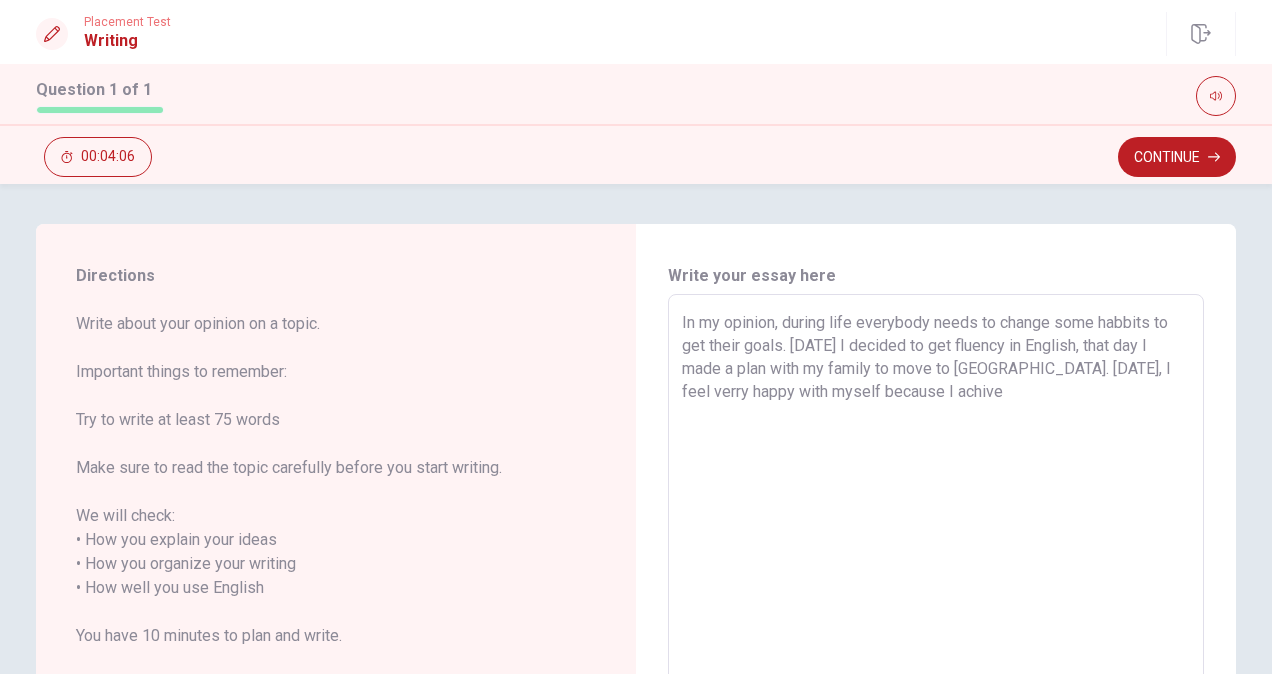 drag, startPoint x: 981, startPoint y: 390, endPoint x: 924, endPoint y: 389, distance: 57.00877 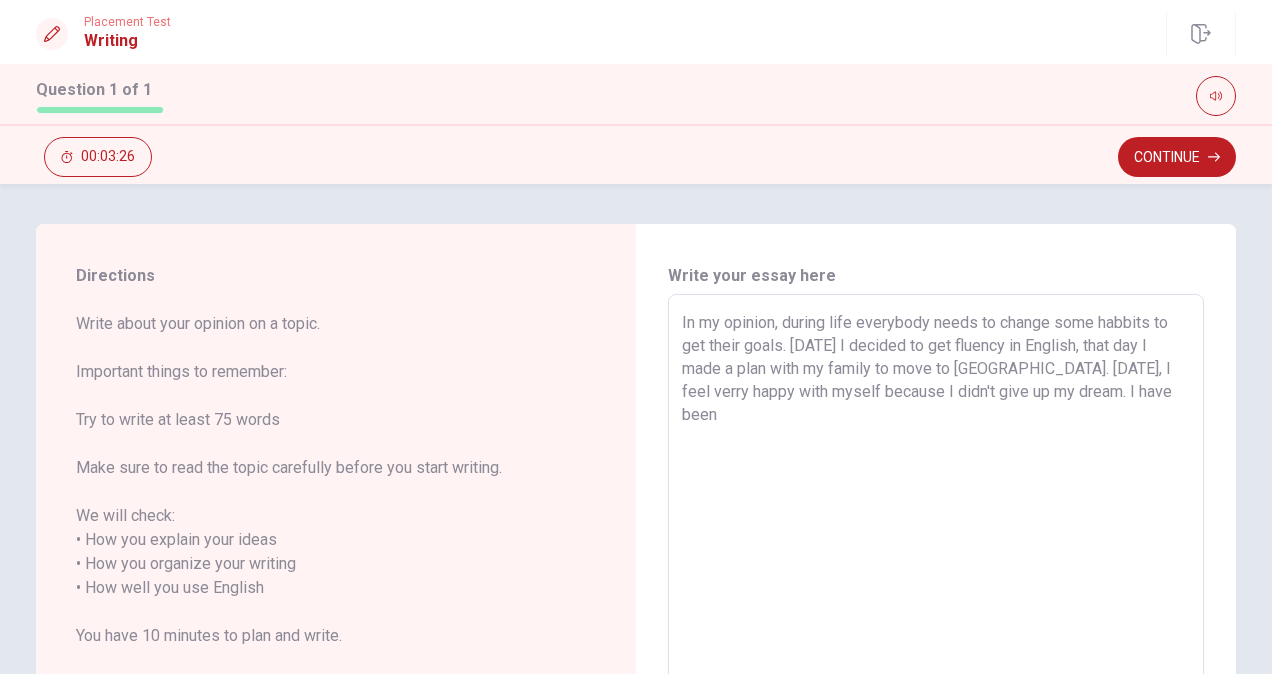 click on "In my opinion, during life everybody needs to change some habbits to get their goals. [DATE] I decided to get fluency in English, that day I made a plan with my family to move to [GEOGRAPHIC_DATA]. [DATE], I feel verry happy with myself because I didn't give up my dream. I have been" at bounding box center (936, 576) 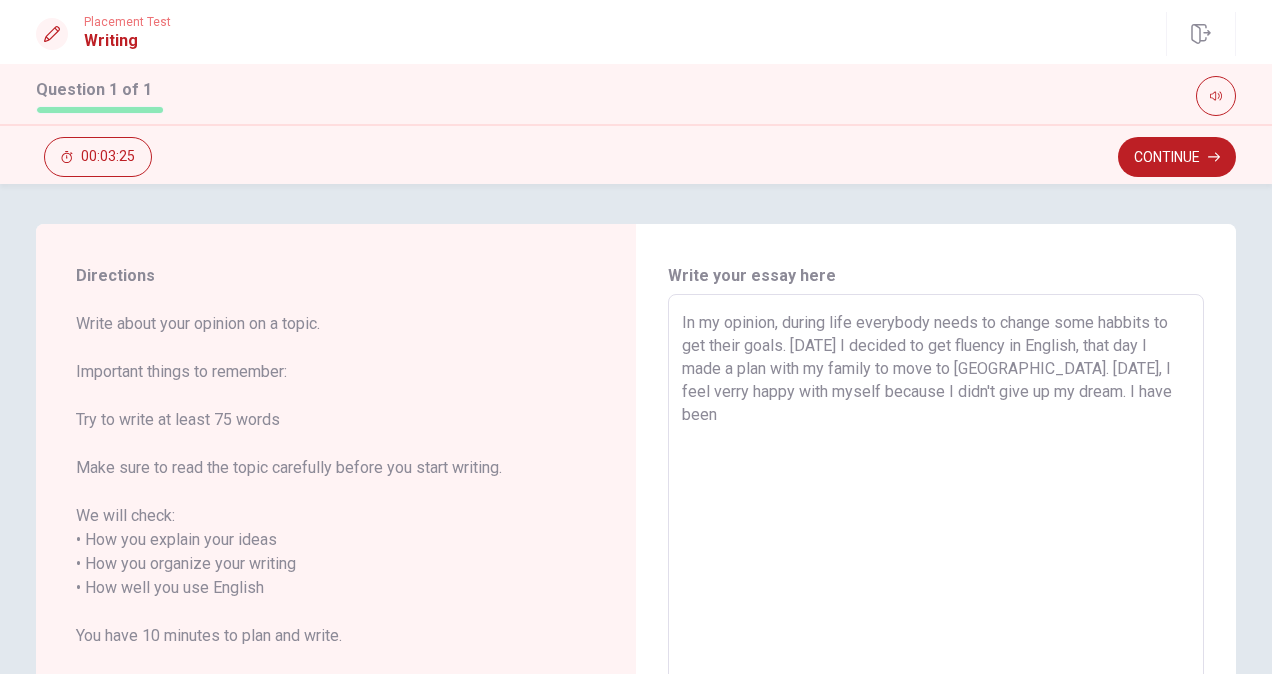click on "In my opinion, during life everybody needs to change some habbits to get their goals. [DATE] I decided to get fluency in English, that day I made a plan with my family to move to [GEOGRAPHIC_DATA]. [DATE], I feel verry happy with myself because I didn't give up my dream. I have been" at bounding box center [936, 576] 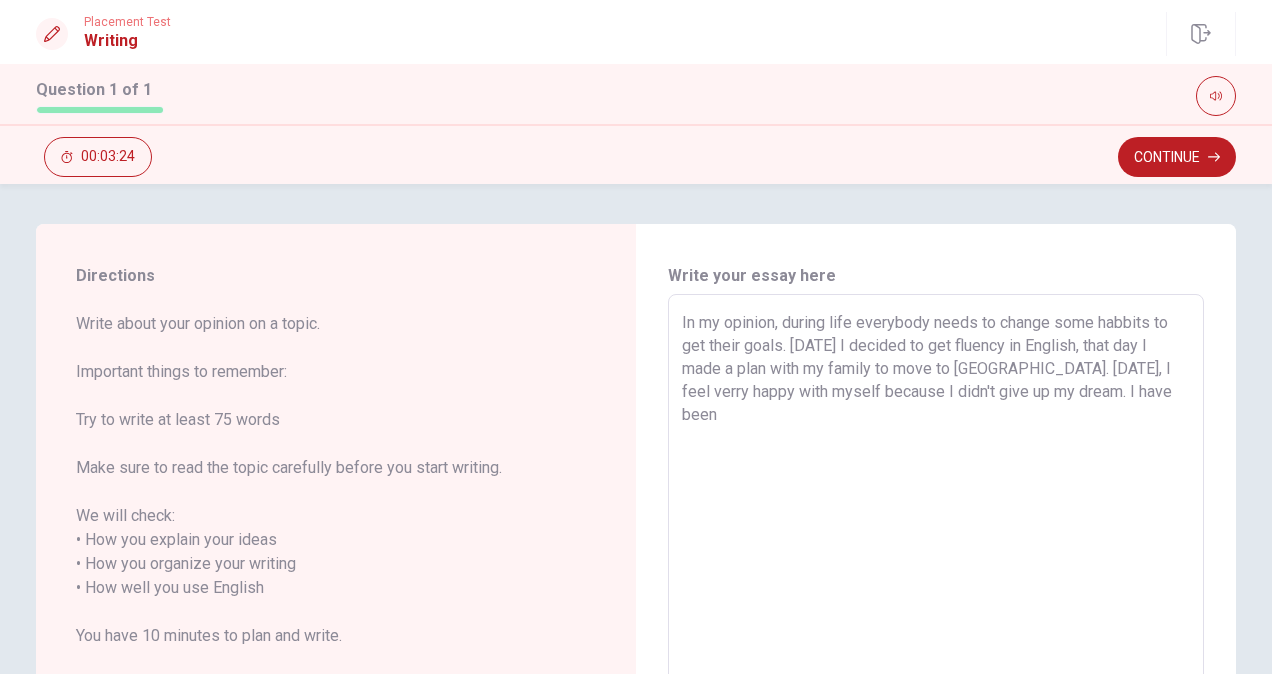 click on "In my opinion, during life everybody needs to change some habbits to get their goals. [DATE] I decided to get fluency in English, that day I made a plan with my family to move to [GEOGRAPHIC_DATA]. [DATE], I feel verry happy with myself because I didn't give up my dream. I have been" at bounding box center (936, 576) 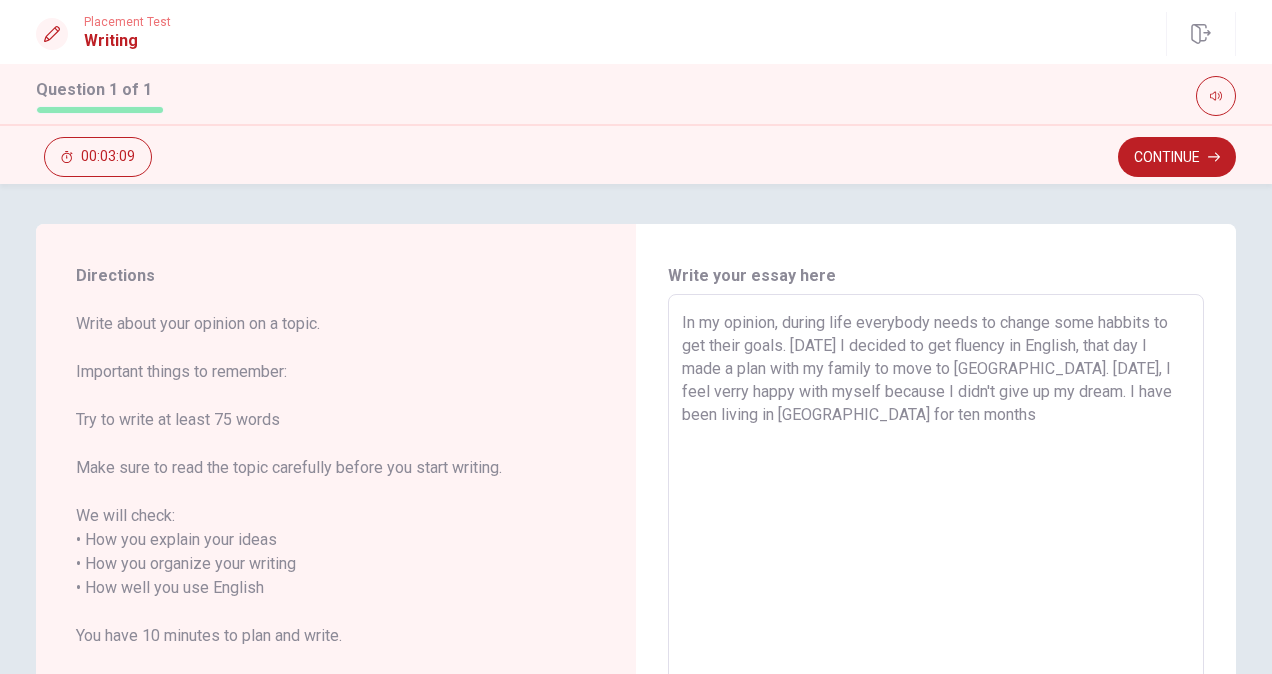 click on "In my opinion, during life everybody needs to change some habbits to get their goals. [DATE] I decided to get fluency in English, that day I made a plan with my family to move to [GEOGRAPHIC_DATA]. [DATE], I feel verry happy with myself because I didn't give up my dream. I have been living in [GEOGRAPHIC_DATA] for ten months" at bounding box center (936, 576) 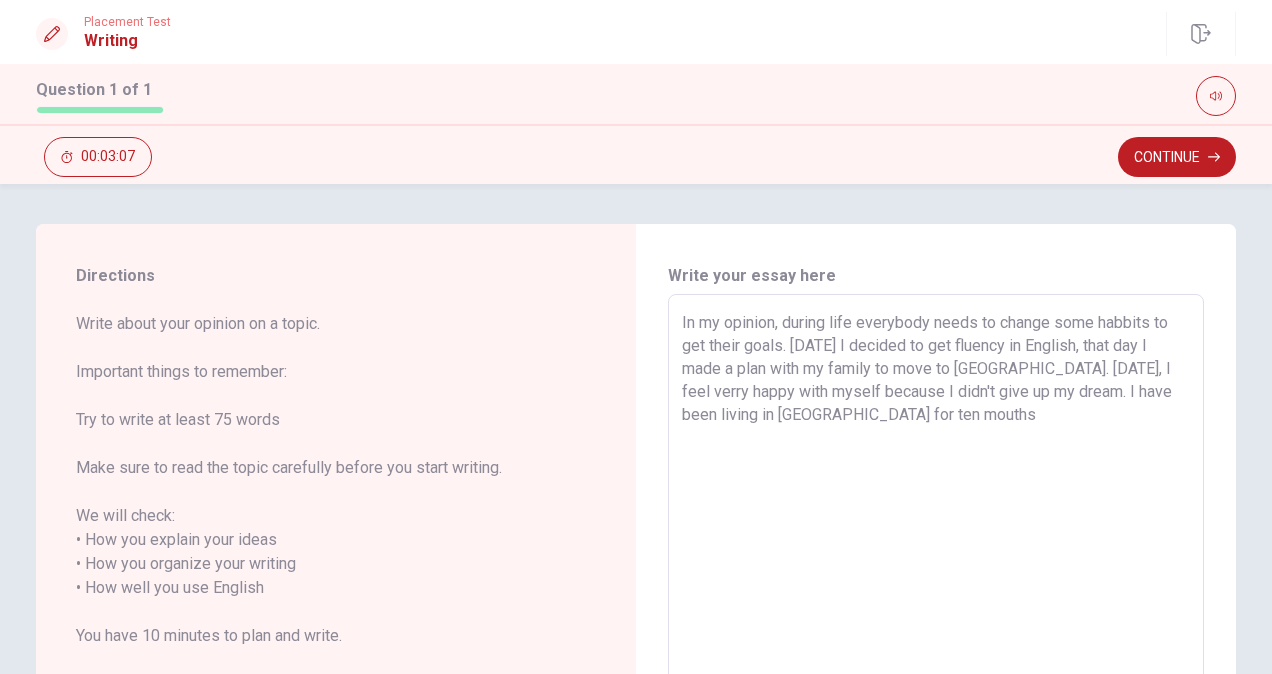 click on "In my opinion, during life everybody needs to change some habbits to get their goals. [DATE] I decided to get fluency in English, that day I made a plan with my family to move to [GEOGRAPHIC_DATA]. [DATE], I feel verry happy with myself because I didn't give up my dream. I have been living in [GEOGRAPHIC_DATA] for ten mouths" at bounding box center [936, 576] 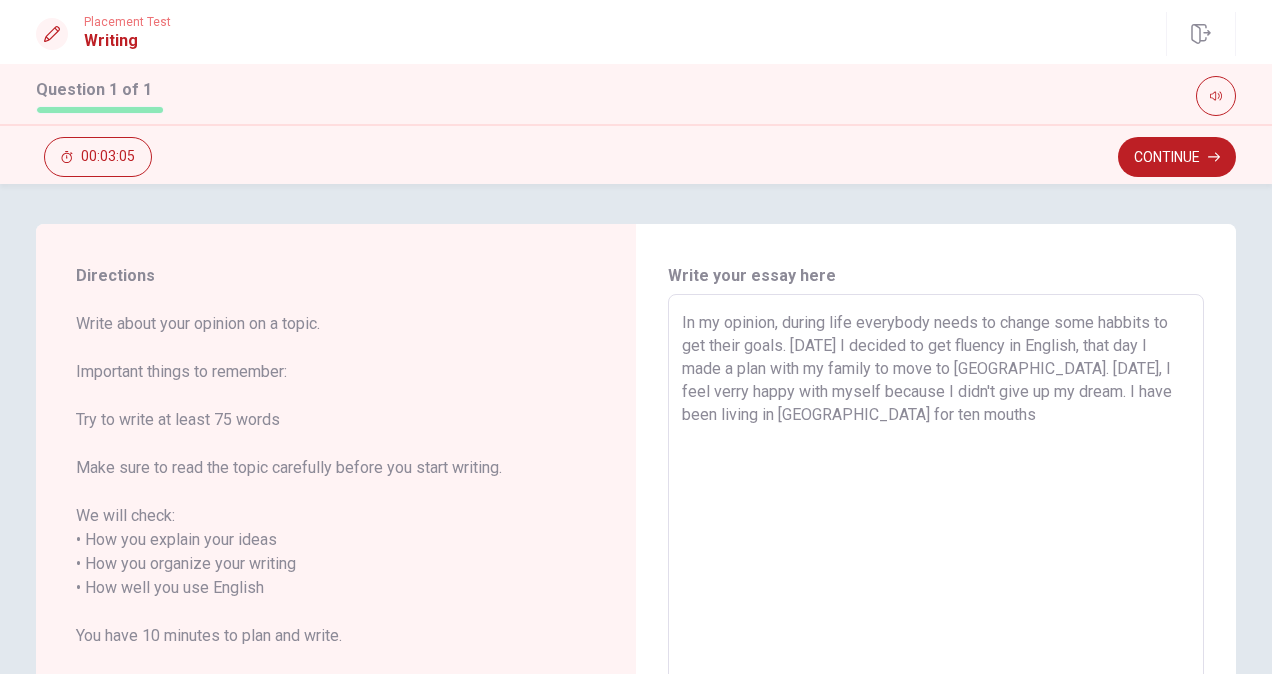 click on "In my opinion, during life everybody needs to change some habbits to get their goals. [DATE] I decided to get fluency in English, that day I made a plan with my family to move to [GEOGRAPHIC_DATA]. [DATE], I feel verry happy with myself because I didn't give up my dream. I have been living in [GEOGRAPHIC_DATA] for ten mouths" at bounding box center (936, 576) 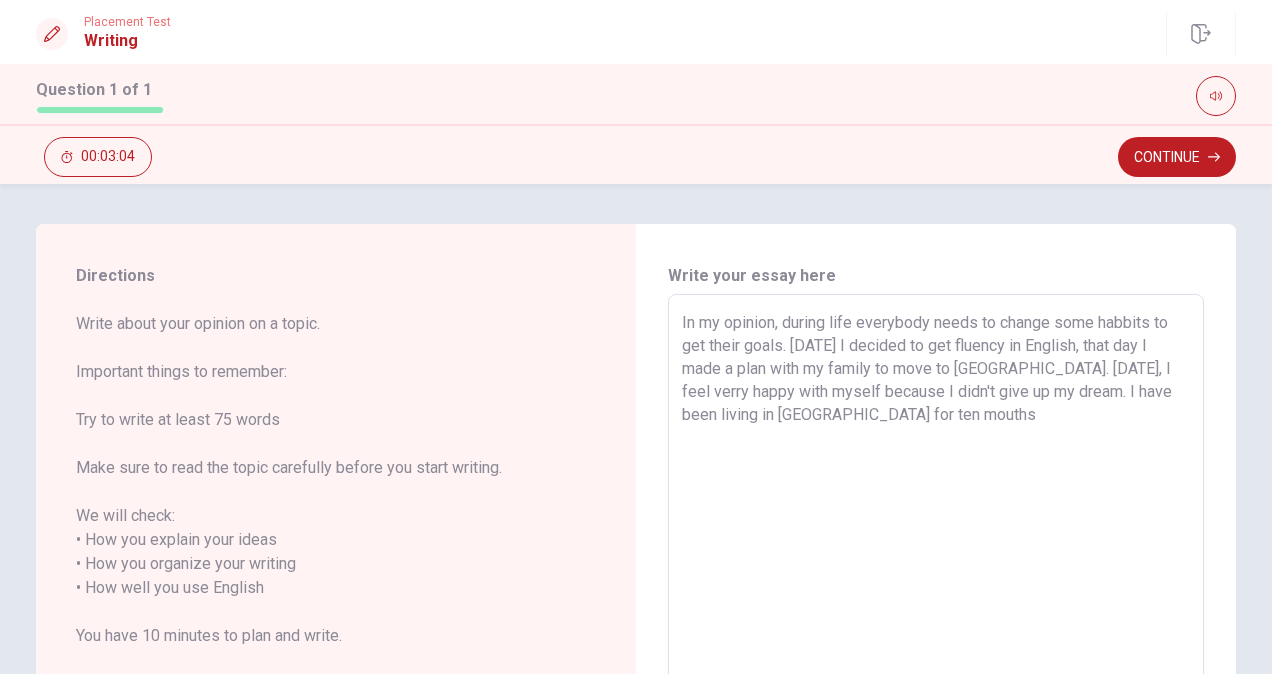 click on "In my opinion, during life everybody needs to change some habbits to get their goals. [DATE] I decided to get fluency in English, that day I made a plan with my family to move to [GEOGRAPHIC_DATA]. [DATE], I feel verry happy with myself because I didn't give up my dream. I have been living in [GEOGRAPHIC_DATA] for ten mouths" at bounding box center [936, 576] 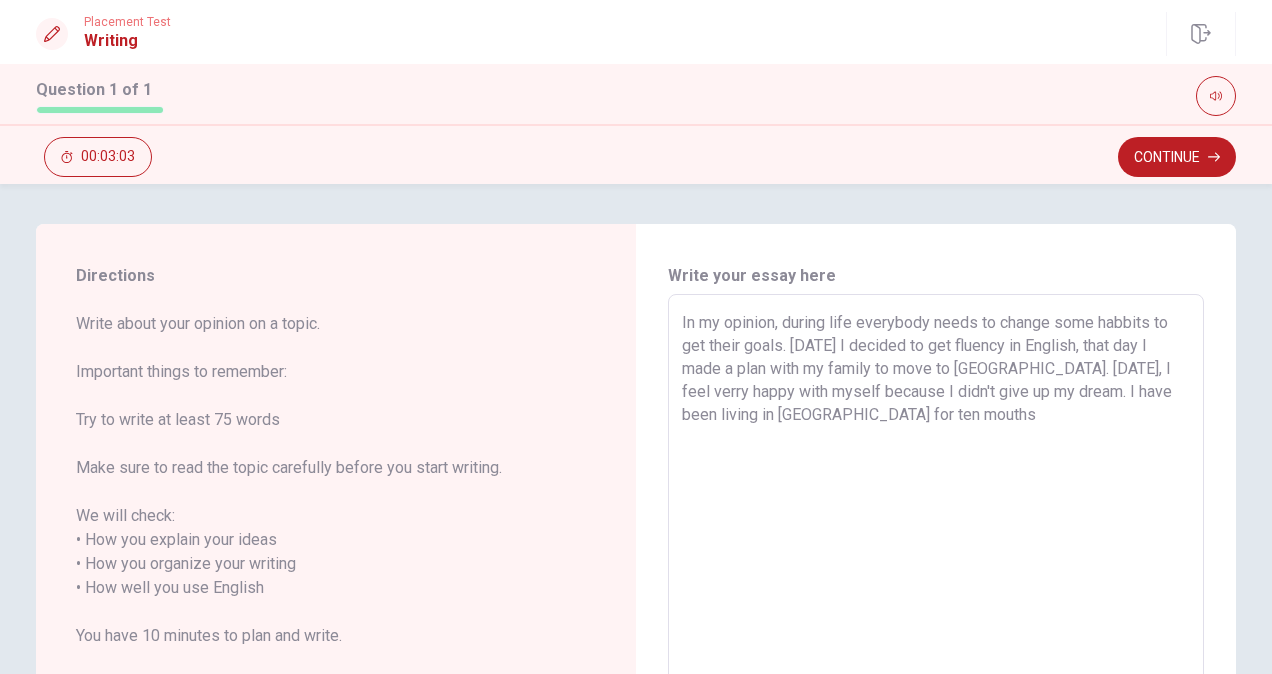 click on "In my opinion, during life everybody needs to change some habbits to get their goals. [DATE] I decided to get fluency in English, that day I made a plan with my family to move to [GEOGRAPHIC_DATA]. [DATE], I feel verry happy with myself because I didn't give up my dream. I have been living in [GEOGRAPHIC_DATA] for ten mouths" at bounding box center (936, 576) 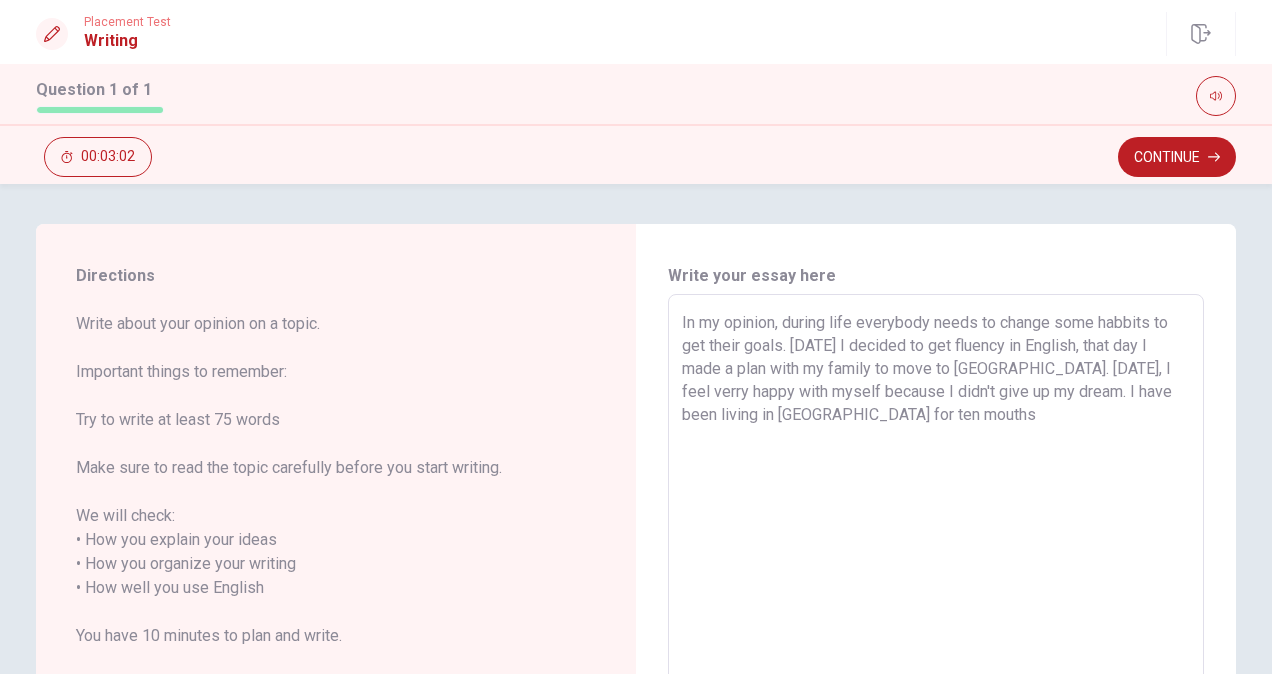 click on "In my opinion, during life everybody needs to change some habbits to get their goals. [DATE] I decided to get fluency in English, that day I made a plan with my family to move to [GEOGRAPHIC_DATA]. [DATE], I feel verry happy with myself because I didn't give up my dream. I have been living in [GEOGRAPHIC_DATA] for ten mouths" at bounding box center (936, 576) 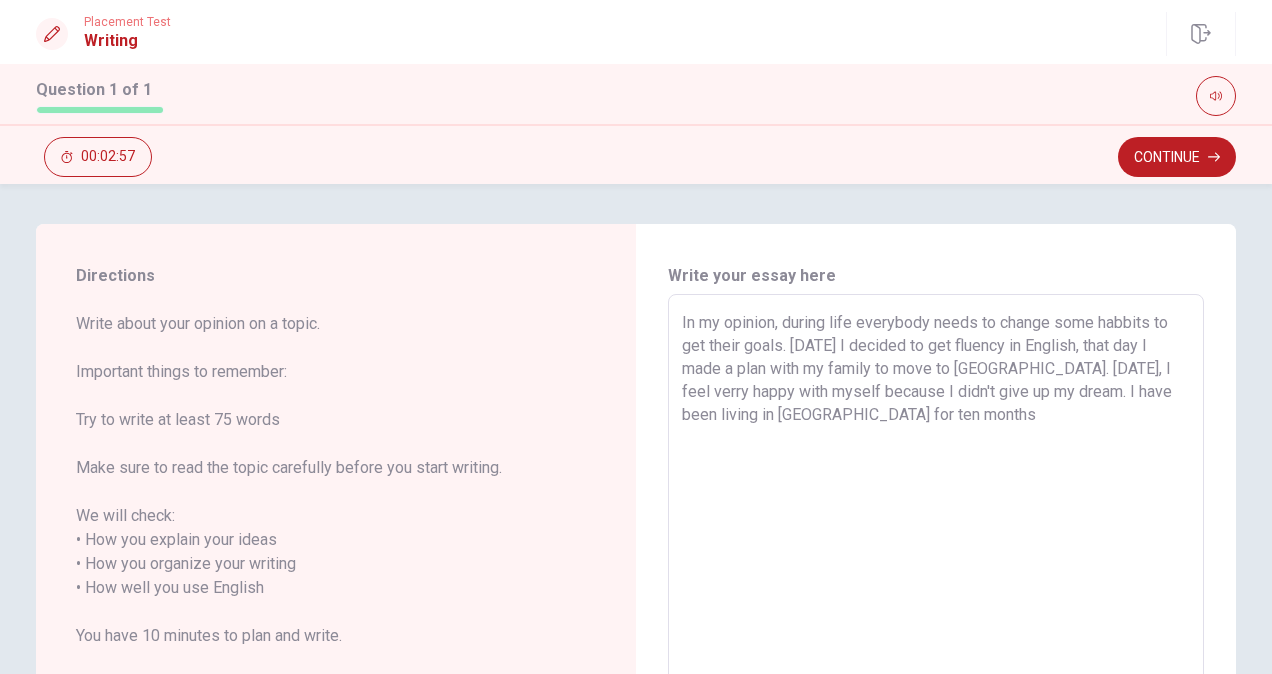 click on "In my opinion, during life everybody needs to change some habbits to get their goals. [DATE] I decided to get fluency in English, that day I made a plan with my family to move to [GEOGRAPHIC_DATA]. [DATE], I feel verry happy with myself because I didn't give up my dream. I have been living in [GEOGRAPHIC_DATA] for ten months" at bounding box center [936, 576] 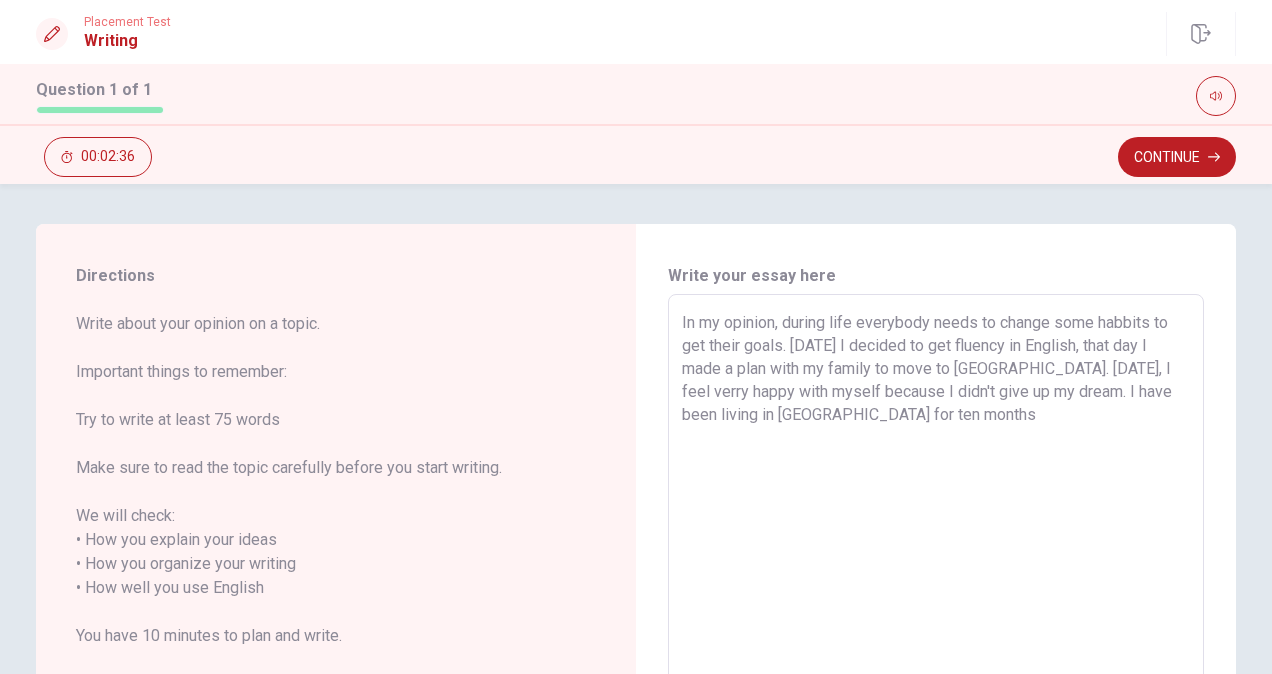 click on "In my opinion, during life everybody needs to change some habbits to get their goals. [DATE] I decided to get fluency in English, that day I made a plan with my family to move to [GEOGRAPHIC_DATA]. [DATE], I feel verry happy with myself because I didn't give up my dream. I have been living in [GEOGRAPHIC_DATA] for ten months" at bounding box center [936, 576] 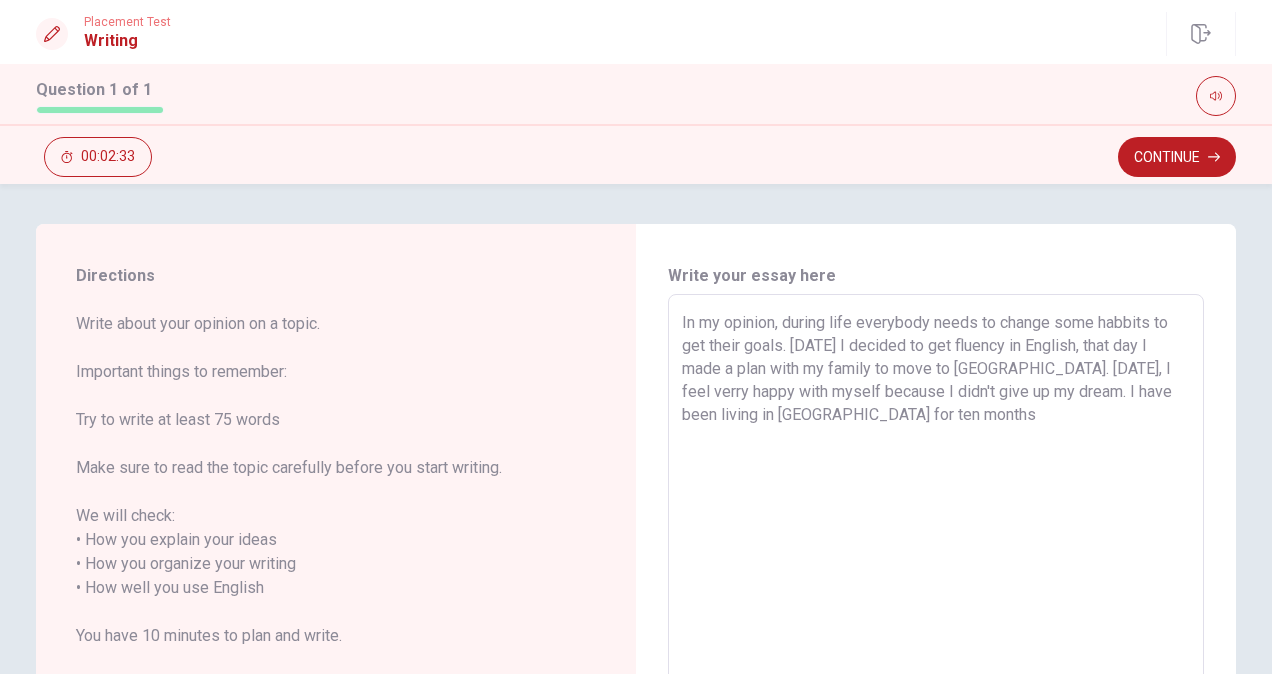 click on "In my opinion, during life everybody needs to change some habbits to get their goals. [DATE] I decided to get fluency in English, that day I made a plan with my family to move to [GEOGRAPHIC_DATA]. [DATE], I feel verry happy with myself because I didn't give up my dream. I have been living in [GEOGRAPHIC_DATA] for ten months" at bounding box center [936, 576] 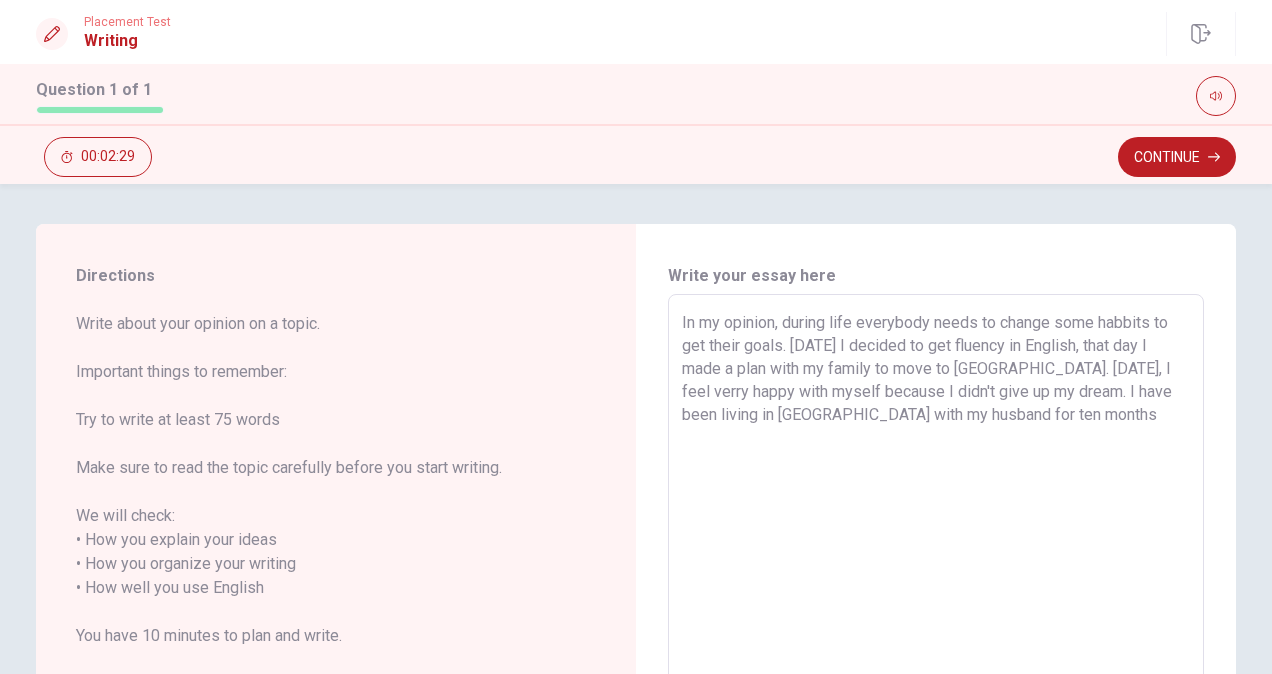 click on "In my opinion, during life everybody needs to change some habbits to get their goals. [DATE] I decided to get fluency in English, that day I made a plan with my family to move to [GEOGRAPHIC_DATA]. [DATE], I feel verry happy with myself because I didn't give up my dream. I have been living in [GEOGRAPHIC_DATA] with my husband for ten months" at bounding box center [936, 576] 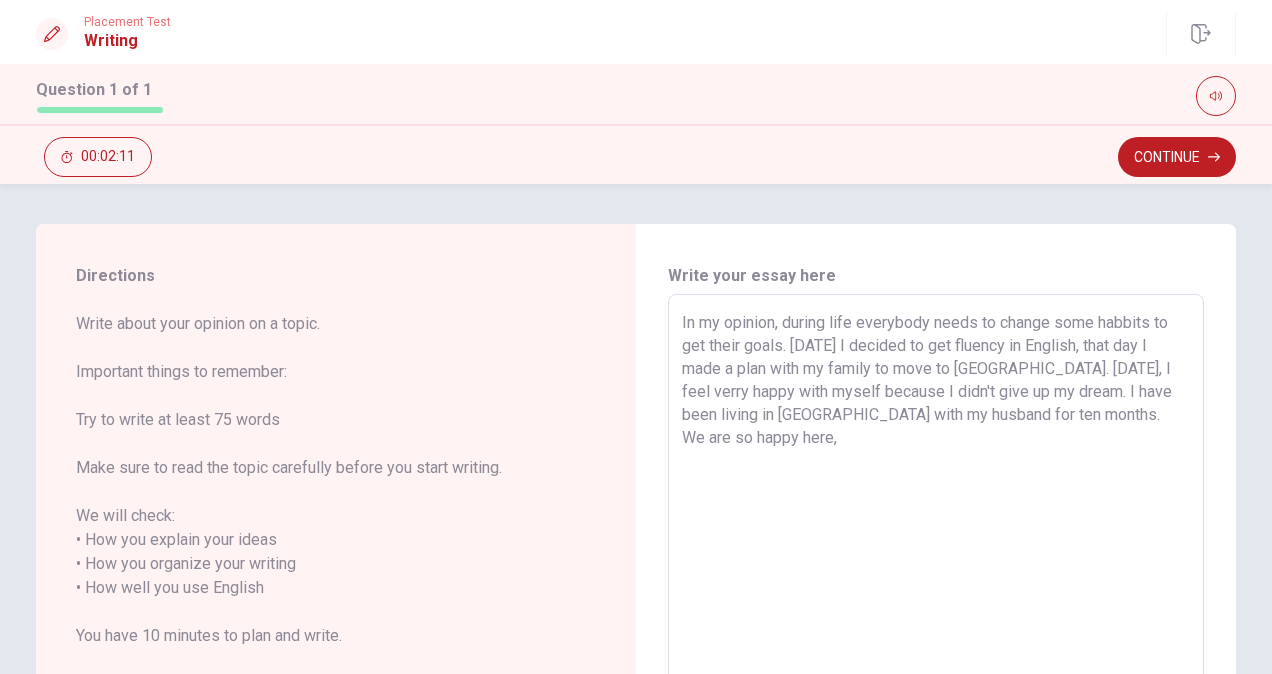 click on "In my opinion, during life everybody needs to change some habbits to get their goals. [DATE] I decided to get fluency in English, that day I made a plan with my family to move to [GEOGRAPHIC_DATA]. [DATE], I feel verry happy with myself because I didn't give up my dream. I have been living in [GEOGRAPHIC_DATA] with my husband for ten months. We are so happy here," at bounding box center (936, 576) 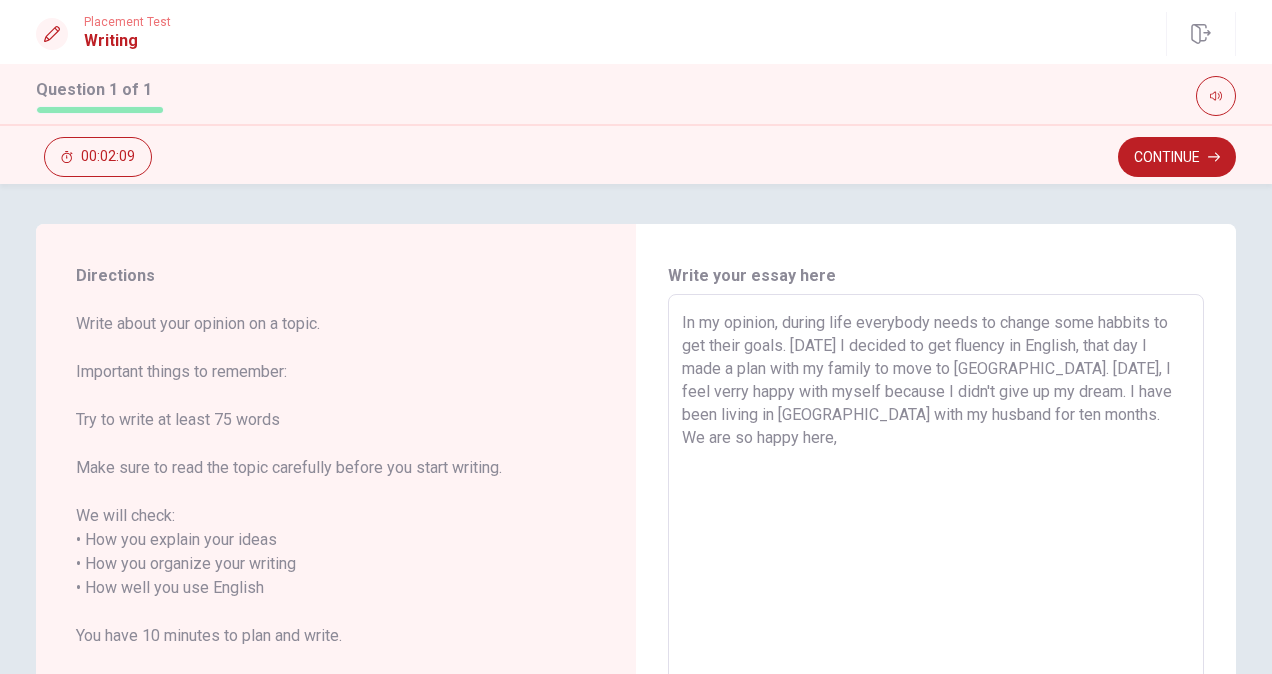 drag, startPoint x: 778, startPoint y: 443, endPoint x: 1074, endPoint y: 420, distance: 296.89224 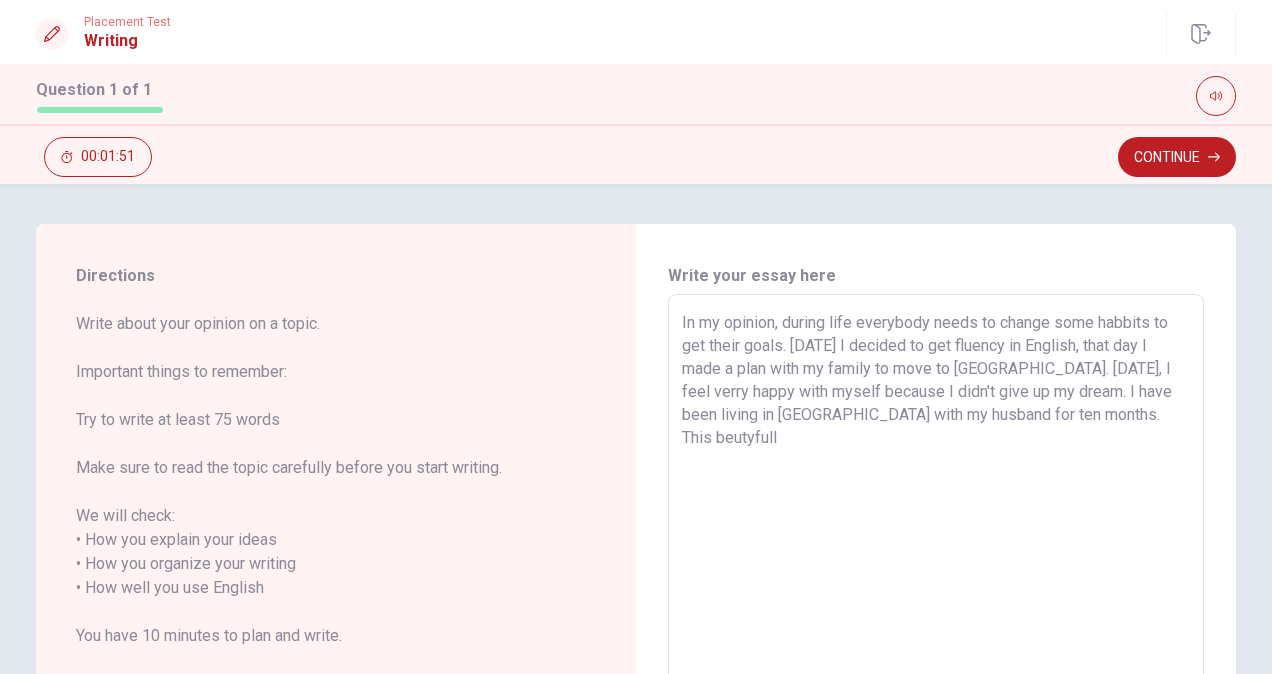 click on "In my opinion, during life everybody needs to change some habbits to get their goals. [DATE] I decided to get fluency in English, that day I made a plan with my family to move to [GEOGRAPHIC_DATA]. [DATE], I feel verry happy with myself because I didn't give up my dream. I have been living in [GEOGRAPHIC_DATA] with my husband for ten months. This beutyfull" at bounding box center (936, 576) 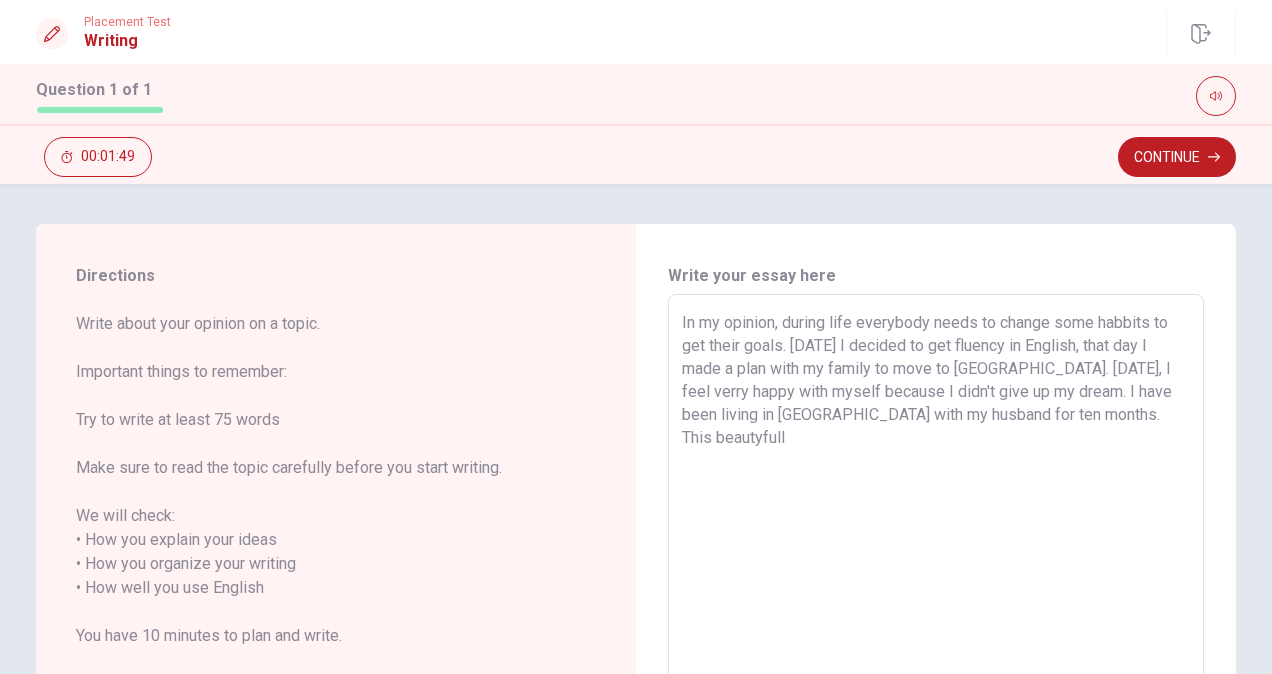 click on "In my opinion, during life everybody needs to change some habbits to get their goals. [DATE] I decided to get fluency in English, that day I made a plan with my family to move to [GEOGRAPHIC_DATA]. [DATE], I feel verry happy with myself because I didn't give up my dream. I have been living in [GEOGRAPHIC_DATA] with my husband for ten months. This beautyfull" at bounding box center [936, 576] 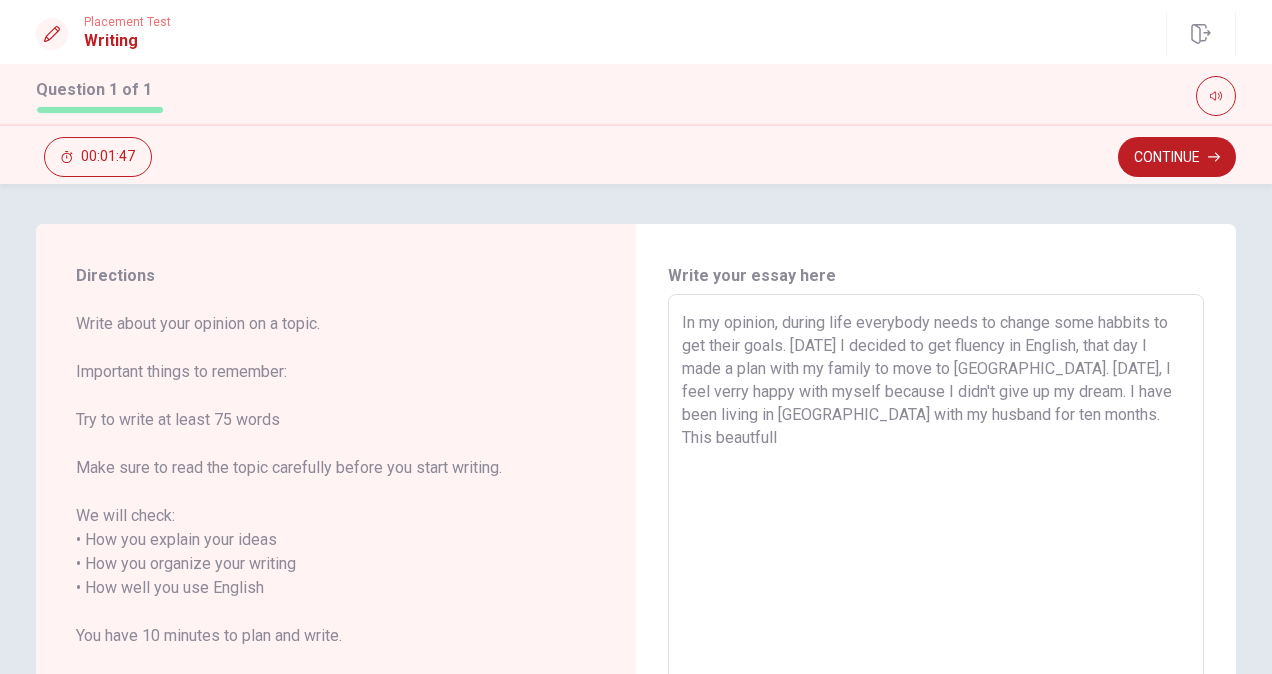 click on "In my opinion, during life everybody needs to change some habbits to get their goals. [DATE] I decided to get fluency in English, that day I made a plan with my family to move to [GEOGRAPHIC_DATA]. [DATE], I feel verry happy with myself because I didn't give up my dream. I have been living in [GEOGRAPHIC_DATA] with my husband for ten months. This beautfull" at bounding box center (936, 576) 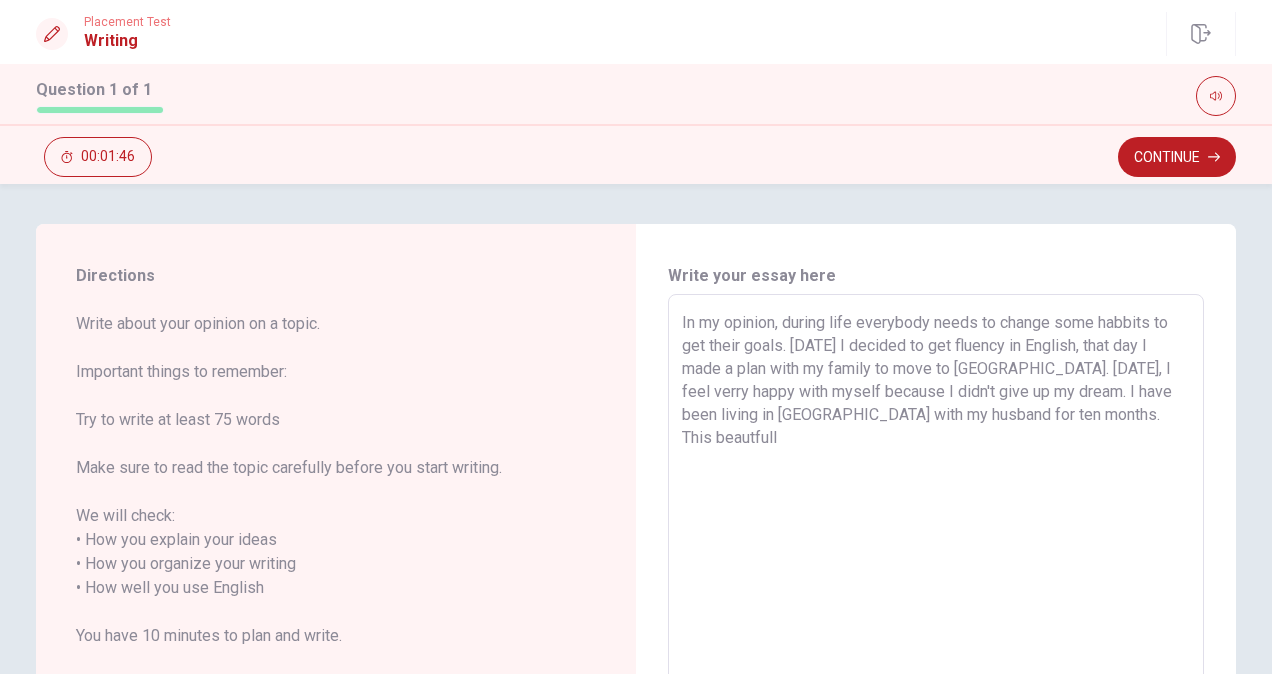 click on "In my opinion, during life everybody needs to change some habbits to get their goals. [DATE] I decided to get fluency in English, that day I made a plan with my family to move to [GEOGRAPHIC_DATA]. [DATE], I feel verry happy with myself because I didn't give up my dream. I have been living in [GEOGRAPHIC_DATA] with my husband for ten months. This beautfull" at bounding box center [936, 576] 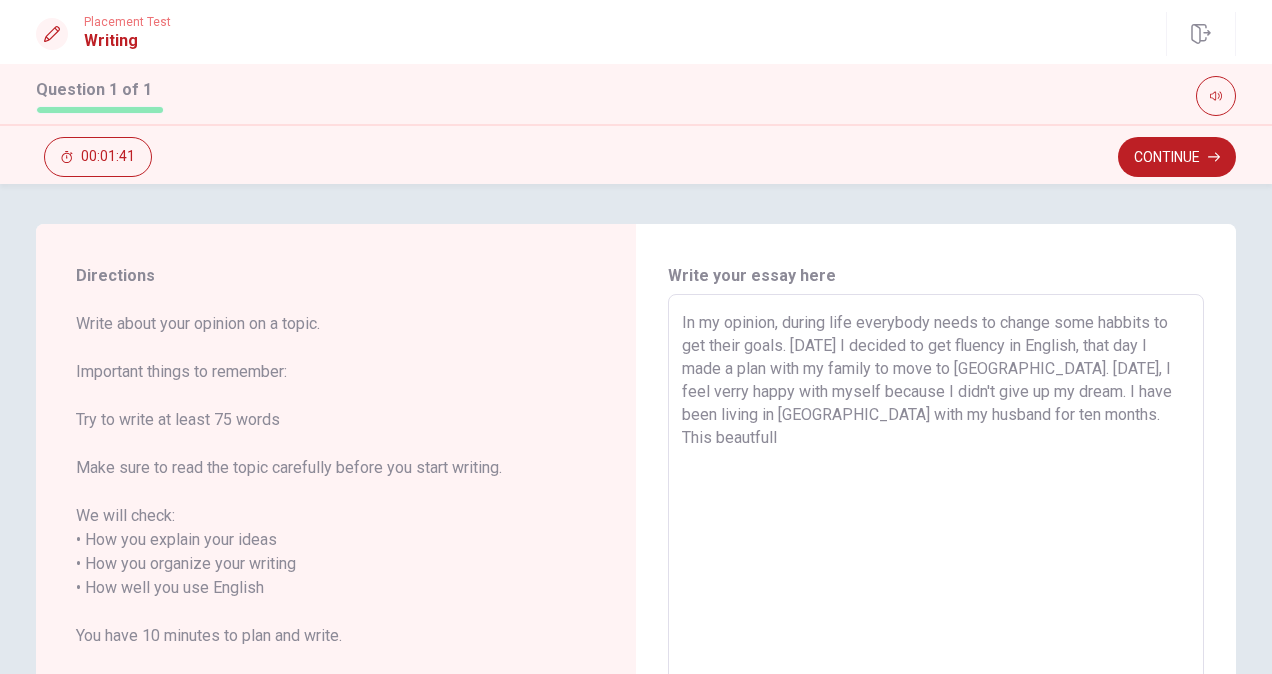 click on "In my opinion, during life everybody needs to change some habbits to get their goals. [DATE] I decided to get fluency in English, that day I made a plan with my family to move to [GEOGRAPHIC_DATA]. [DATE], I feel verry happy with myself because I didn't give up my dream. I have been living in [GEOGRAPHIC_DATA] with my husband for ten months. This beautfull" at bounding box center (936, 576) 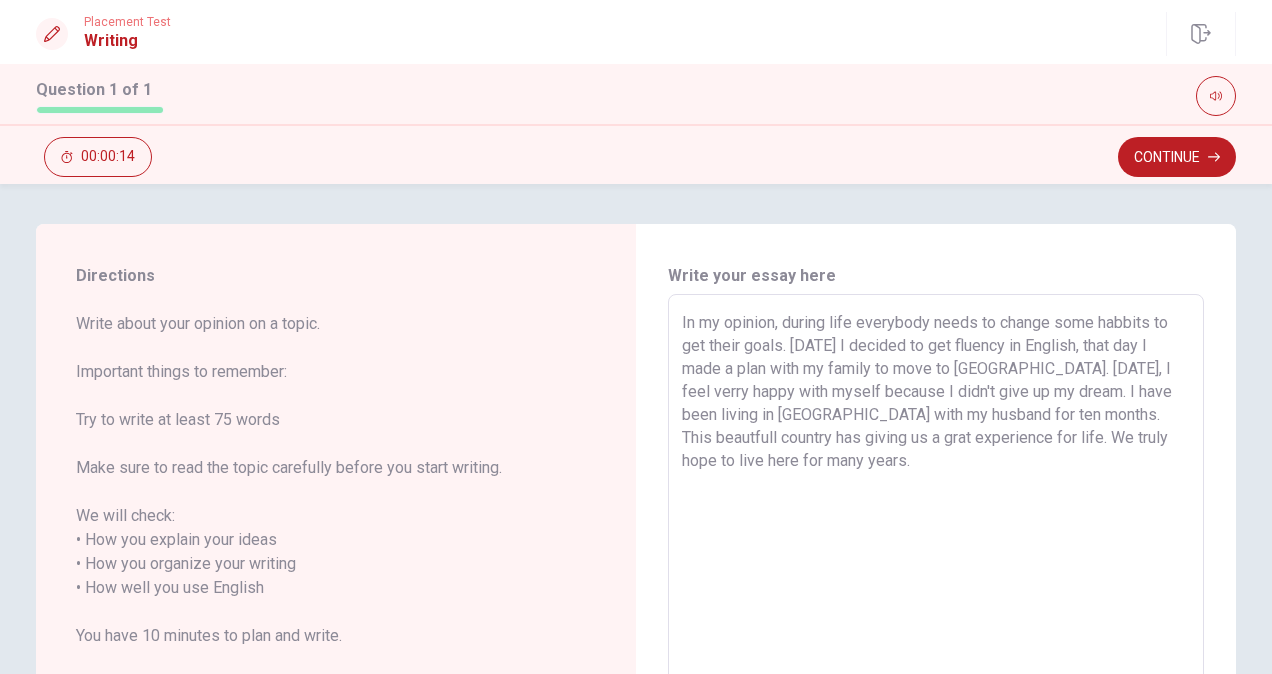 drag, startPoint x: 839, startPoint y: 460, endPoint x: 658, endPoint y: 266, distance: 265.32434 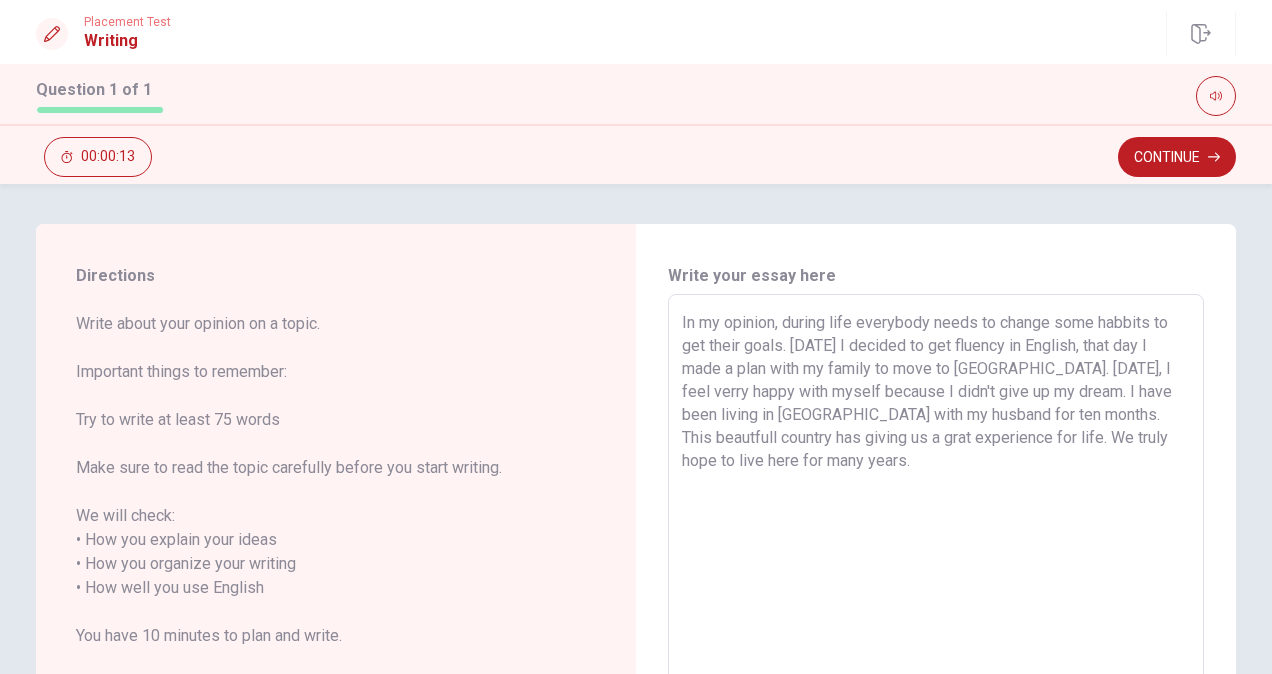 click on "In my opinion, during life everybody needs to change some habbits to get their goals. [DATE] I decided to get fluency in English, that day I made a plan with my family to move to [GEOGRAPHIC_DATA]. [DATE], I feel verry happy with myself because I didn't give up my dream. I have been living in [GEOGRAPHIC_DATA] with my husband for ten months. This beautfull country has giving us a grat experience for life. We truly hope to live here for many years." at bounding box center (936, 576) 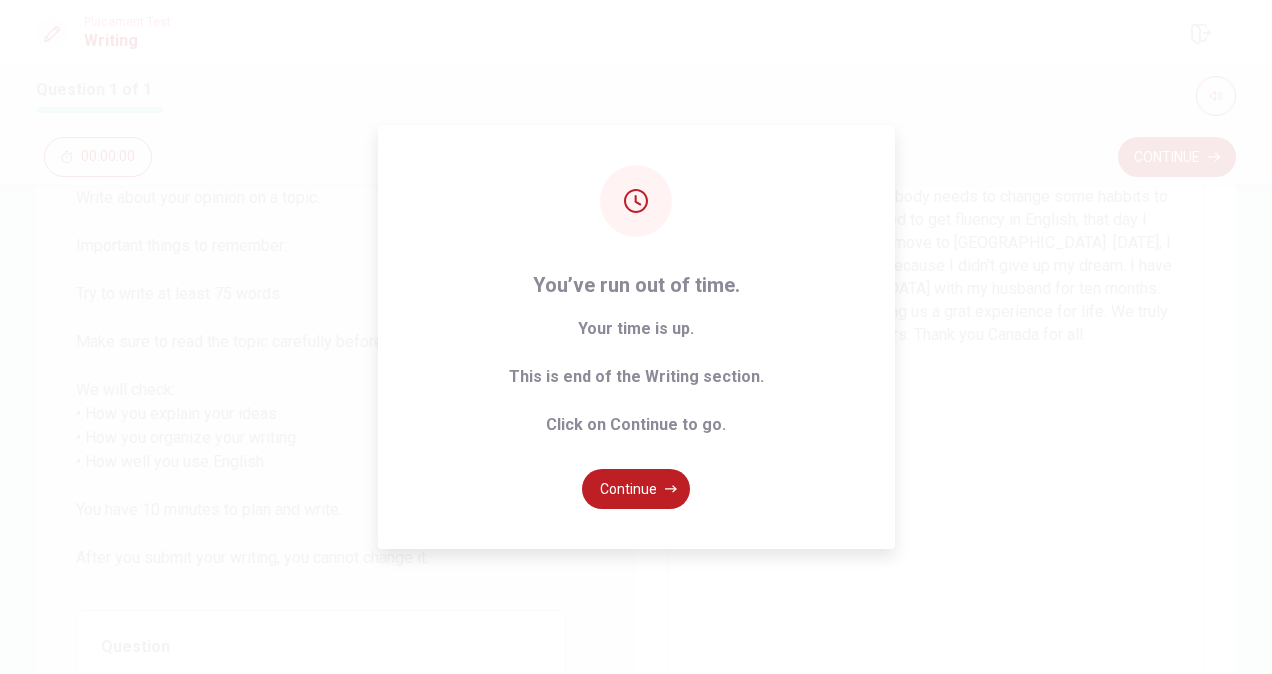 scroll, scrollTop: 300, scrollLeft: 0, axis: vertical 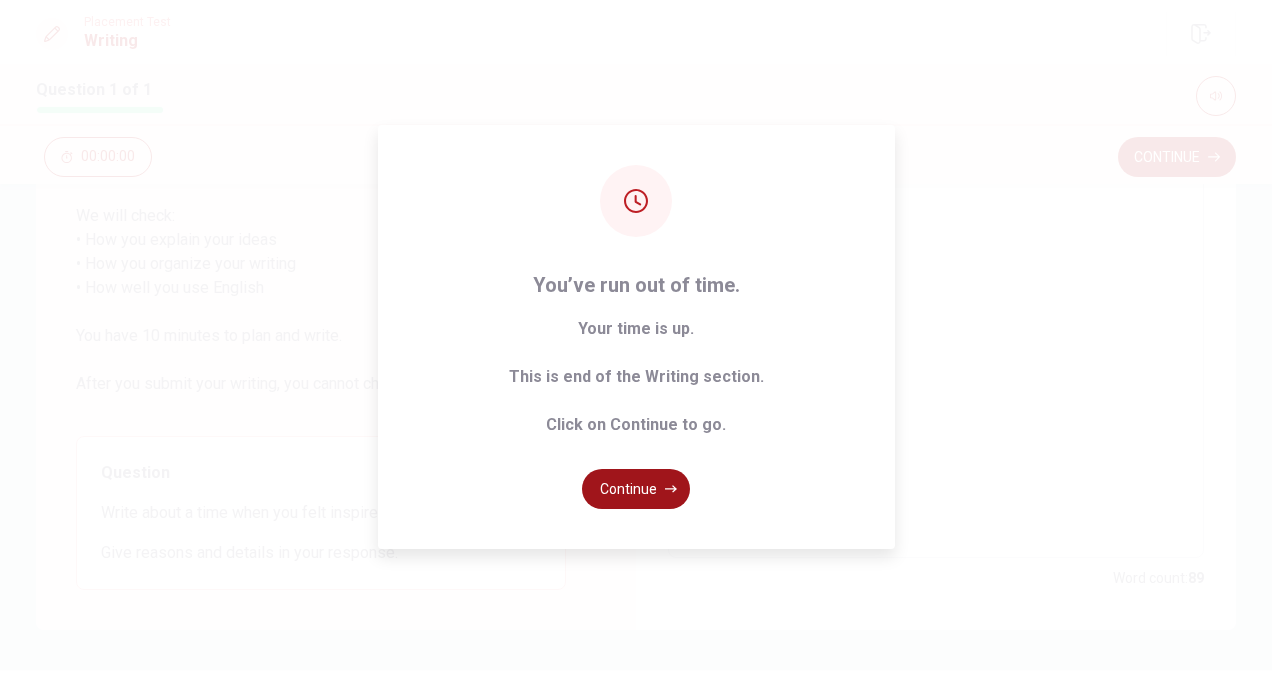 click on "Continue" at bounding box center [636, 489] 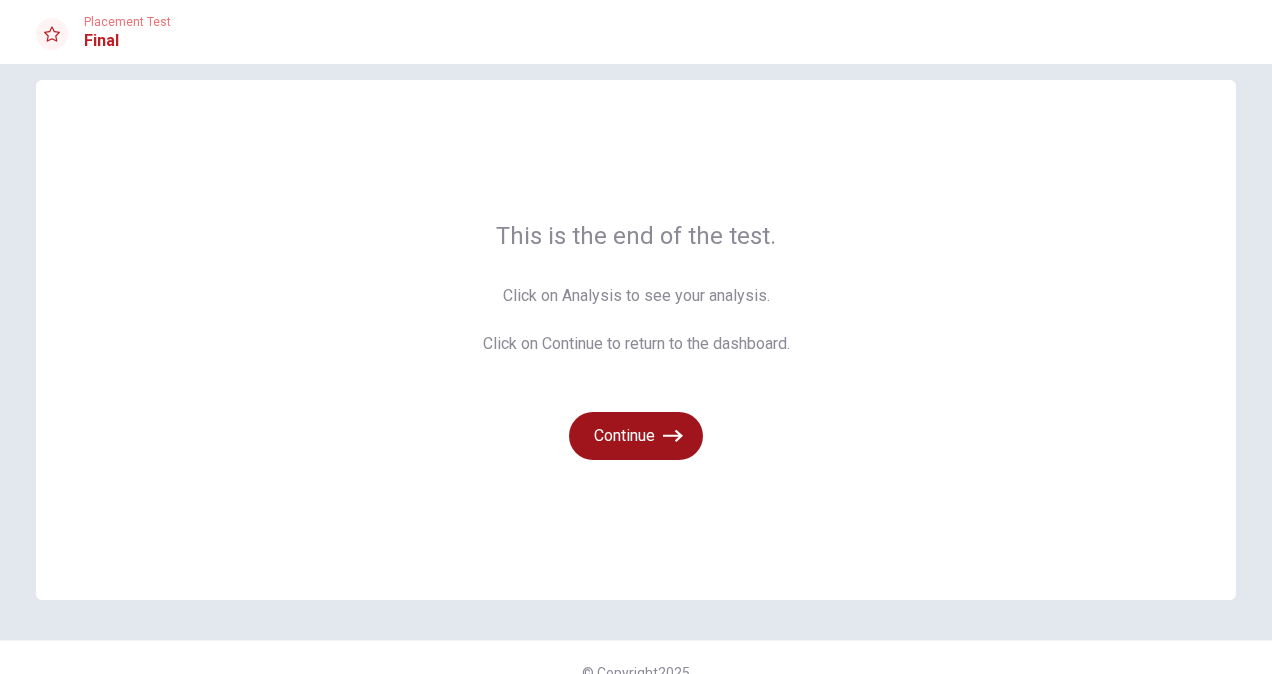 scroll, scrollTop: 0, scrollLeft: 0, axis: both 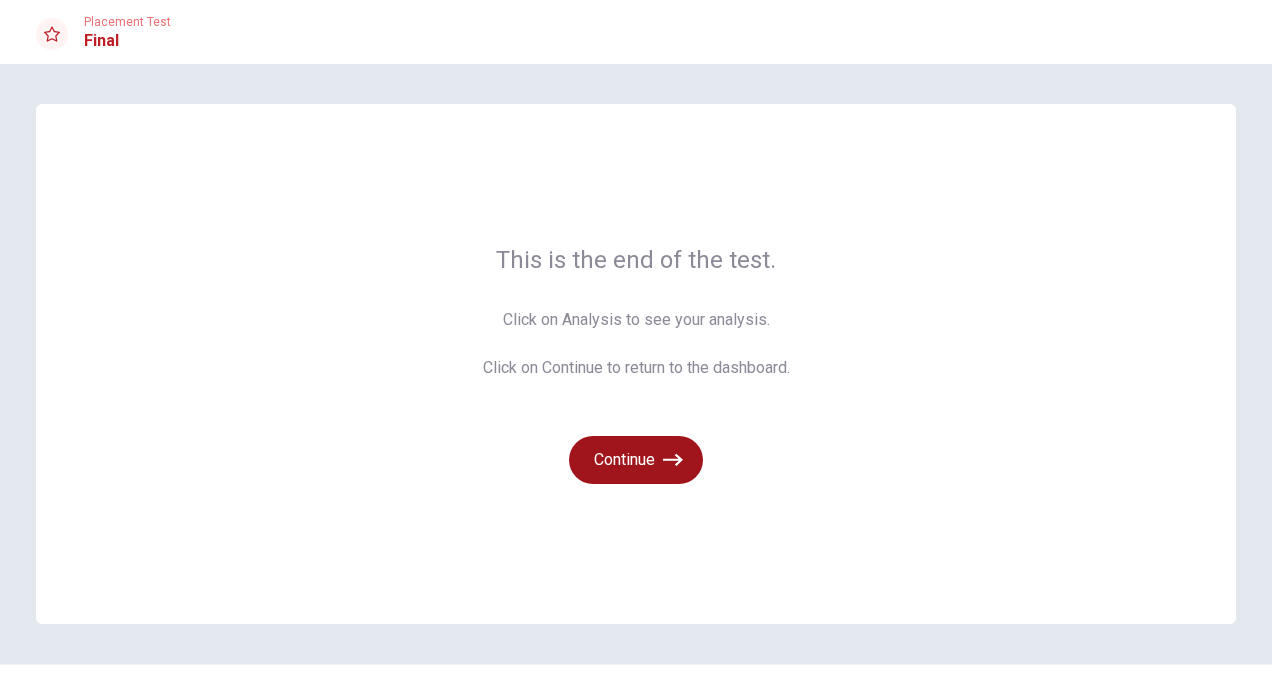 click on "Continue" at bounding box center (636, 460) 